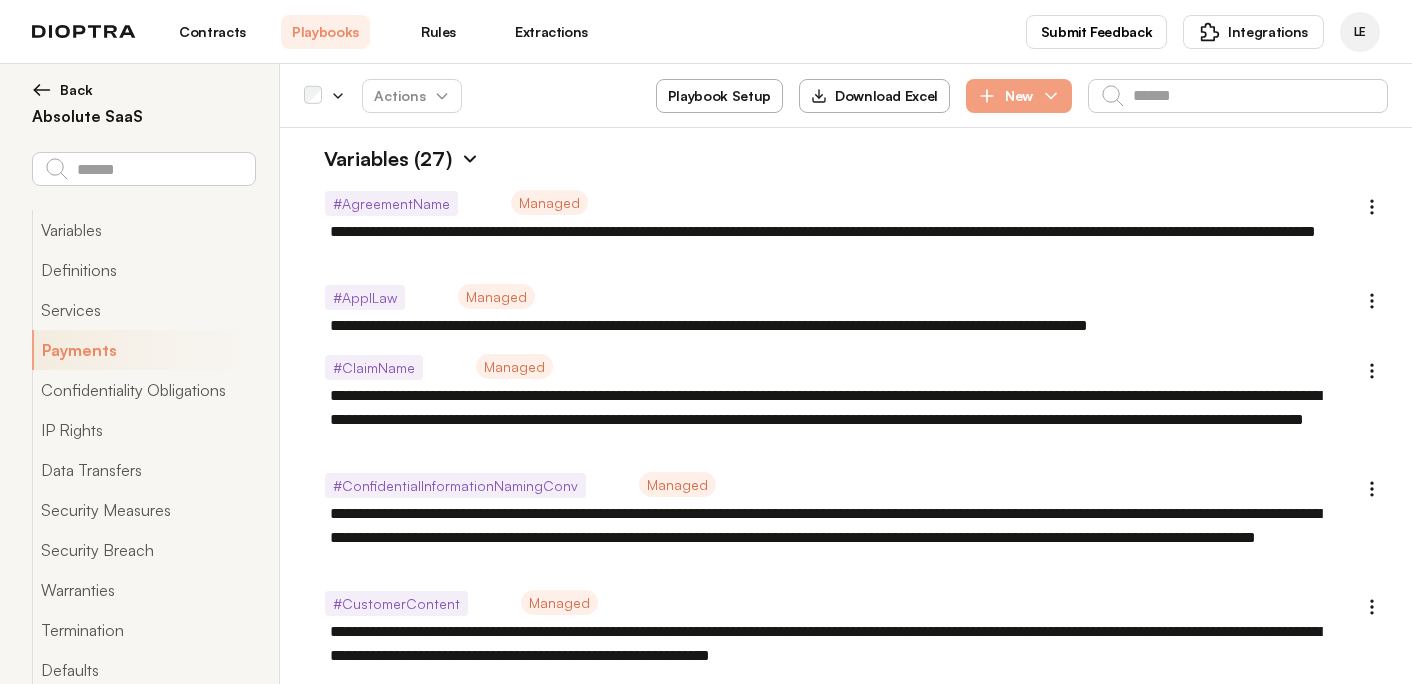 scroll, scrollTop: 0, scrollLeft: 0, axis: both 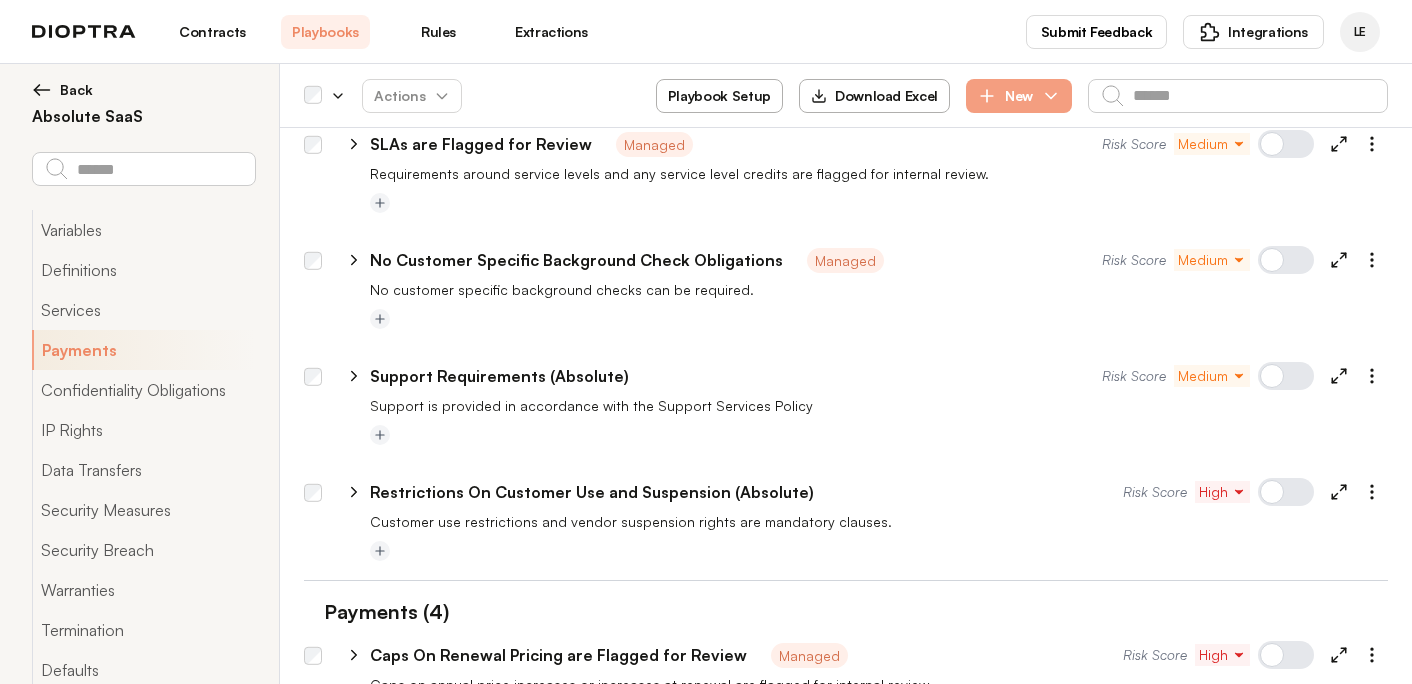 click on "**********" at bounding box center (140, 406) 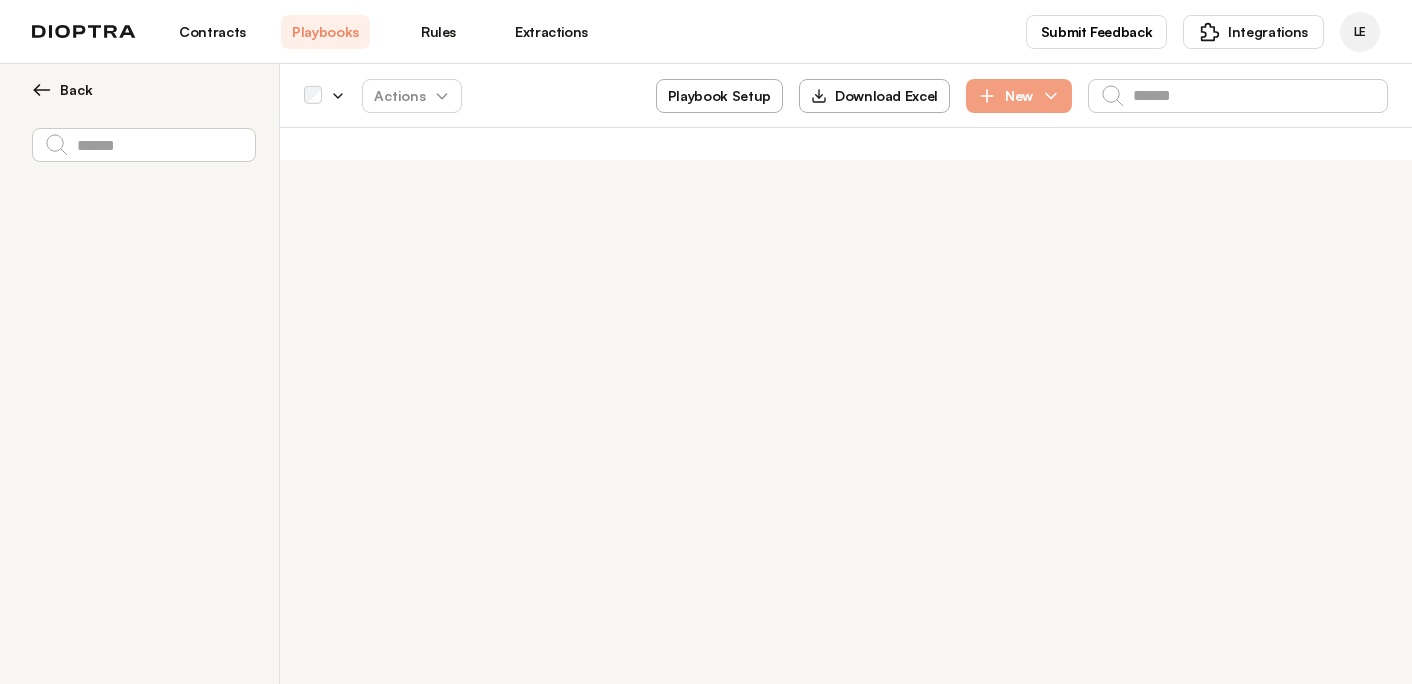 scroll, scrollTop: 0, scrollLeft: 0, axis: both 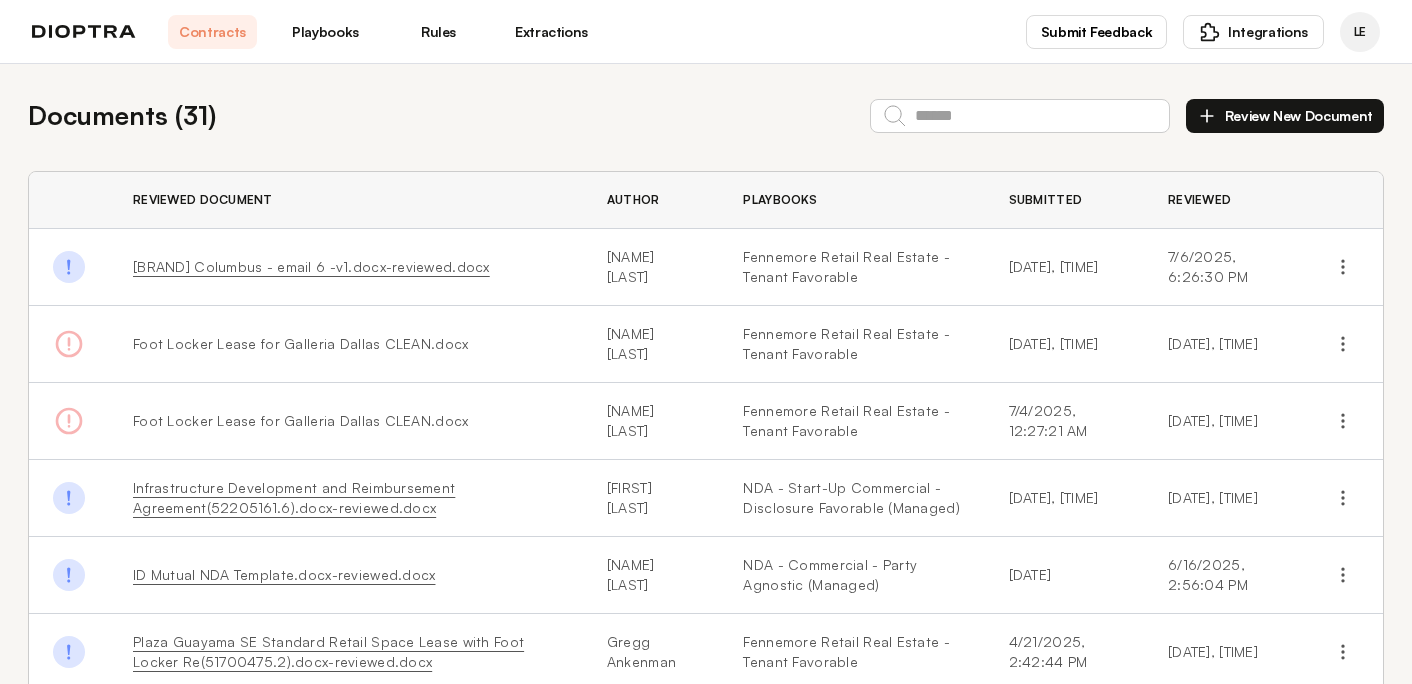 click on "Playbooks" at bounding box center [325, 32] 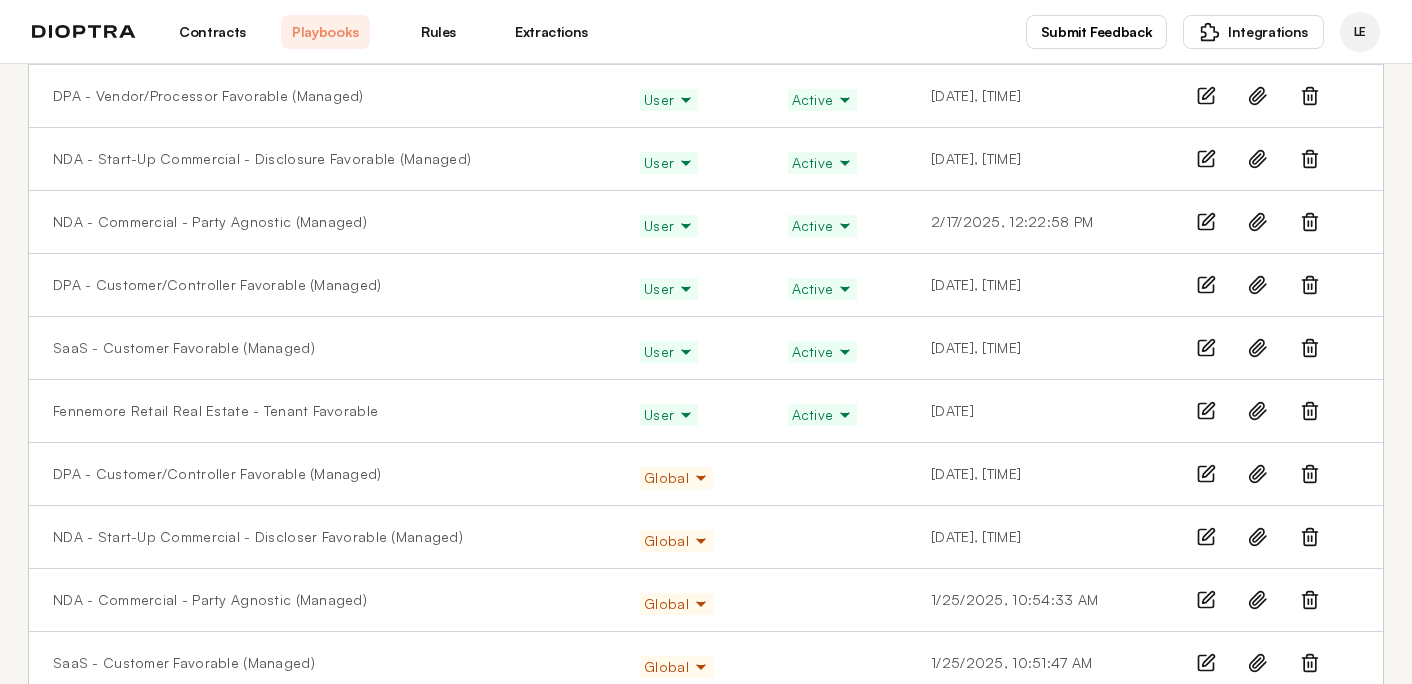 scroll, scrollTop: 616, scrollLeft: 0, axis: vertical 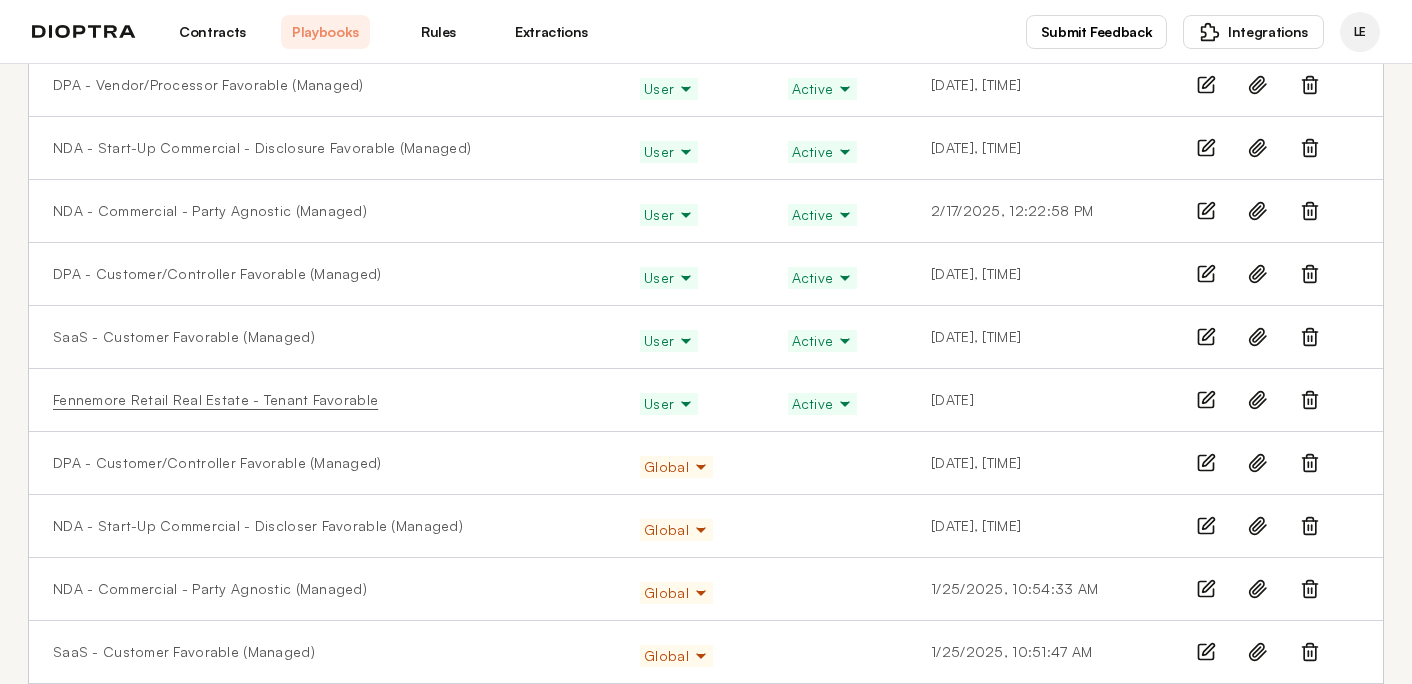 click on "Fennemore Retail Real Estate - Tenant Favorable" at bounding box center (215, 400) 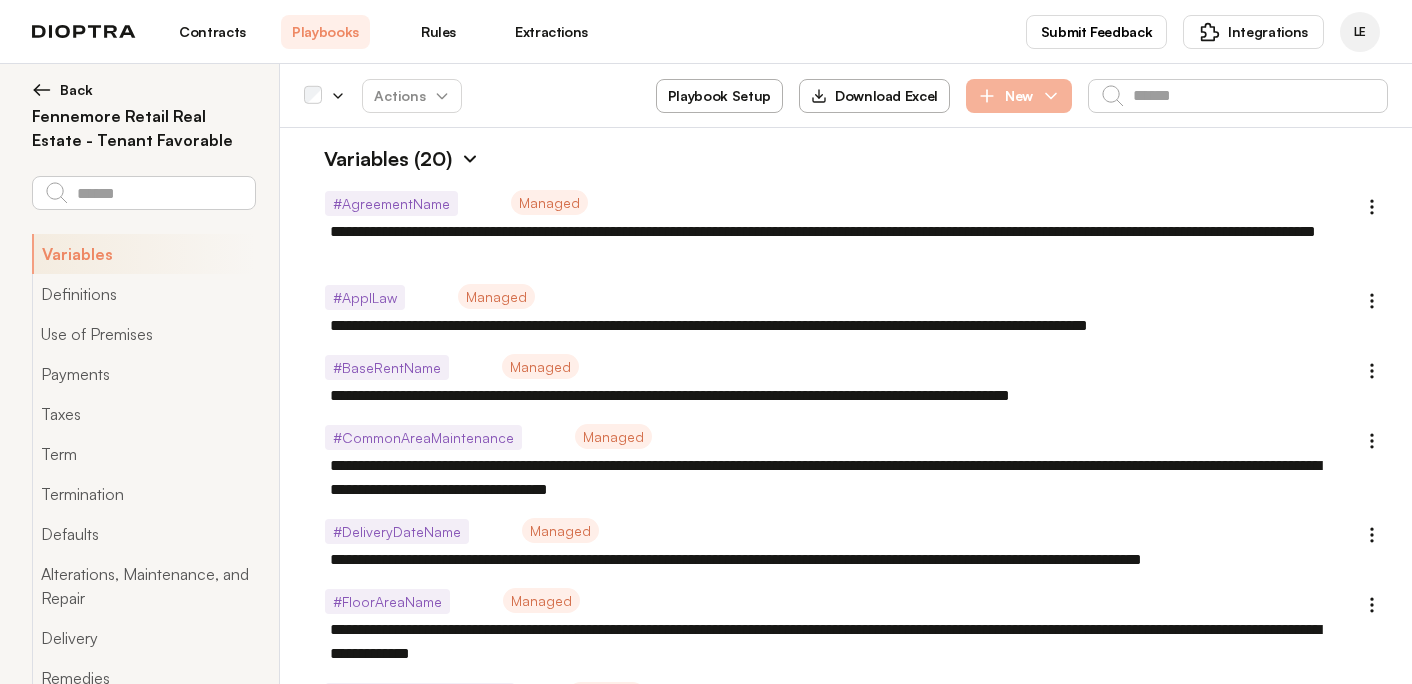click on "New" at bounding box center [1019, 96] 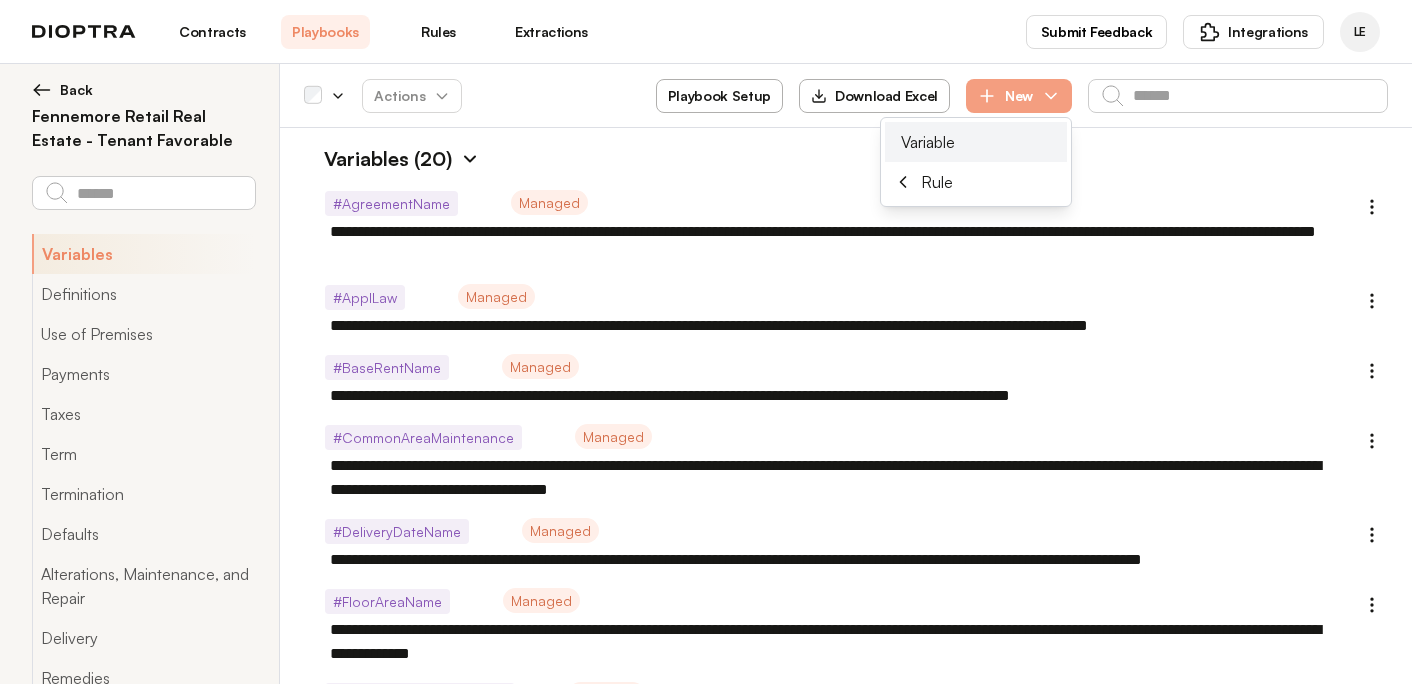 click on "Variable" at bounding box center [976, 142] 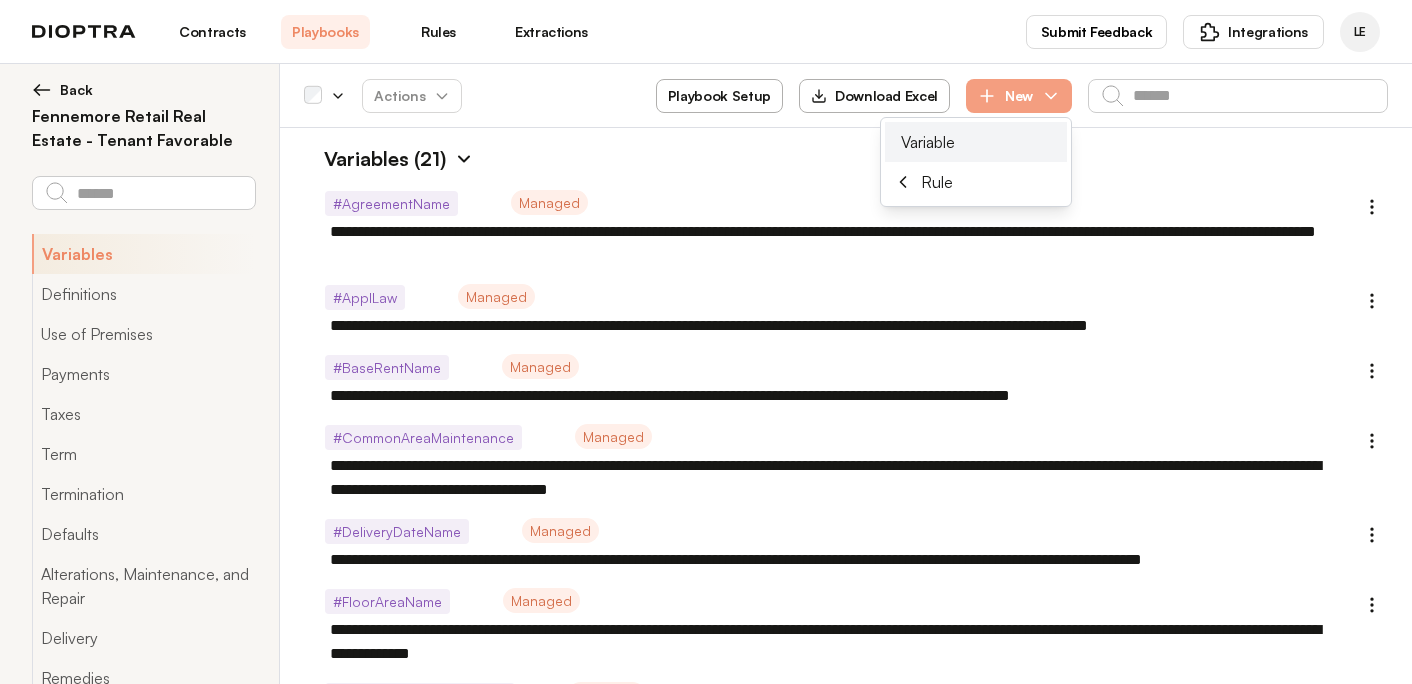 scroll, scrollTop: 1536, scrollLeft: 0, axis: vertical 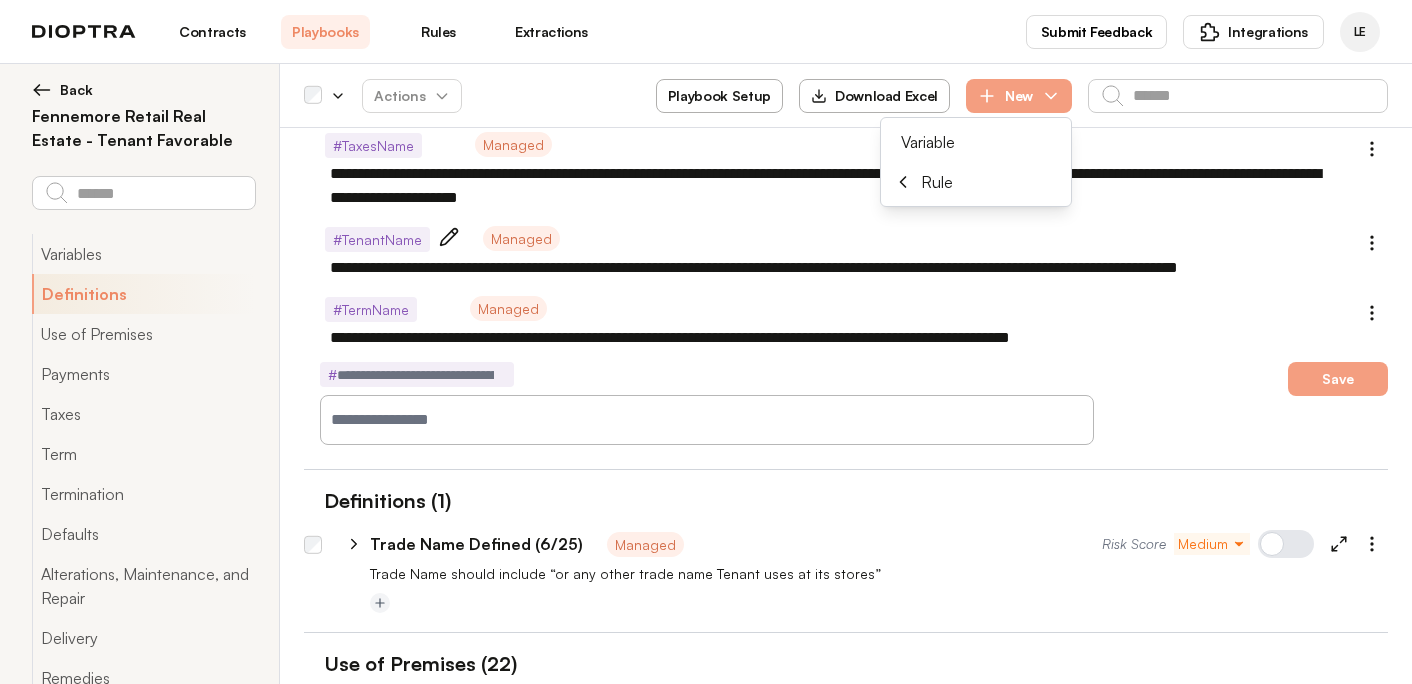 type on "*" 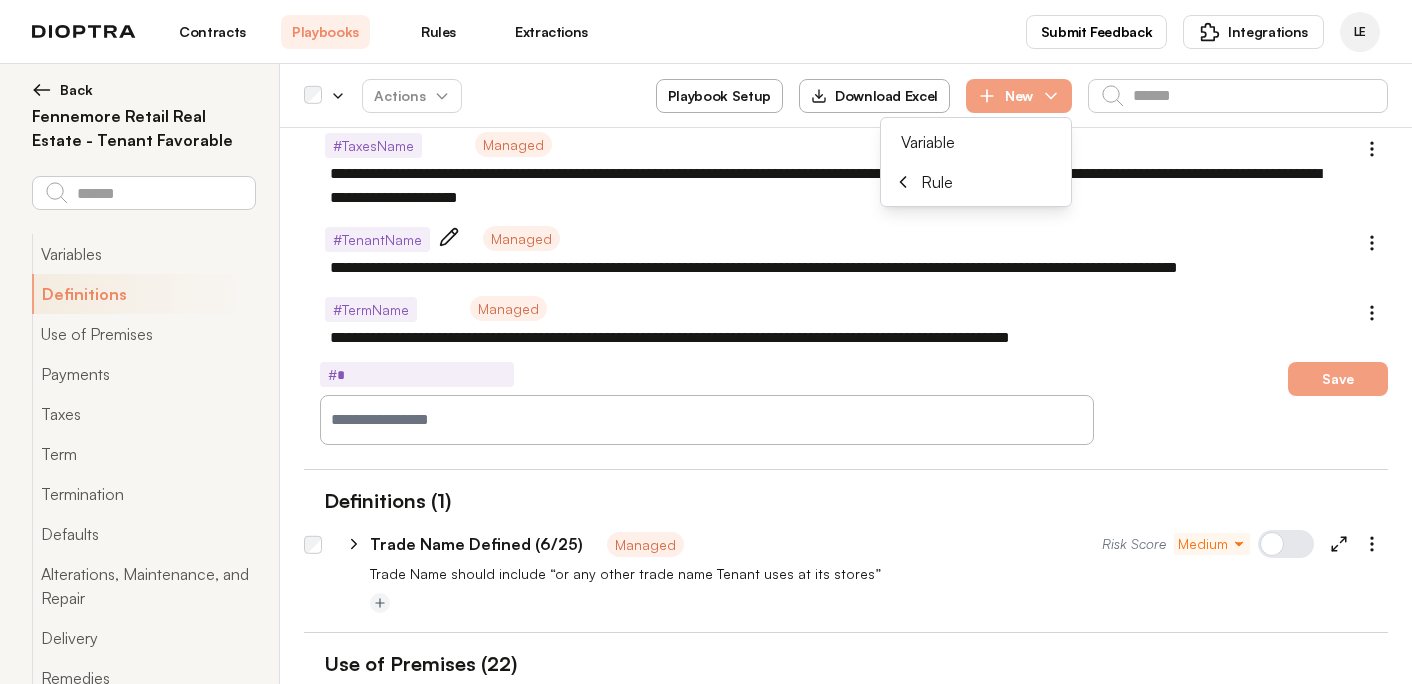 type on "*" 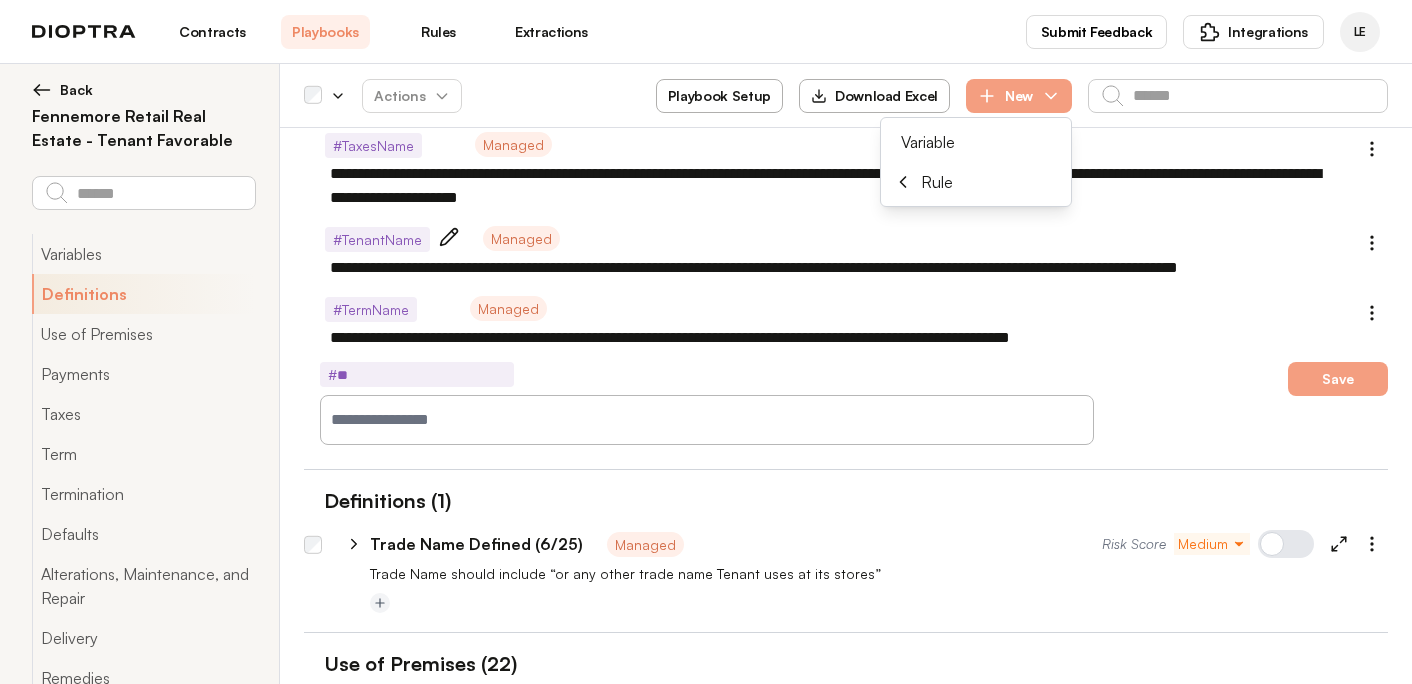 type on "*" 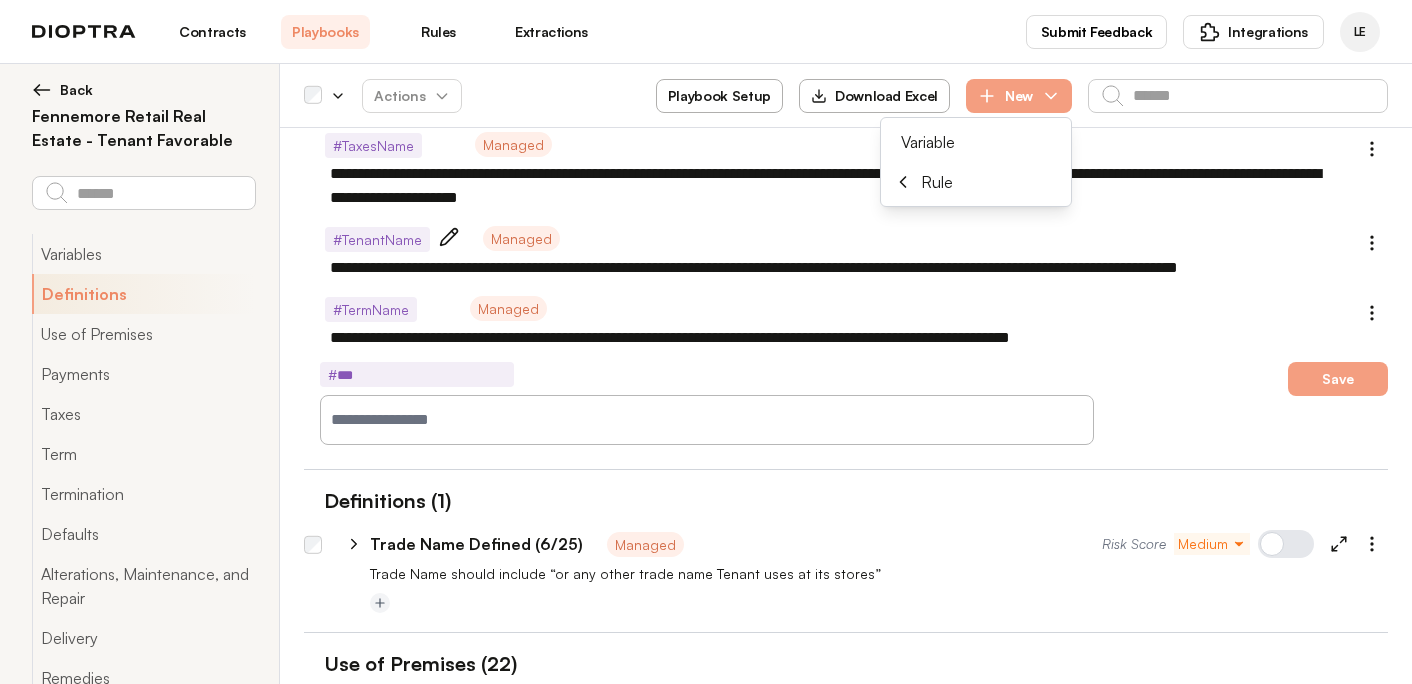 type on "*" 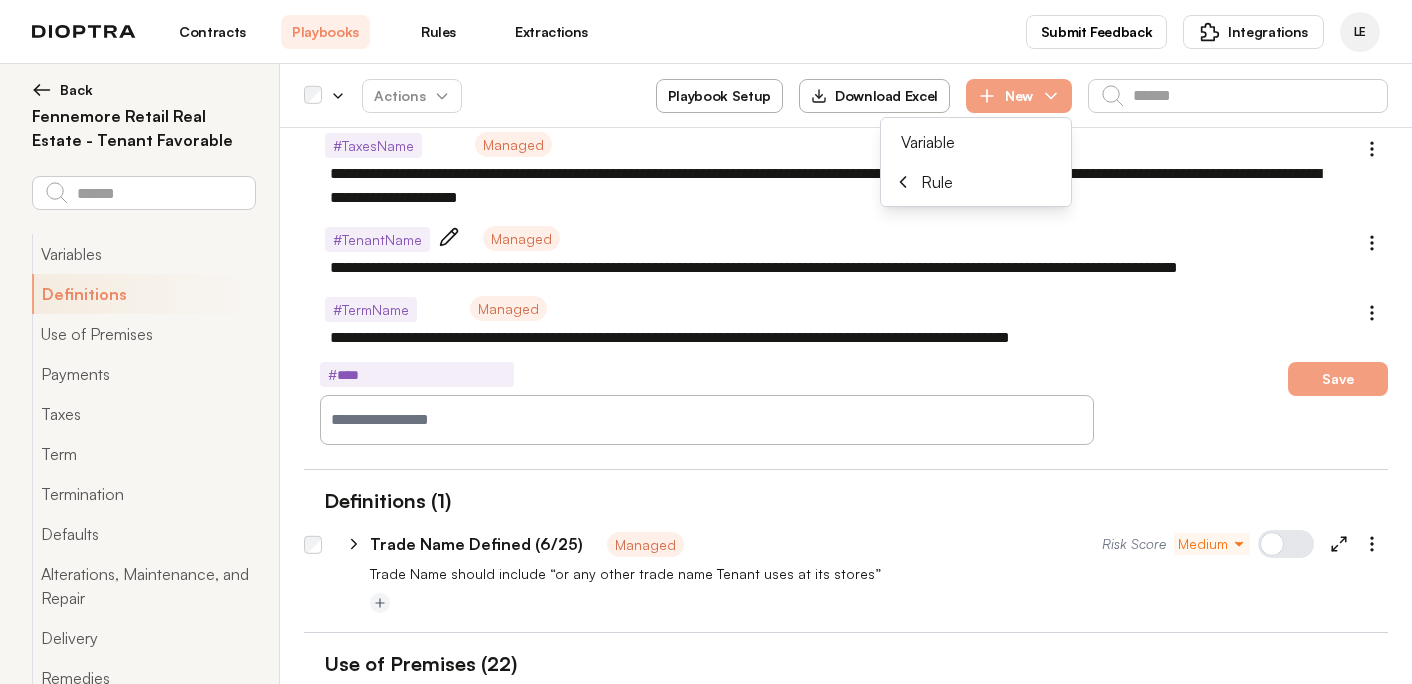 type on "*" 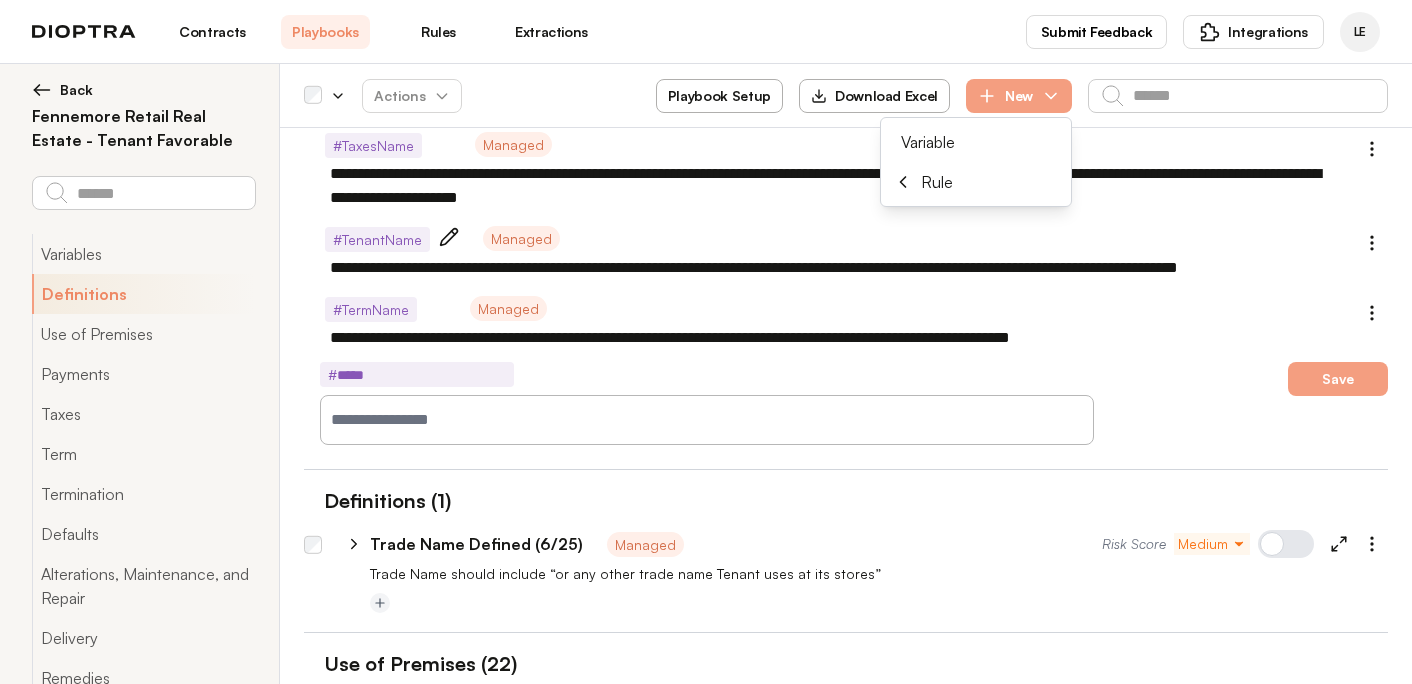 type on "*" 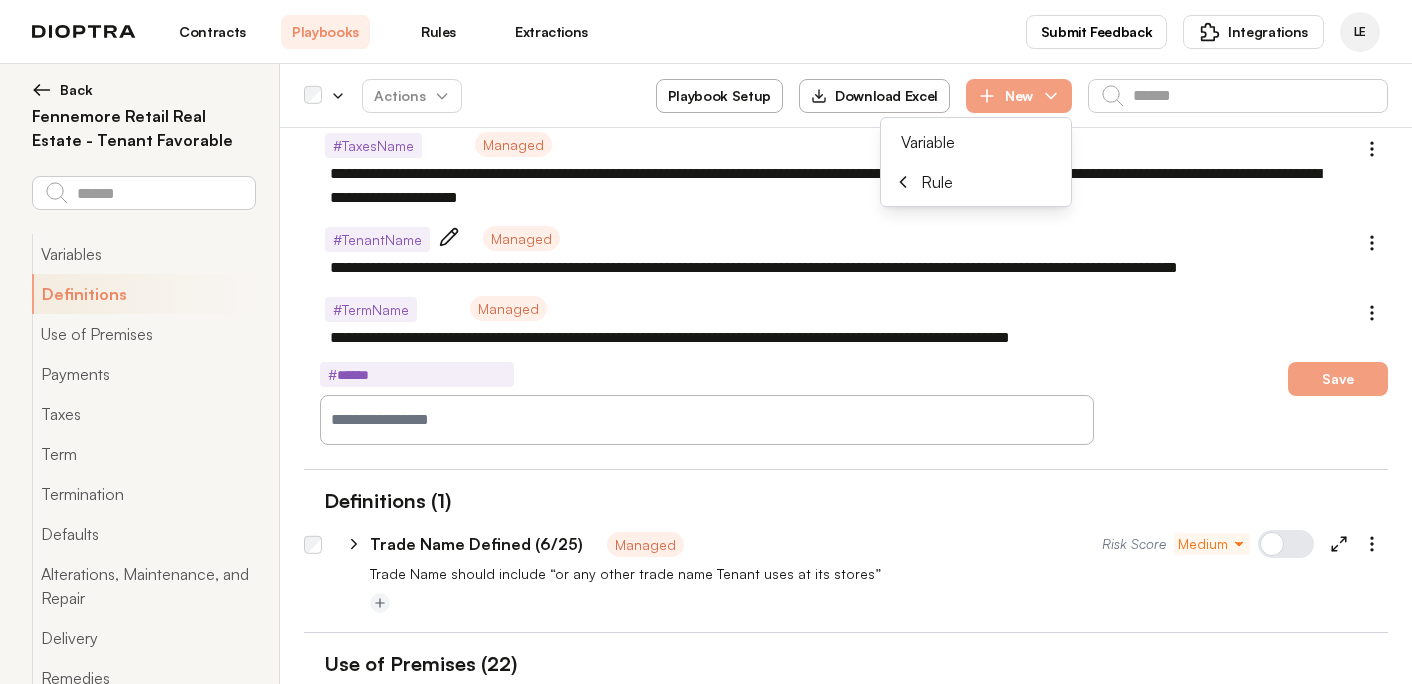 type on "*" 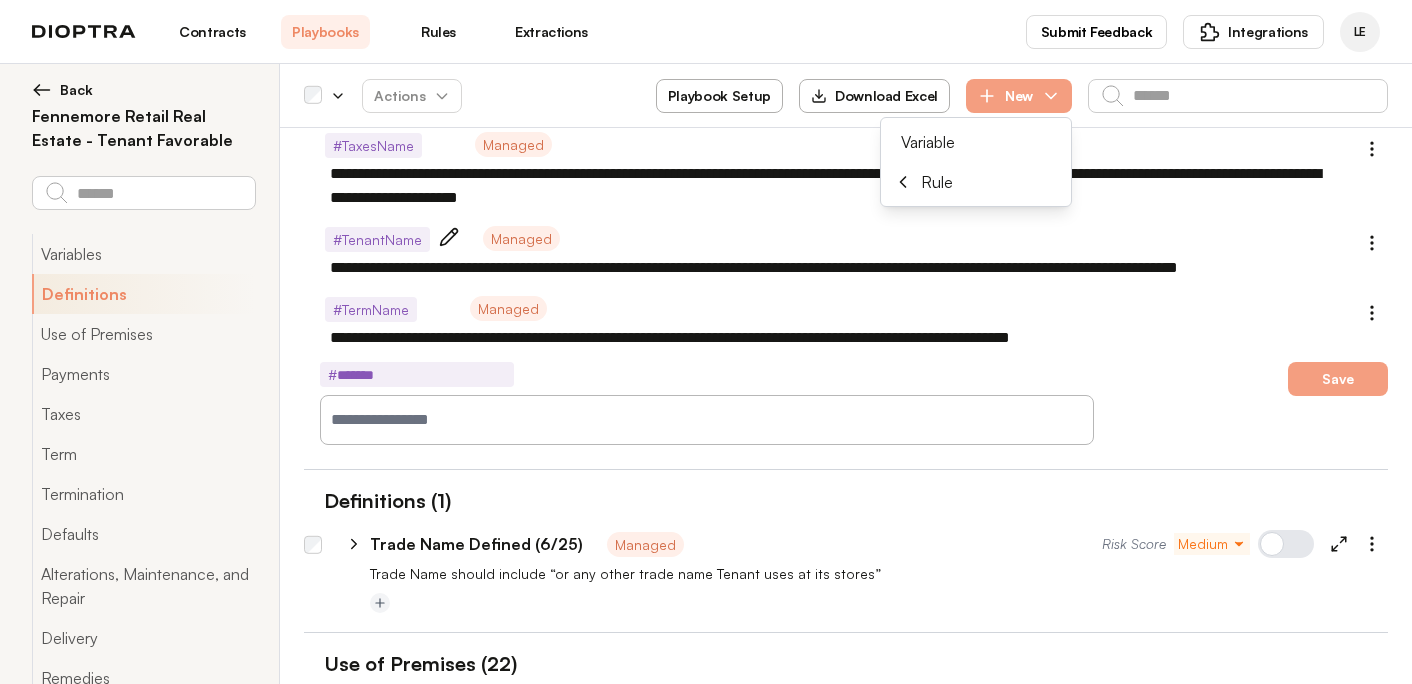 type on "*" 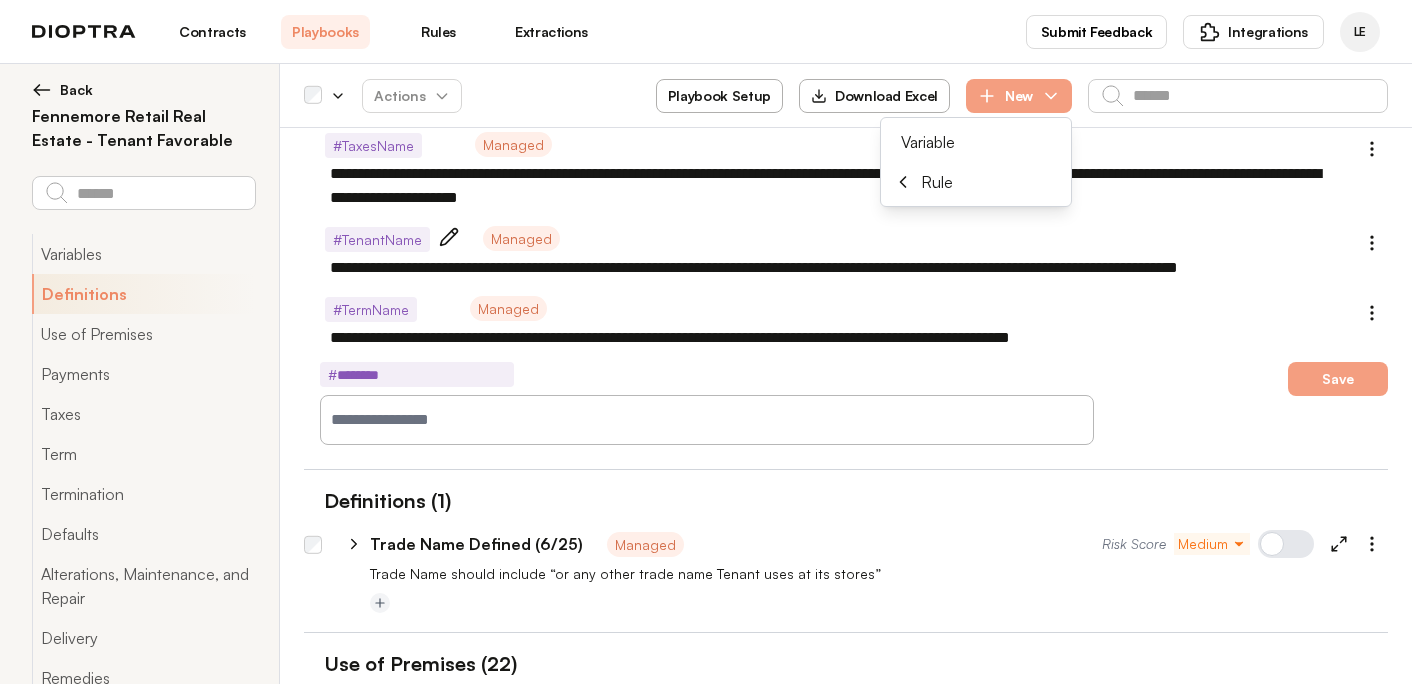 type on "*" 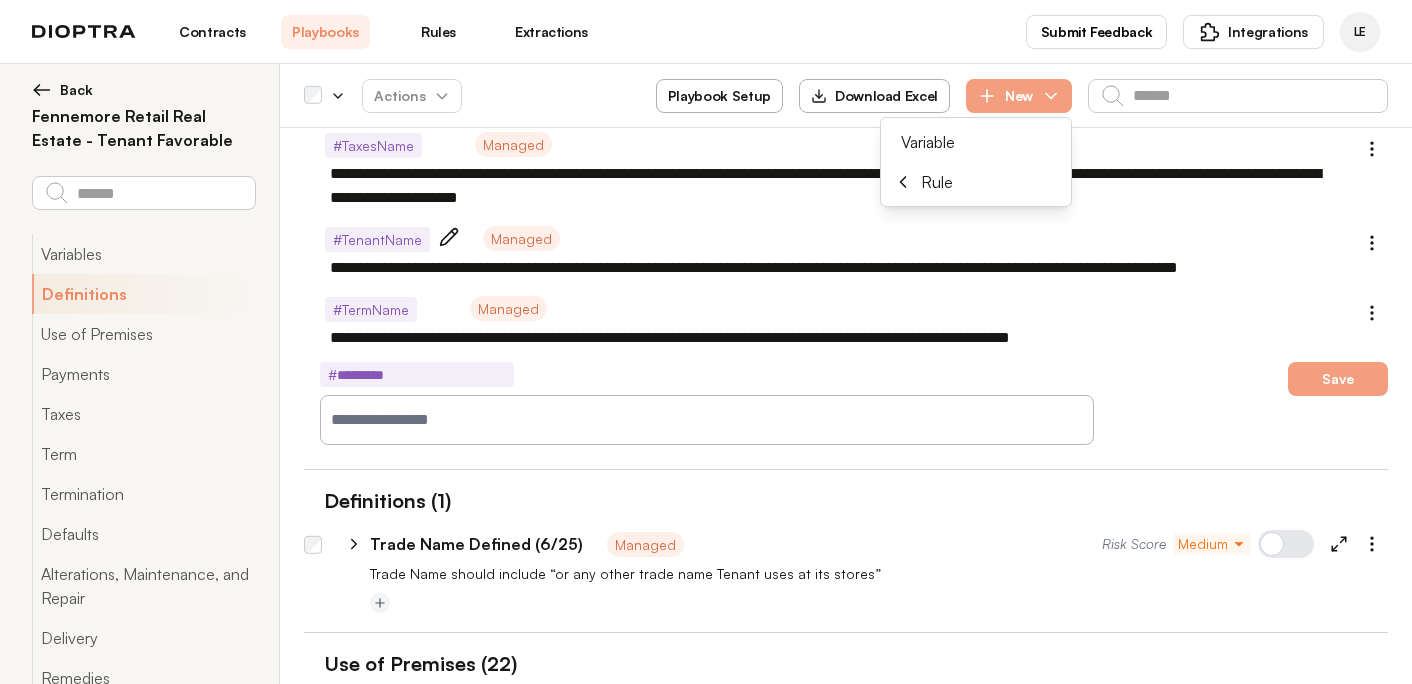 type on "*********" 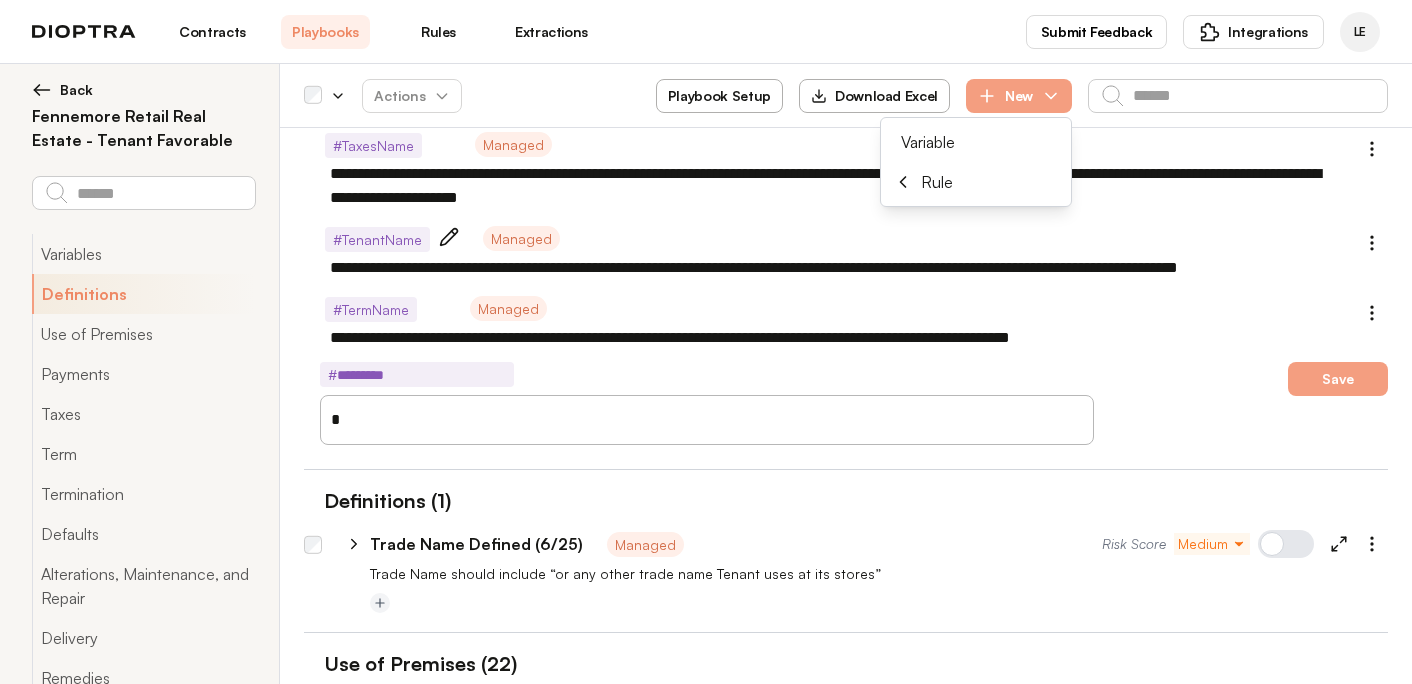type on "*" 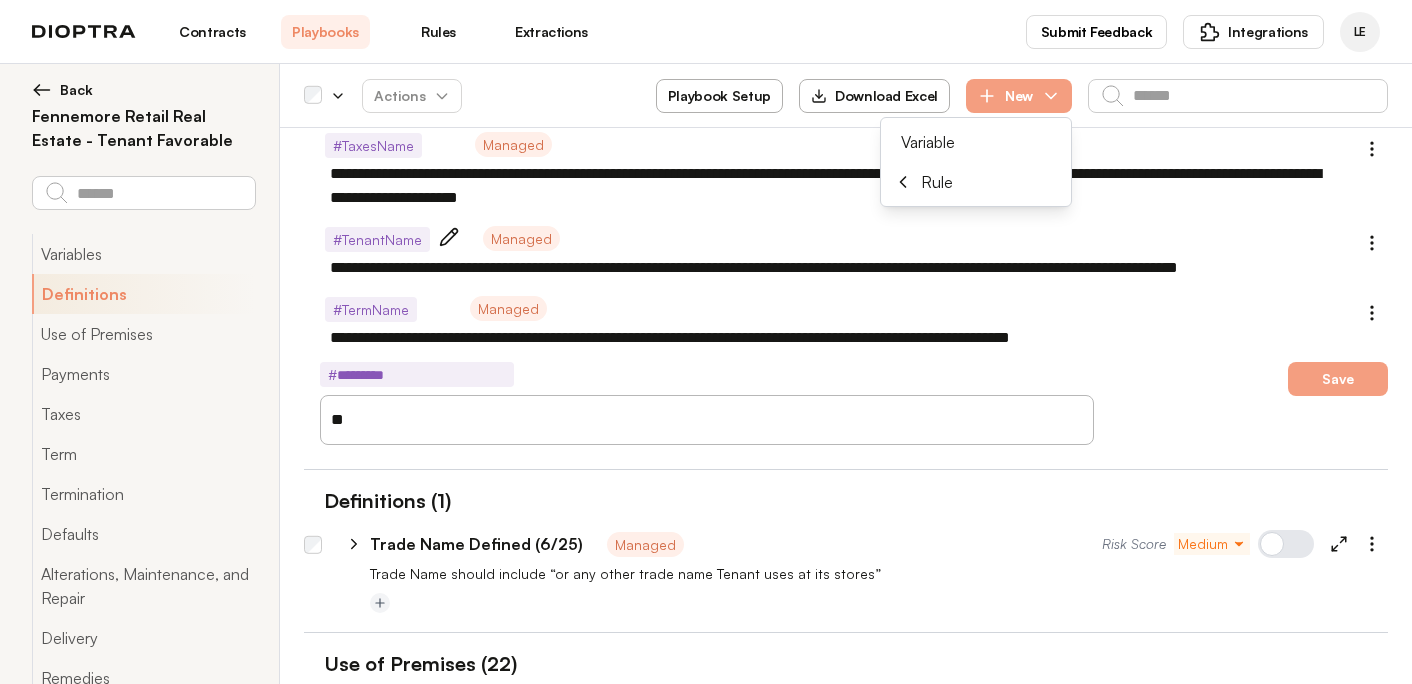 type on "*" 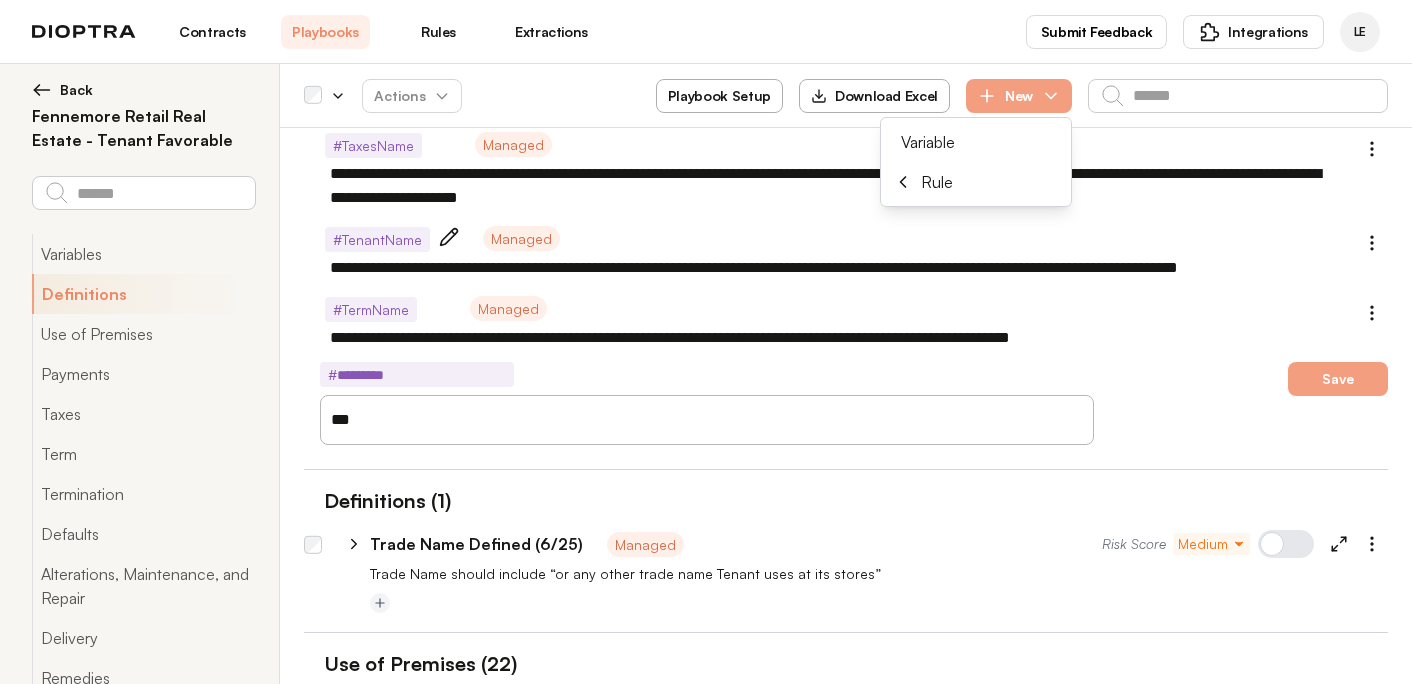 type on "*" 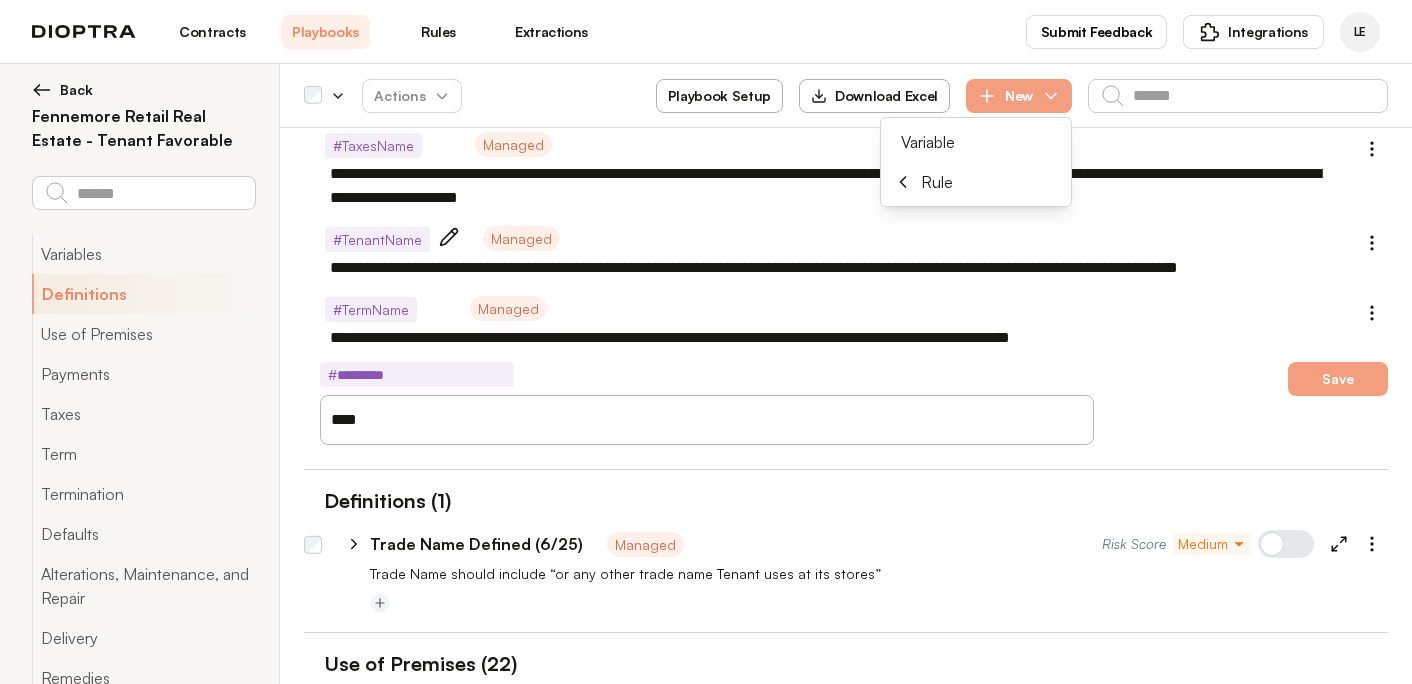 type on "*" 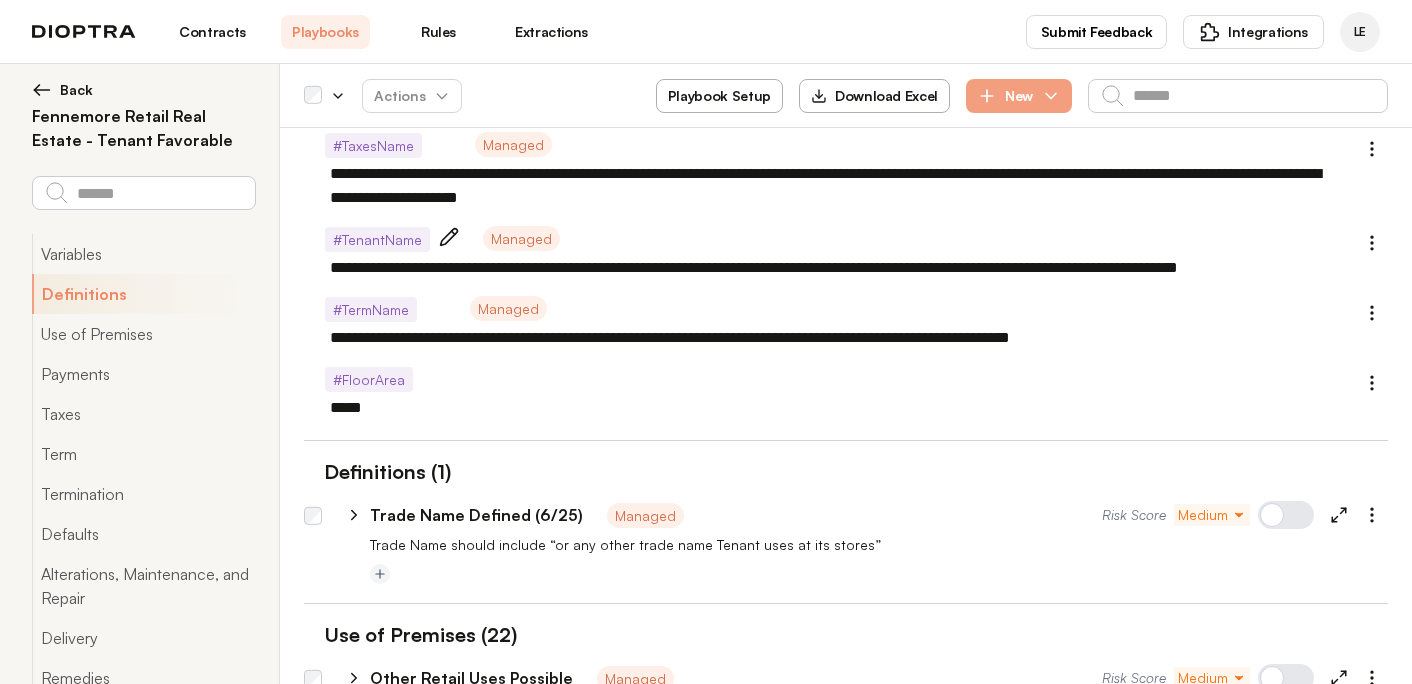 drag, startPoint x: 330, startPoint y: 273, endPoint x: 717, endPoint y: 264, distance: 387.10464 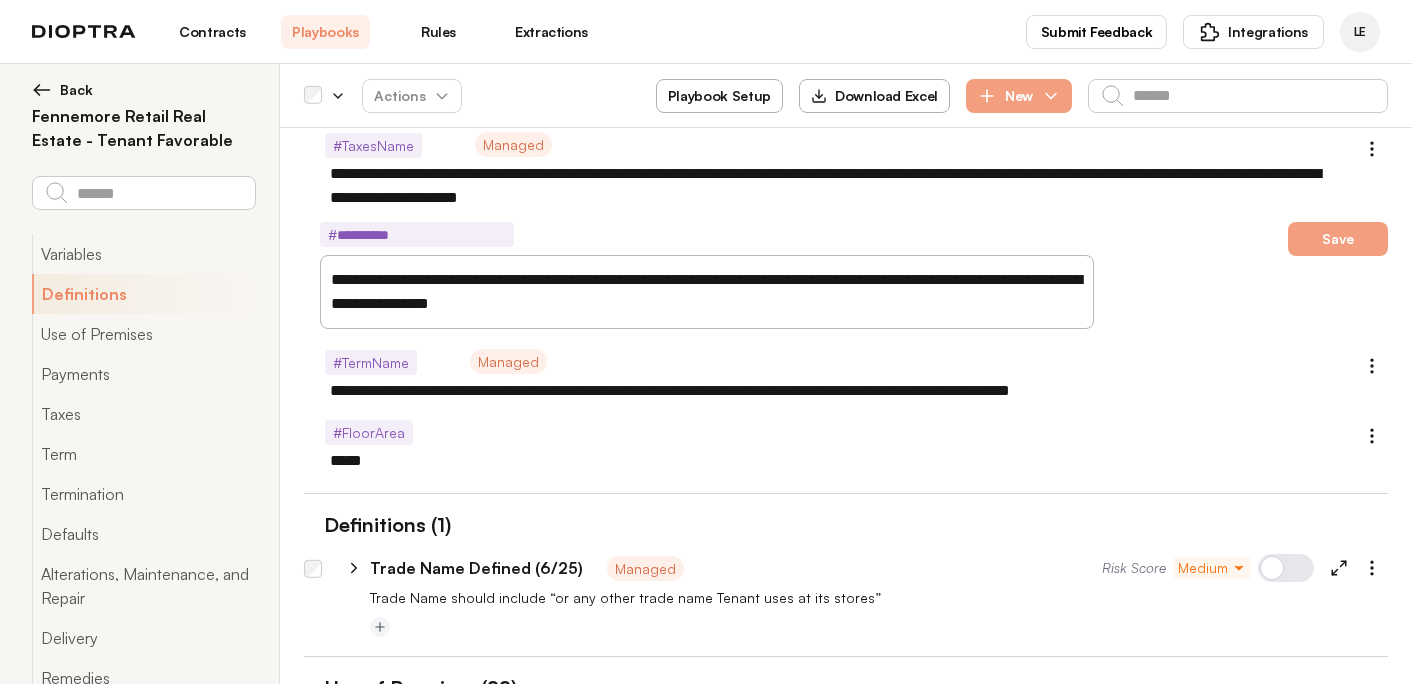 click on "**********" at bounding box center [846, 4745] 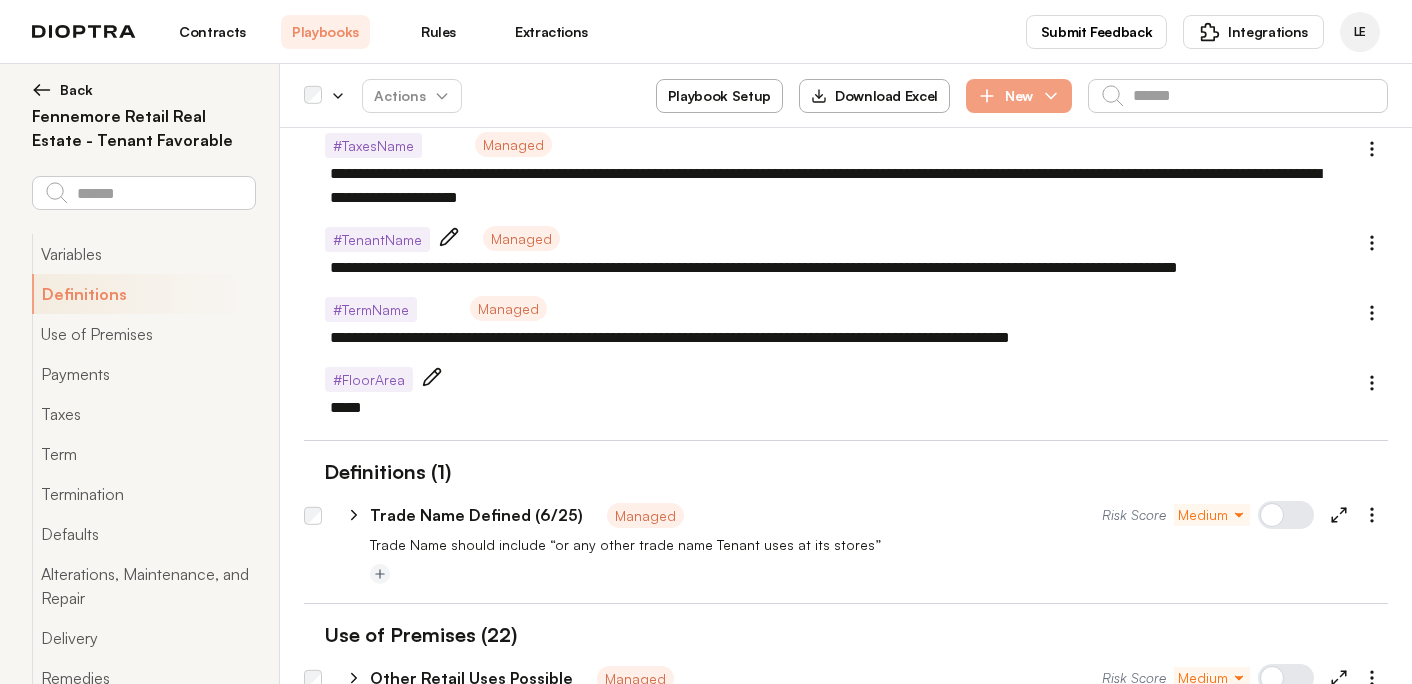 click on "****" at bounding box center (834, 408) 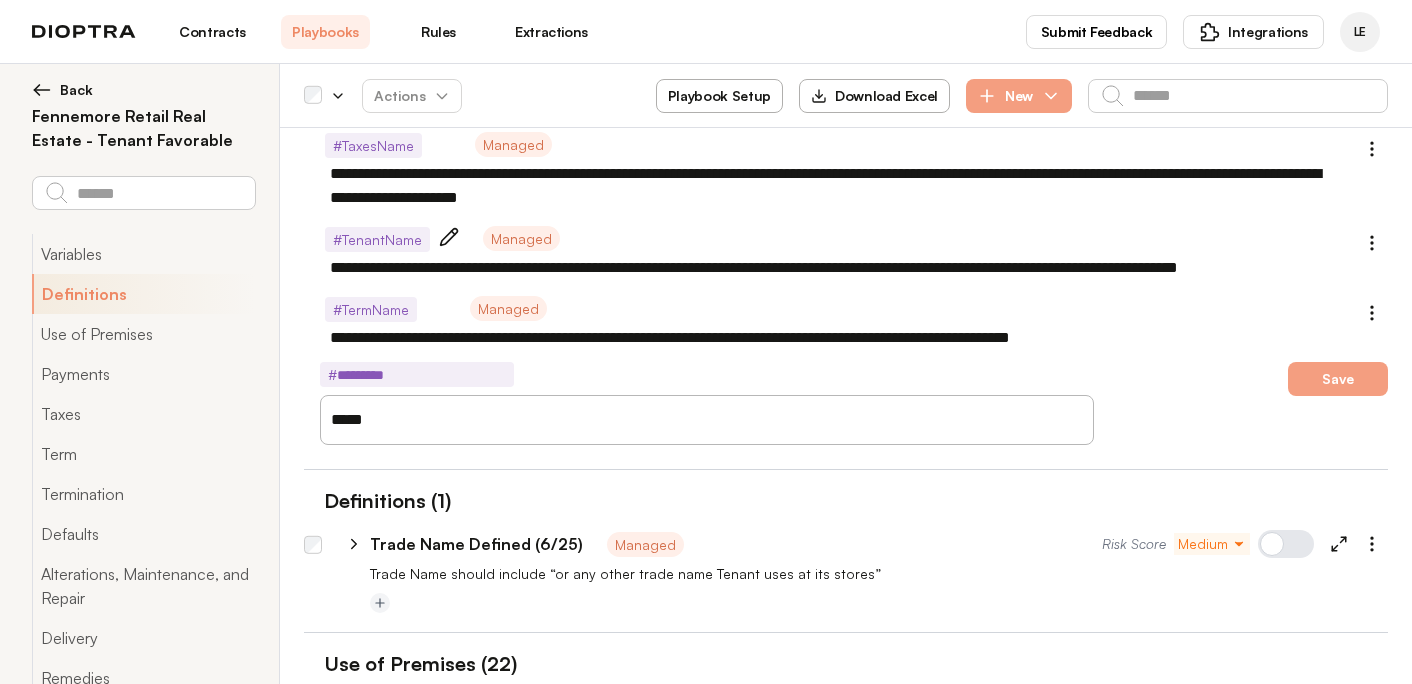 click on "****" at bounding box center [711, 420] 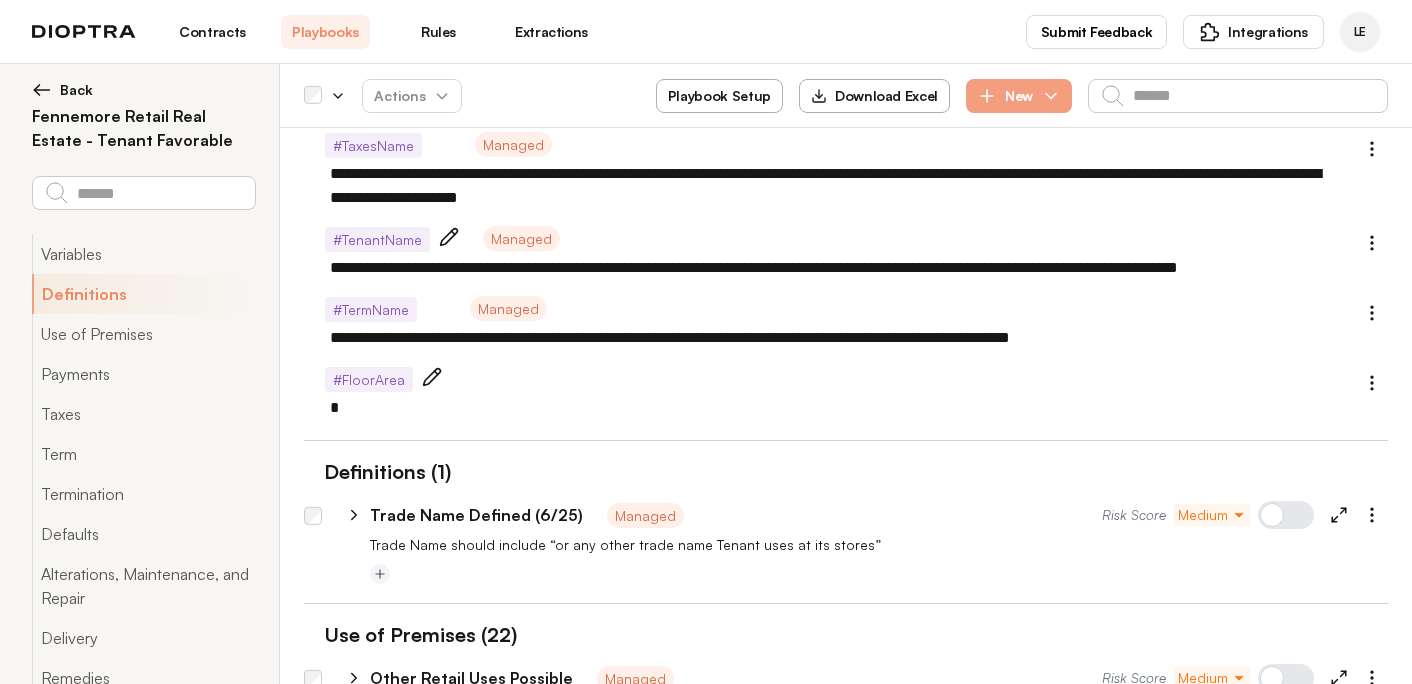 drag, startPoint x: 329, startPoint y: 273, endPoint x: 725, endPoint y: 274, distance: 396.00125 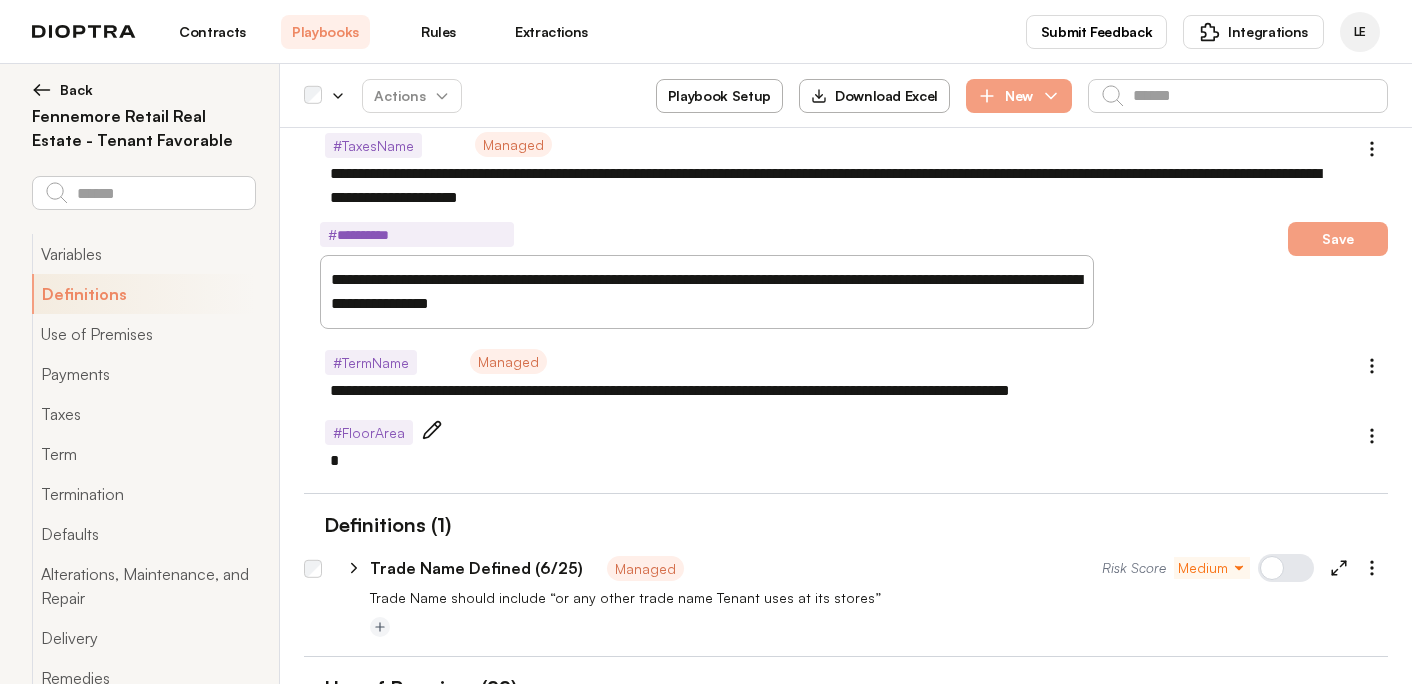 drag, startPoint x: 720, startPoint y: 281, endPoint x: 302, endPoint y: 284, distance: 418.01077 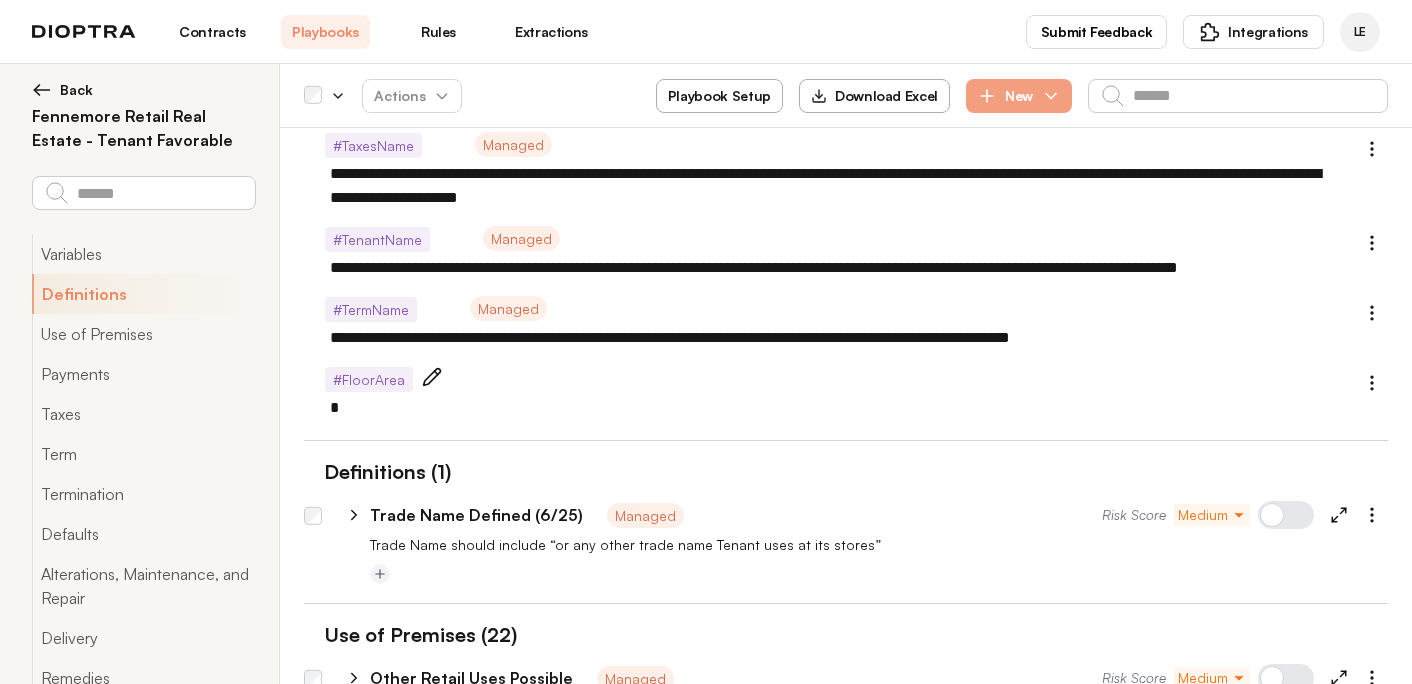 paste 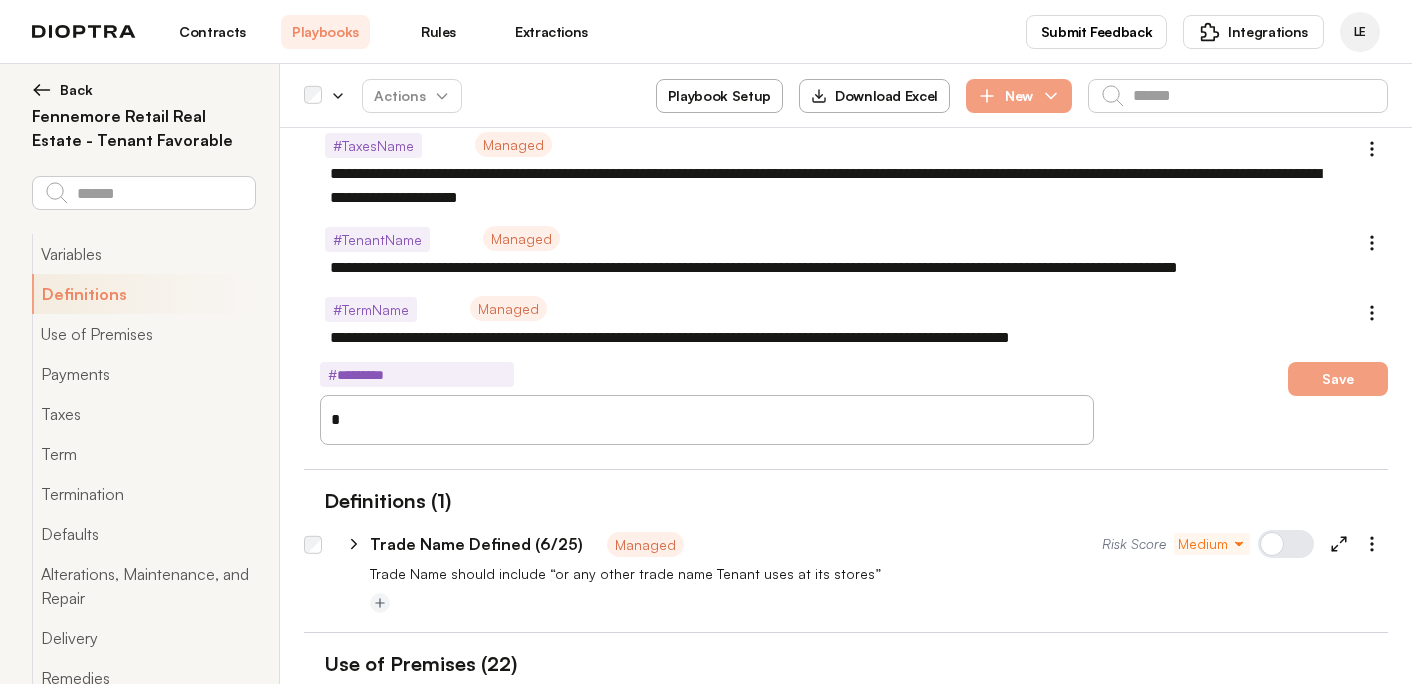 type on "*" 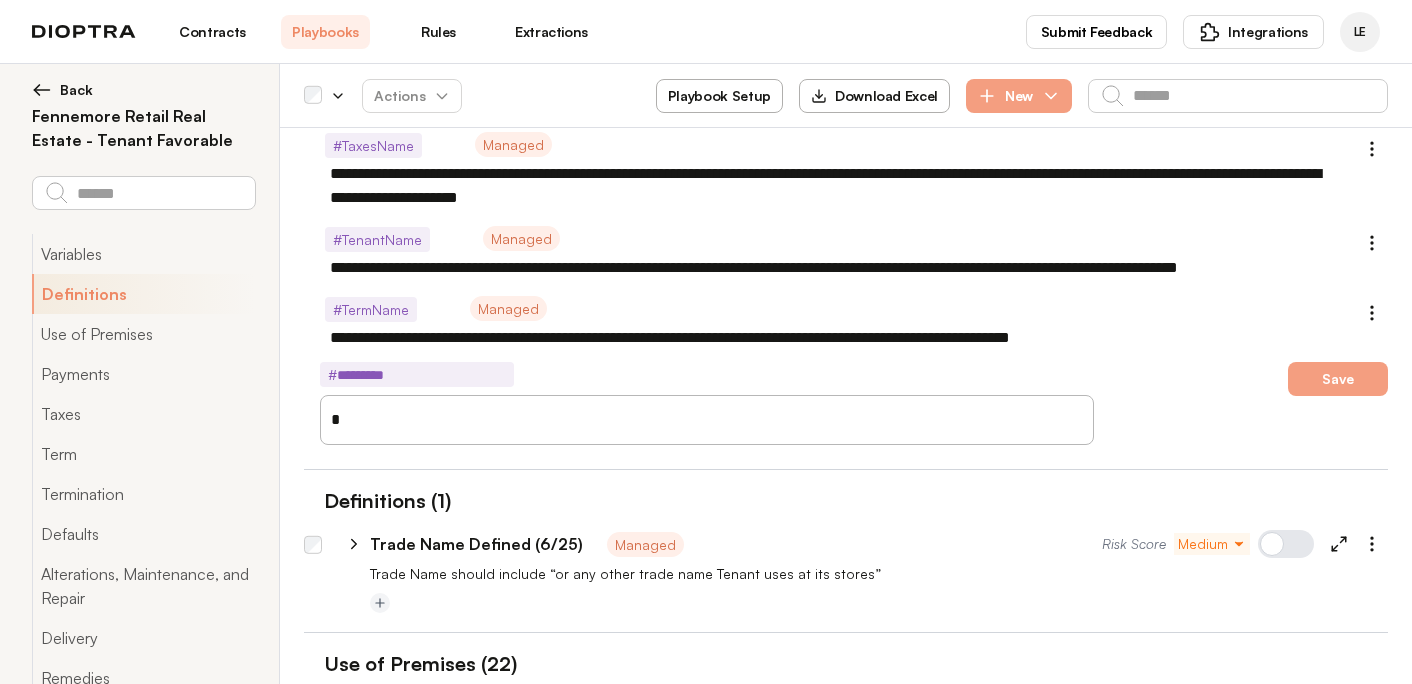 type on "**********" 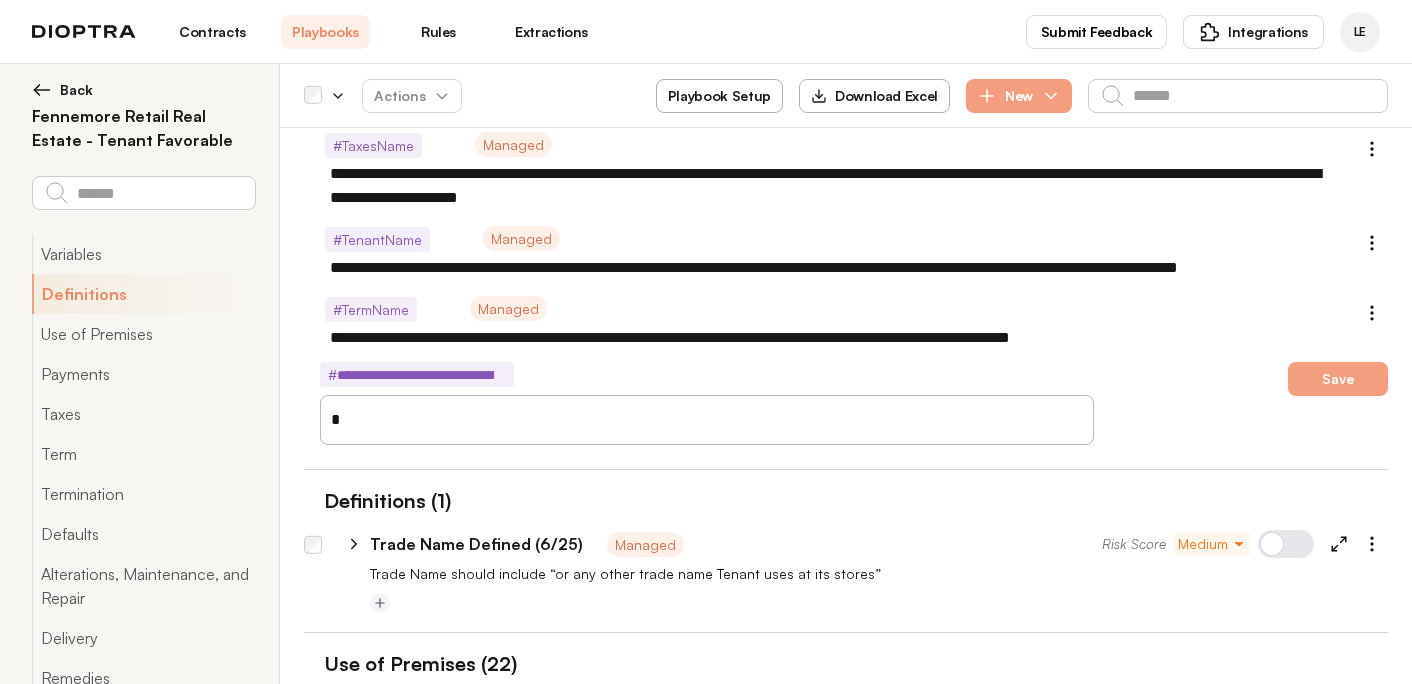 scroll, scrollTop: 0, scrollLeft: 242, axis: horizontal 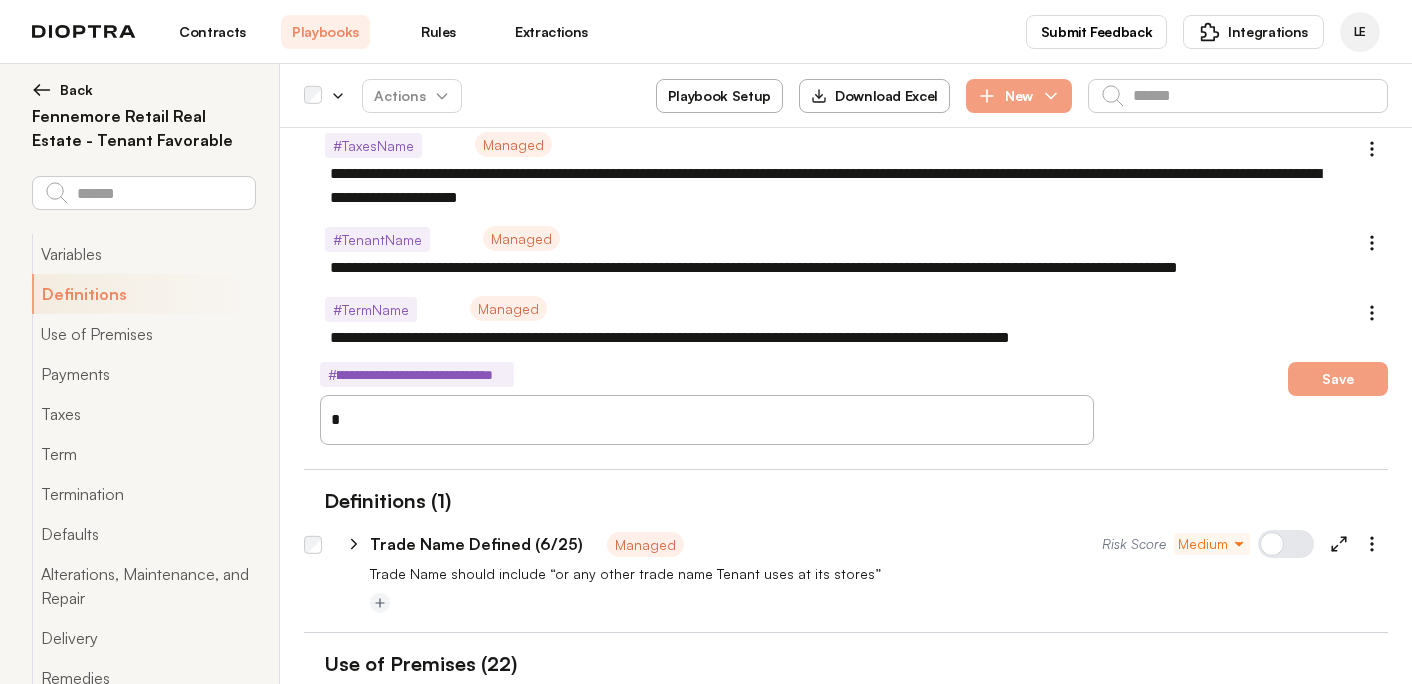 type on "*" 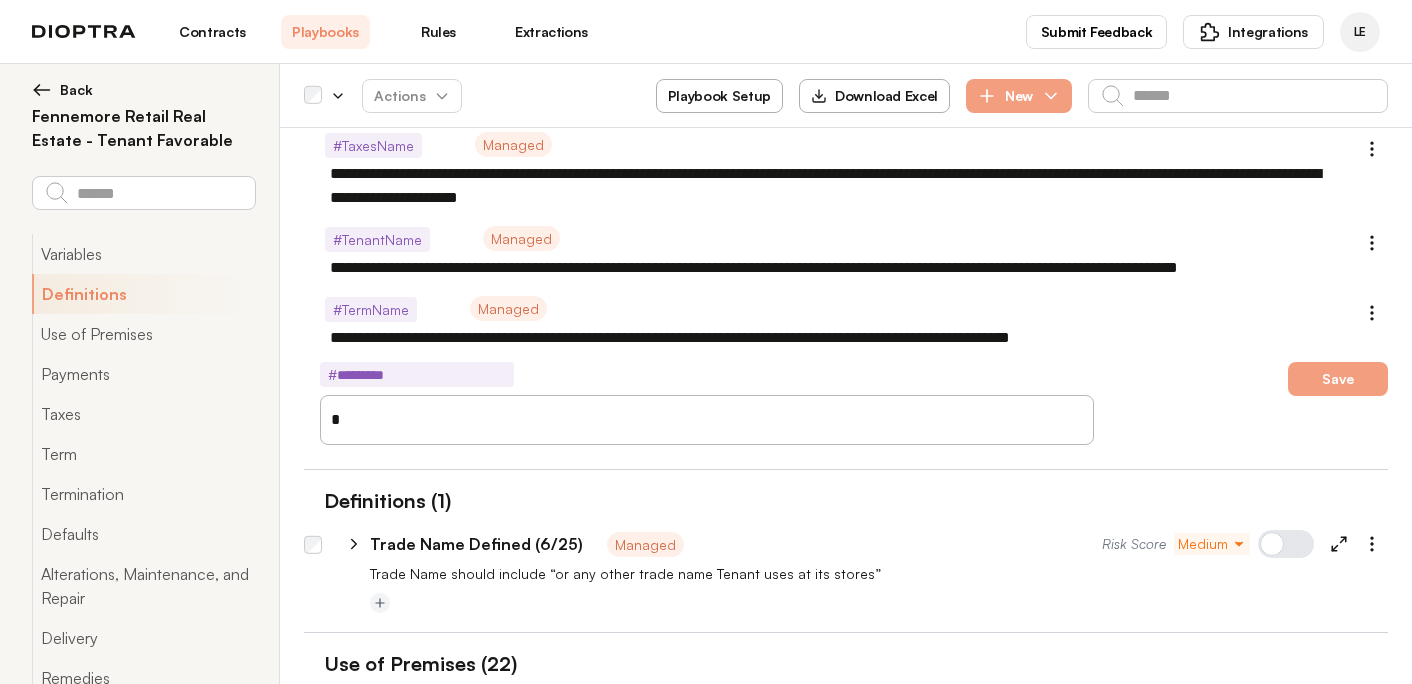 scroll, scrollTop: 0, scrollLeft: 0, axis: both 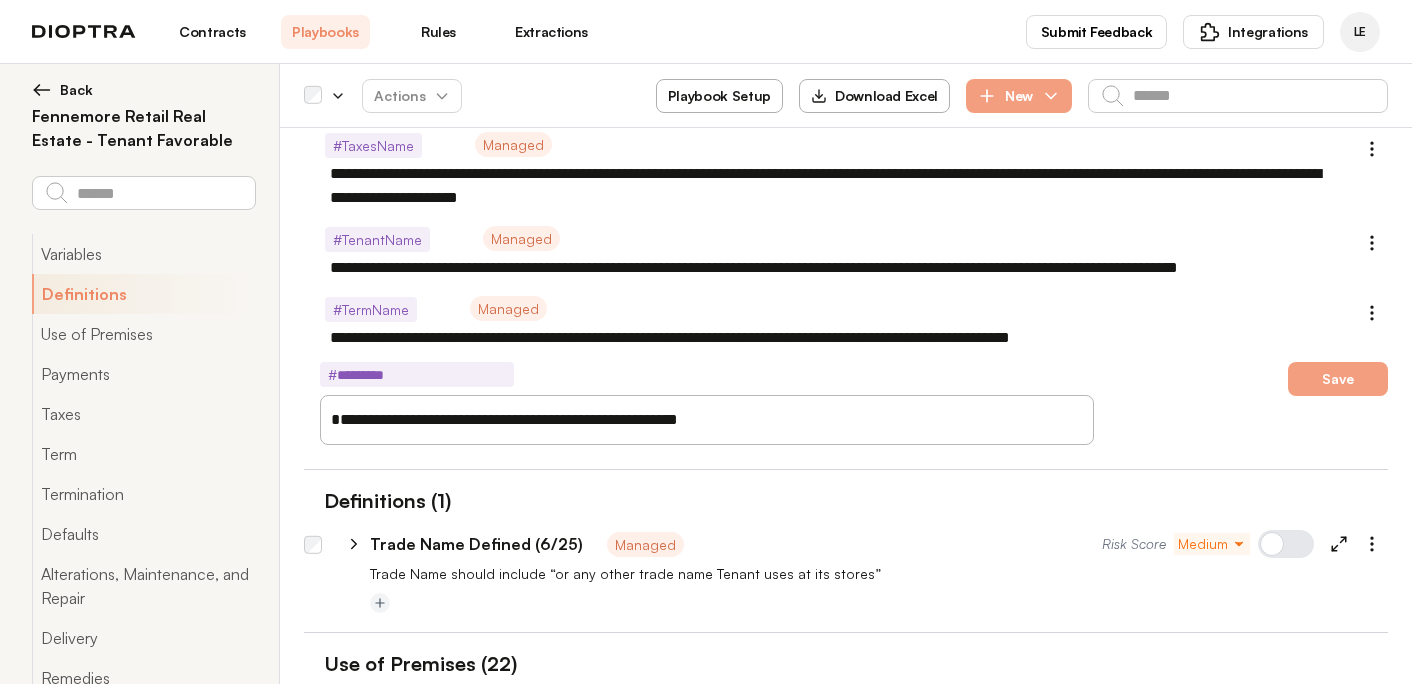 type on "*" 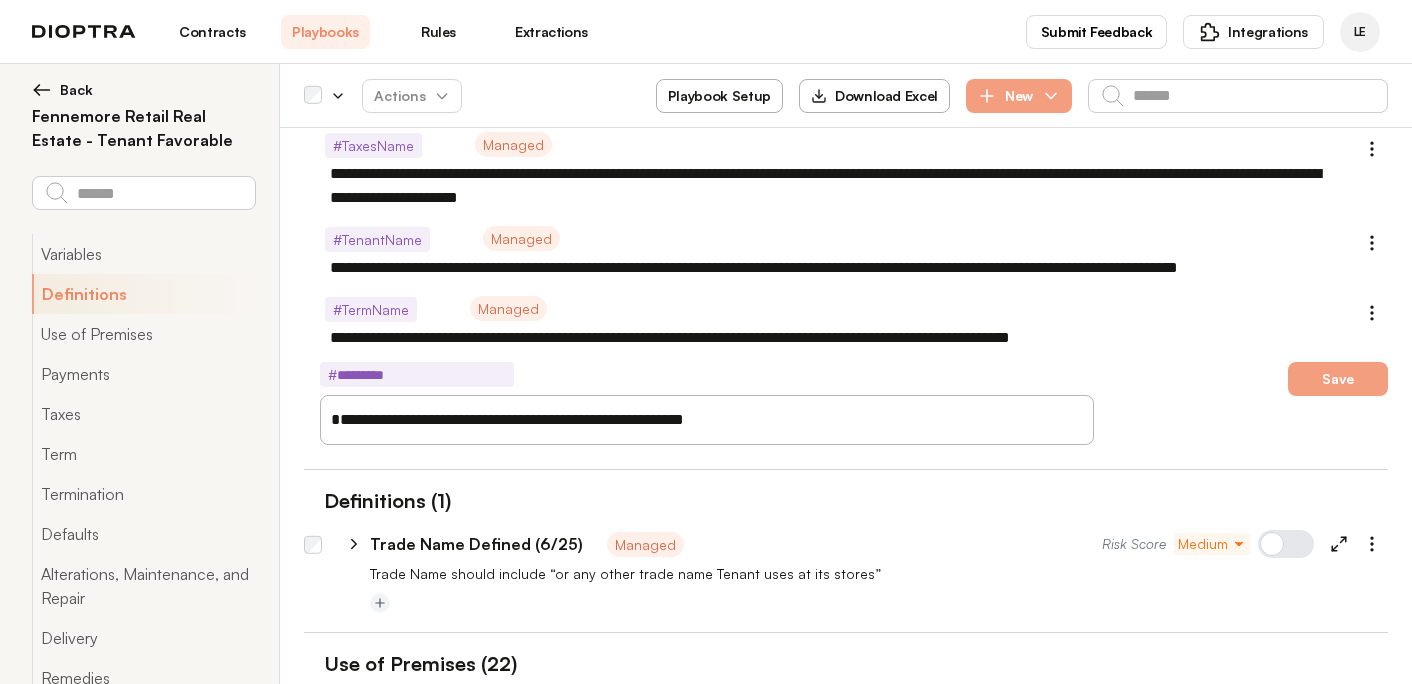 type on "*" 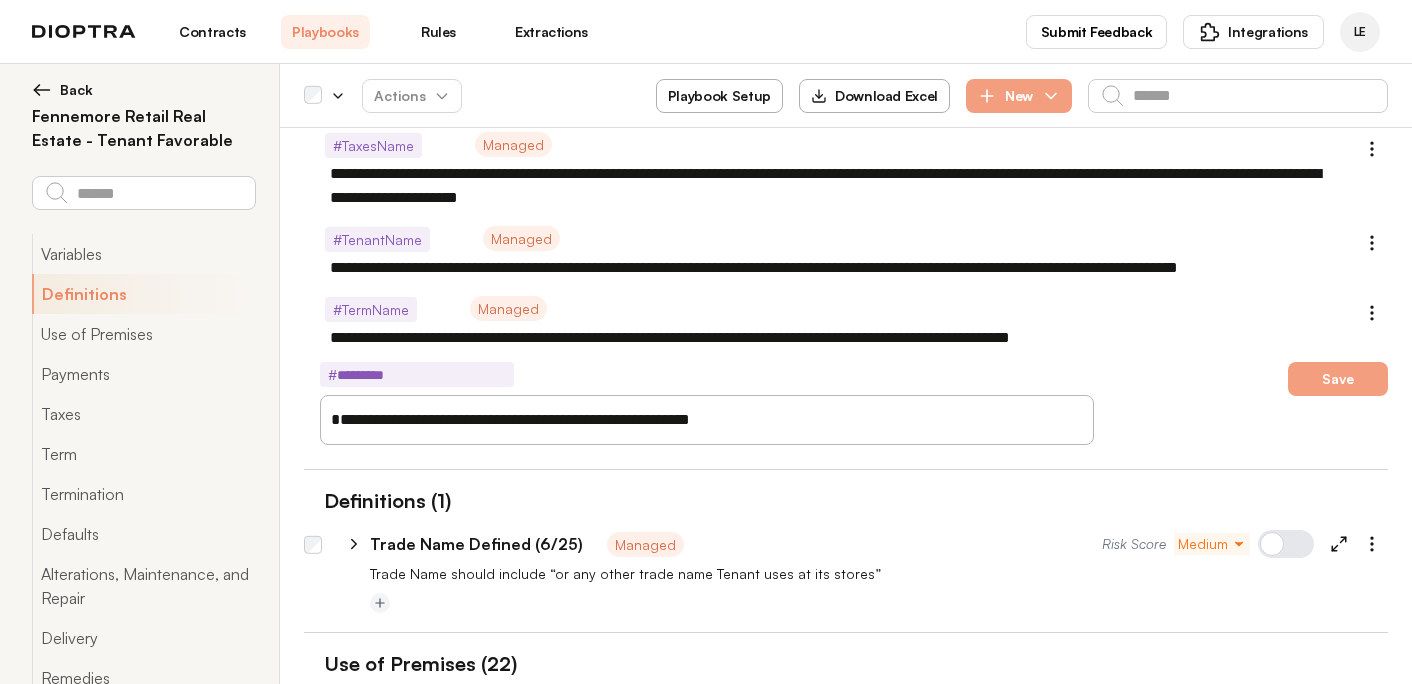 type on "*" 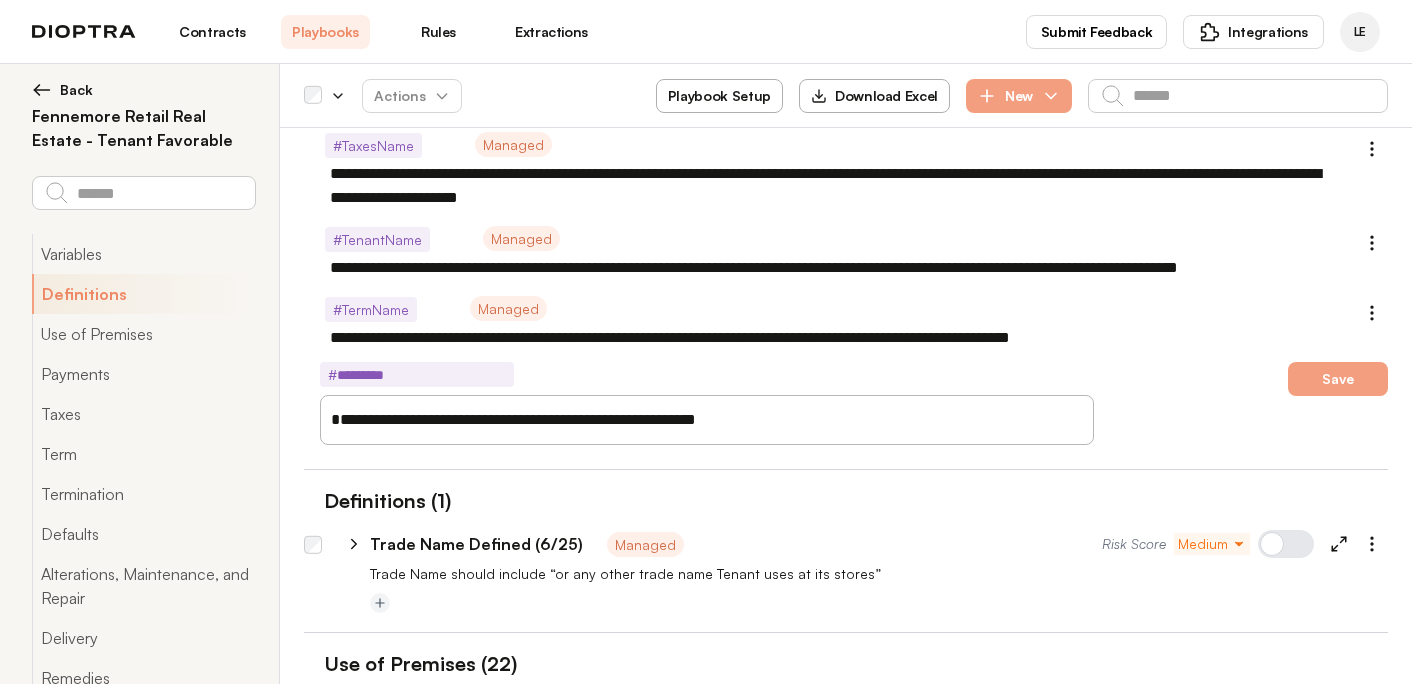 type on "*" 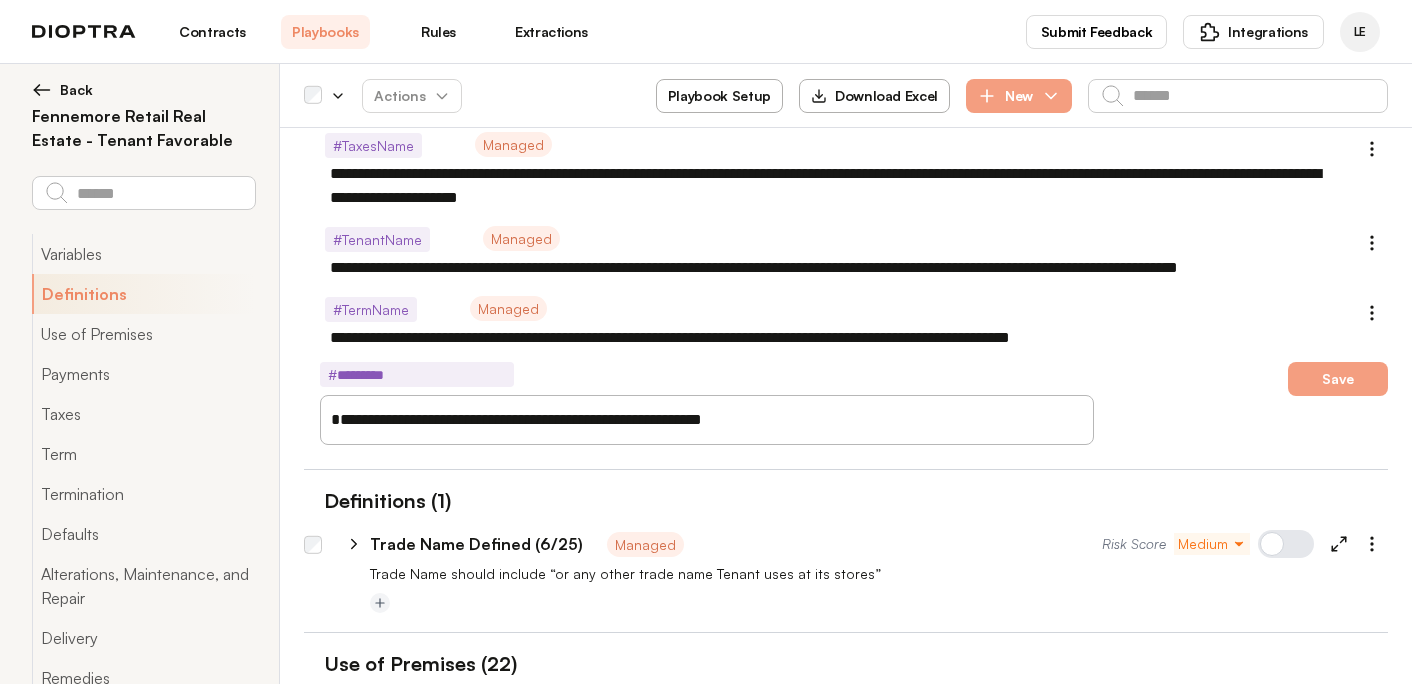 type on "**********" 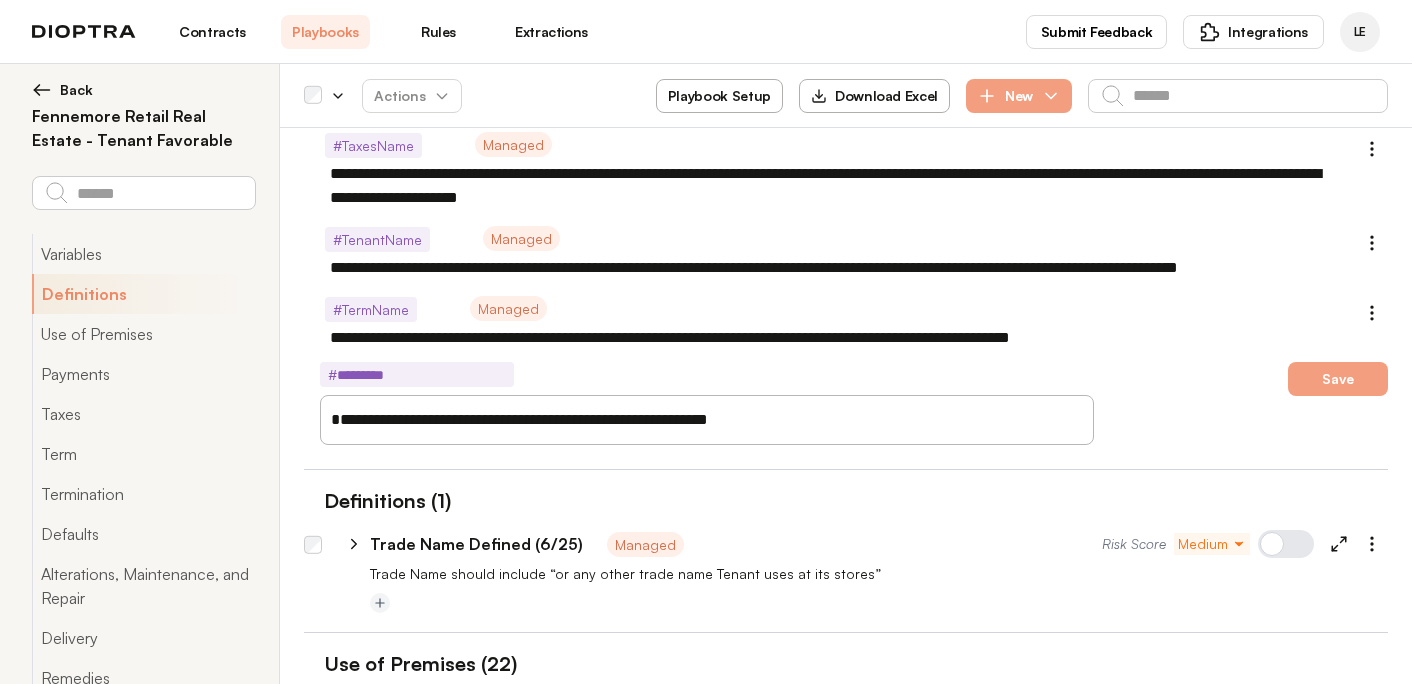 type on "*" 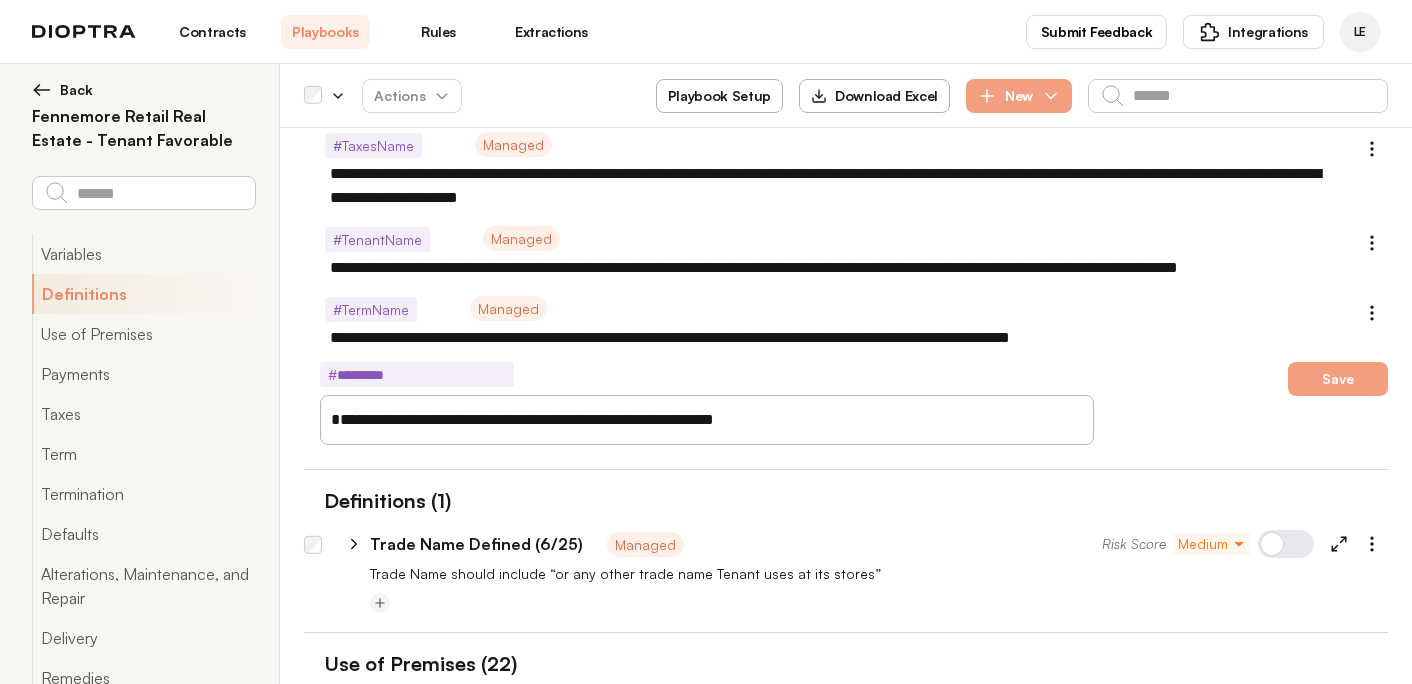 type on "*" 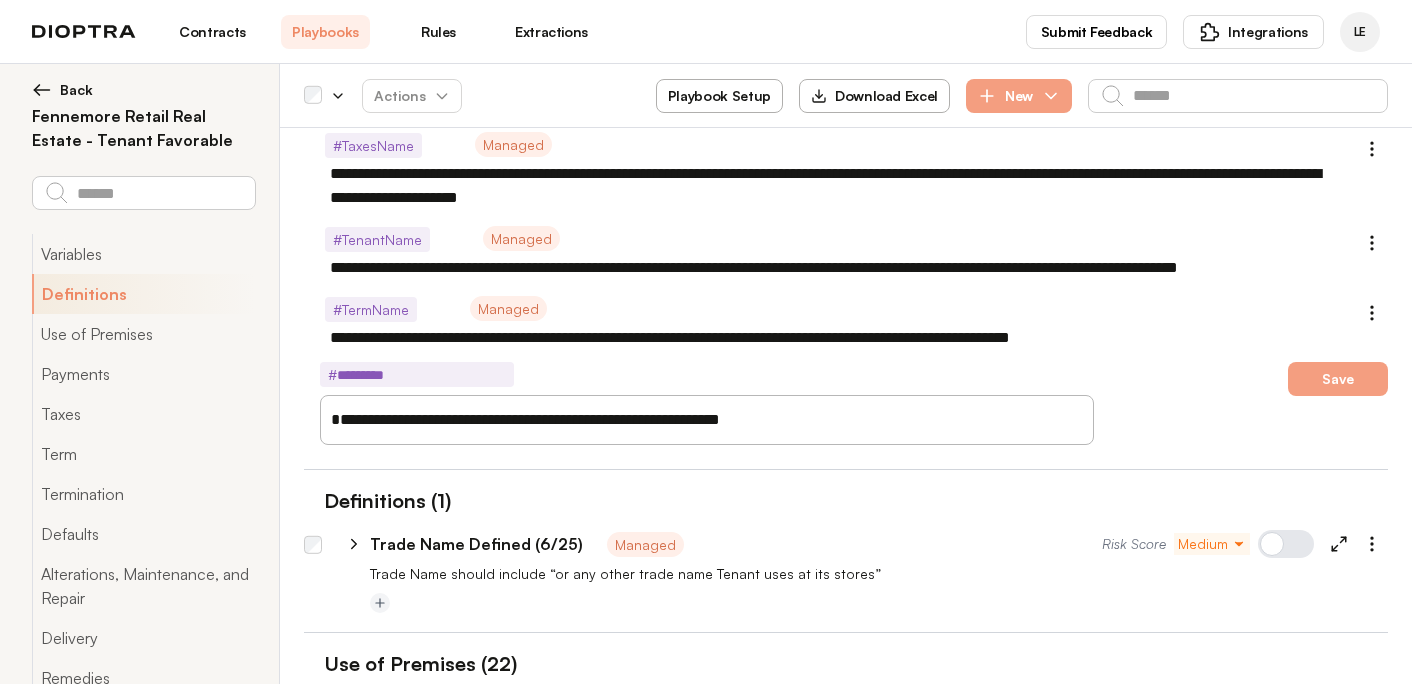 type on "*" 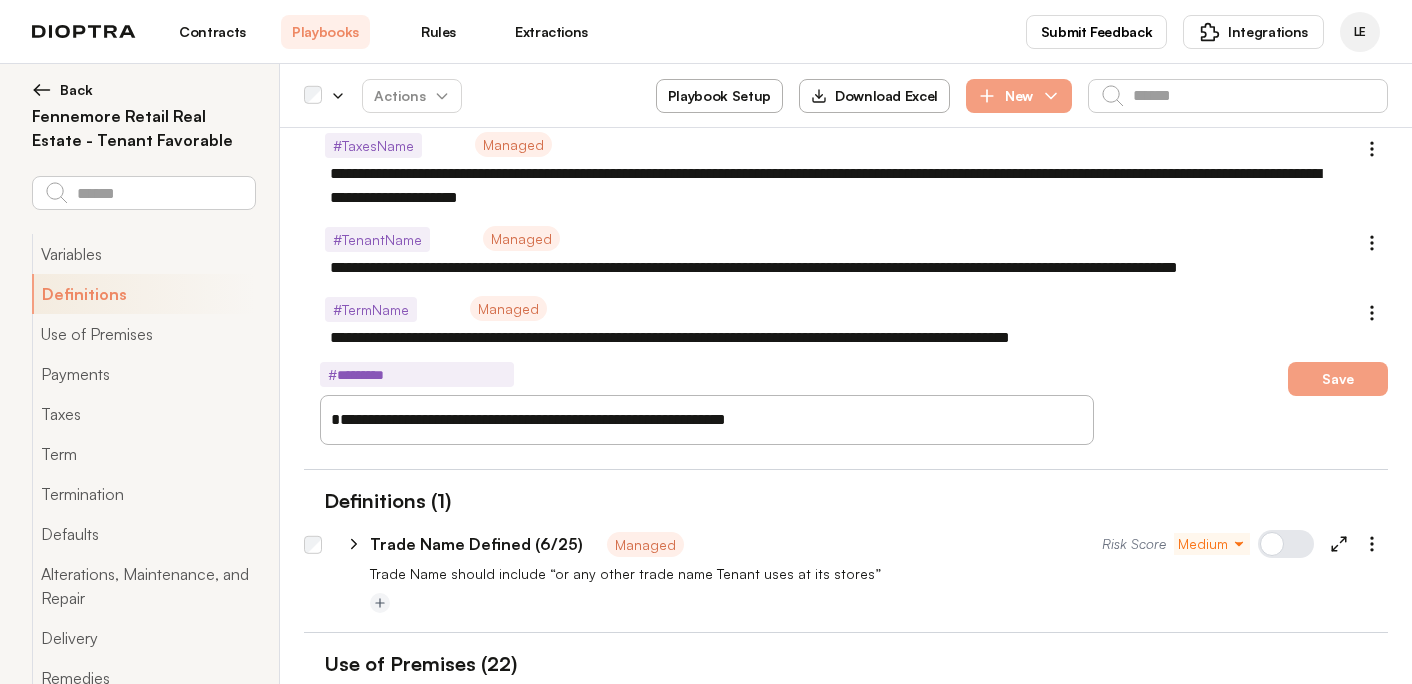 type on "*" 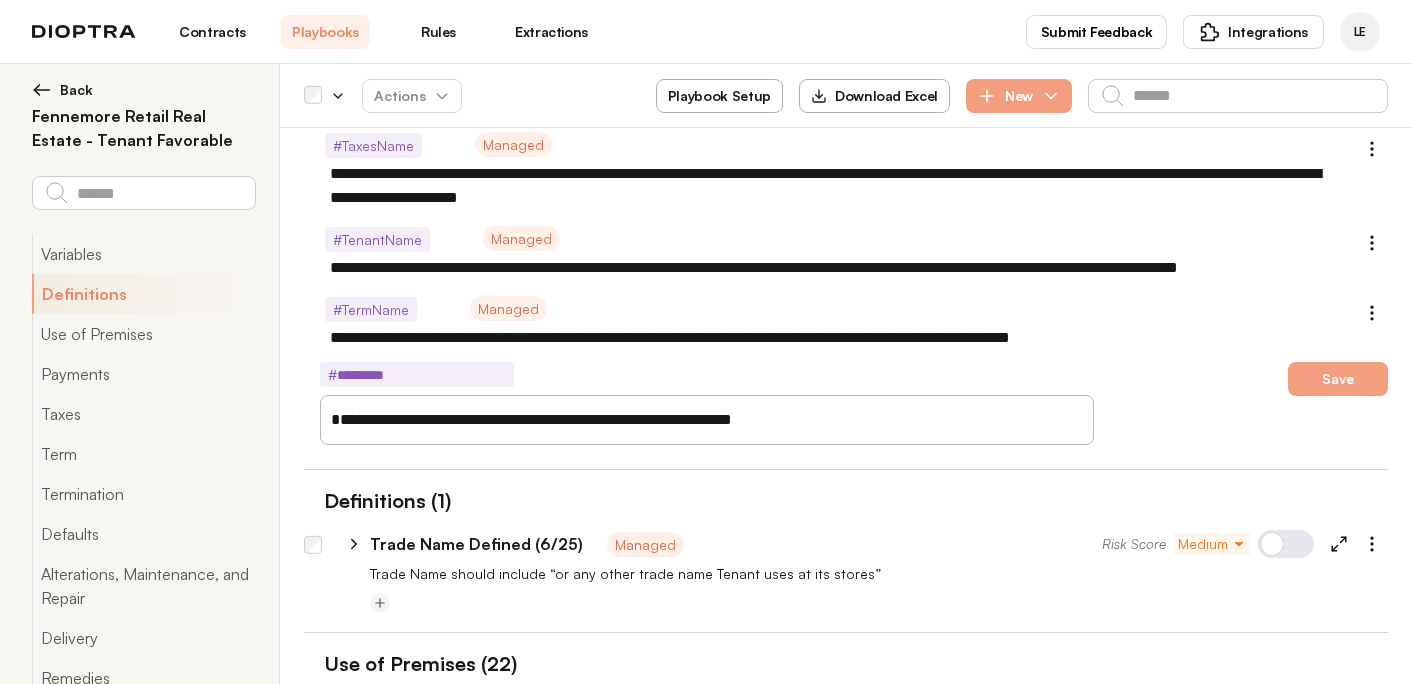 type on "*" 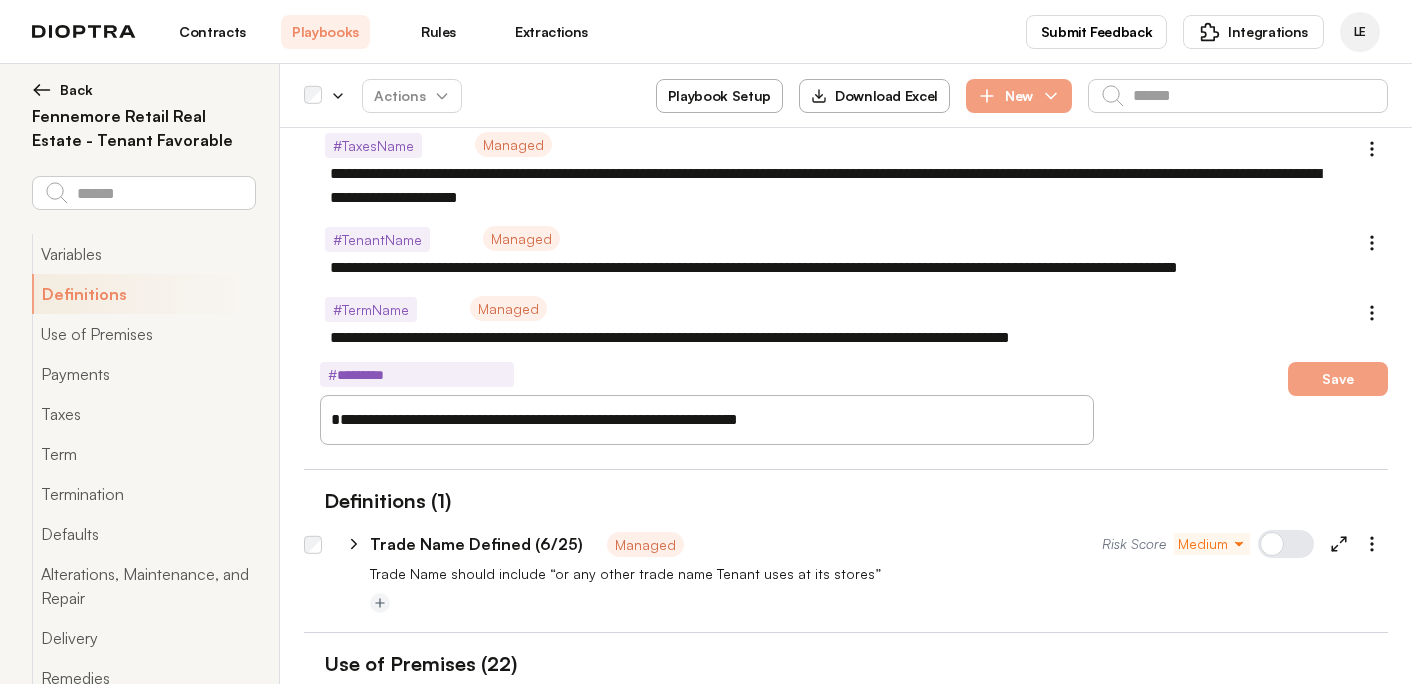 type on "*" 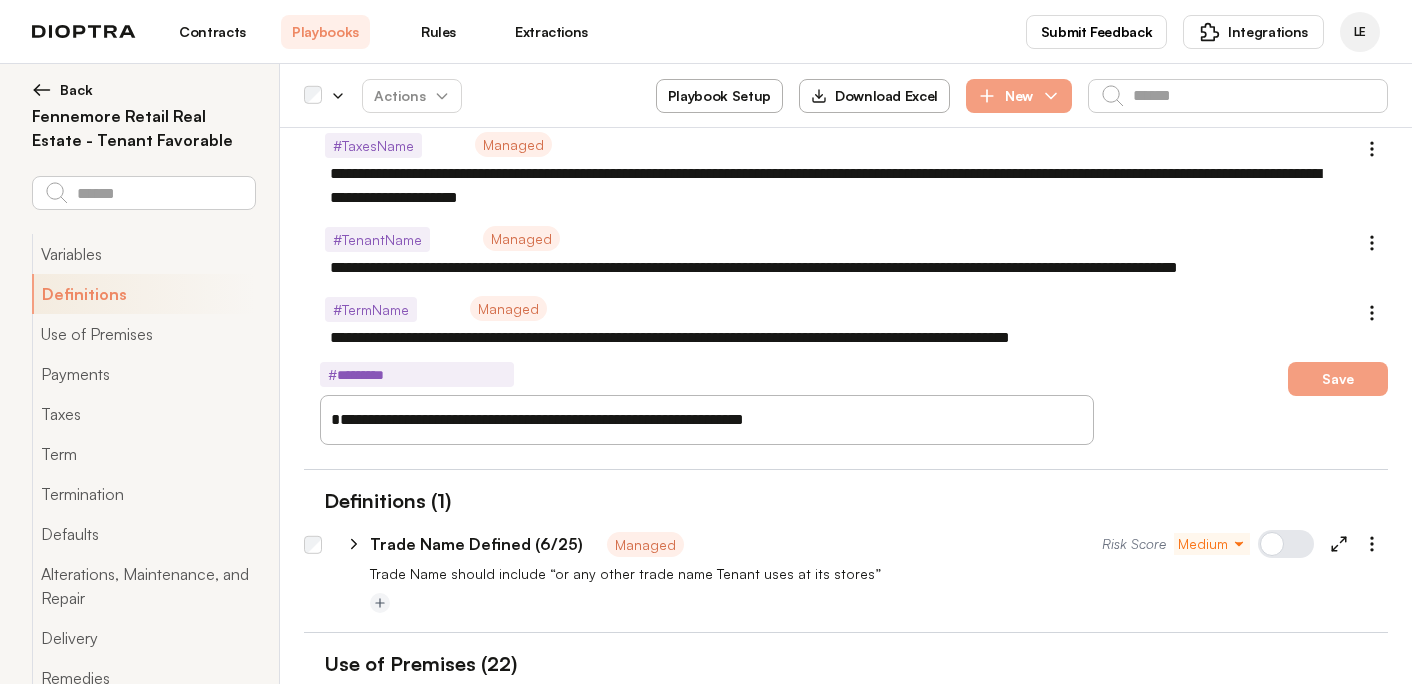type on "*" 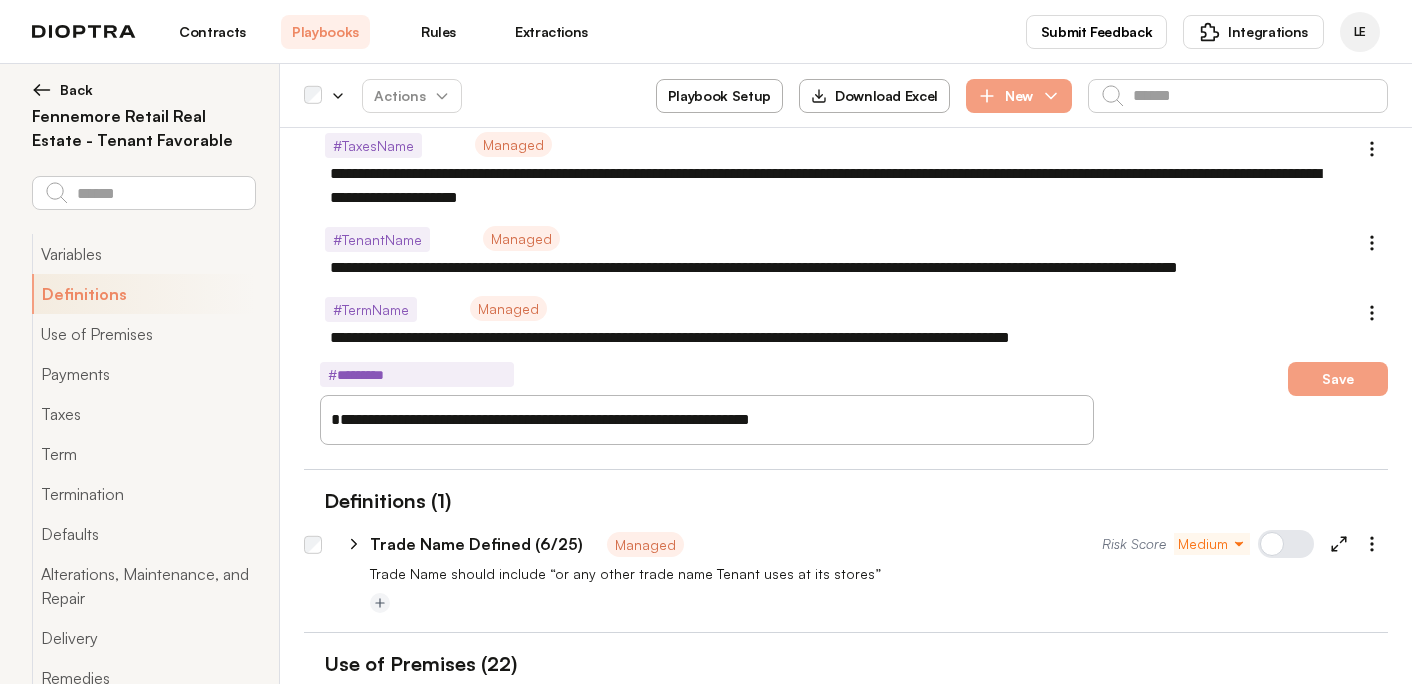 type on "*" 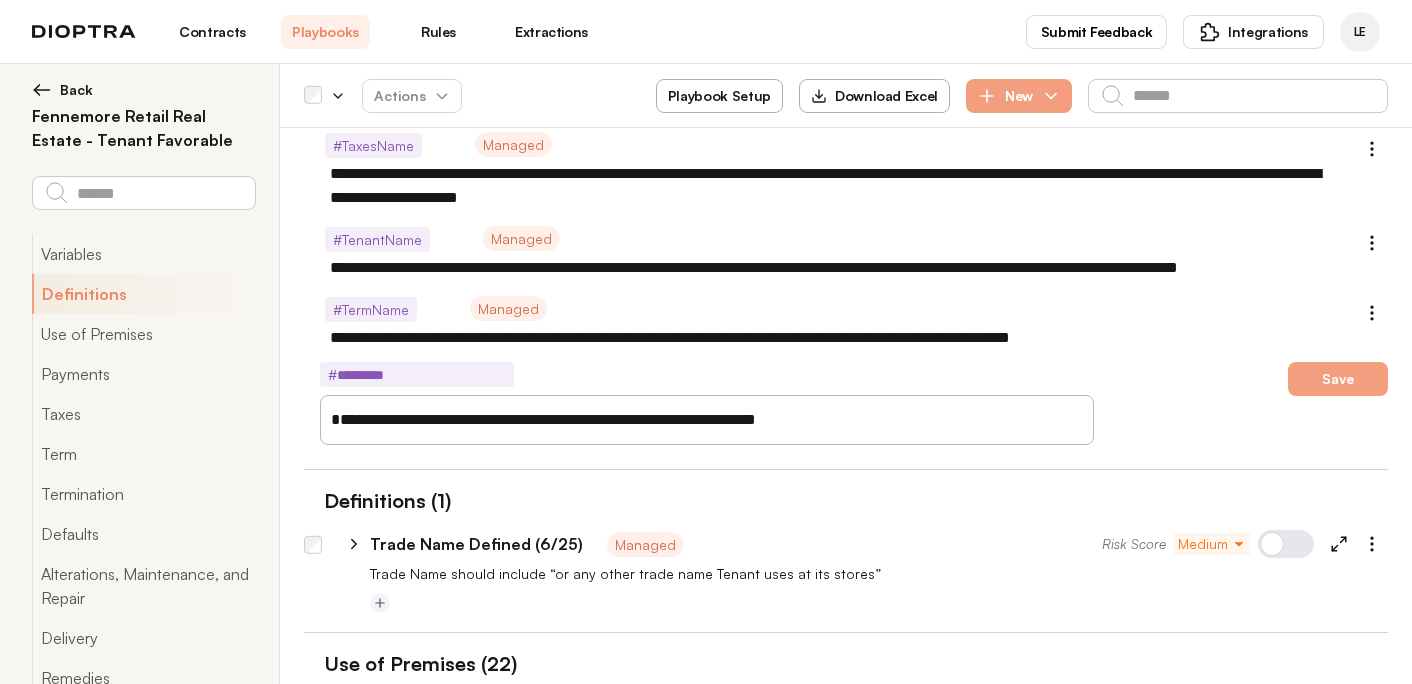 type on "**********" 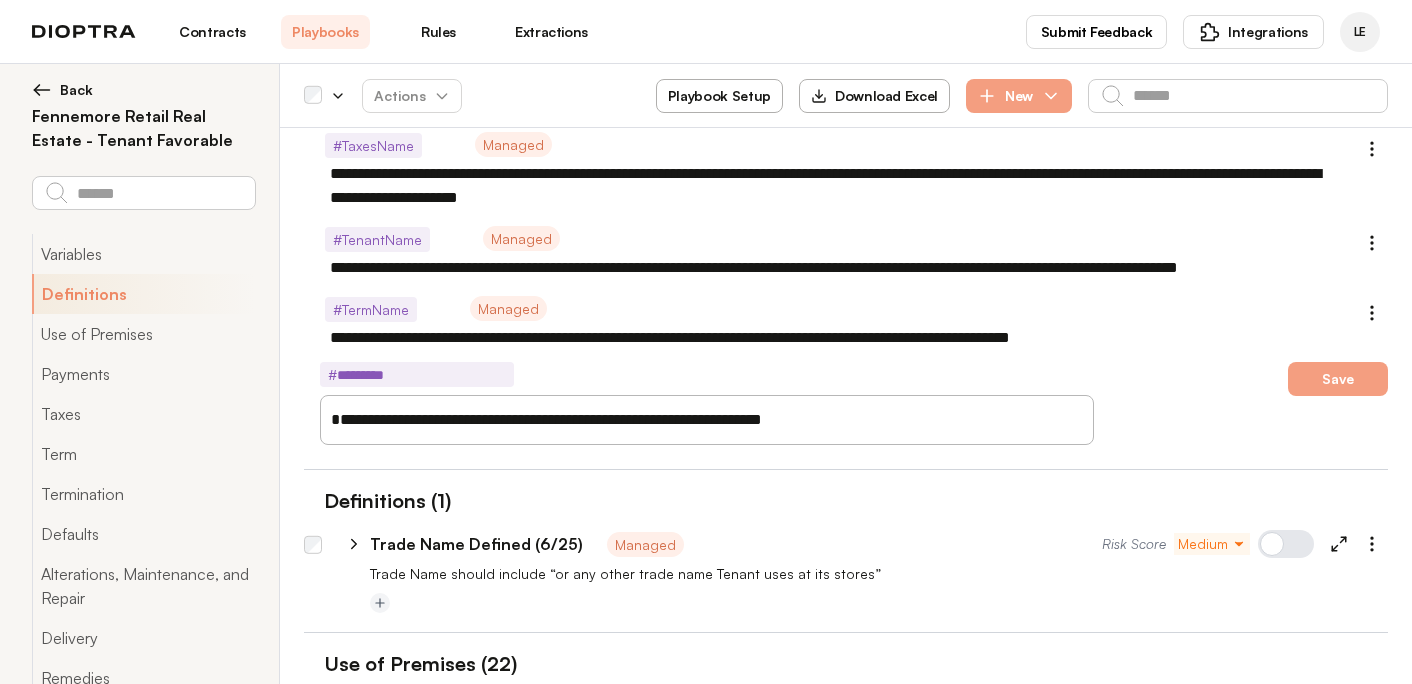 type on "*" 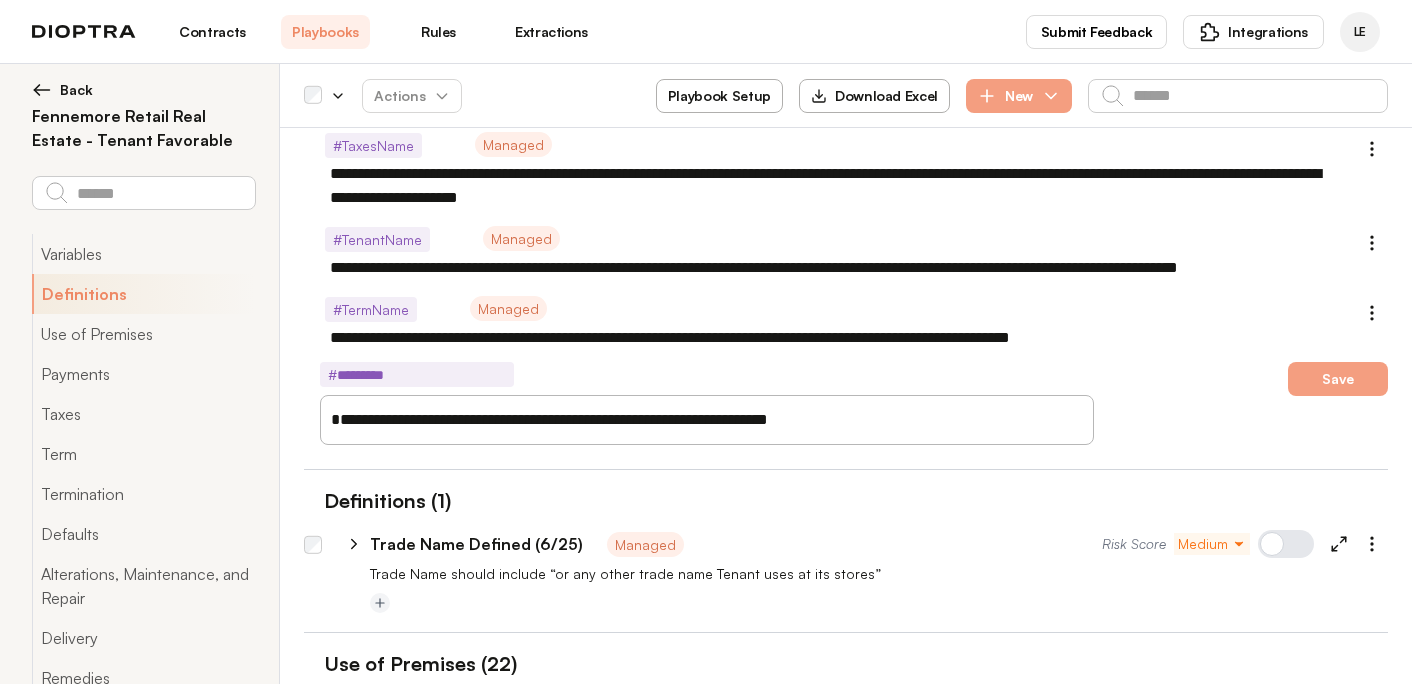 type on "*" 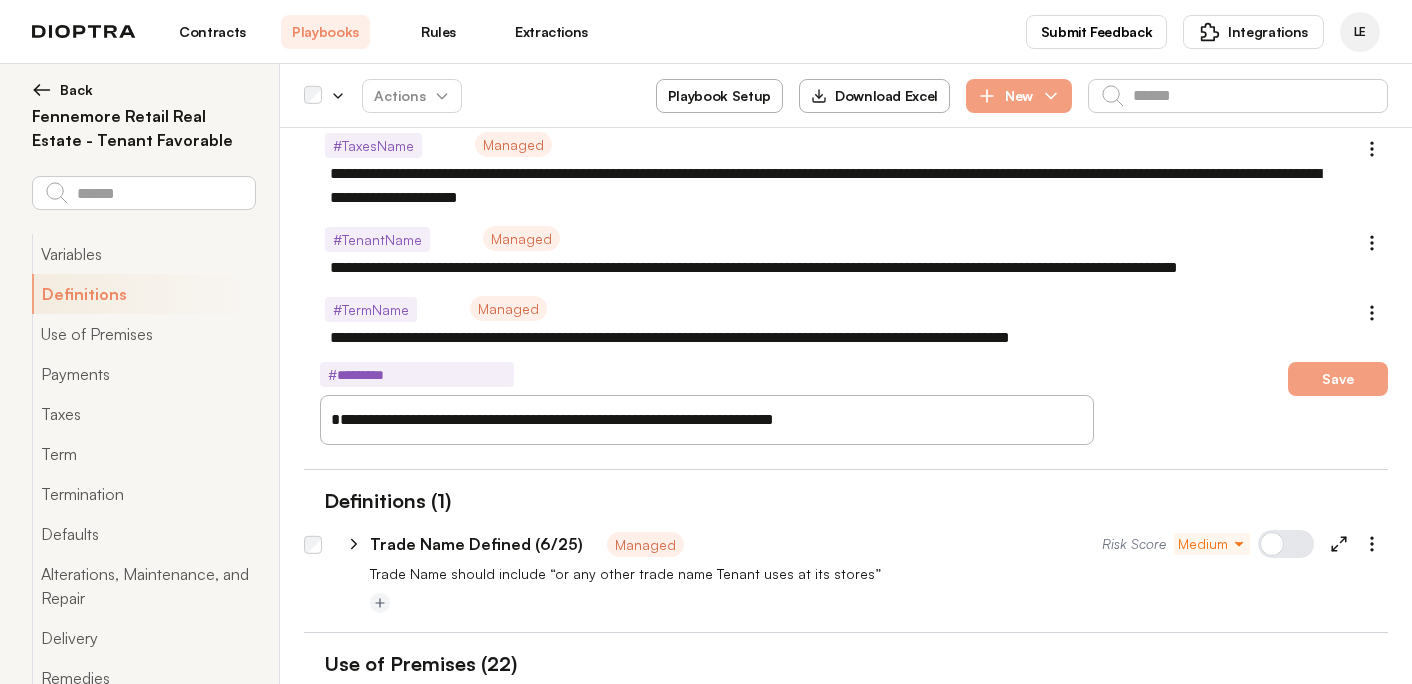 type on "*" 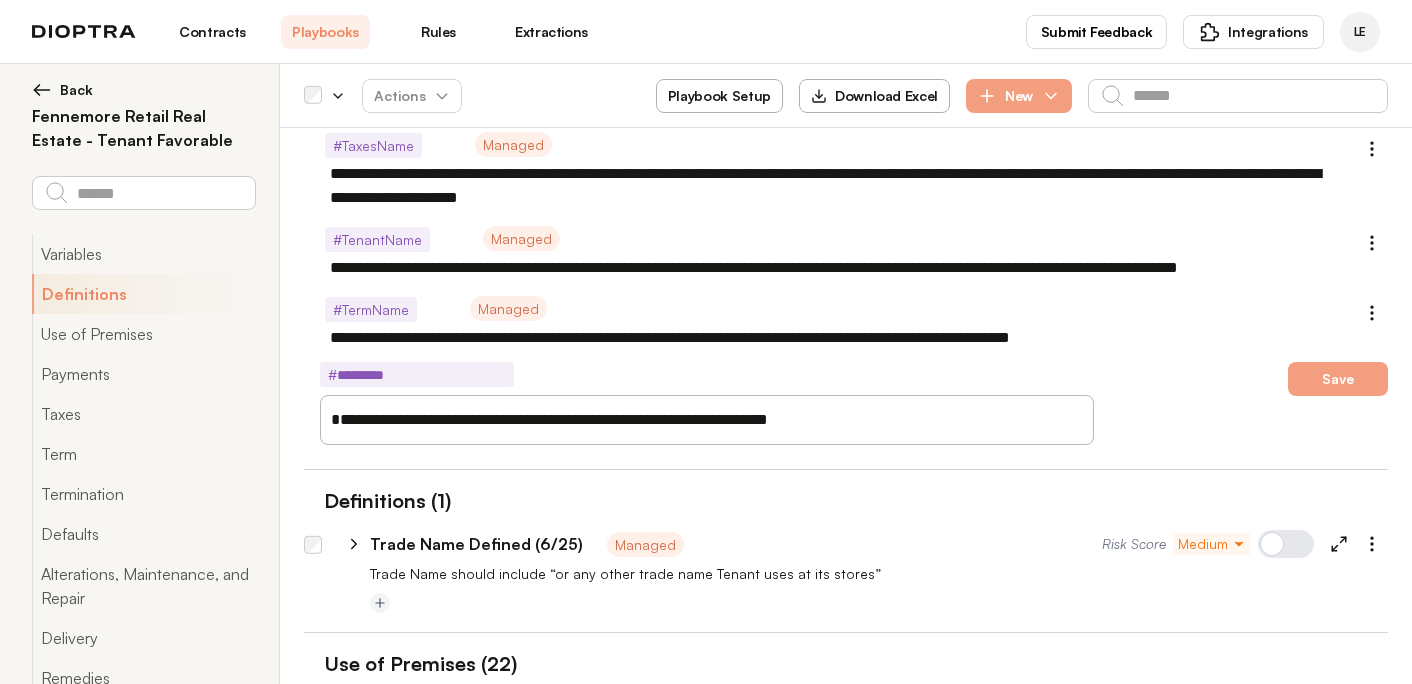 type on "*" 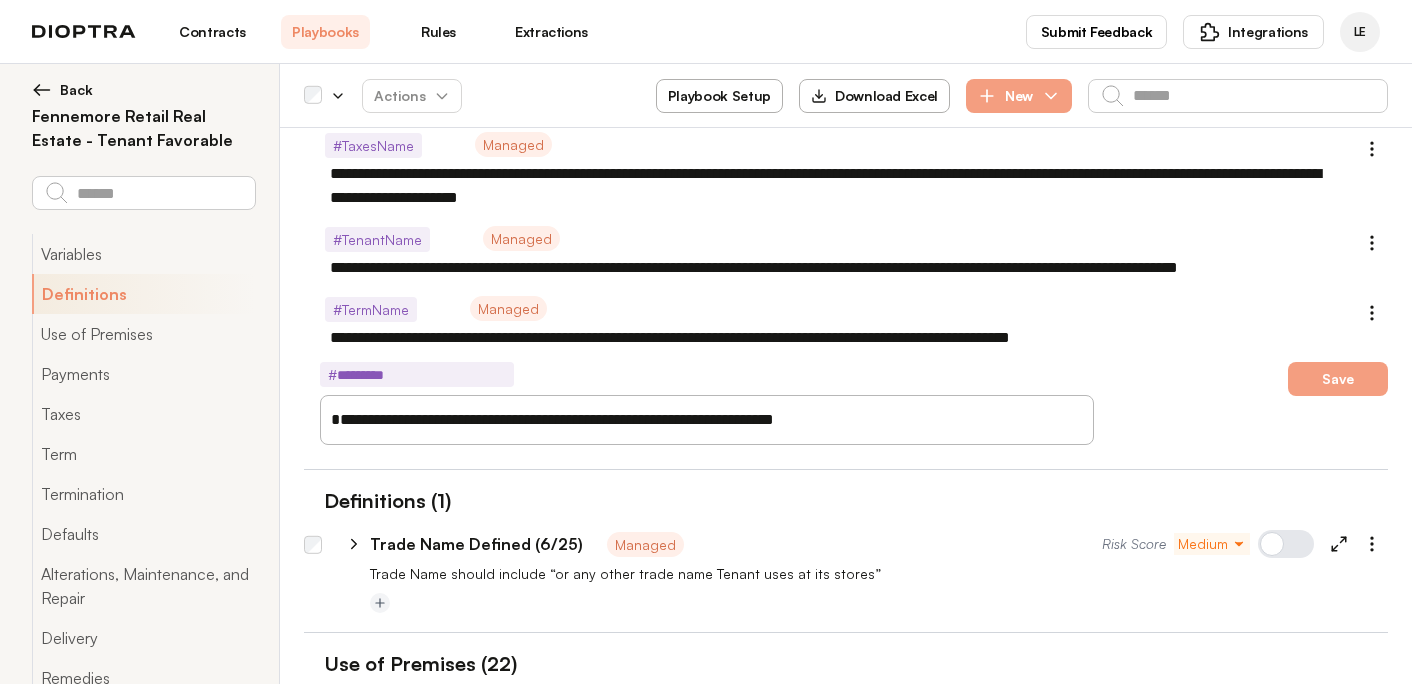 type on "*" 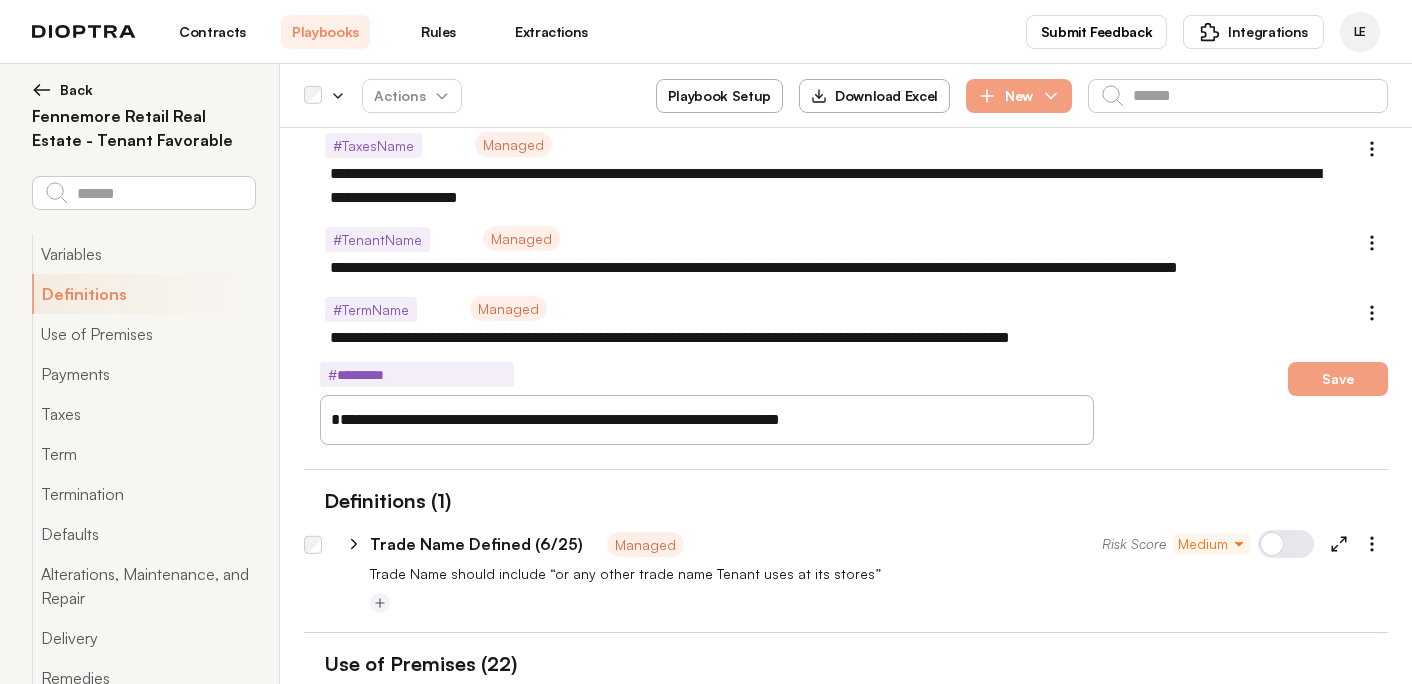 type on "*" 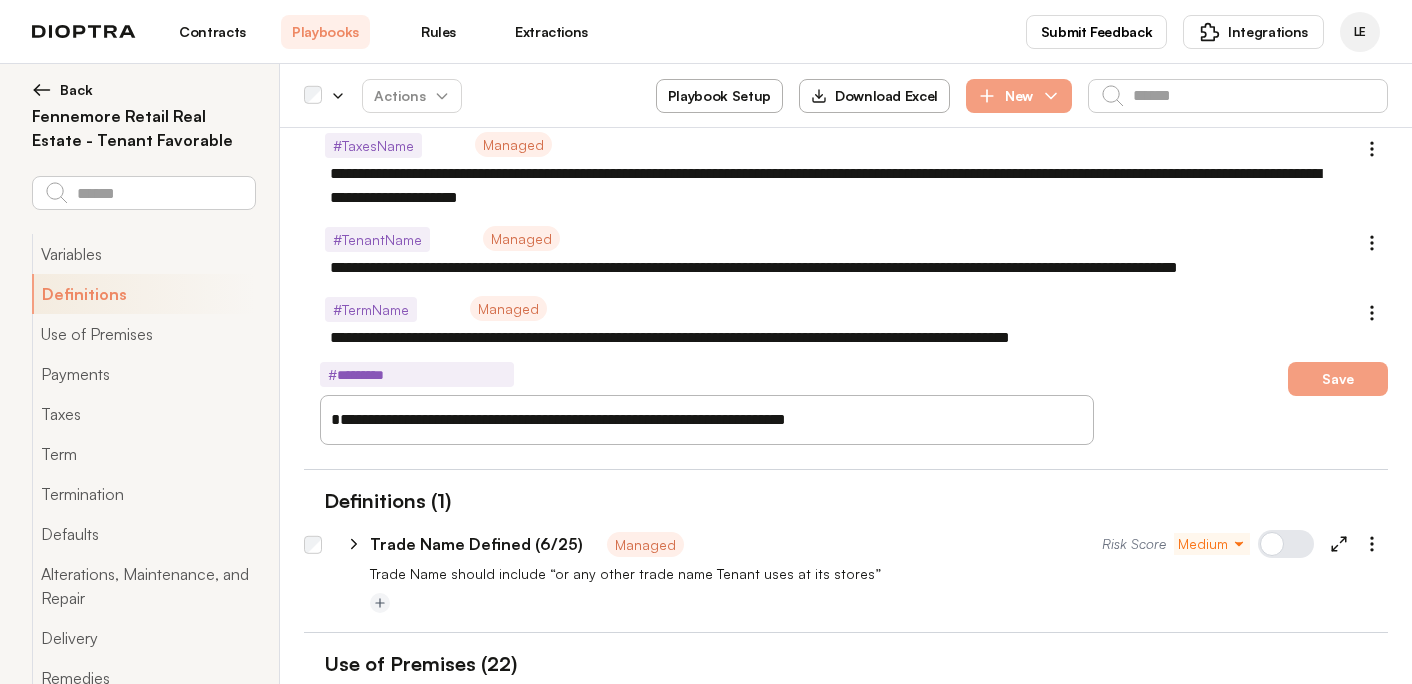 type on "*" 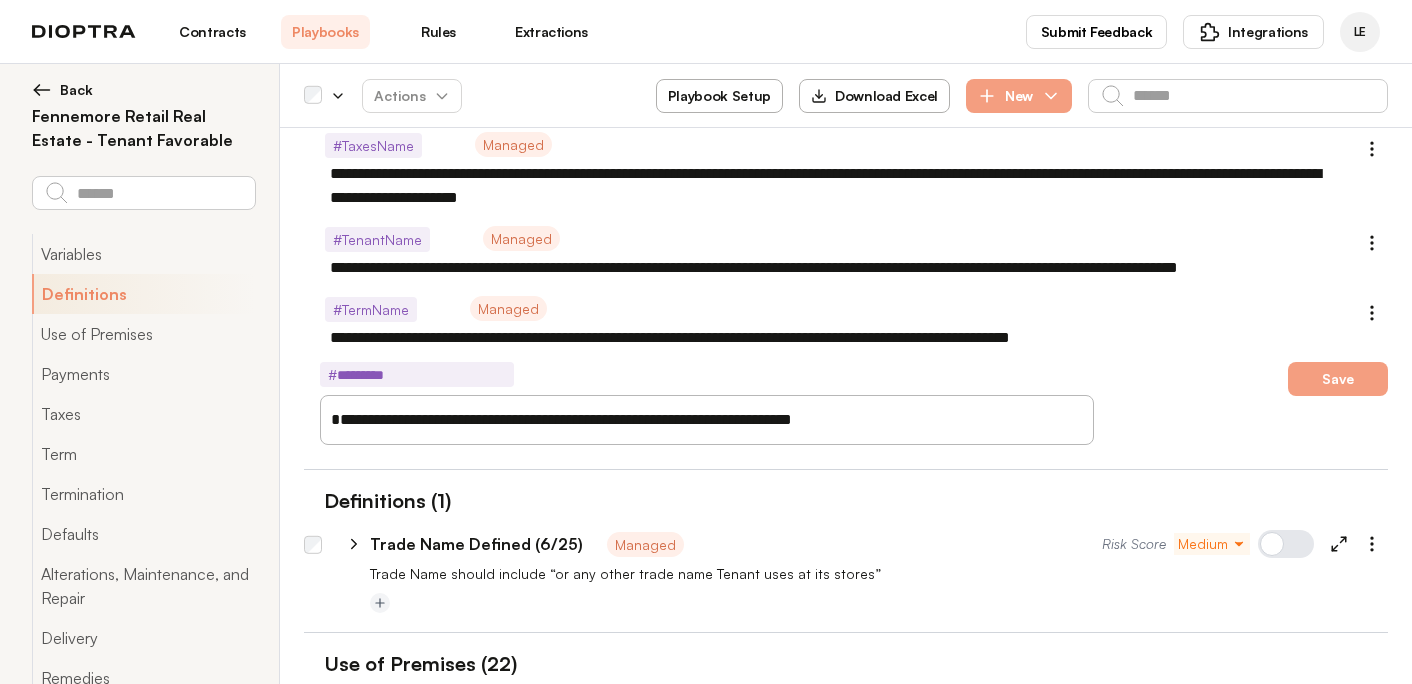type on "*" 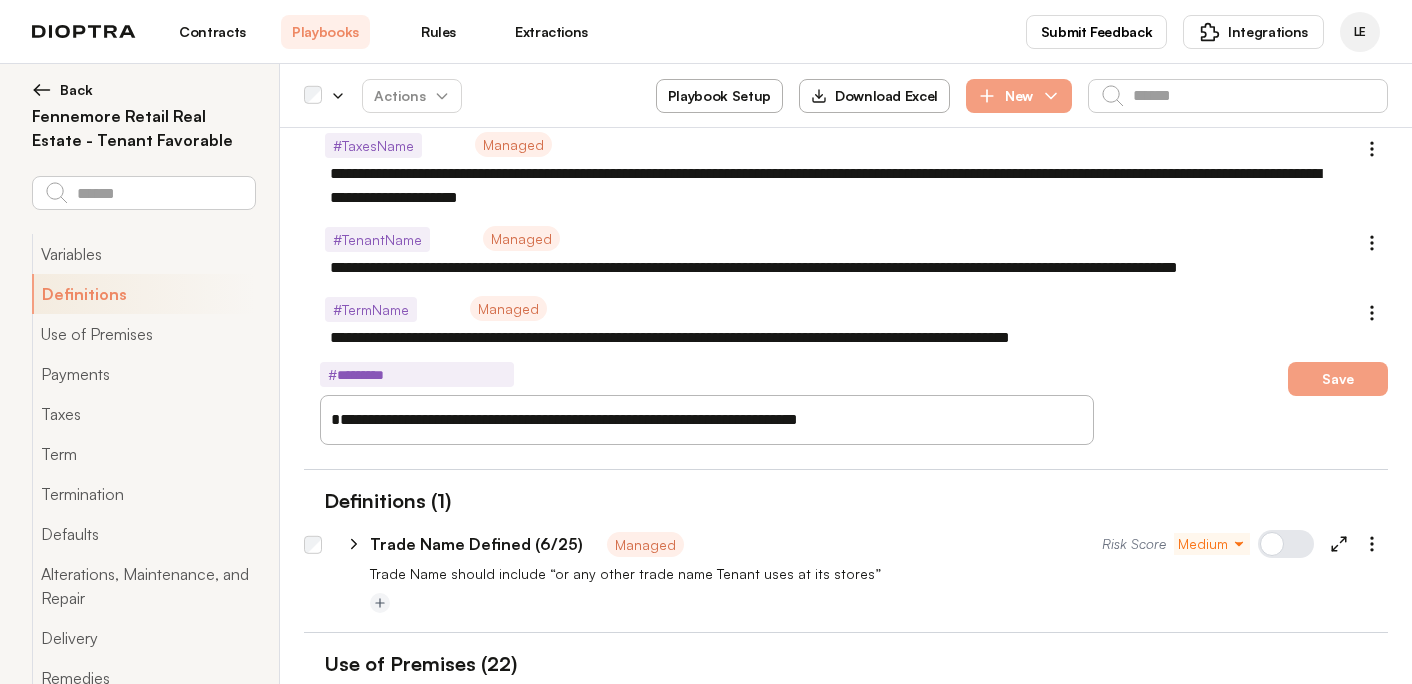 type on "*" 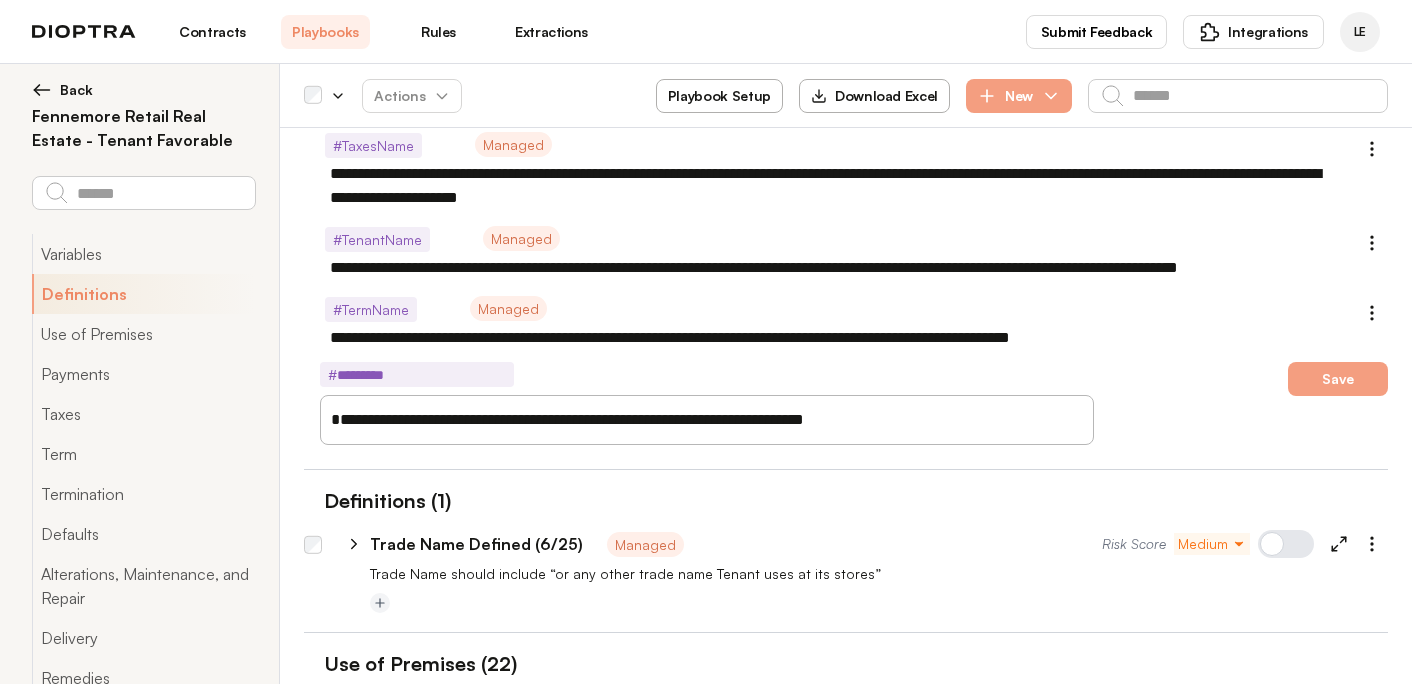 type on "*" 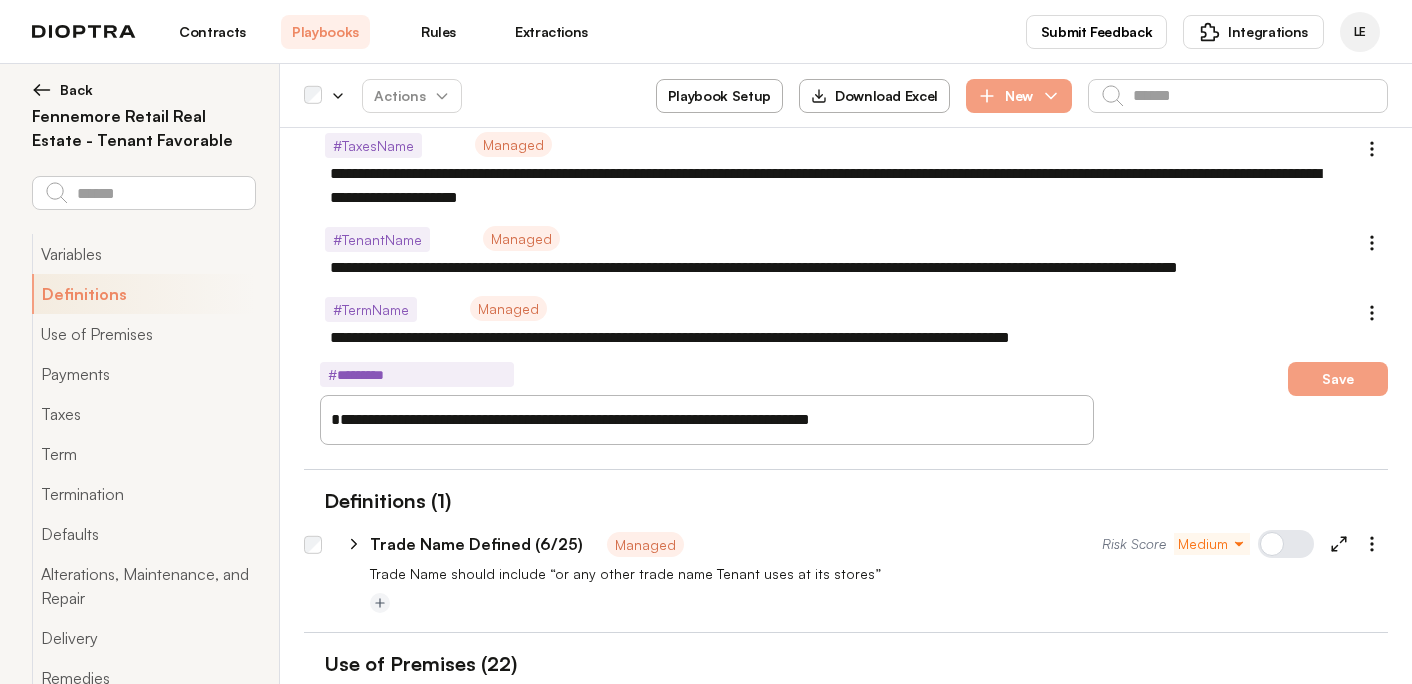 type on "*" 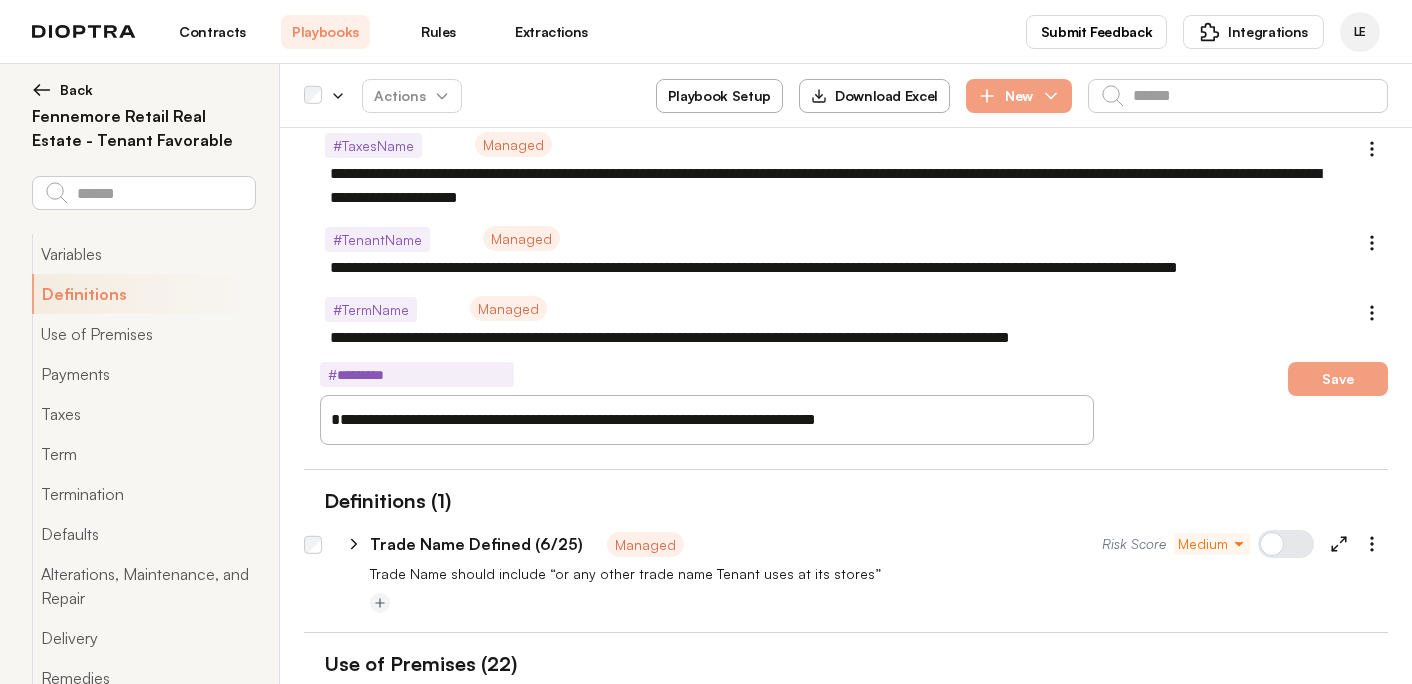 type on "*" 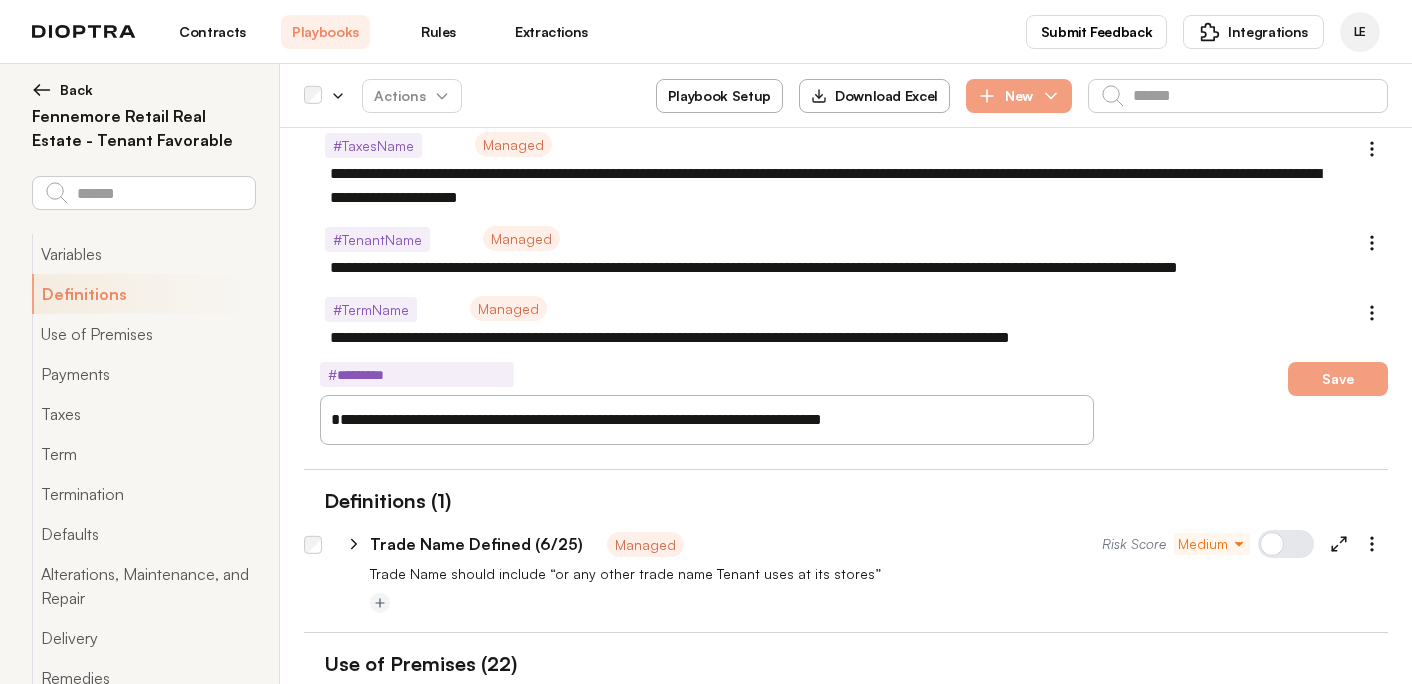 type on "*" 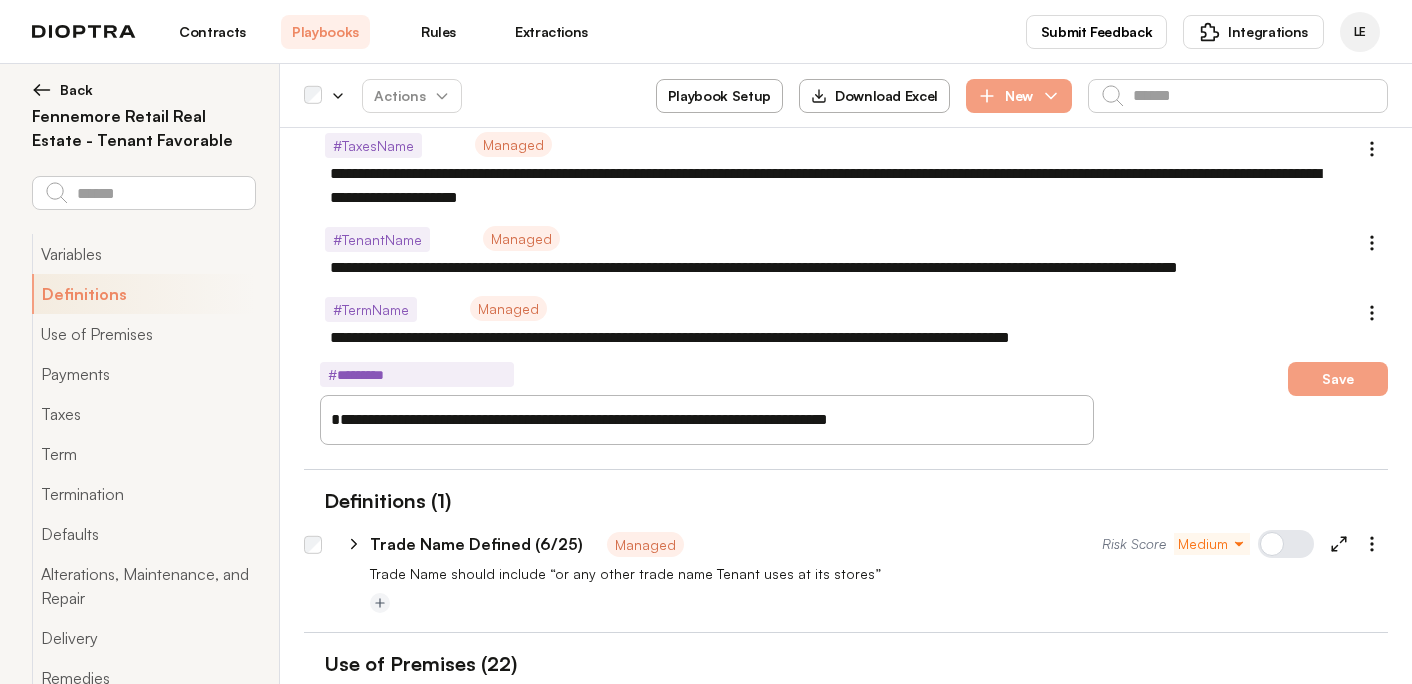 type on "*" 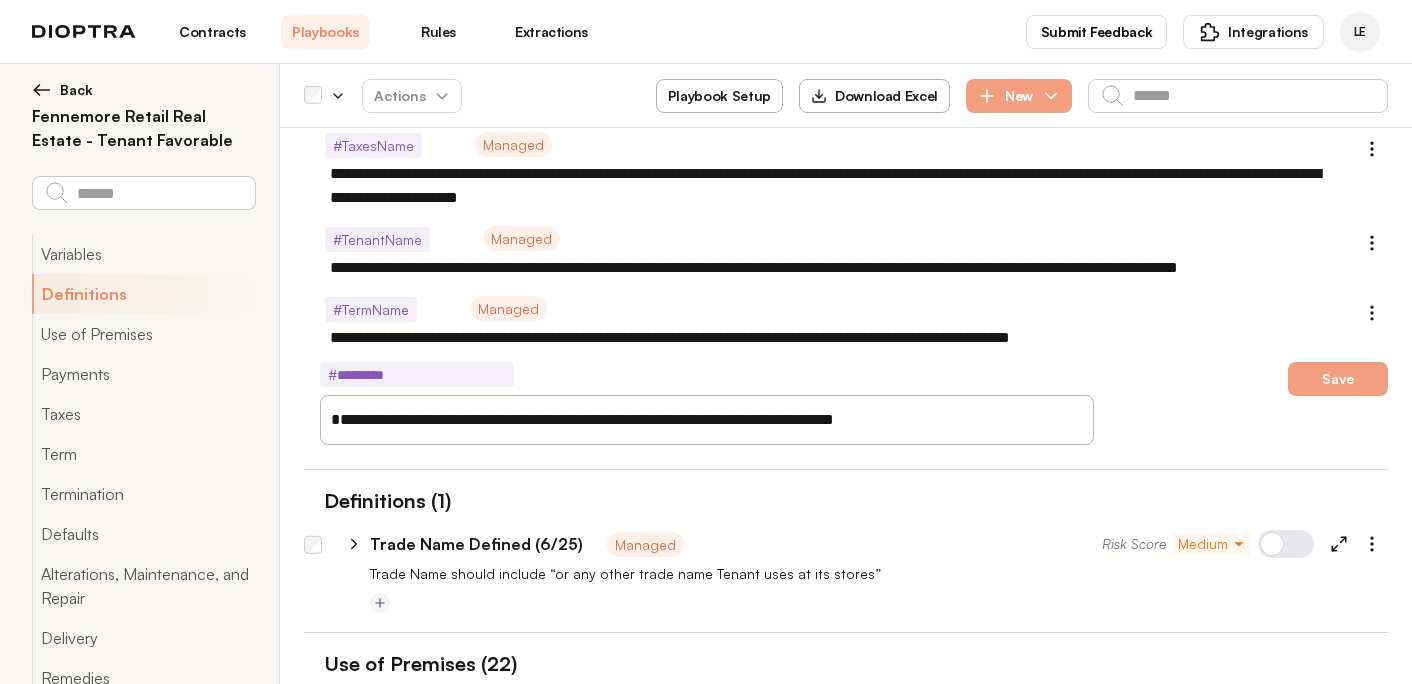 type on "*" 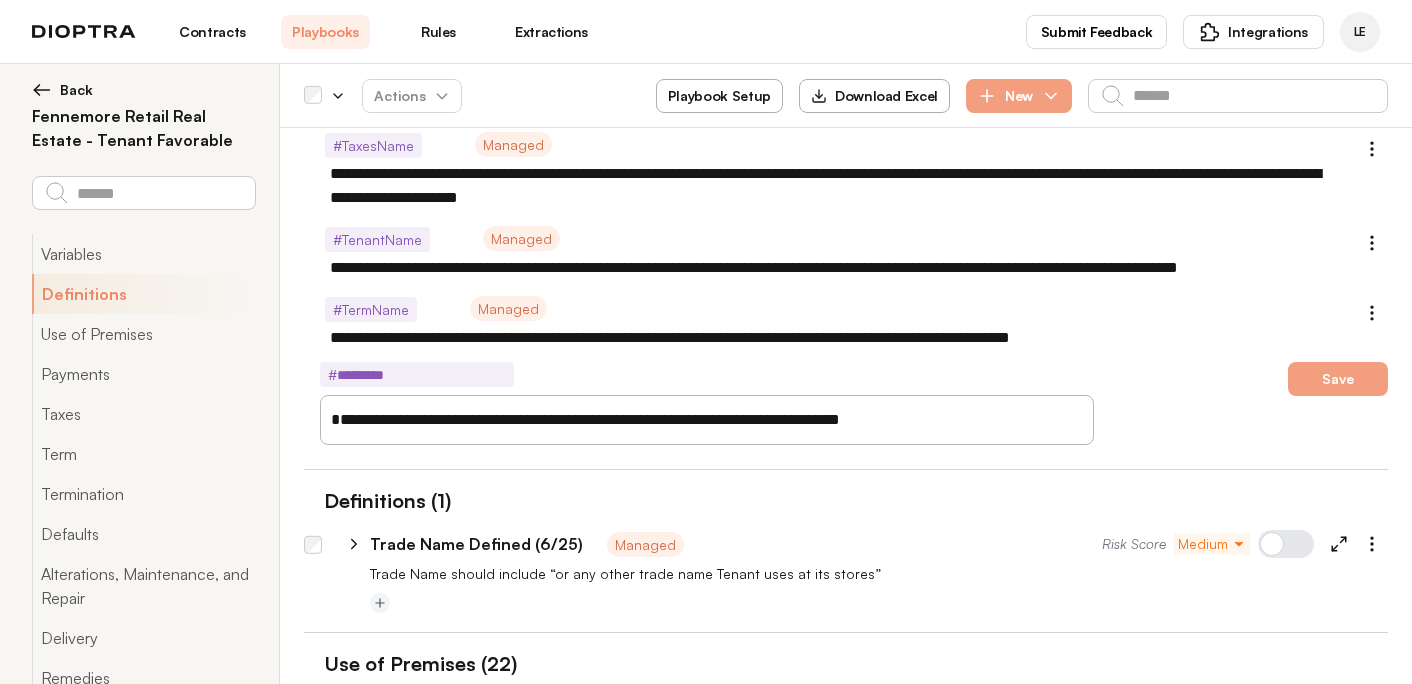 type on "*" 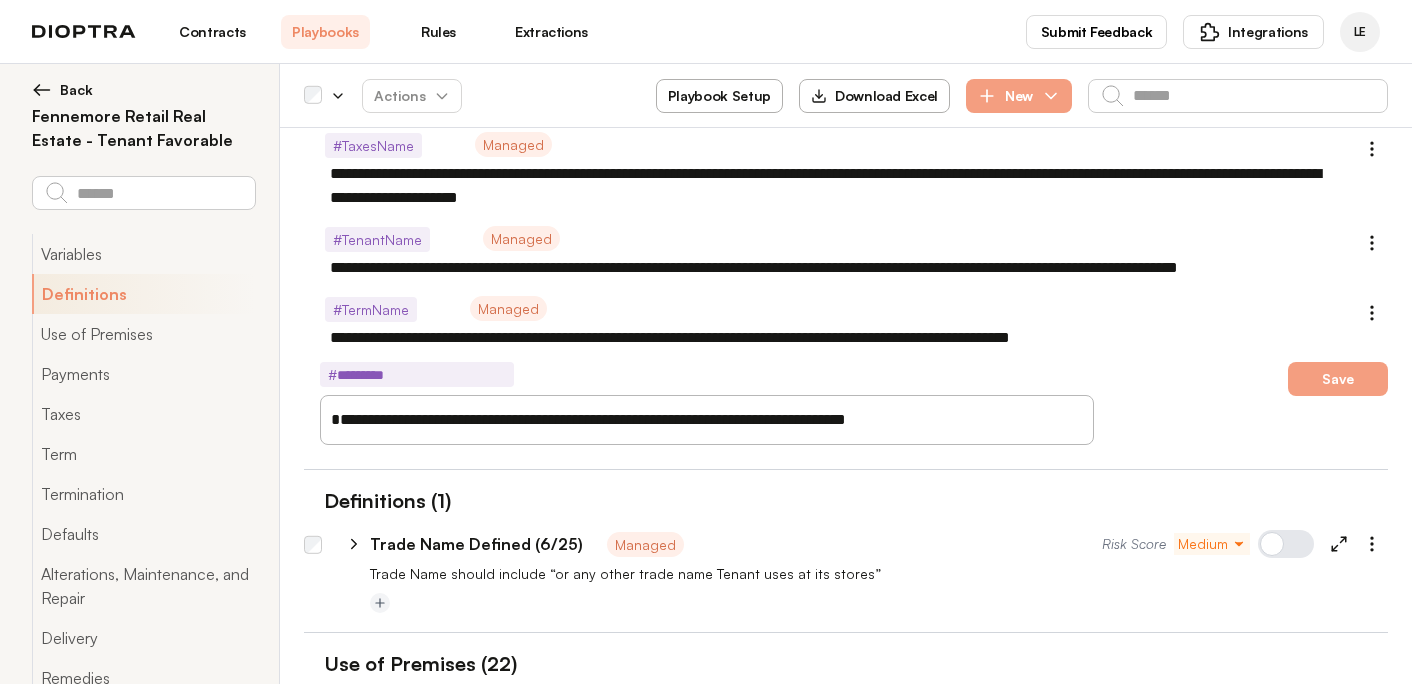 type on "*" 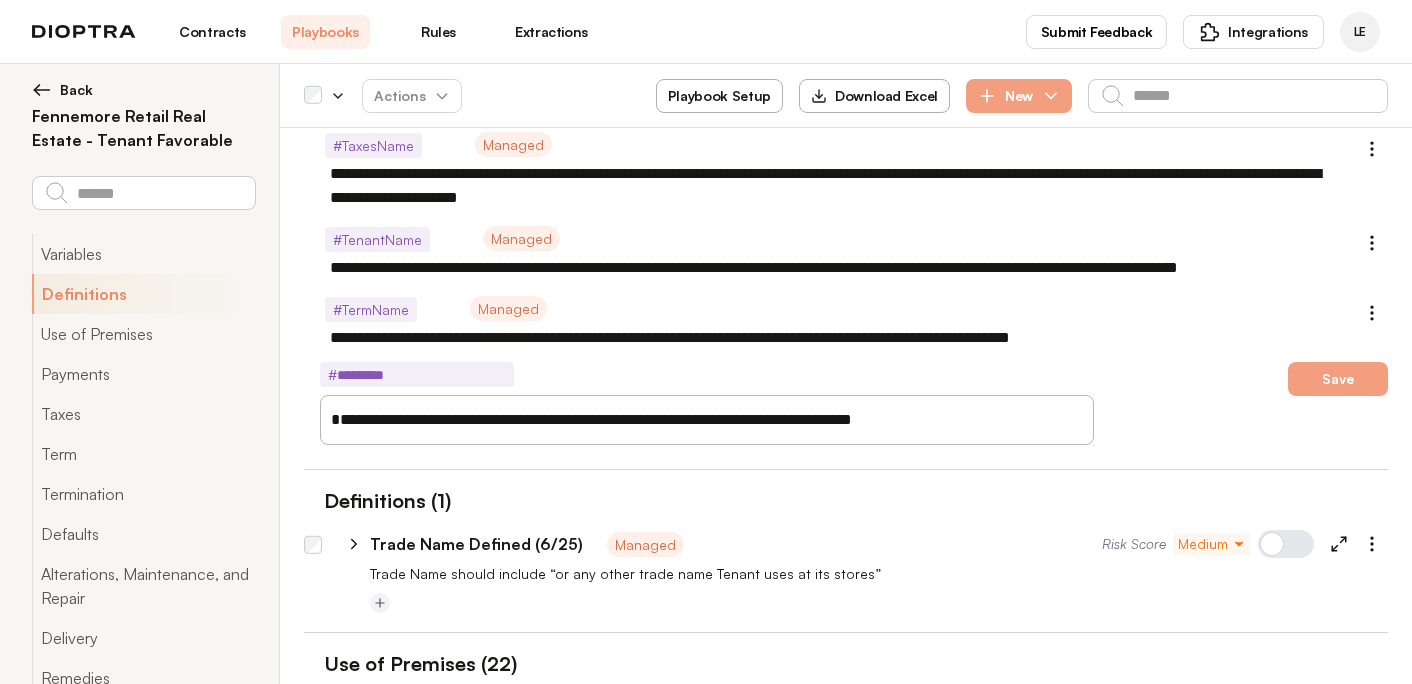 type on "*" 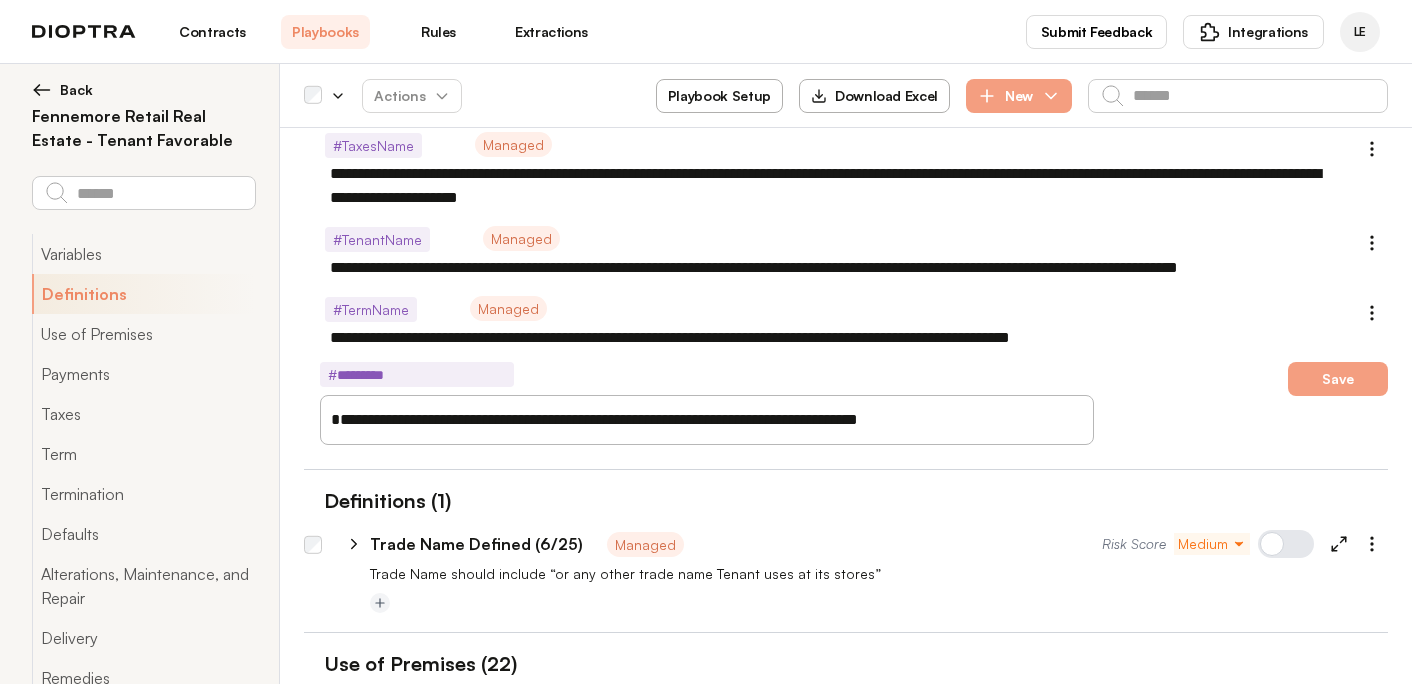 type on "*" 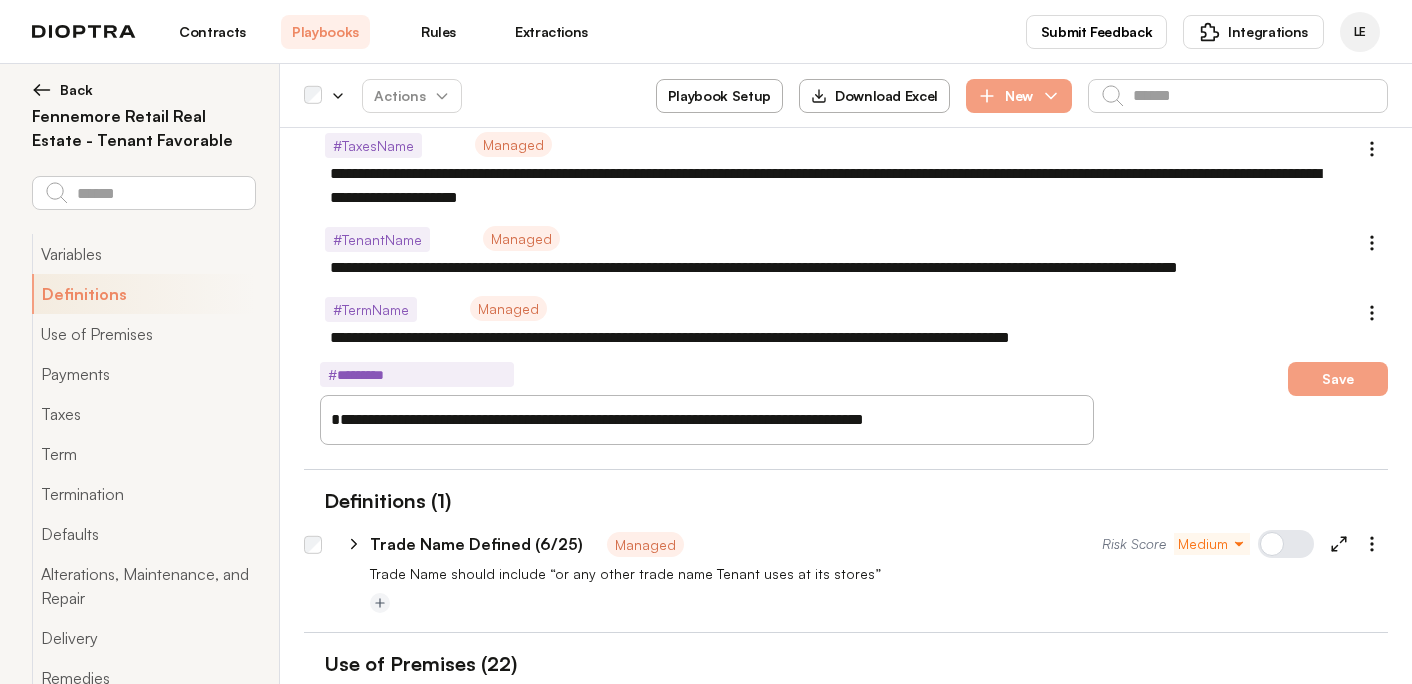 type on "*" 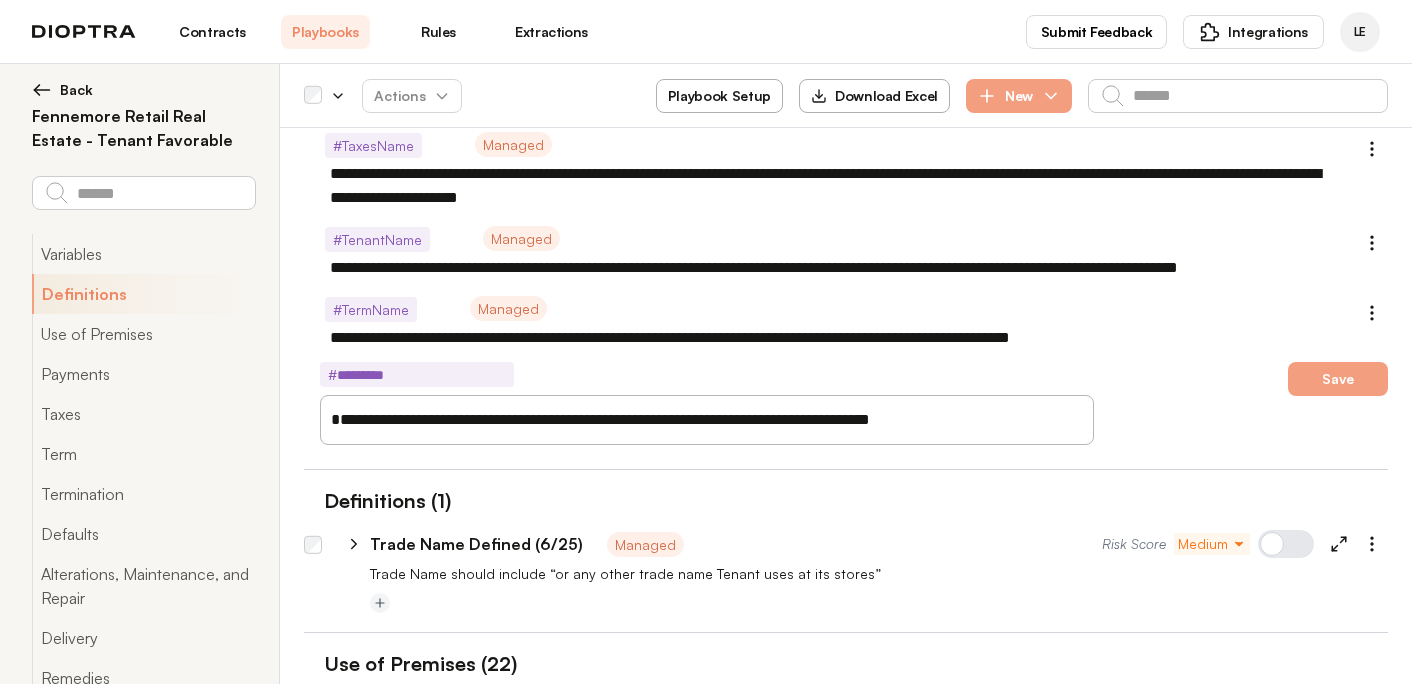 type on "*" 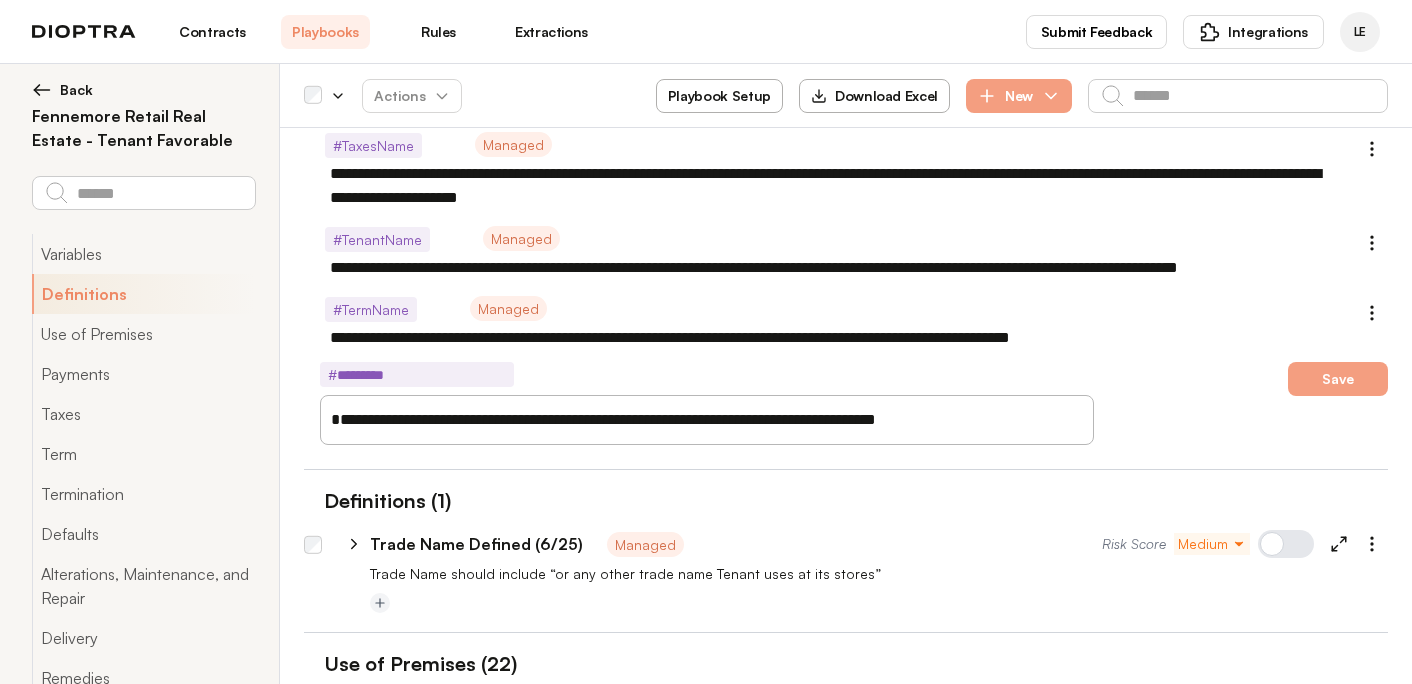 type on "*" 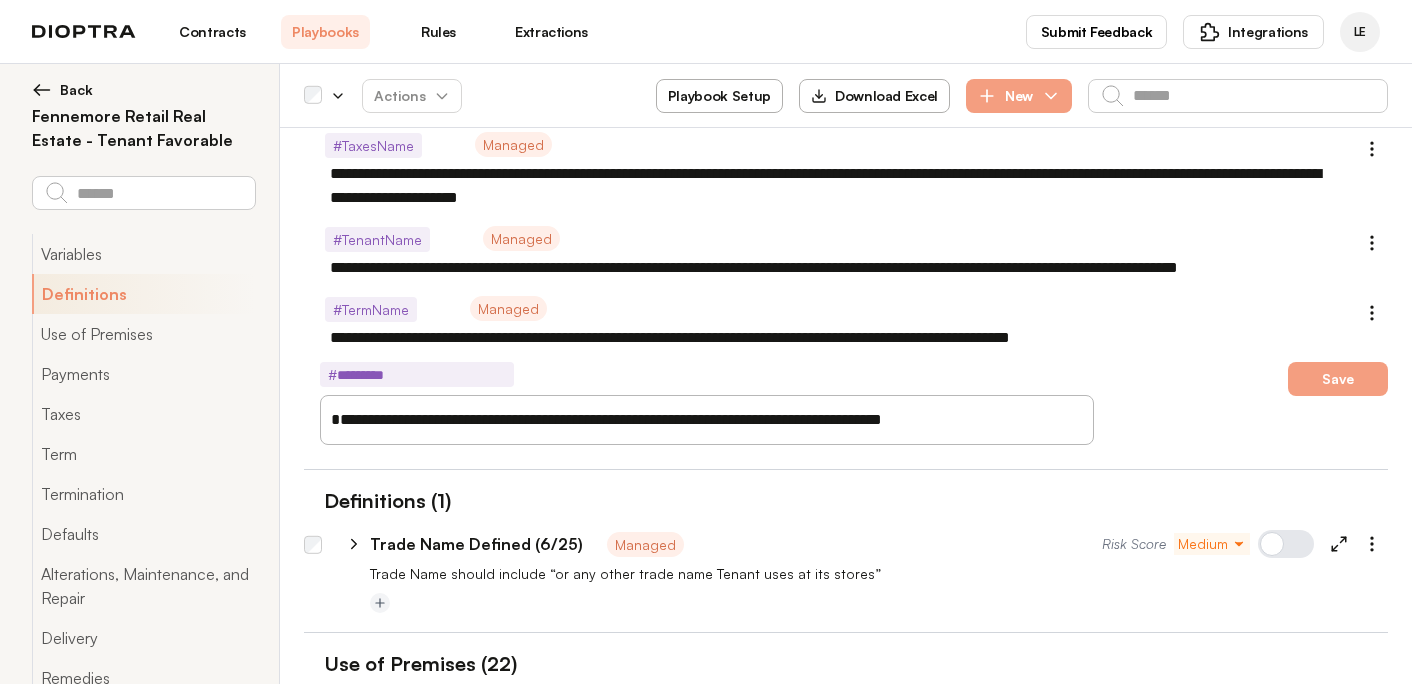 type on "*" 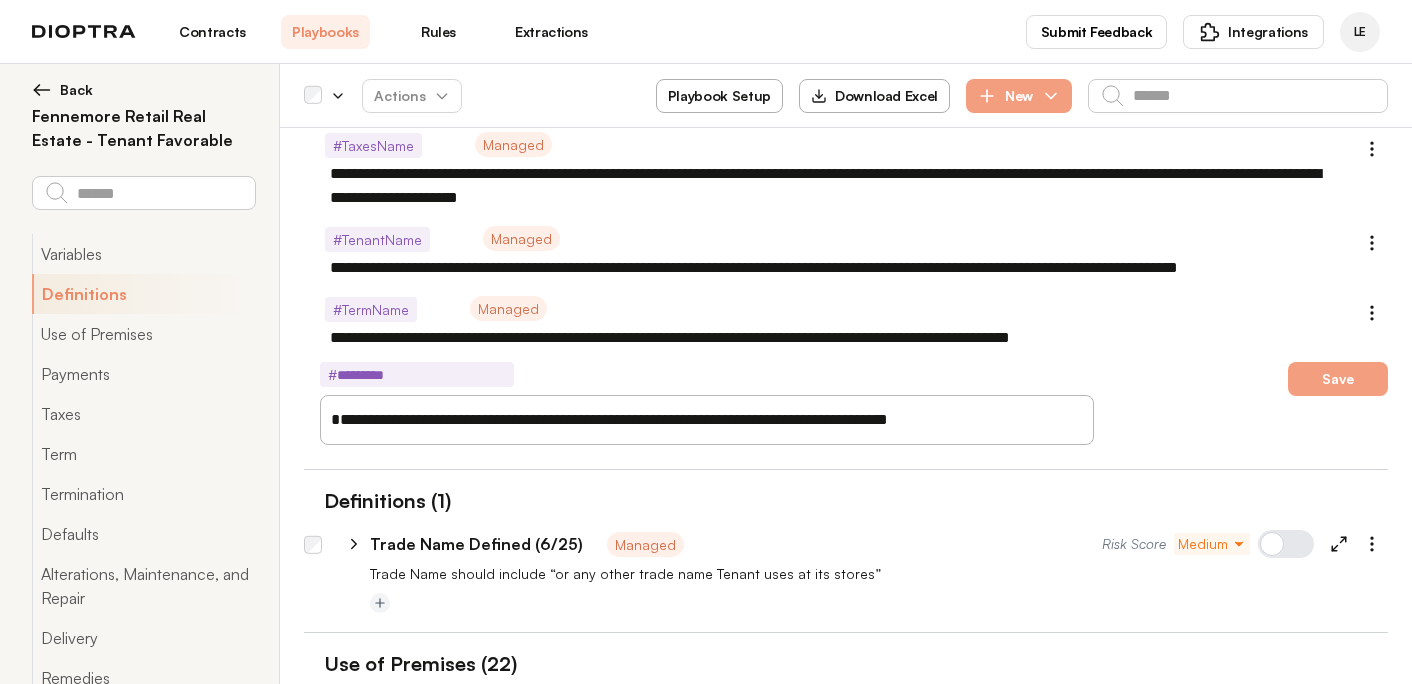 type on "*" 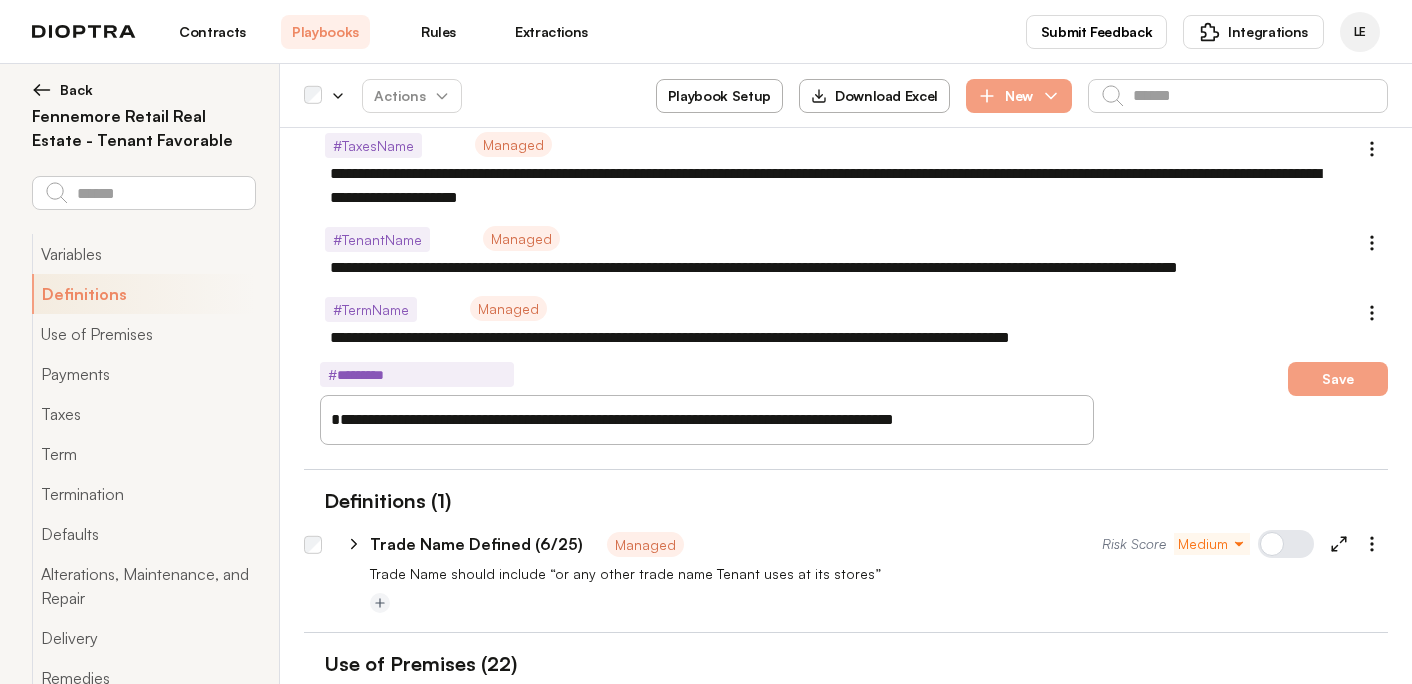 type on "*" 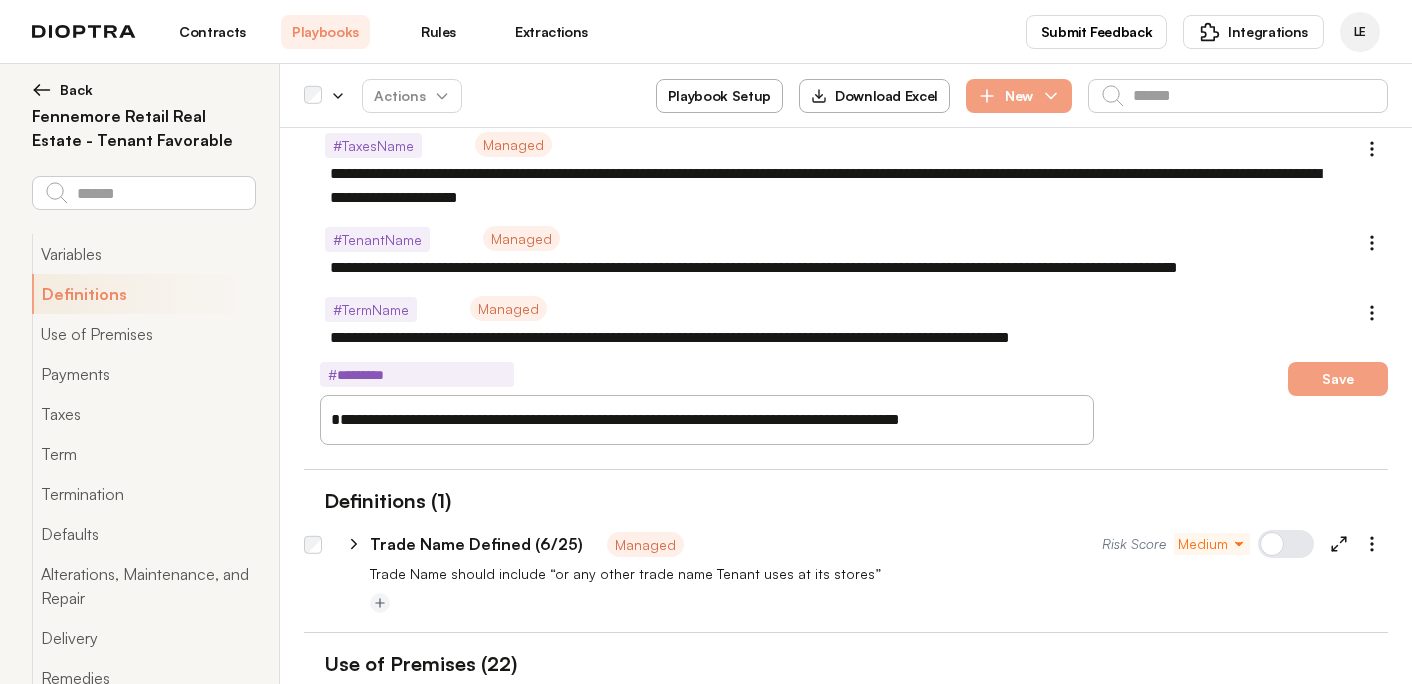 type on "*" 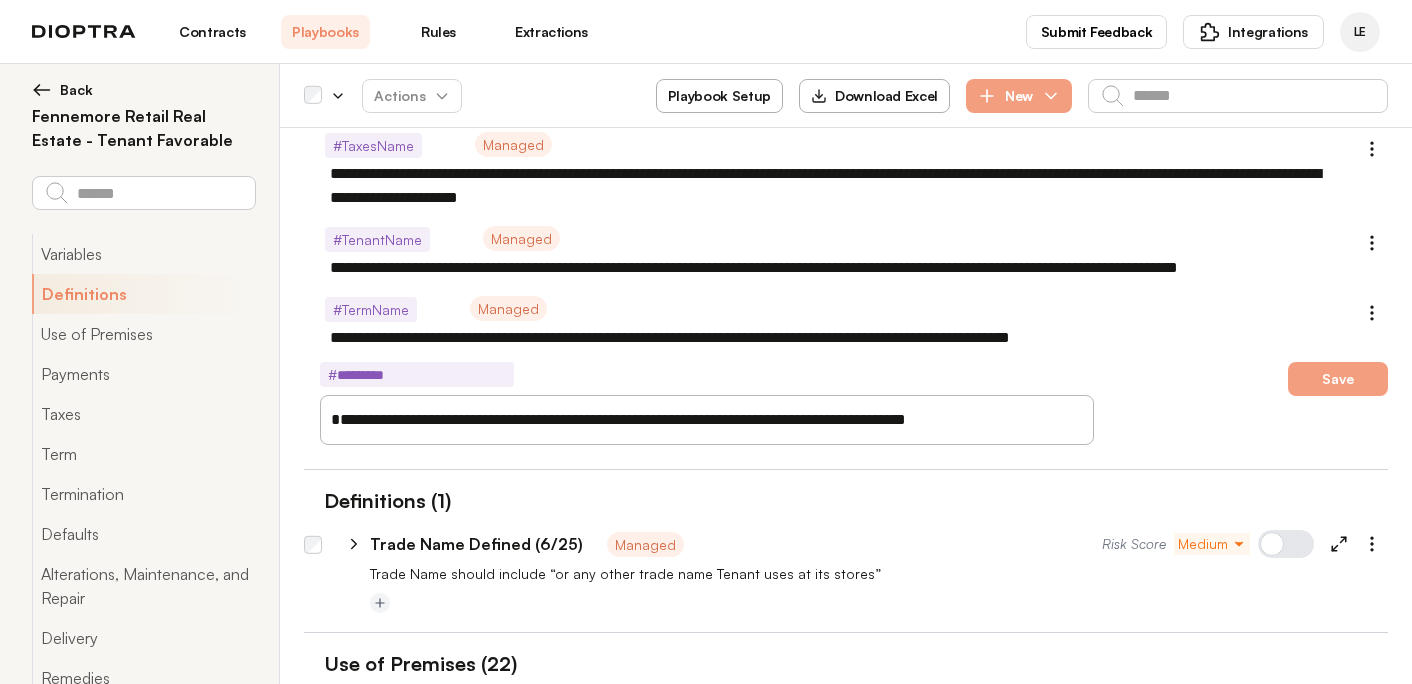 type on "*" 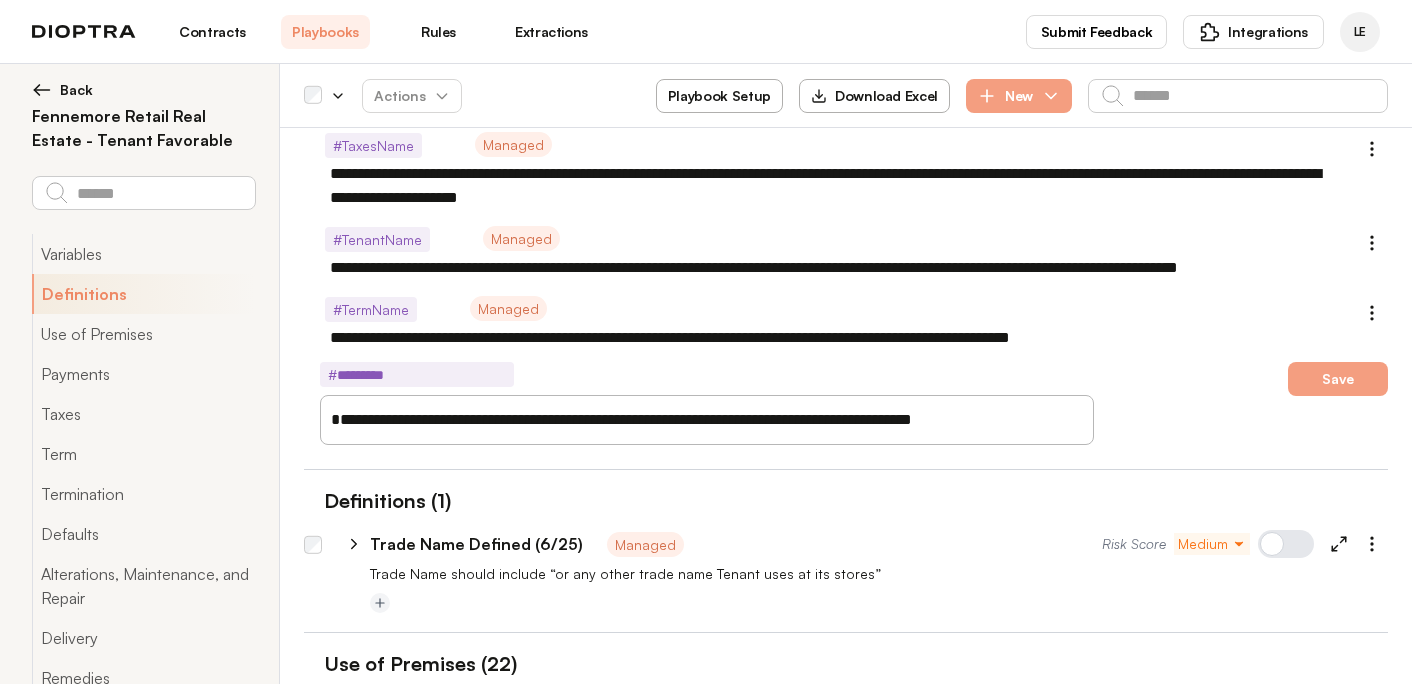 type on "*" 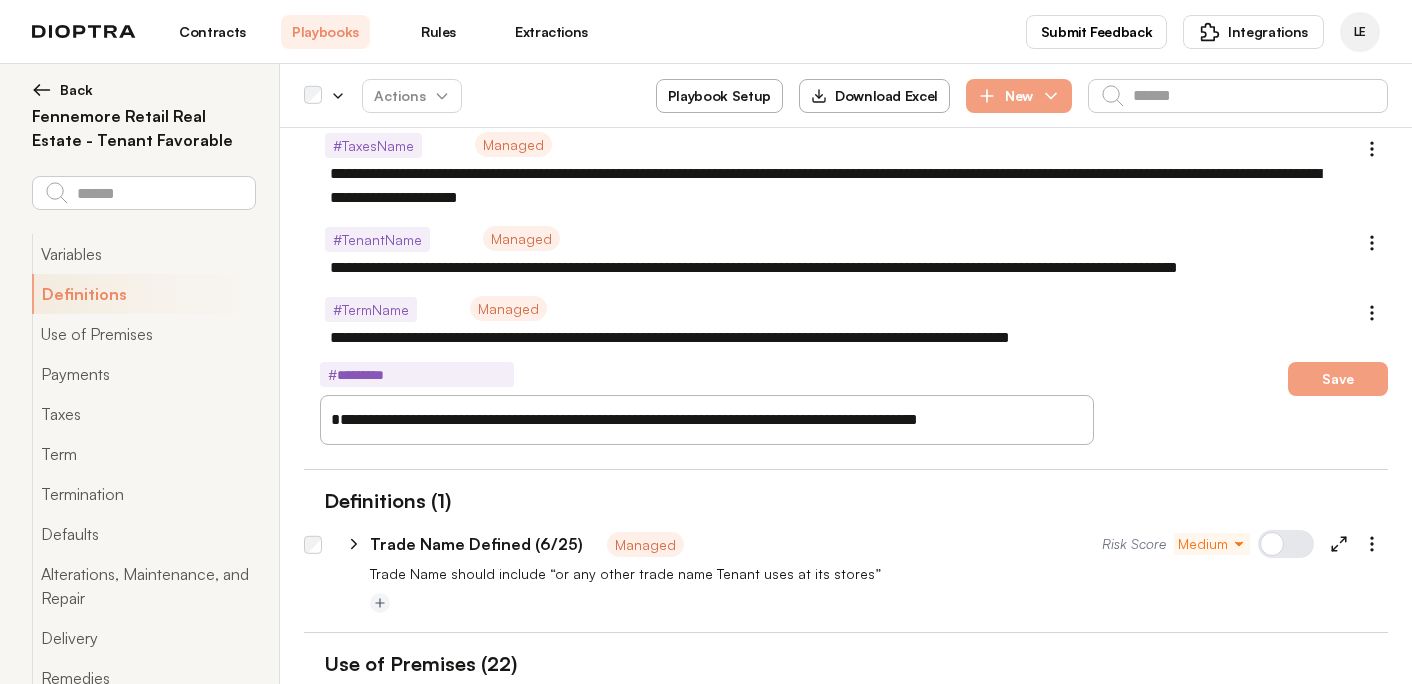 type on "*" 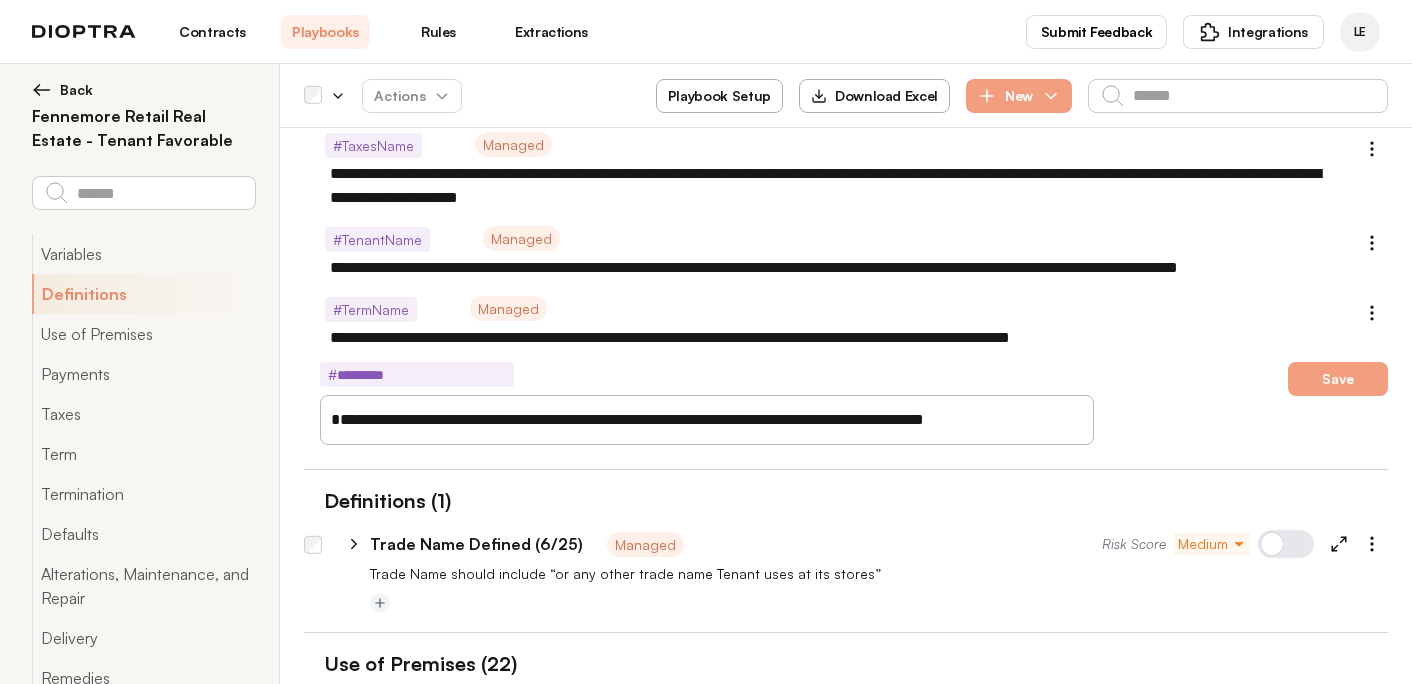 type on "*" 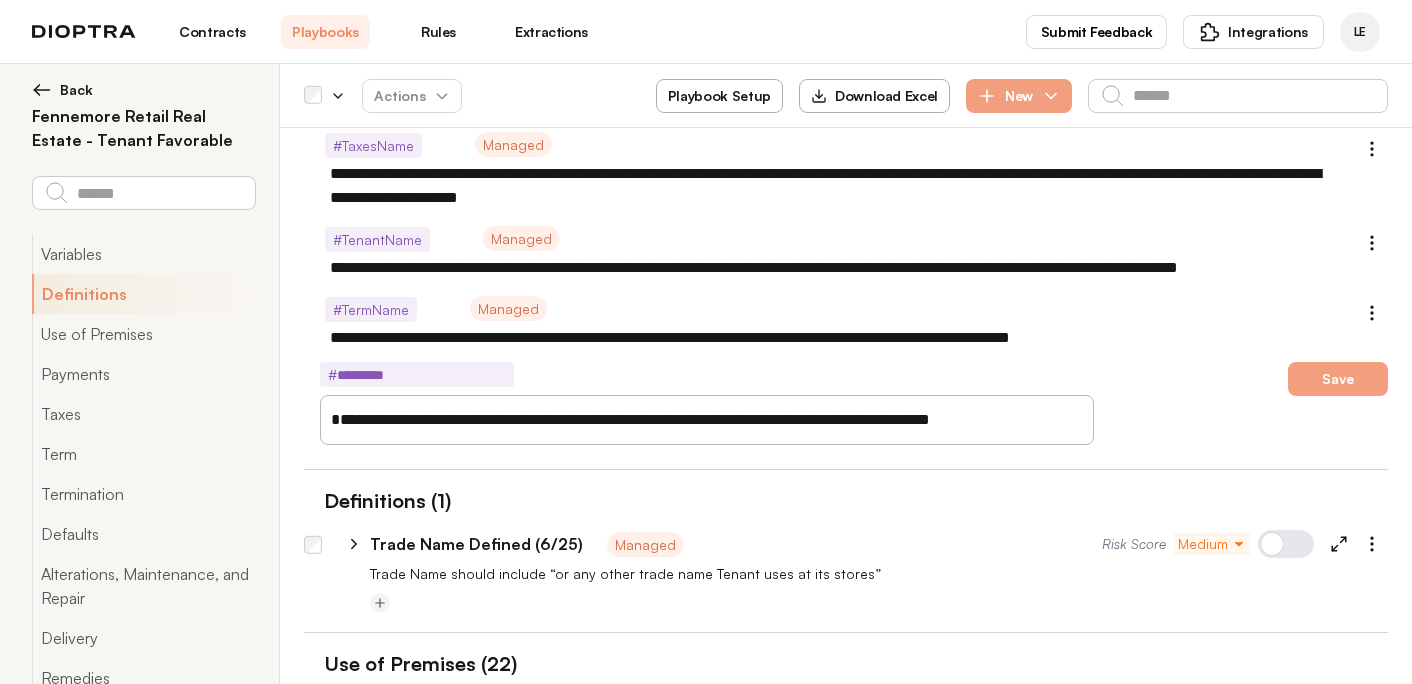 type on "*" 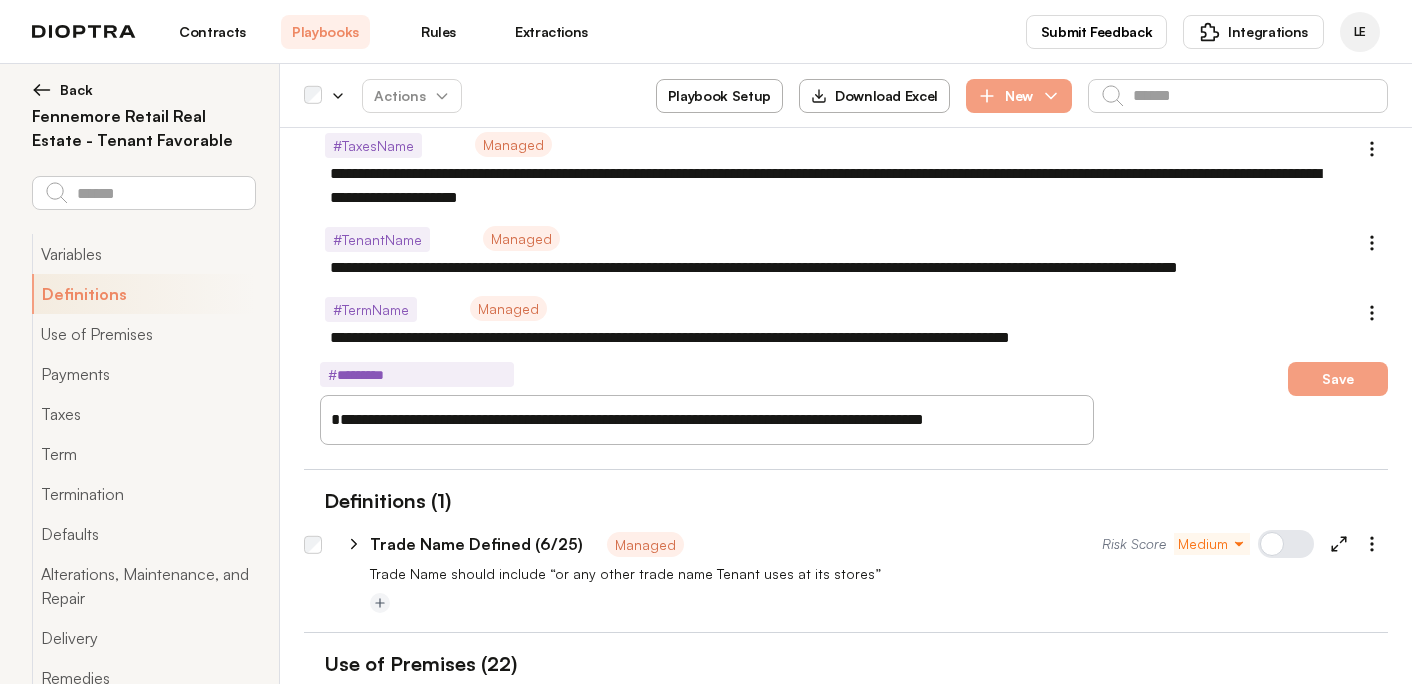 type on "*" 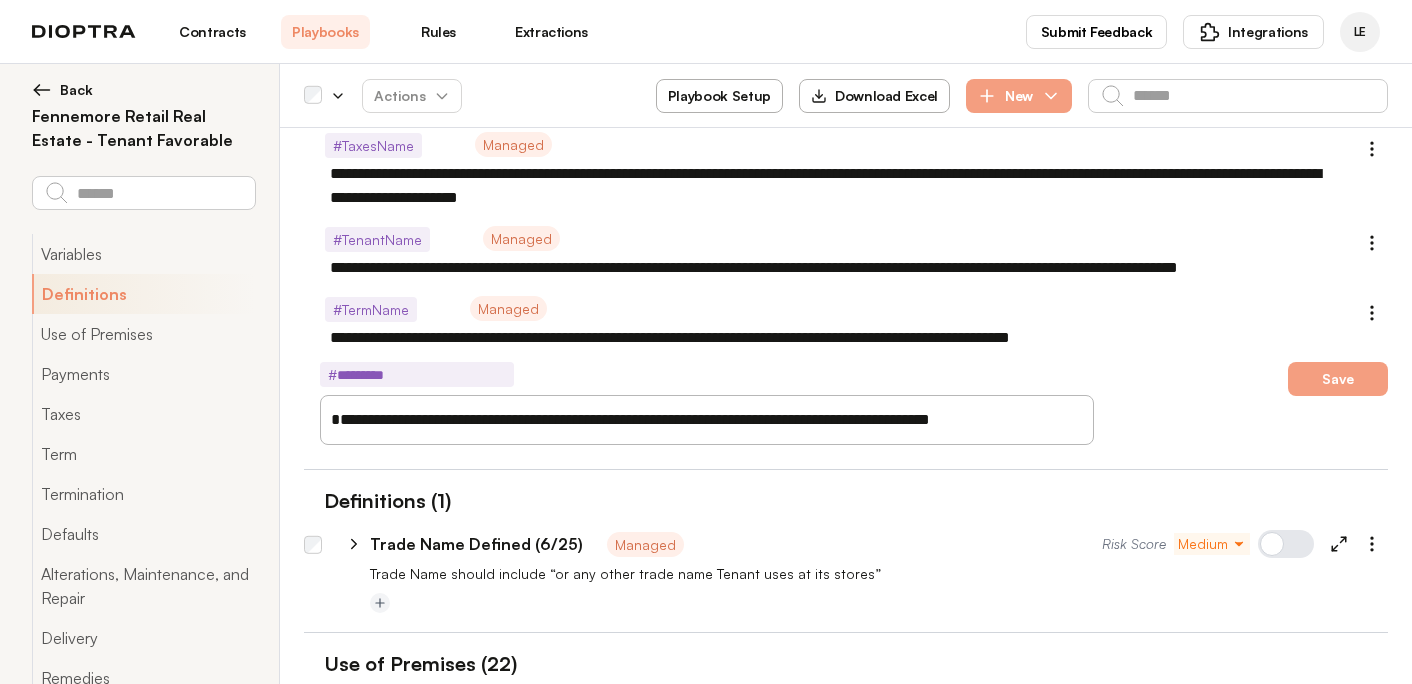 type on "*" 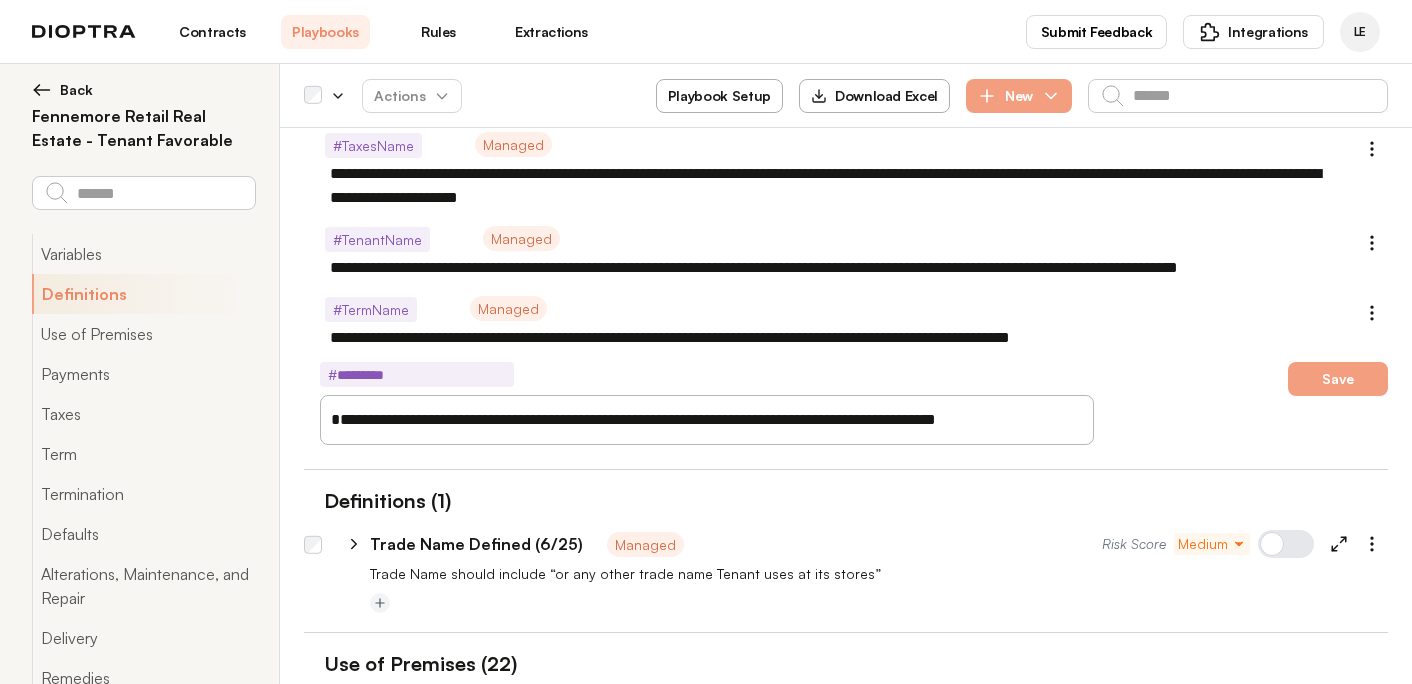 type on "*" 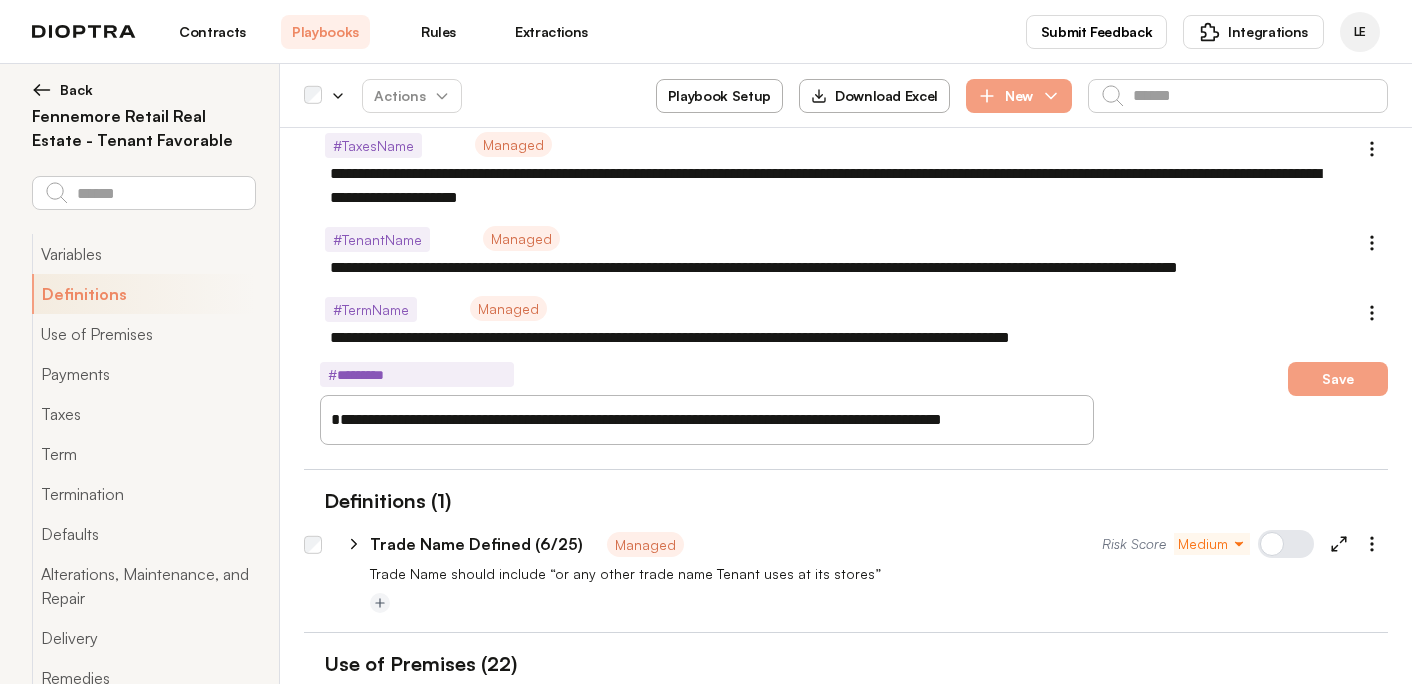 type on "*" 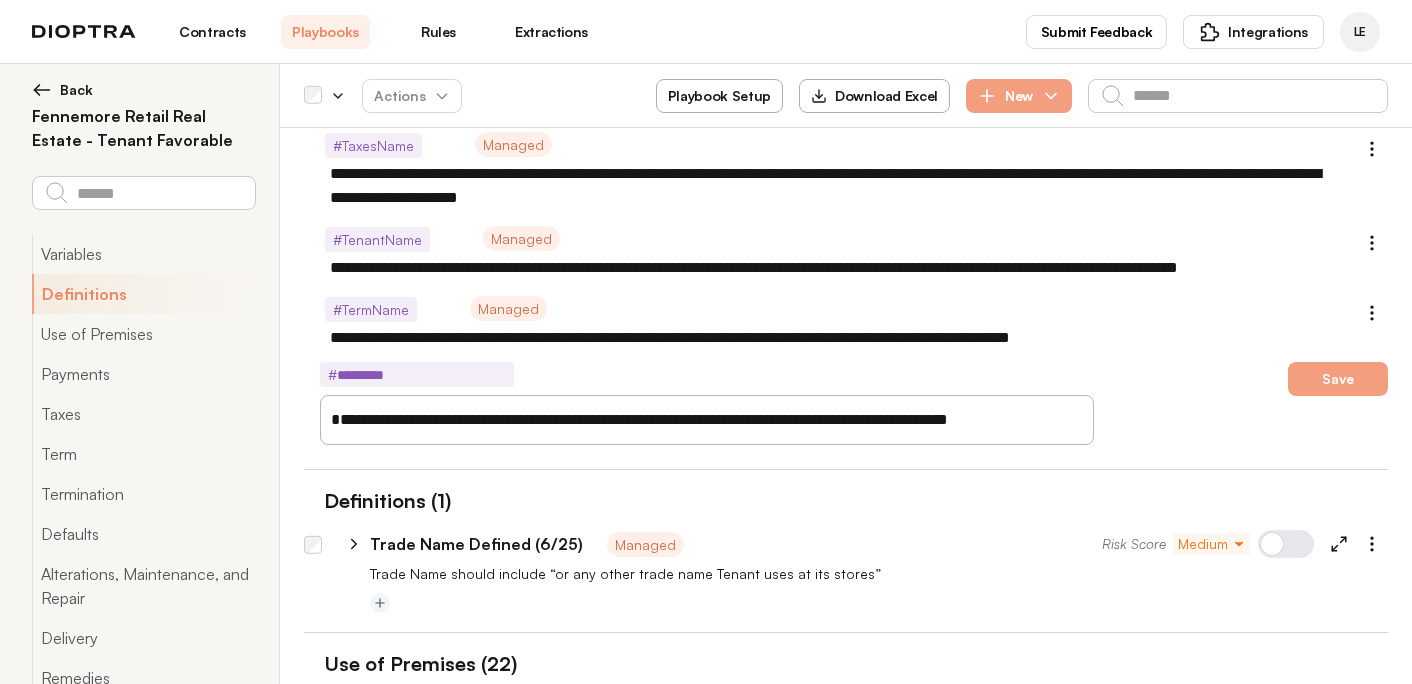 type on "*" 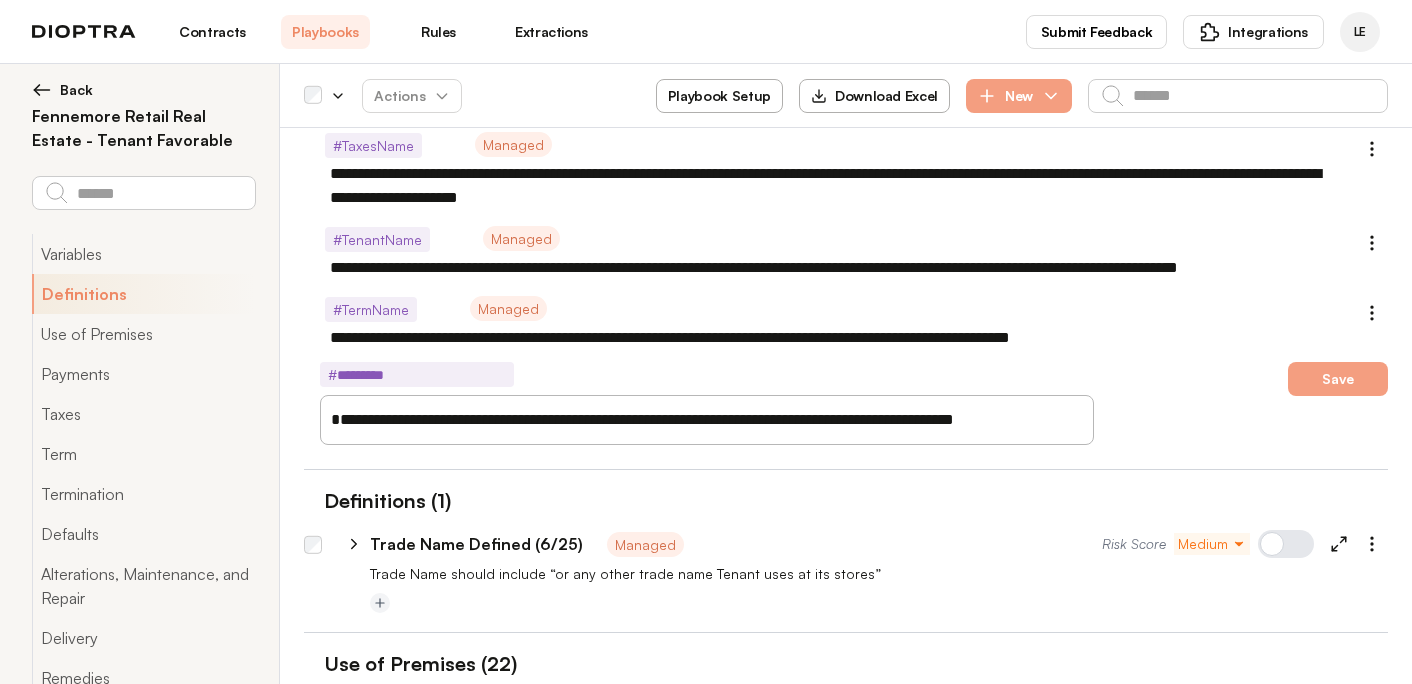 type on "*" 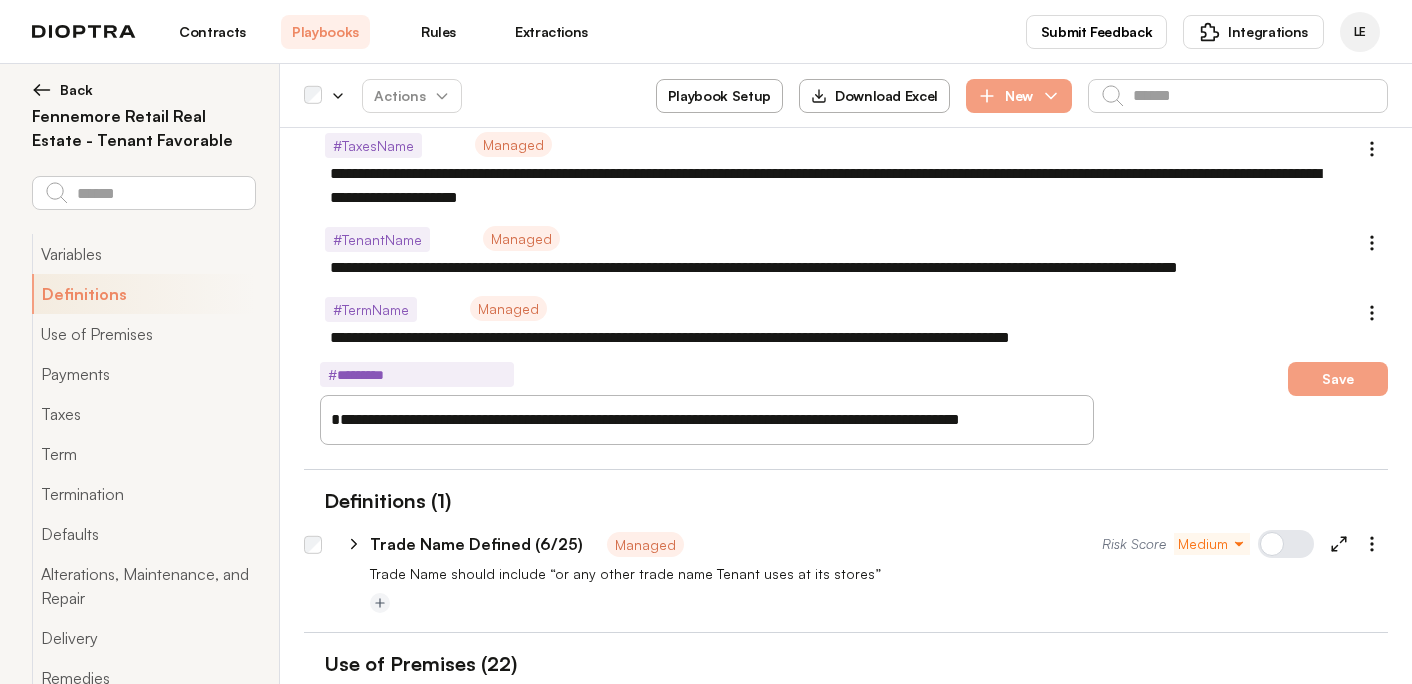 type on "*" 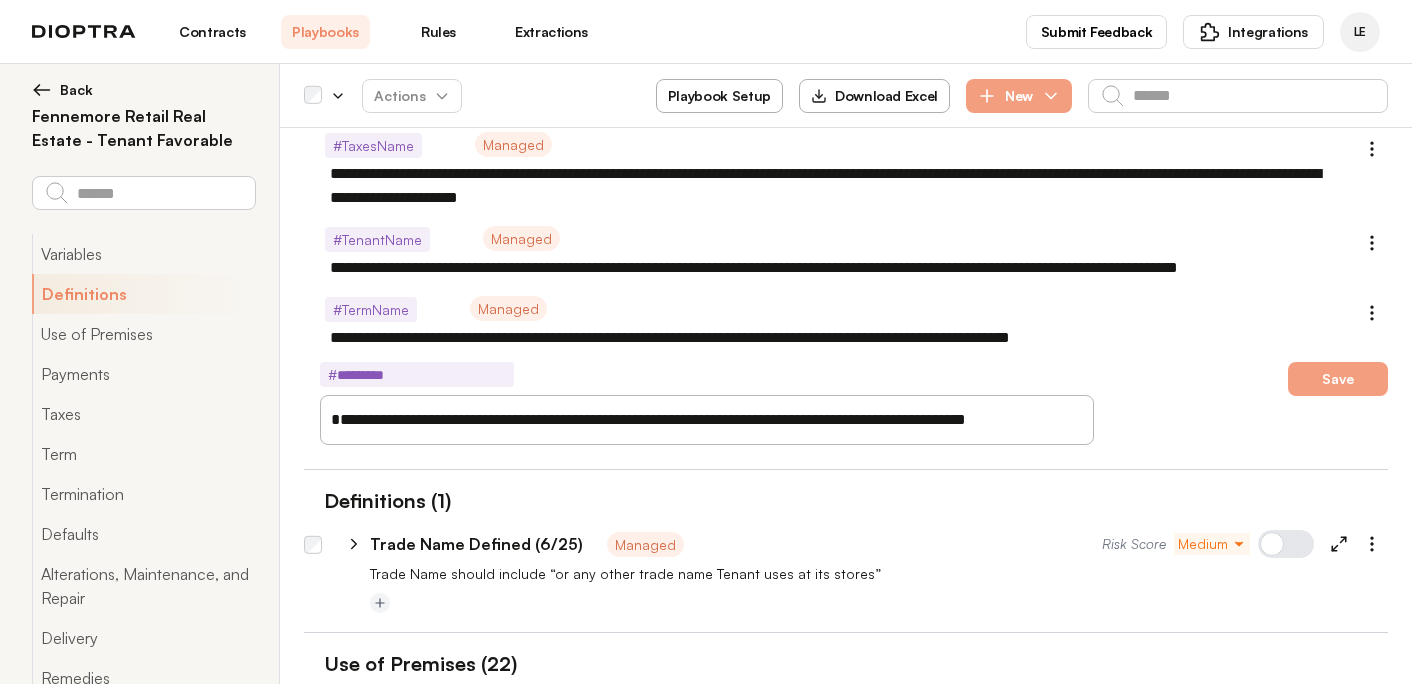 type on "*" 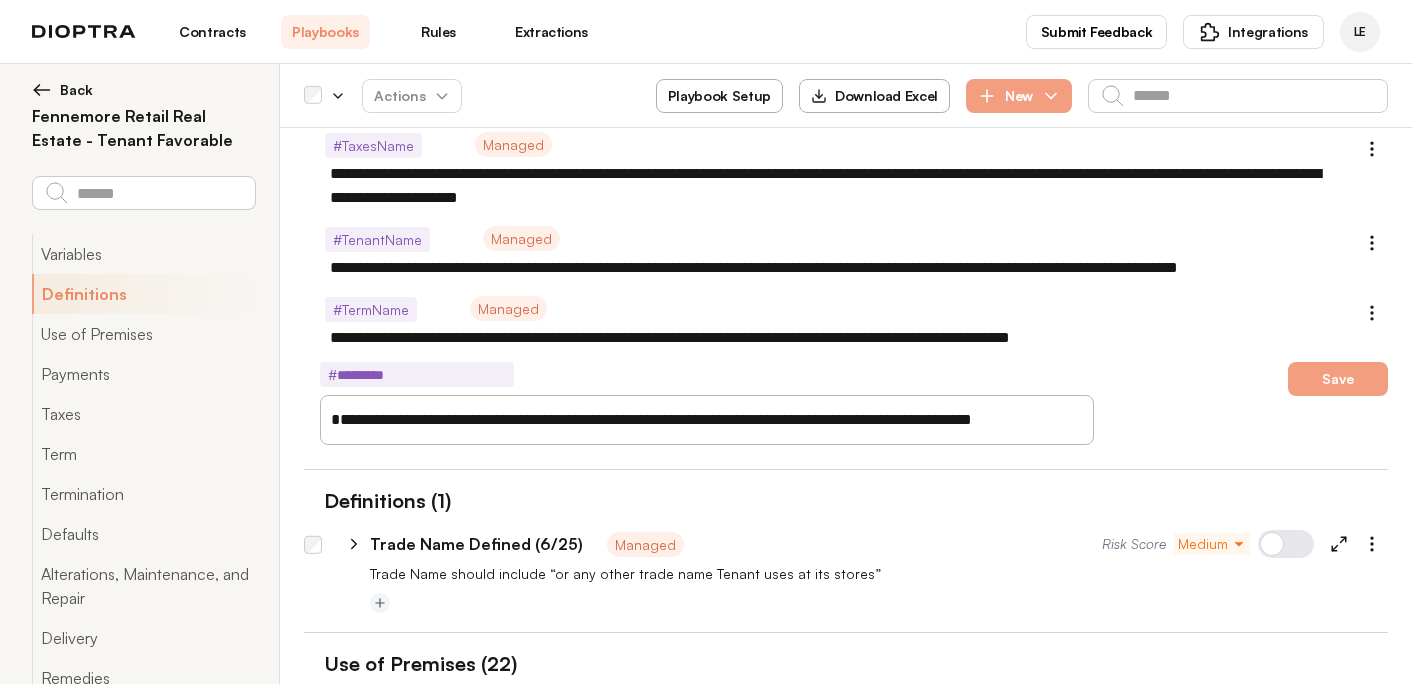 type on "*" 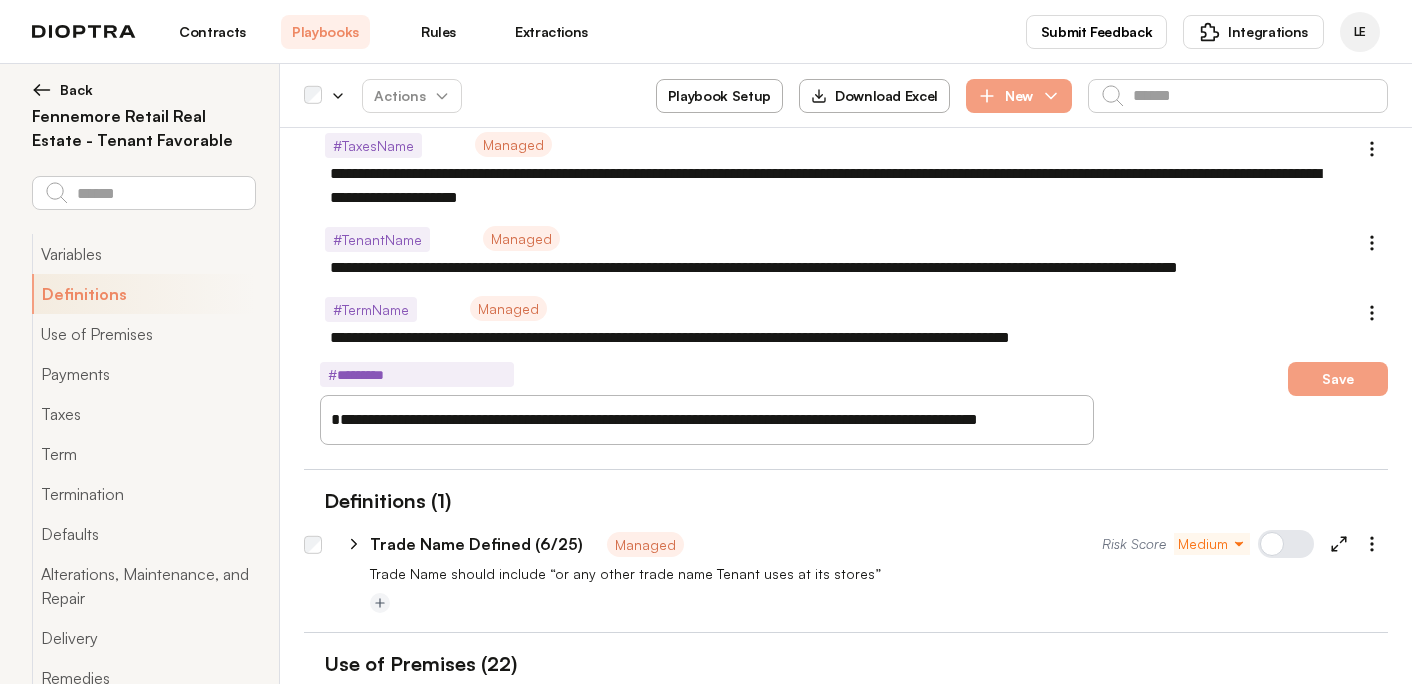 type on "*" 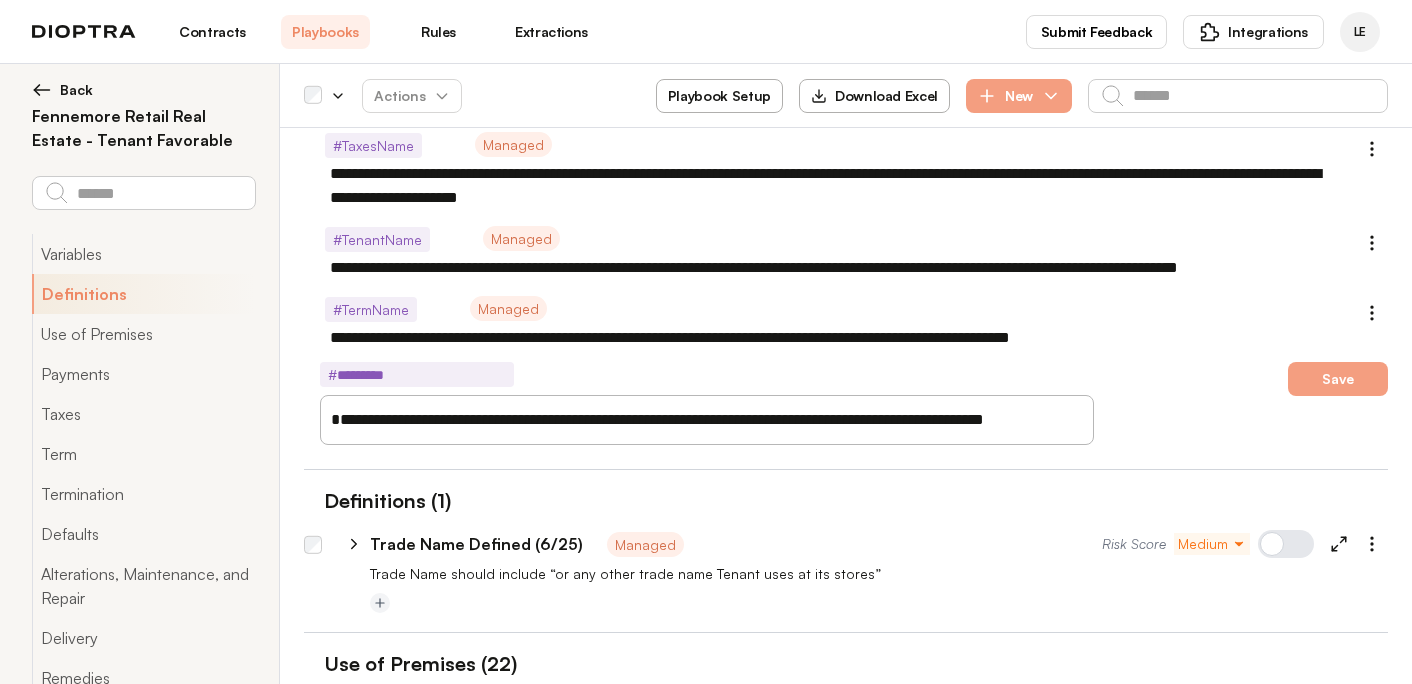 type on "*" 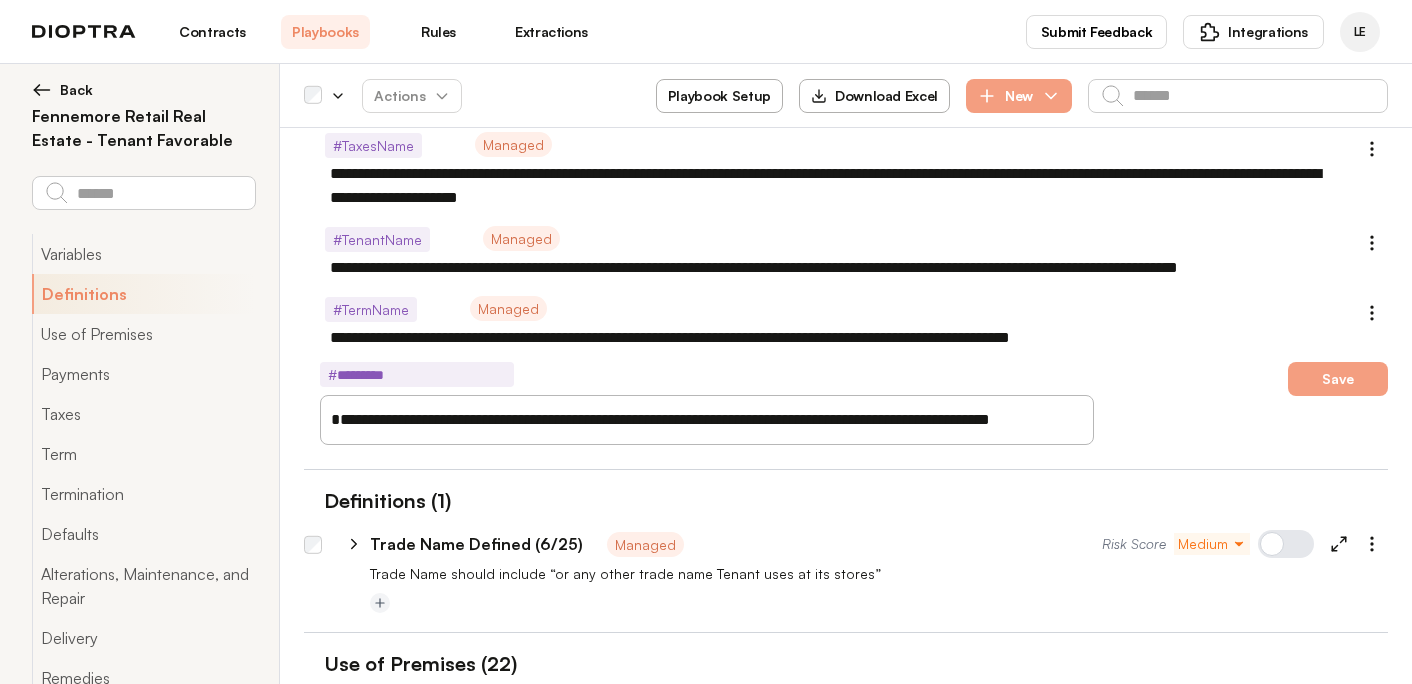 type on "*" 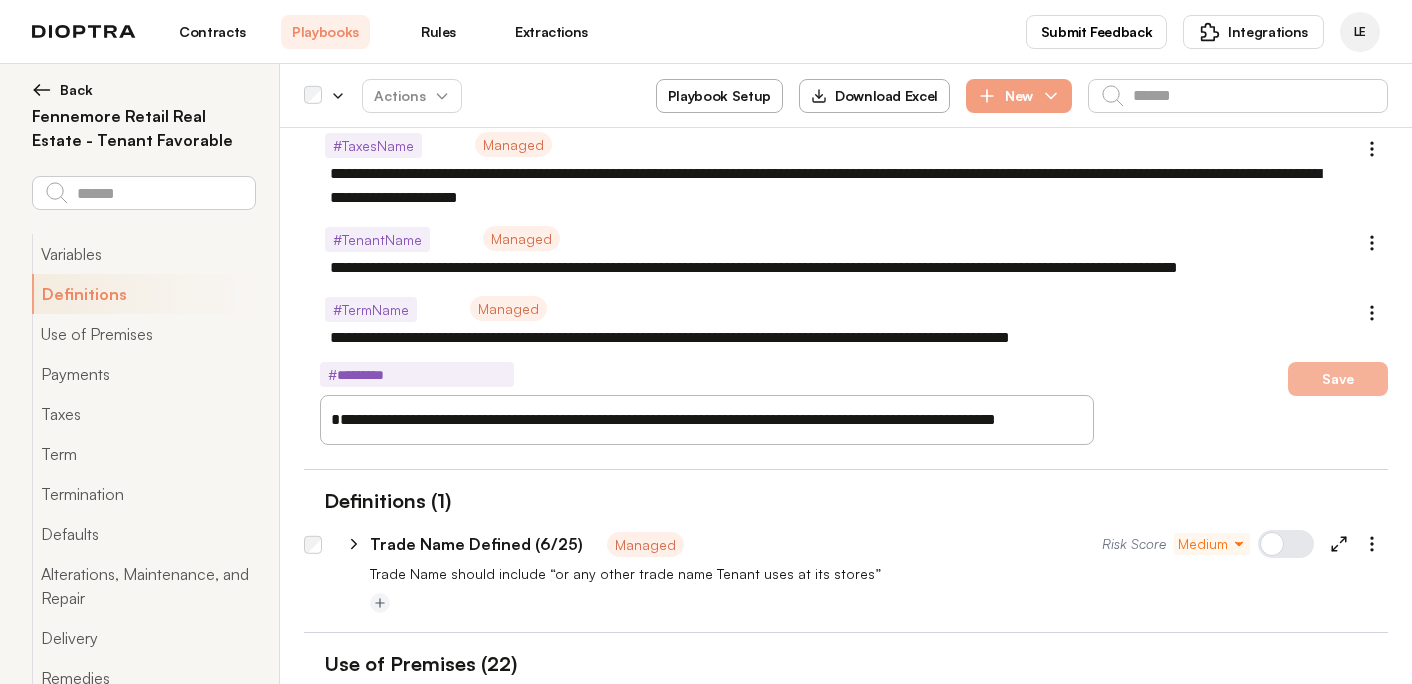 type on "**********" 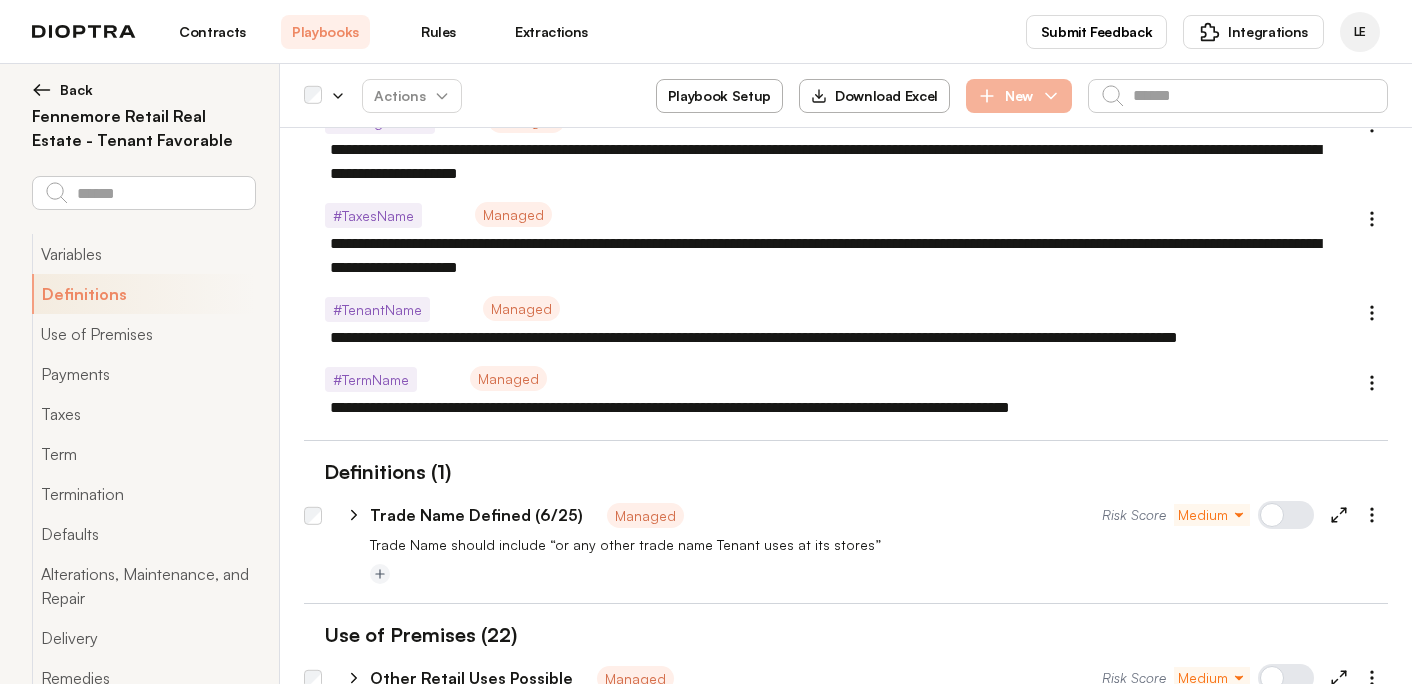 click on "New" at bounding box center [1019, 96] 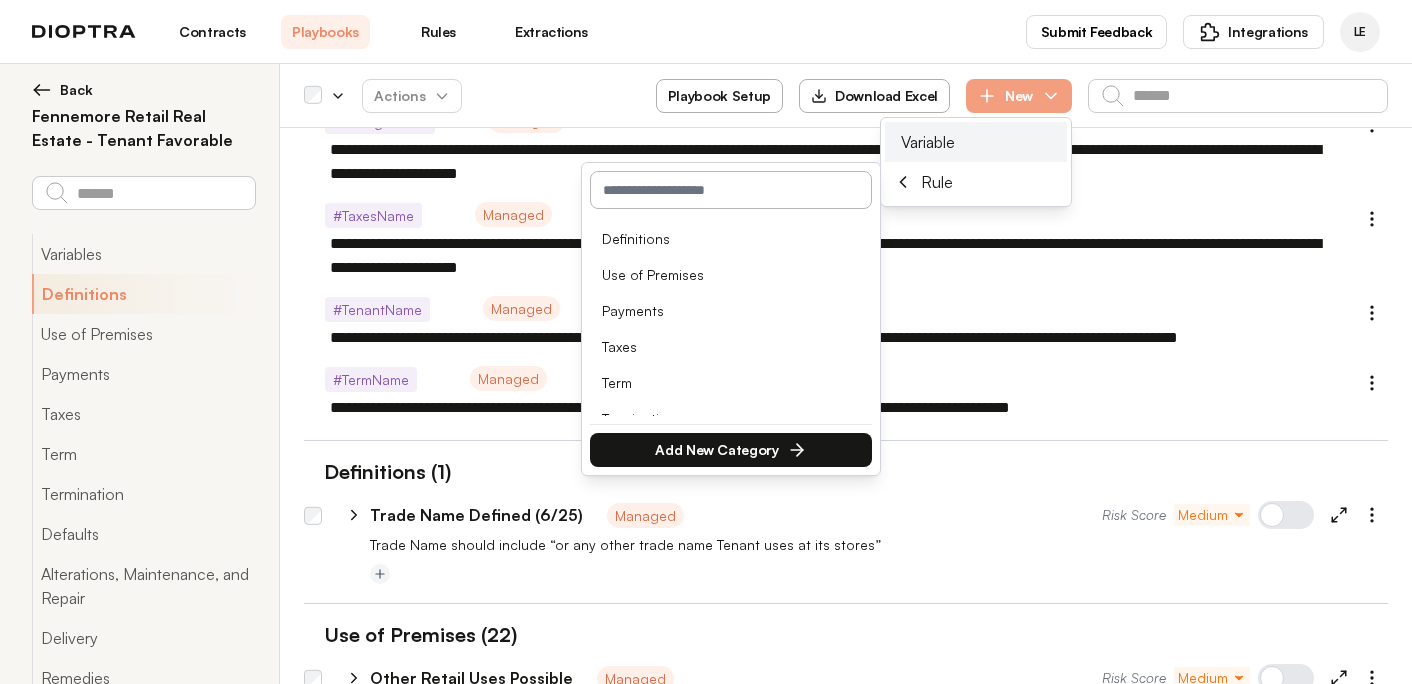 click on "Variable" at bounding box center (928, 142) 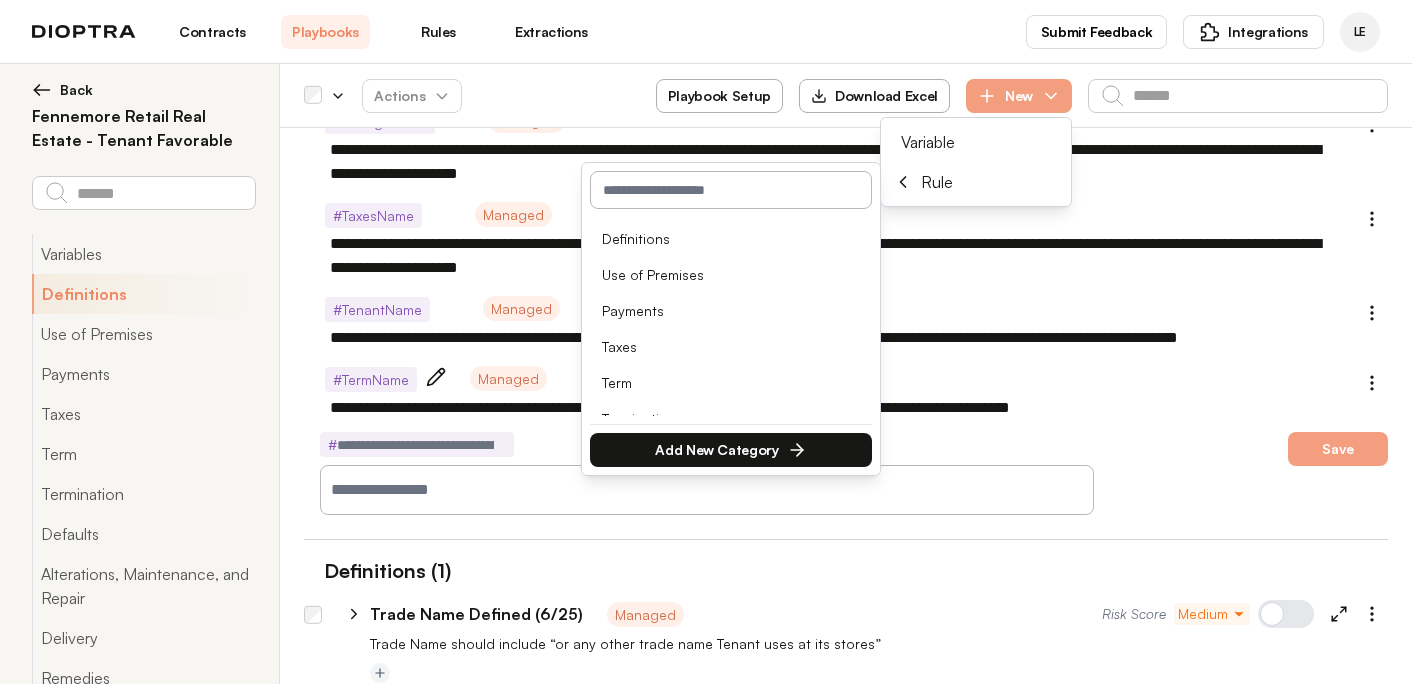 type on "*" 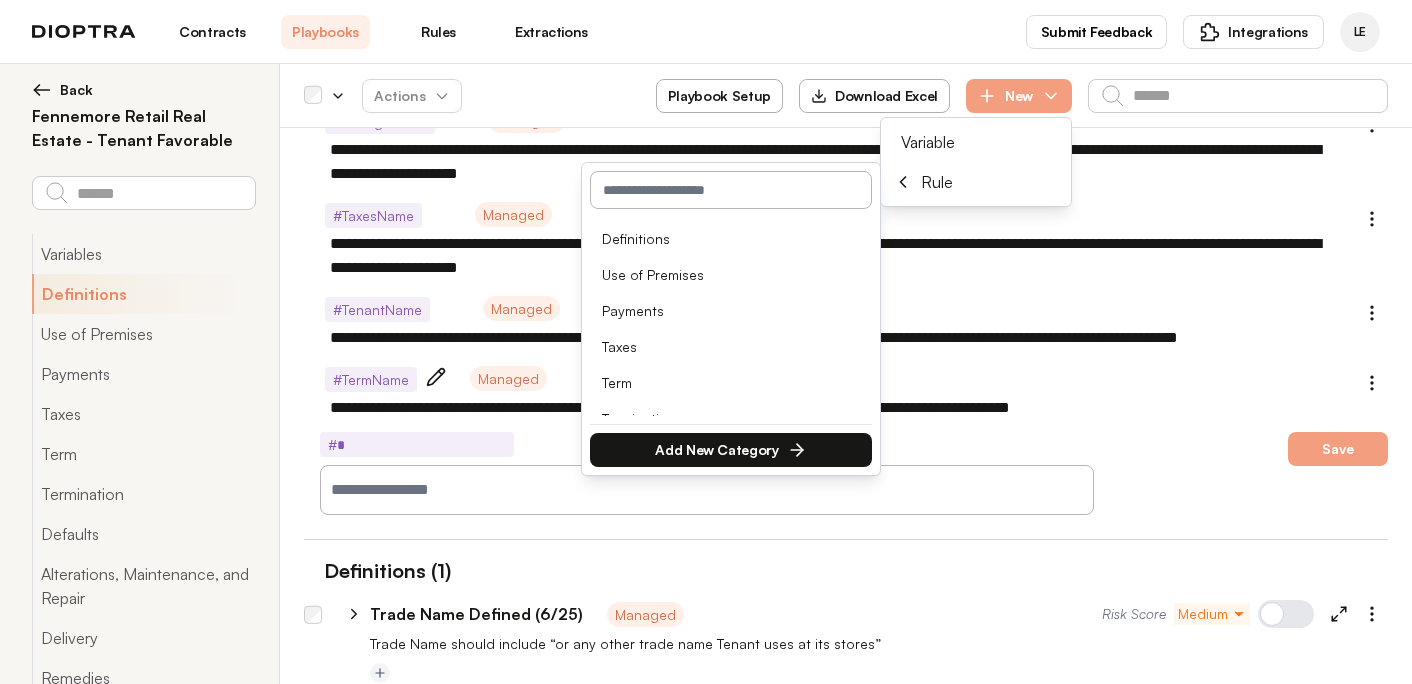 type on "*" 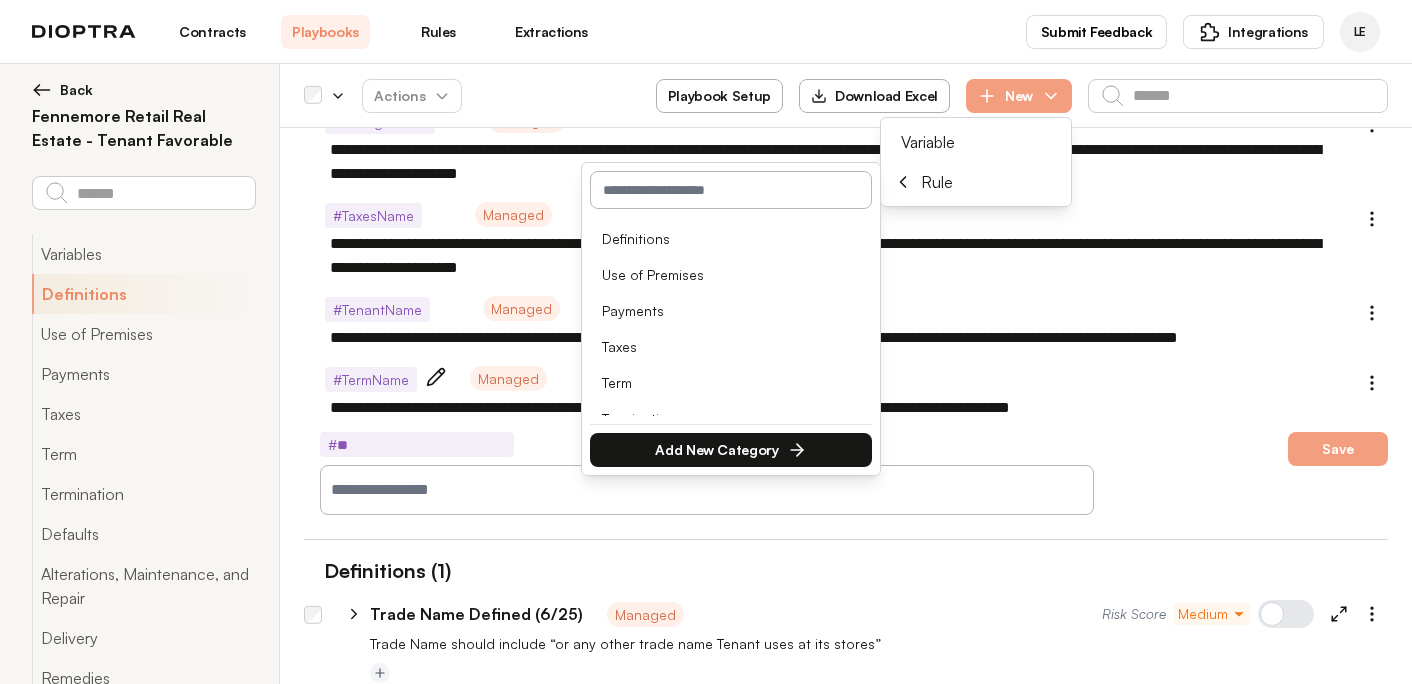 type on "*" 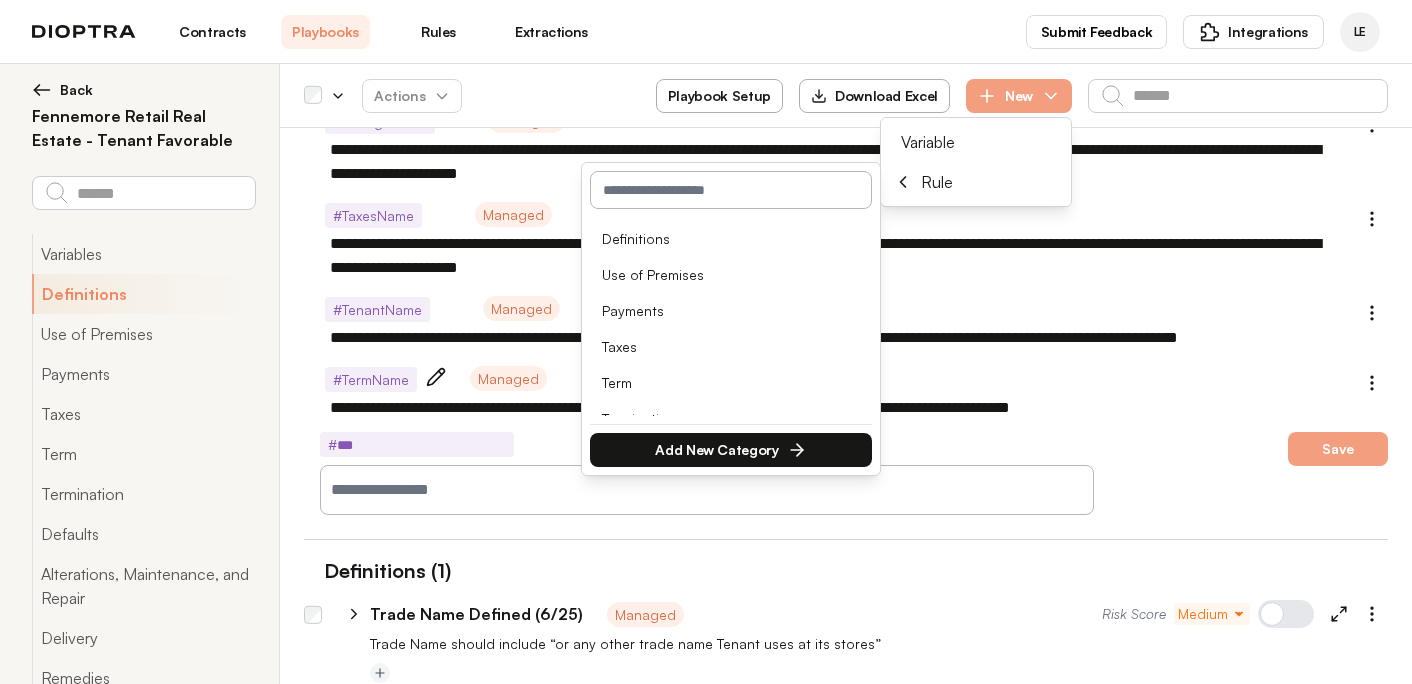 type on "*" 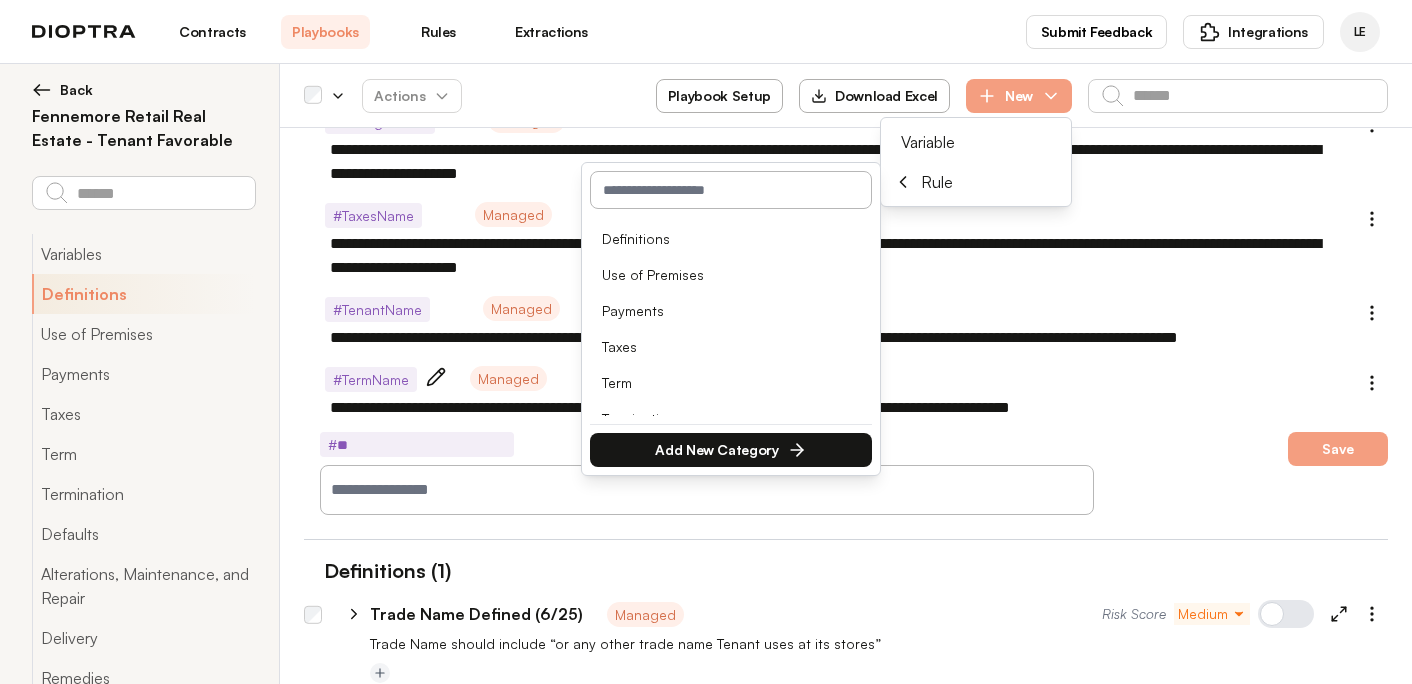 type on "*" 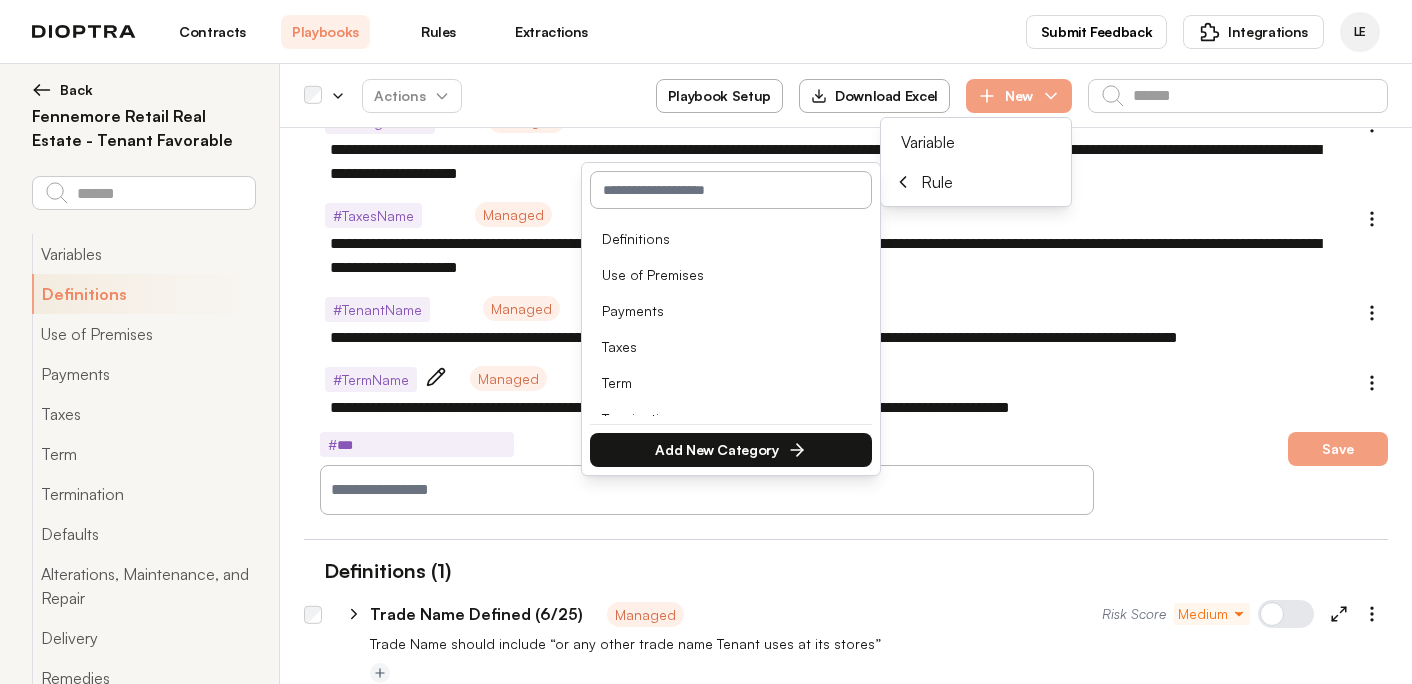 type on "*" 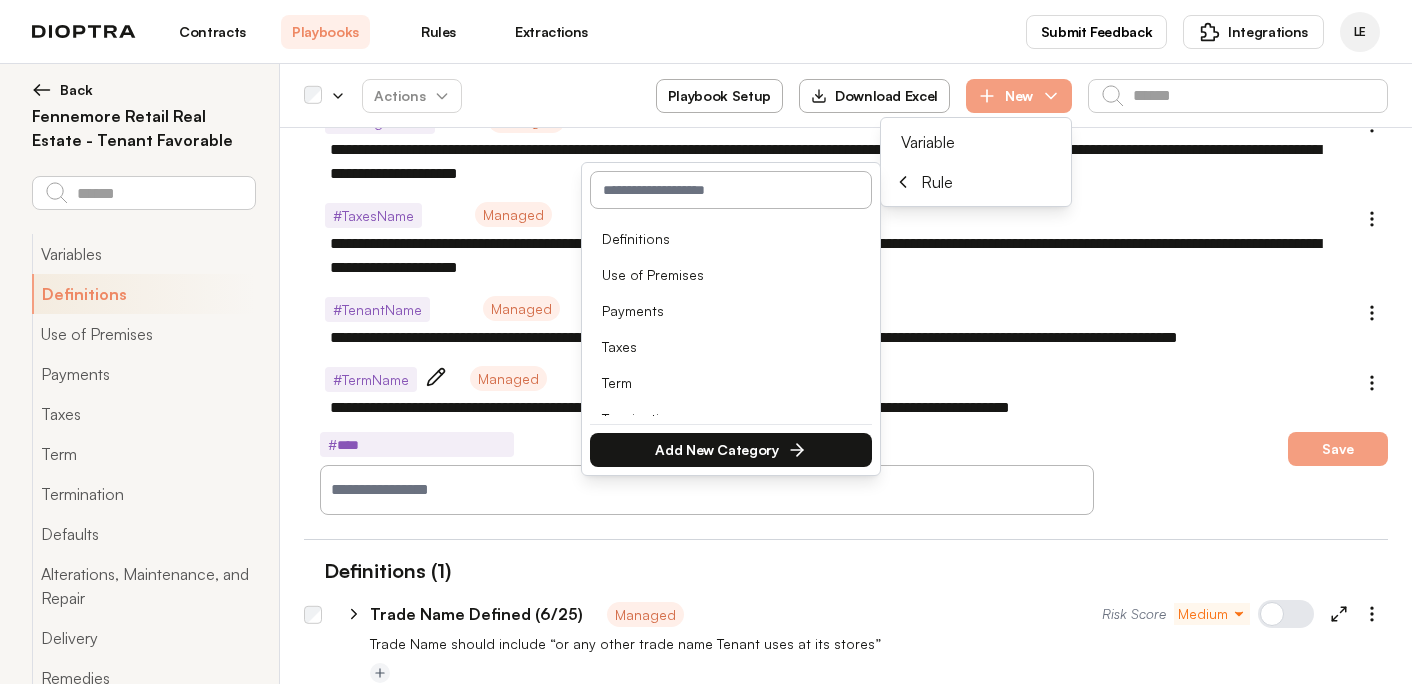 type on "*" 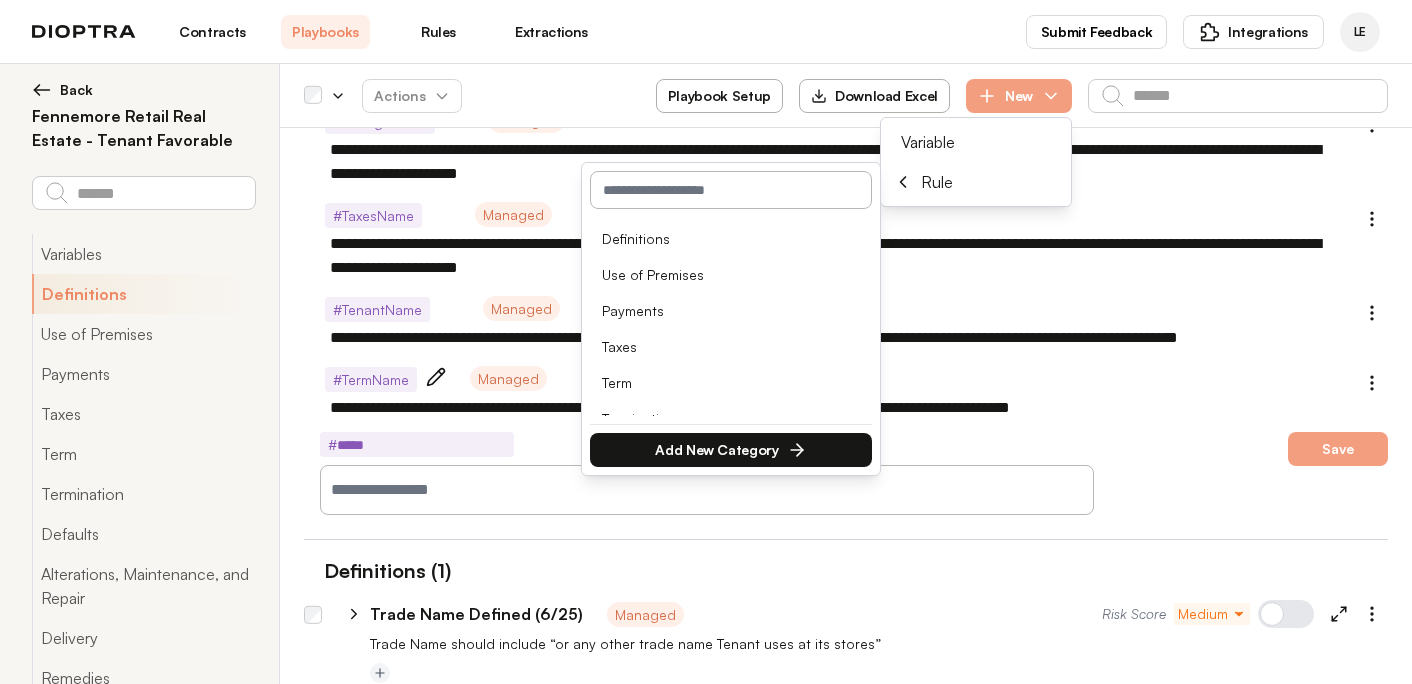 type on "*" 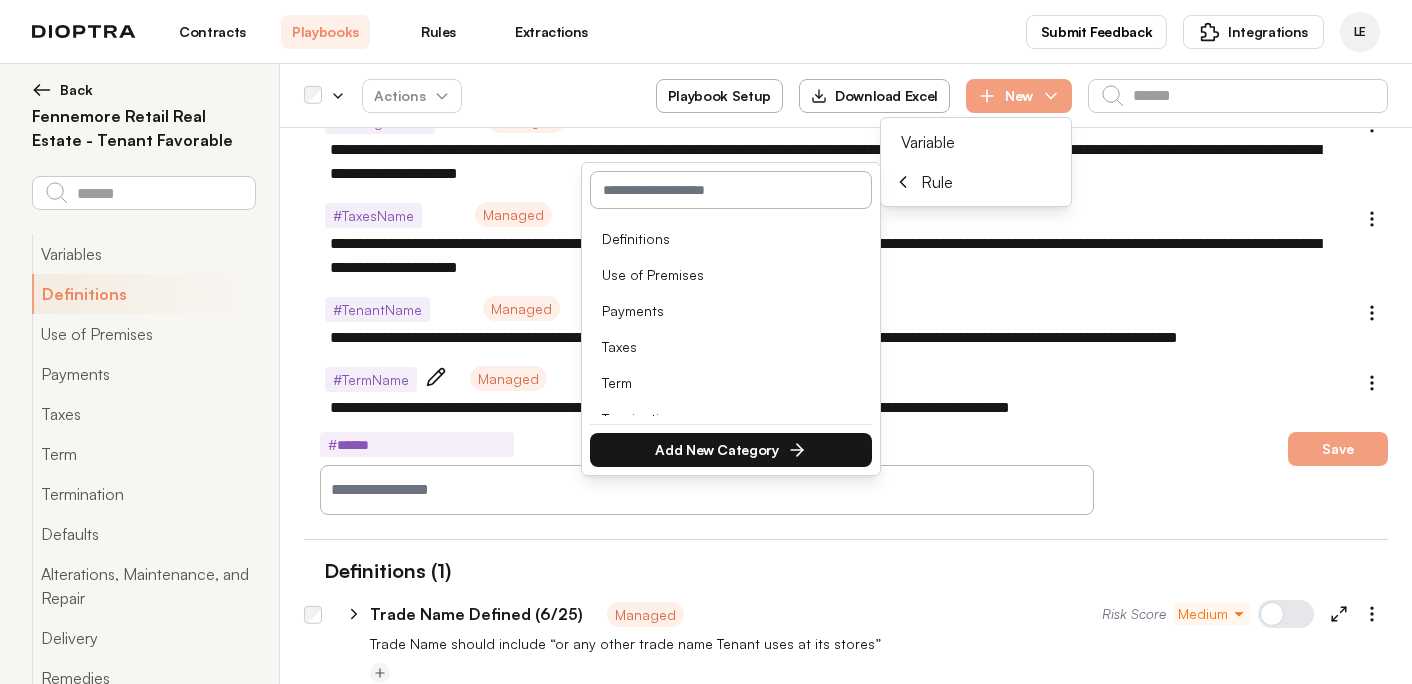 type on "*" 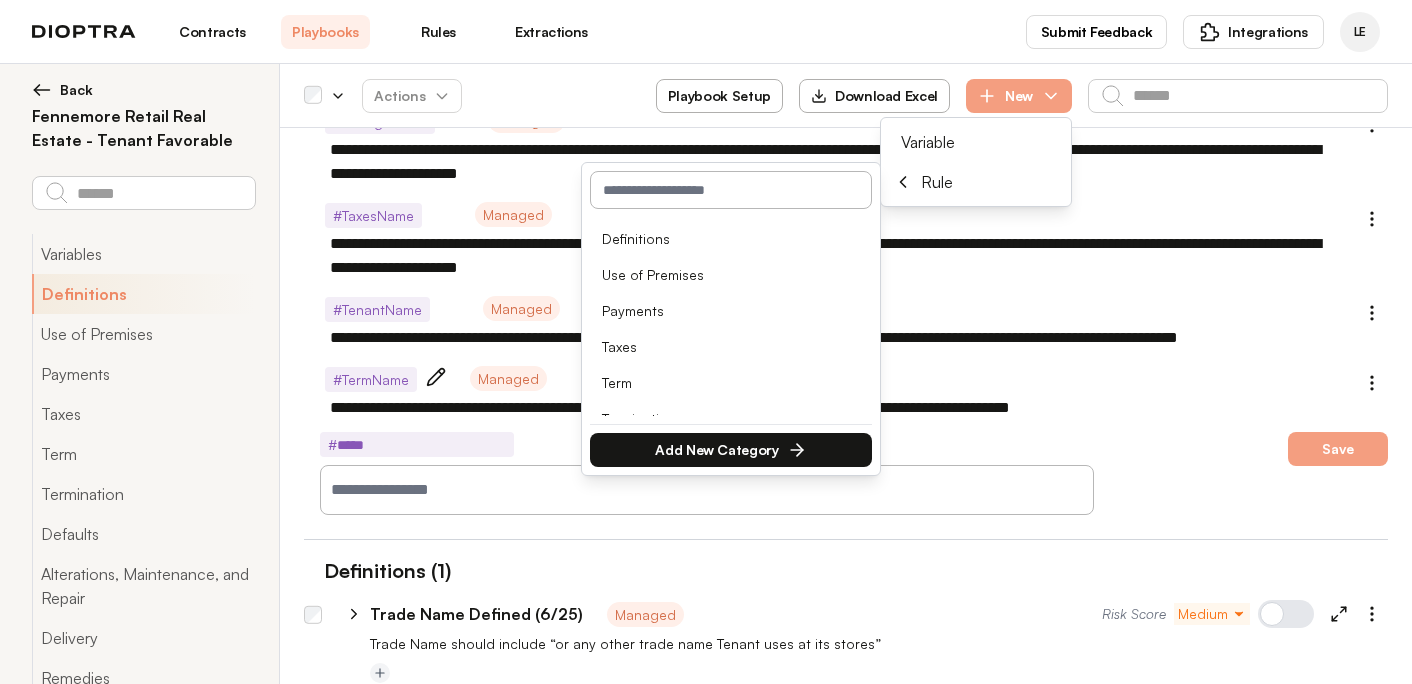 type on "*" 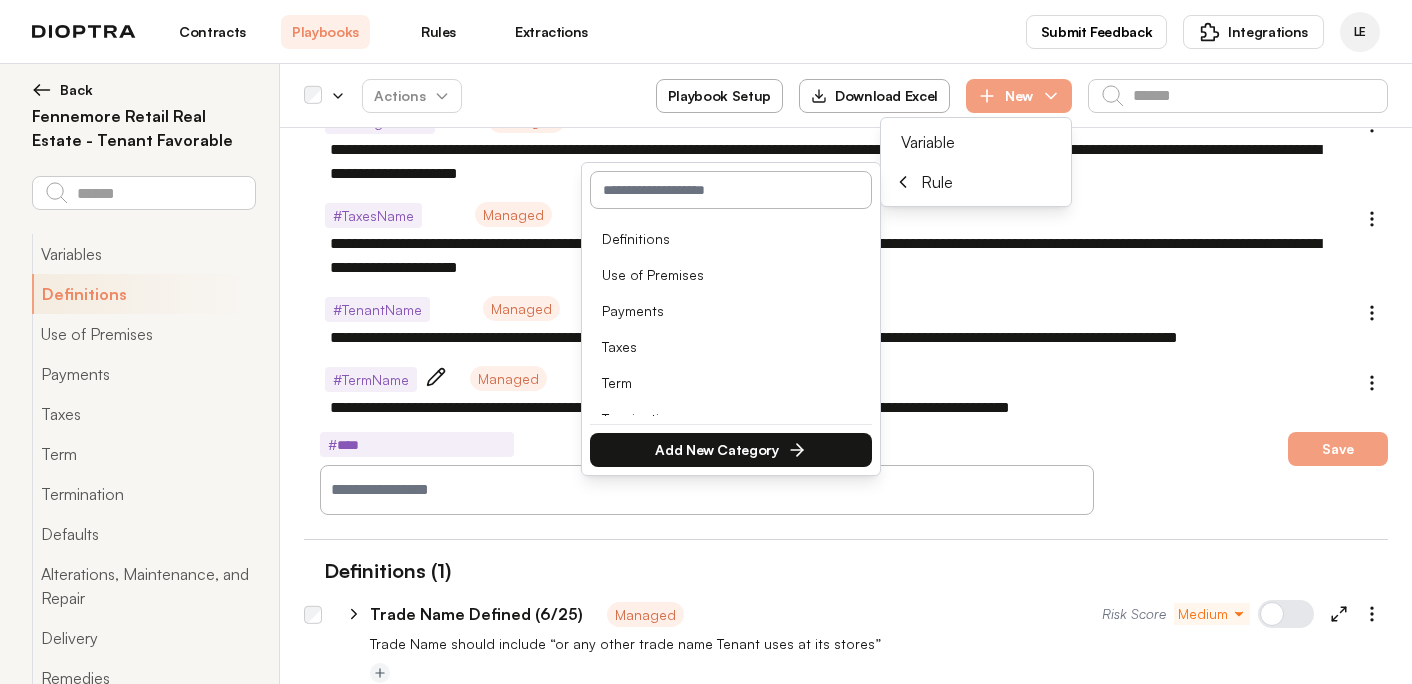 type on "*" 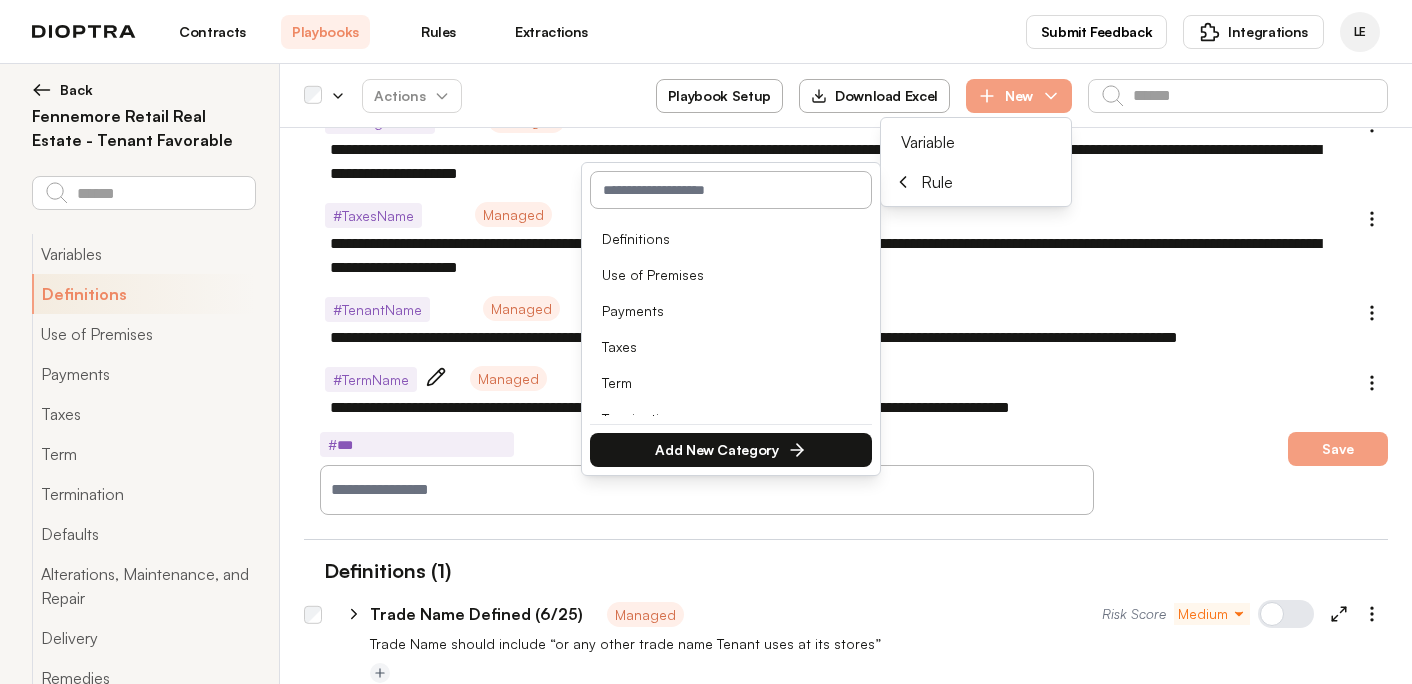 type on "*" 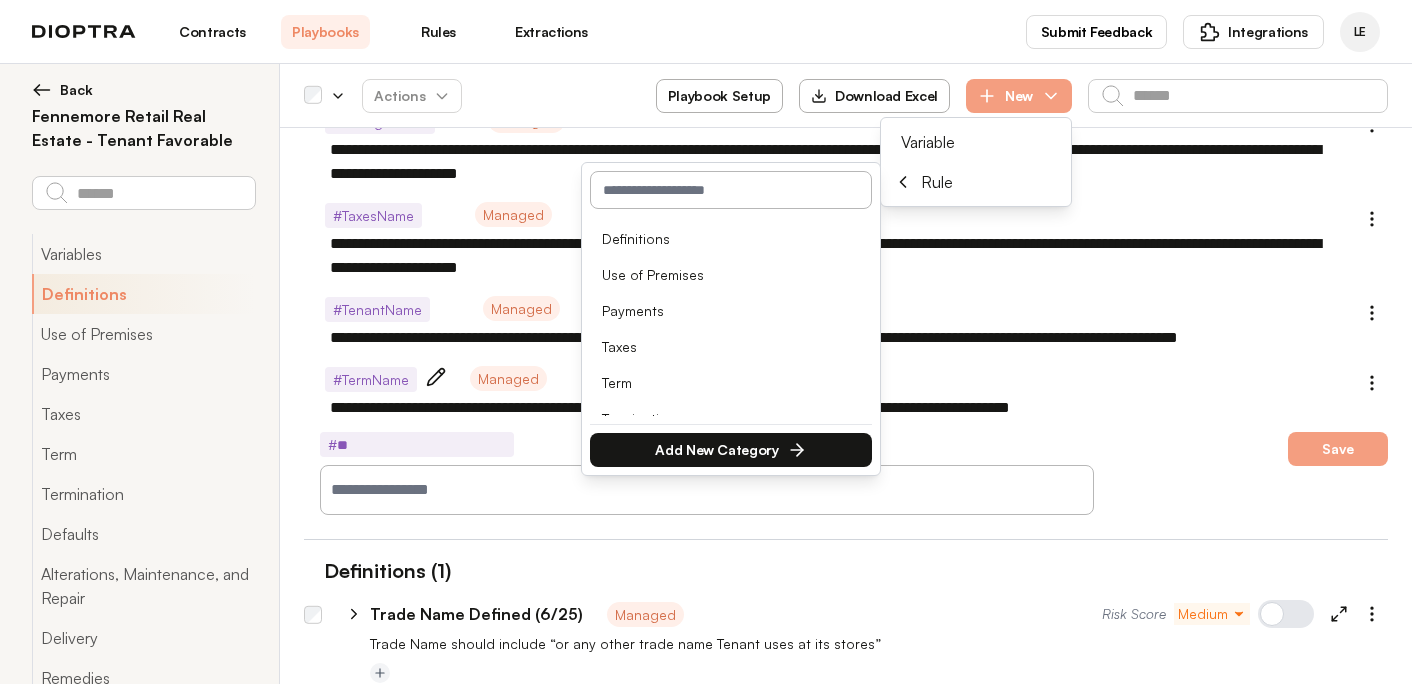 type on "*" 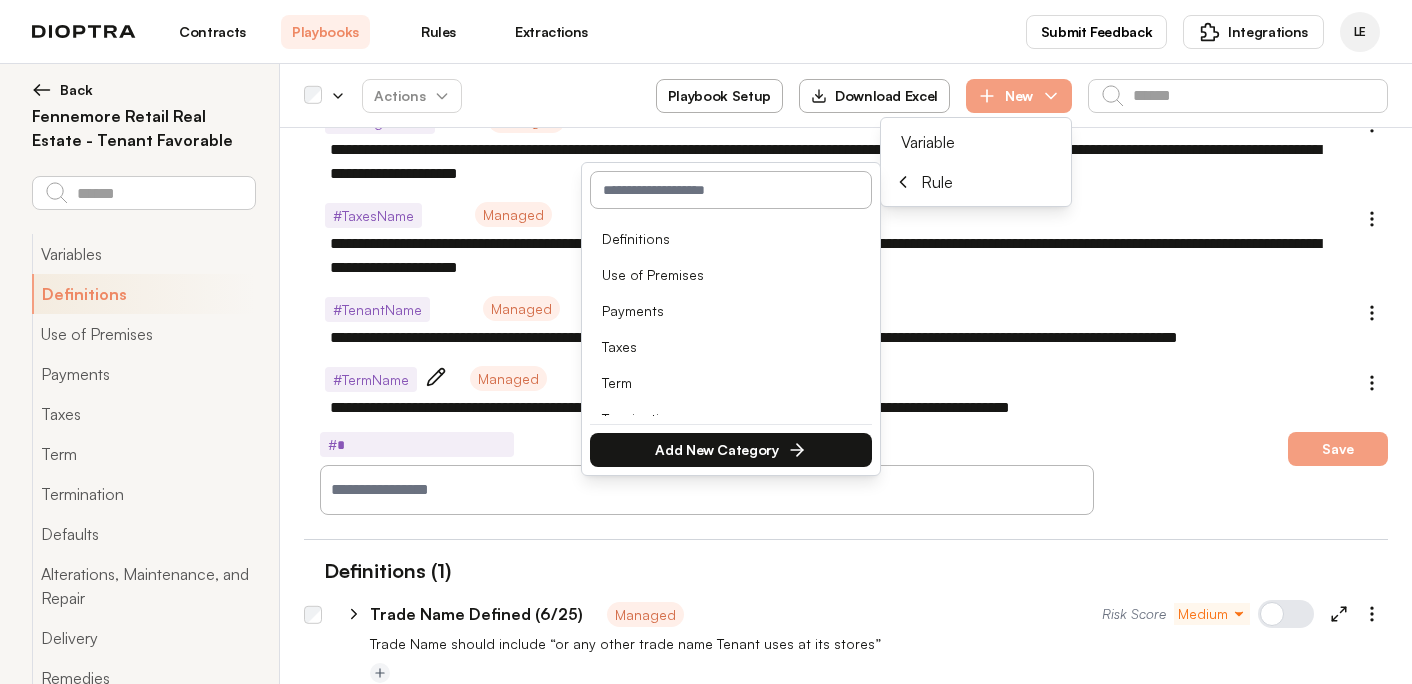 type on "*" 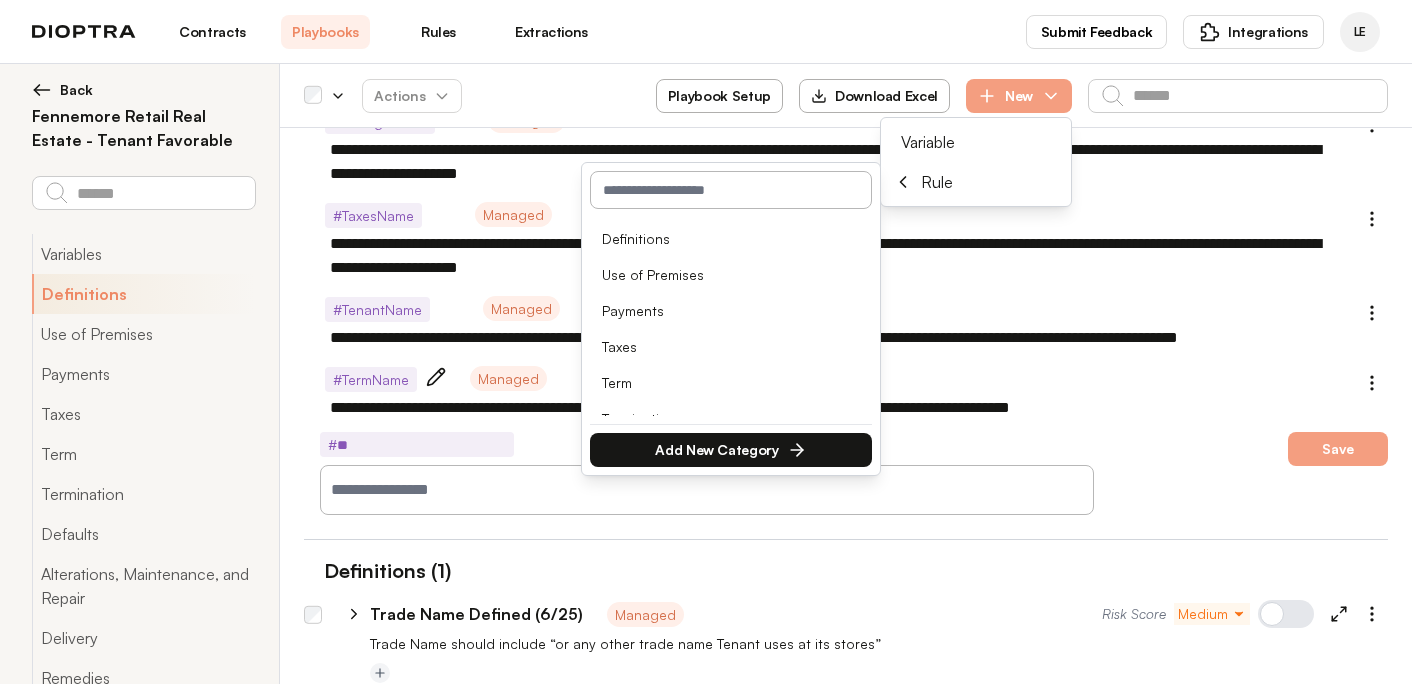 type on "*" 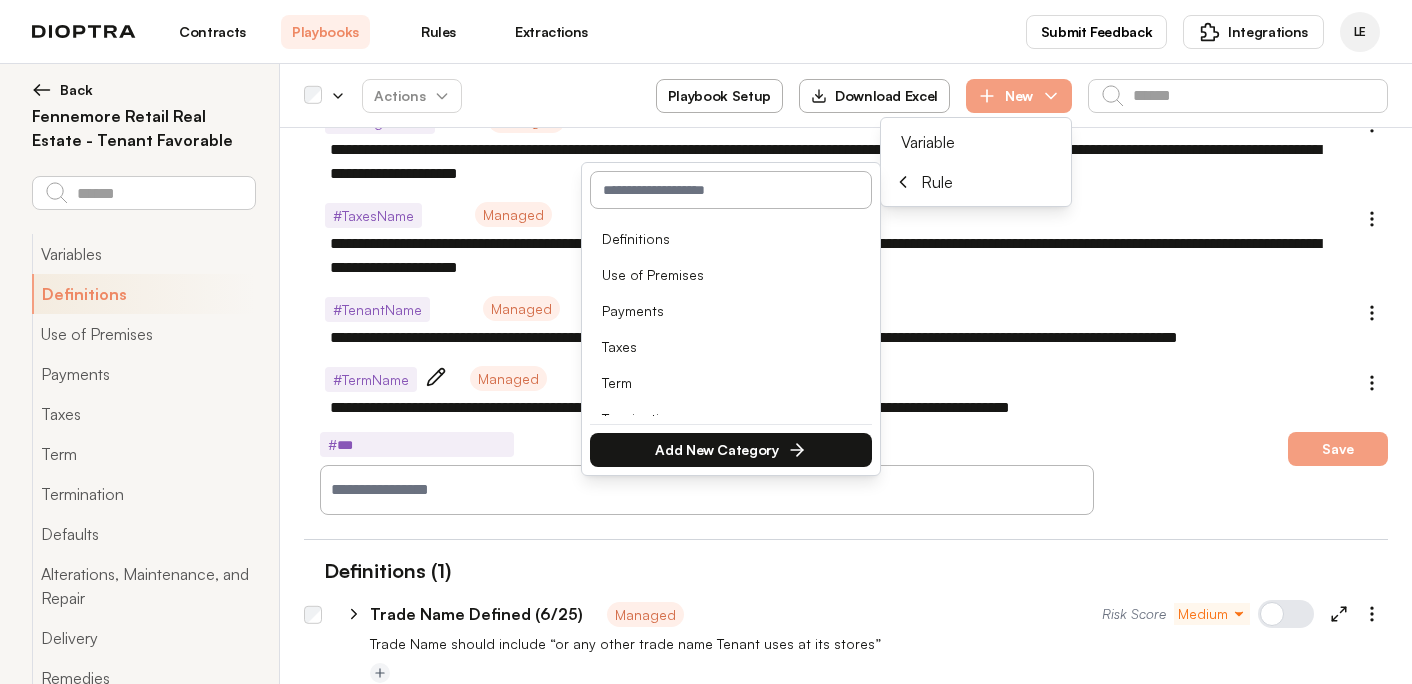type on "*" 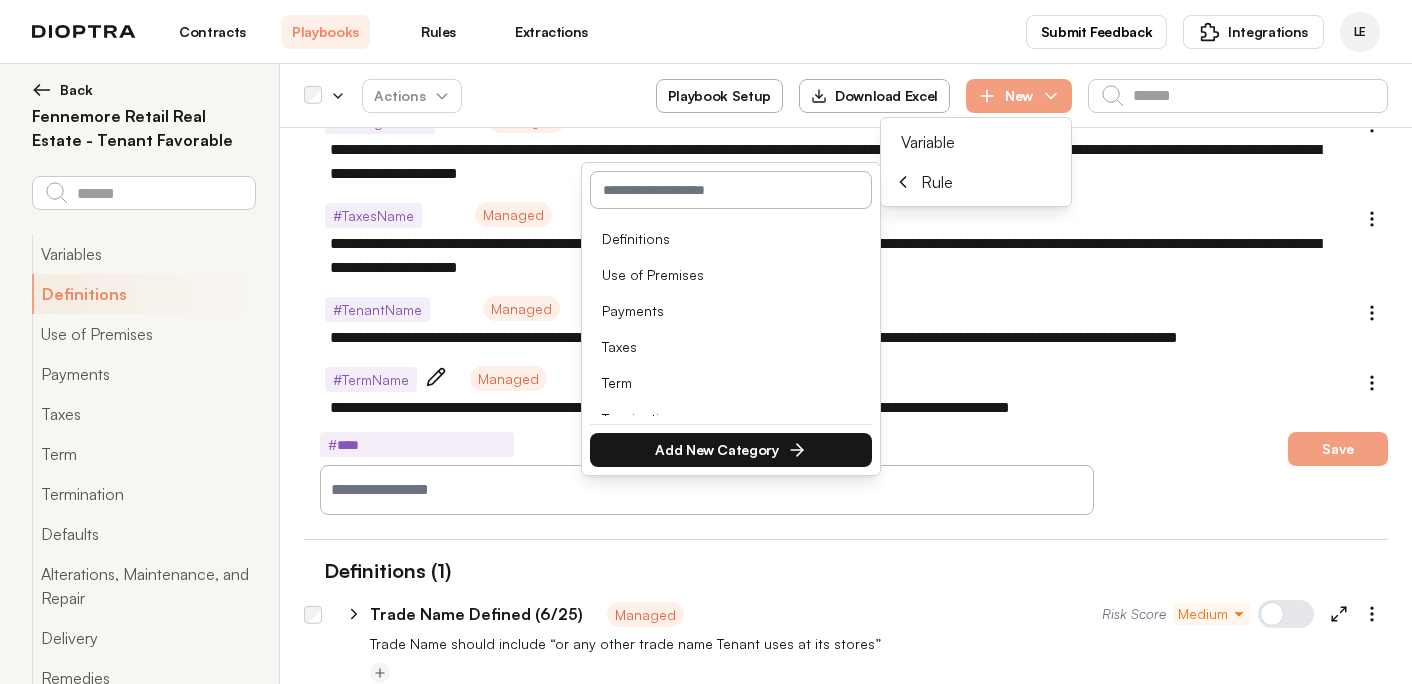 type on "*" 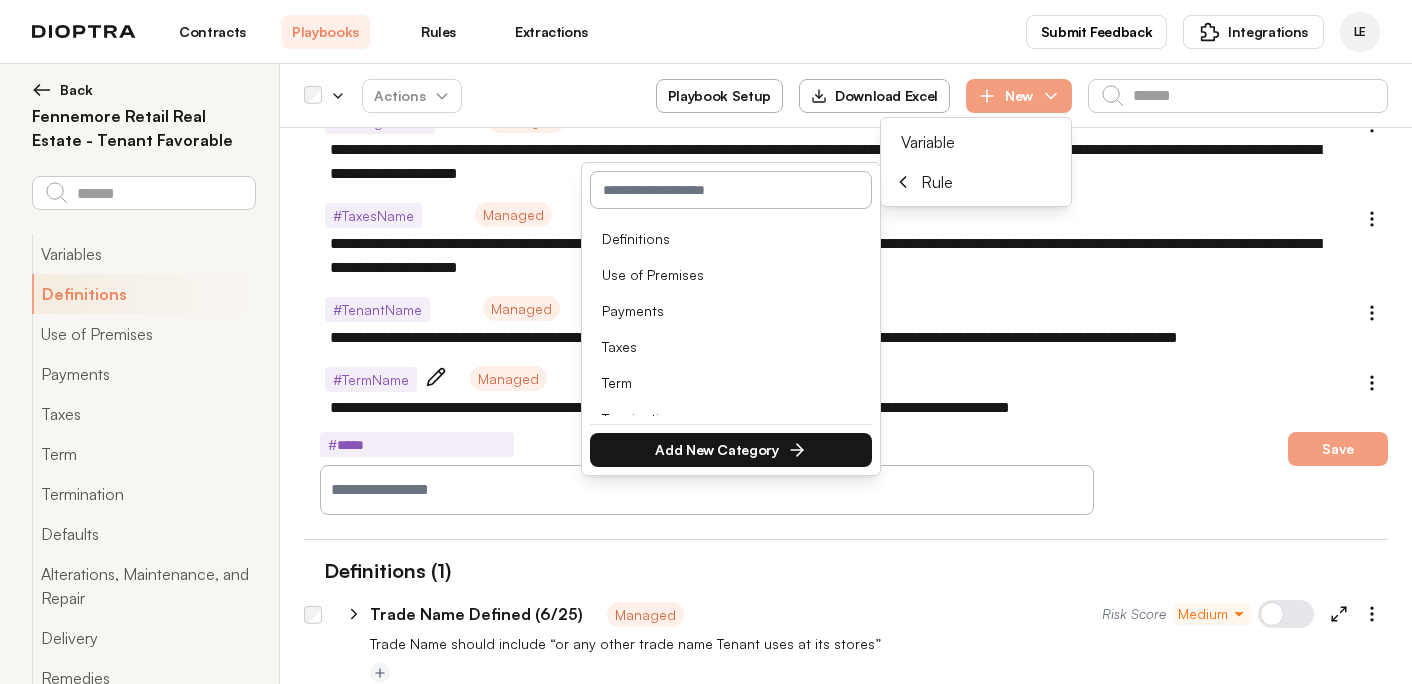 type on "*" 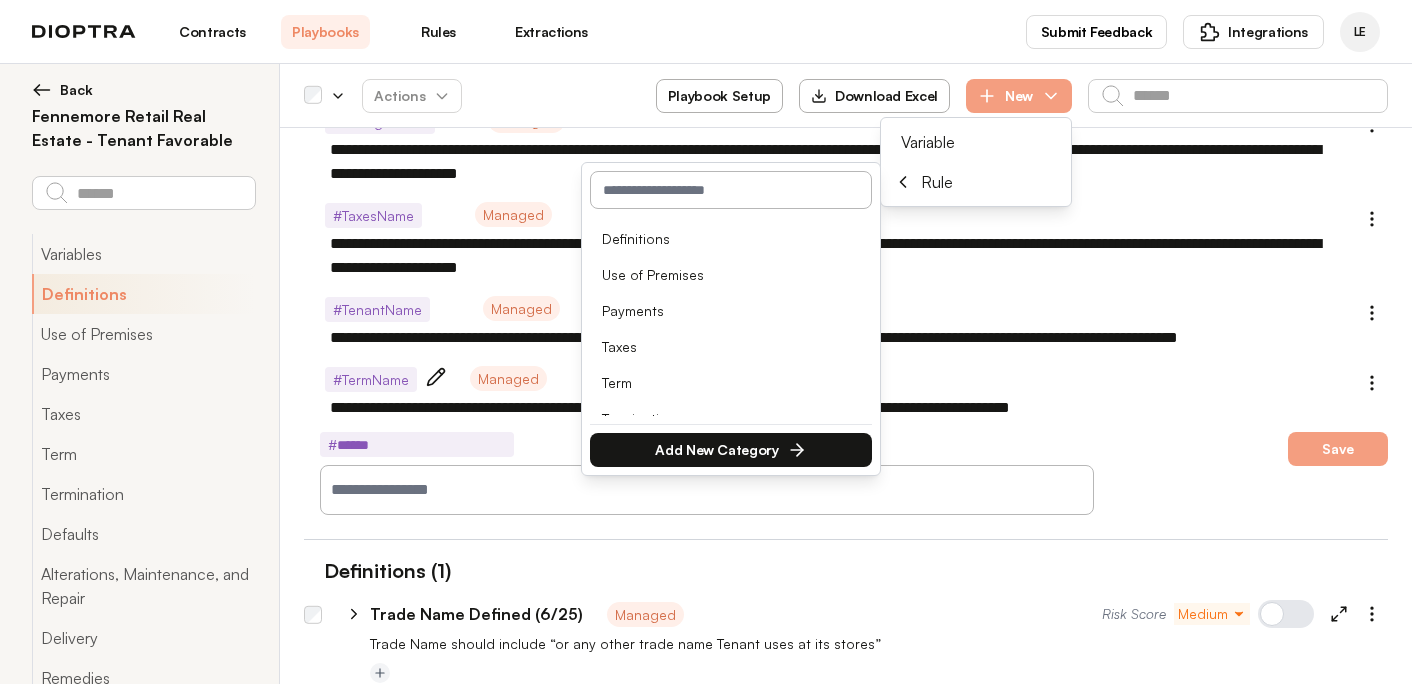 type on "*" 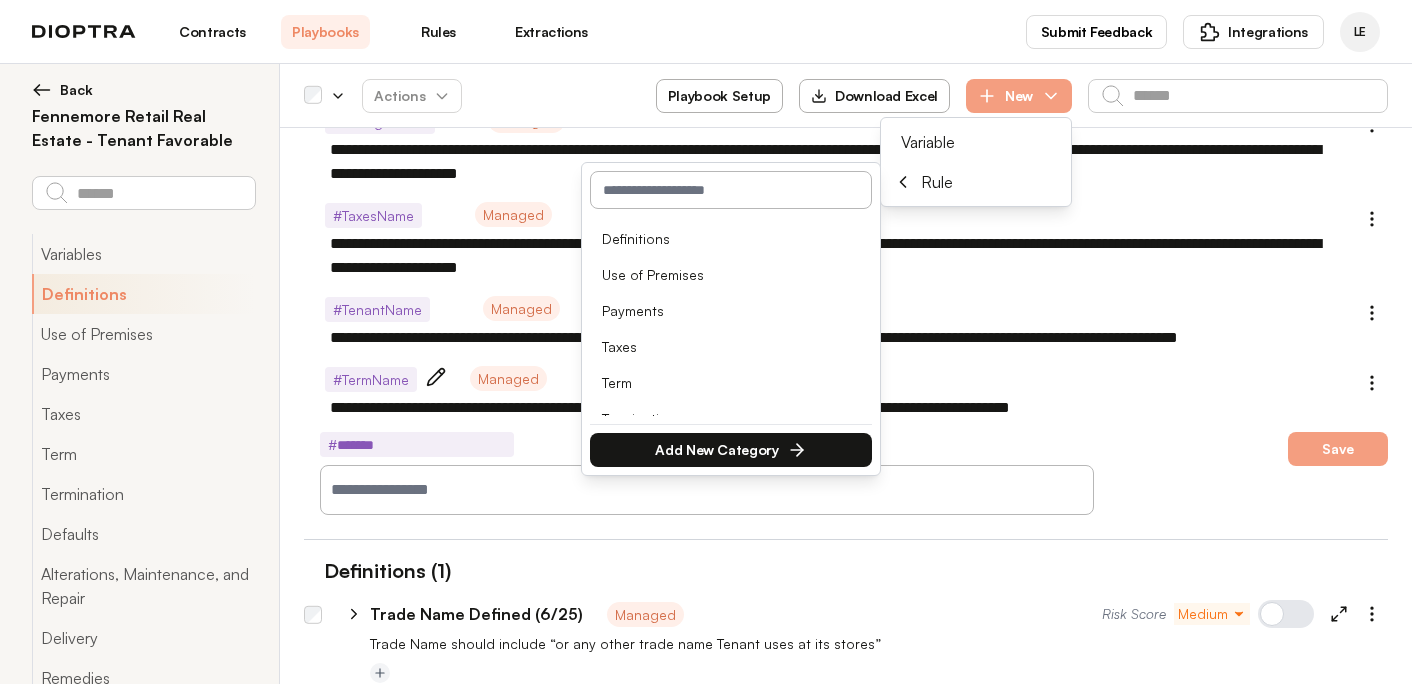 type on "*" 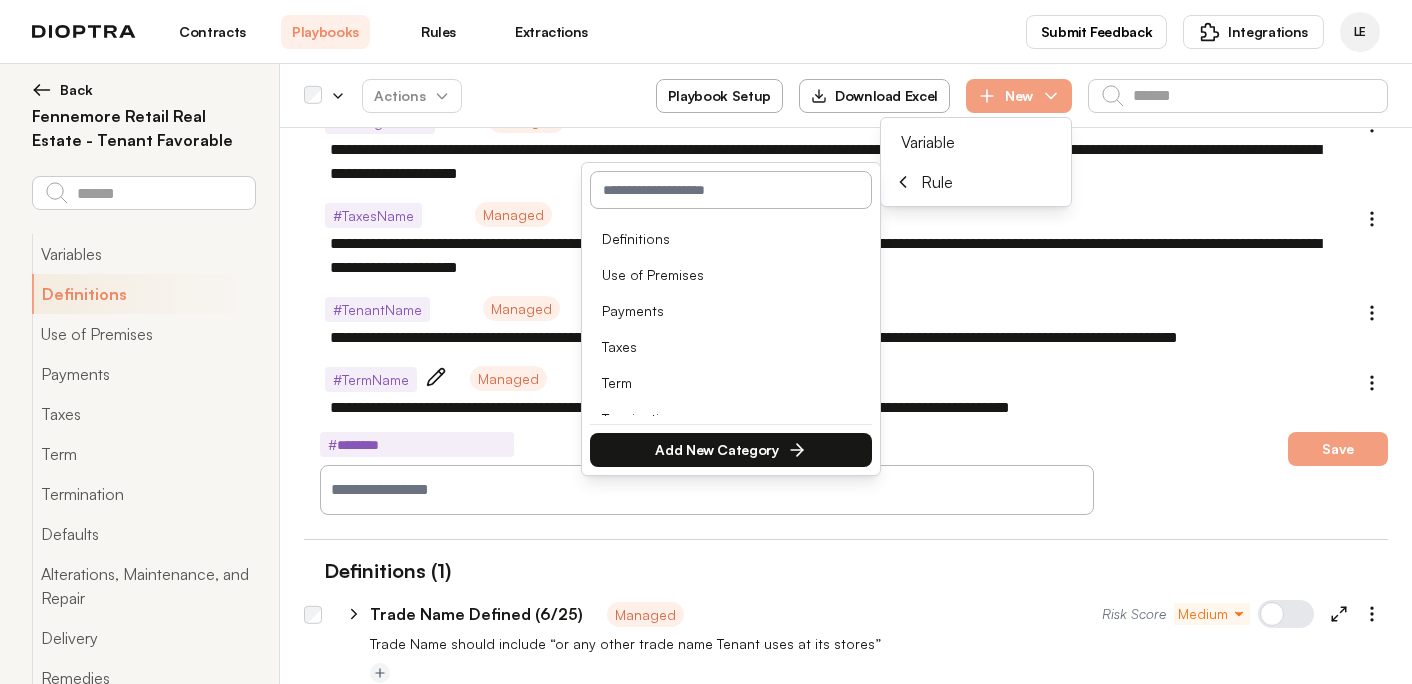 type on "*" 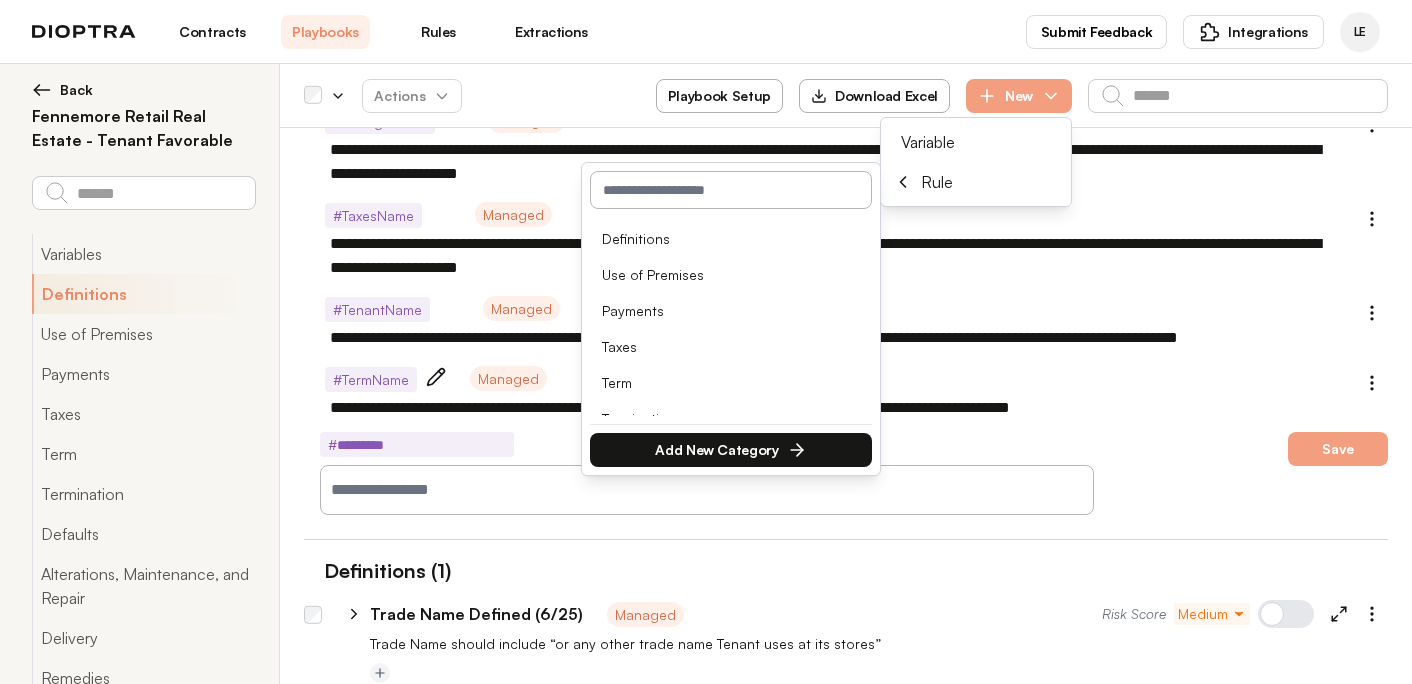 type on "*" 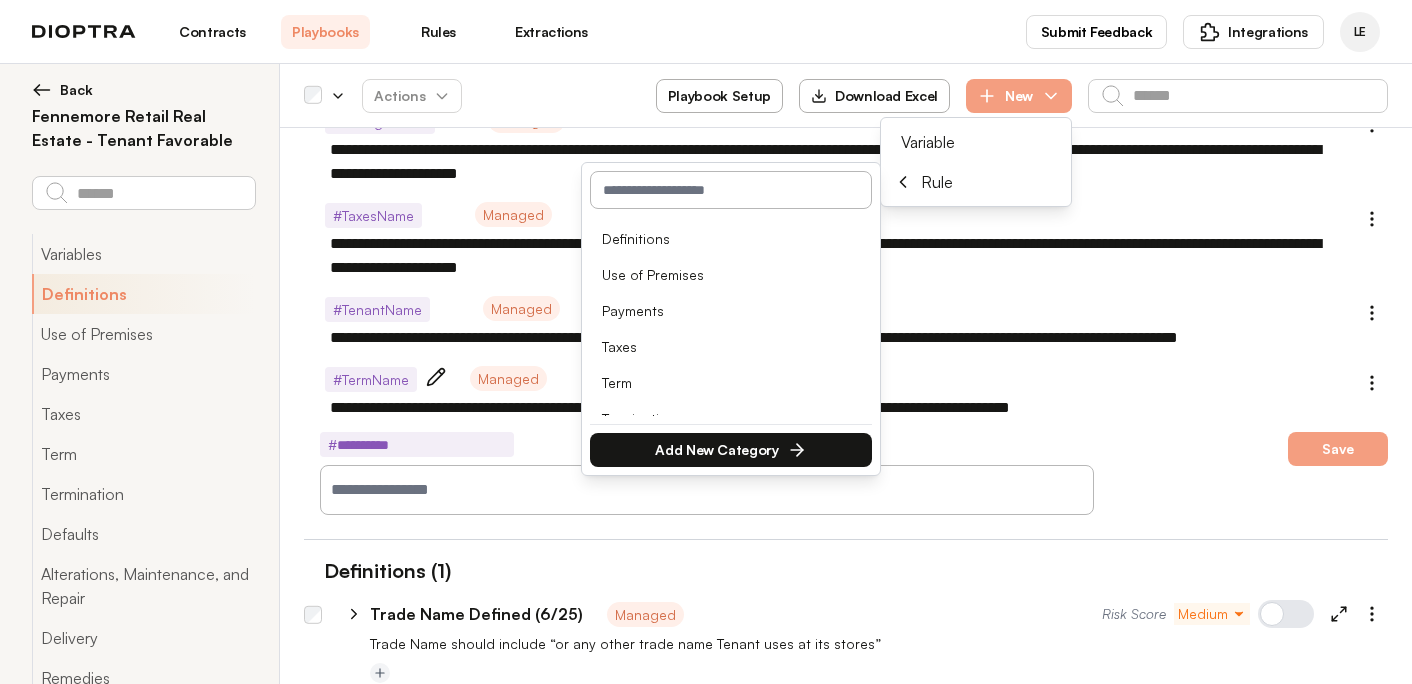 type on "*" 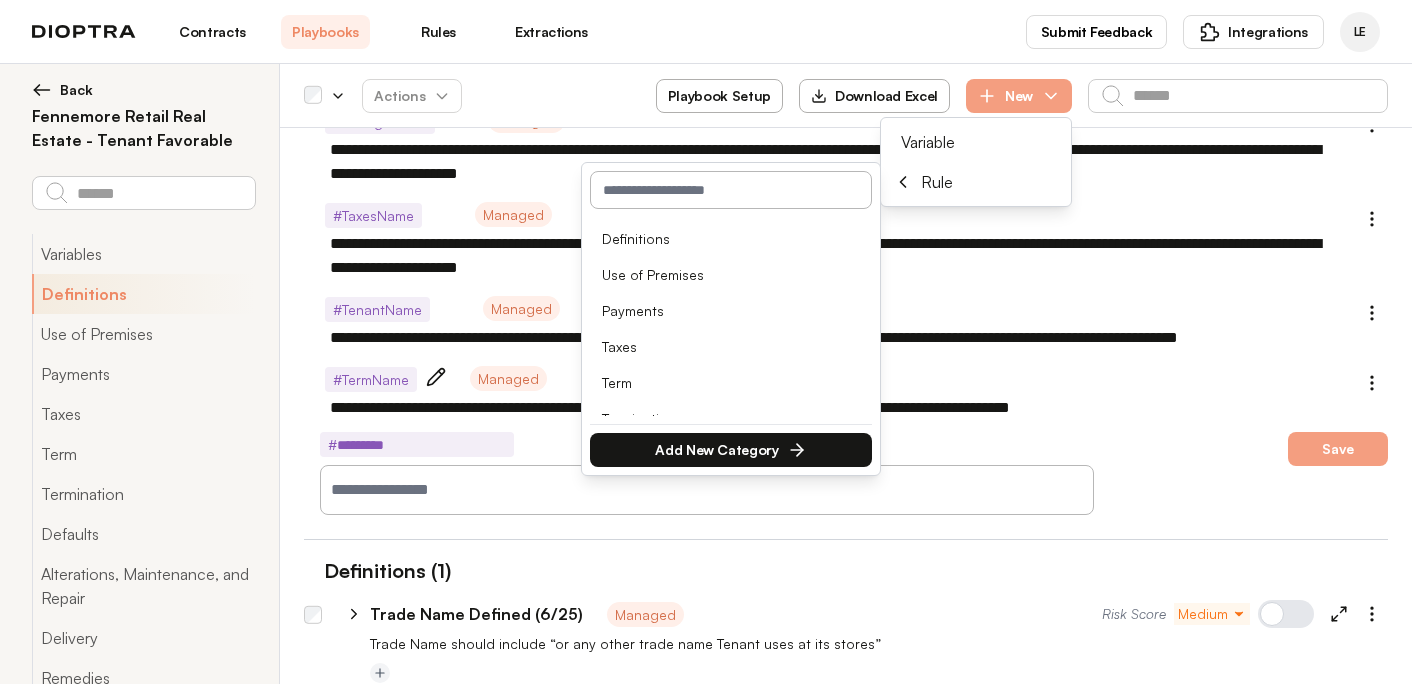 type on "*" 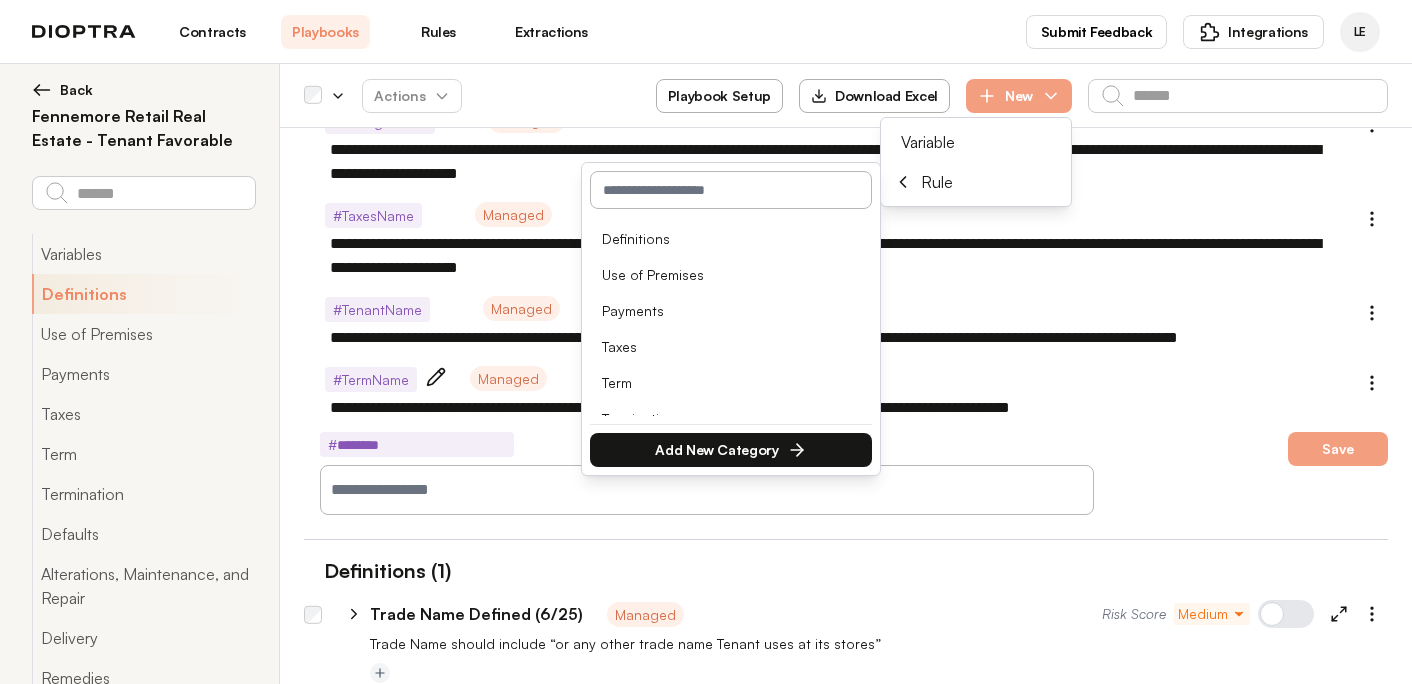 type on "*" 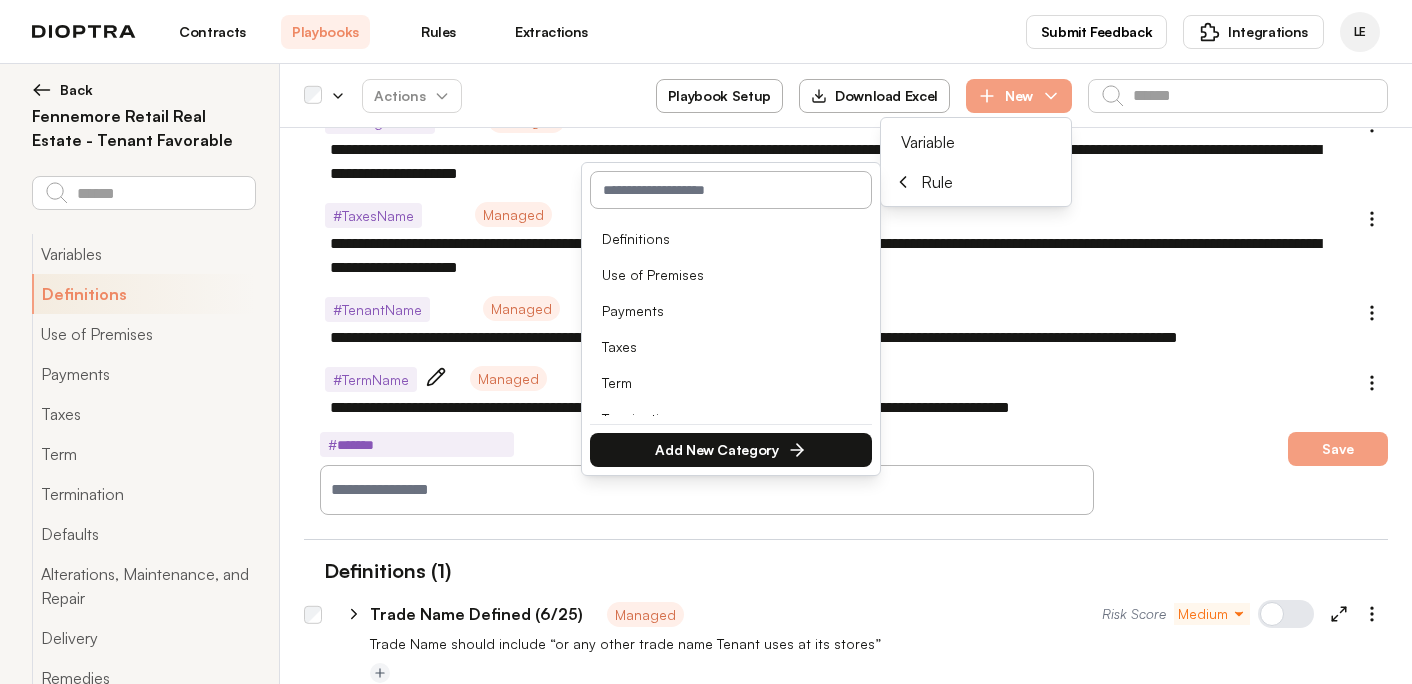 type on "*" 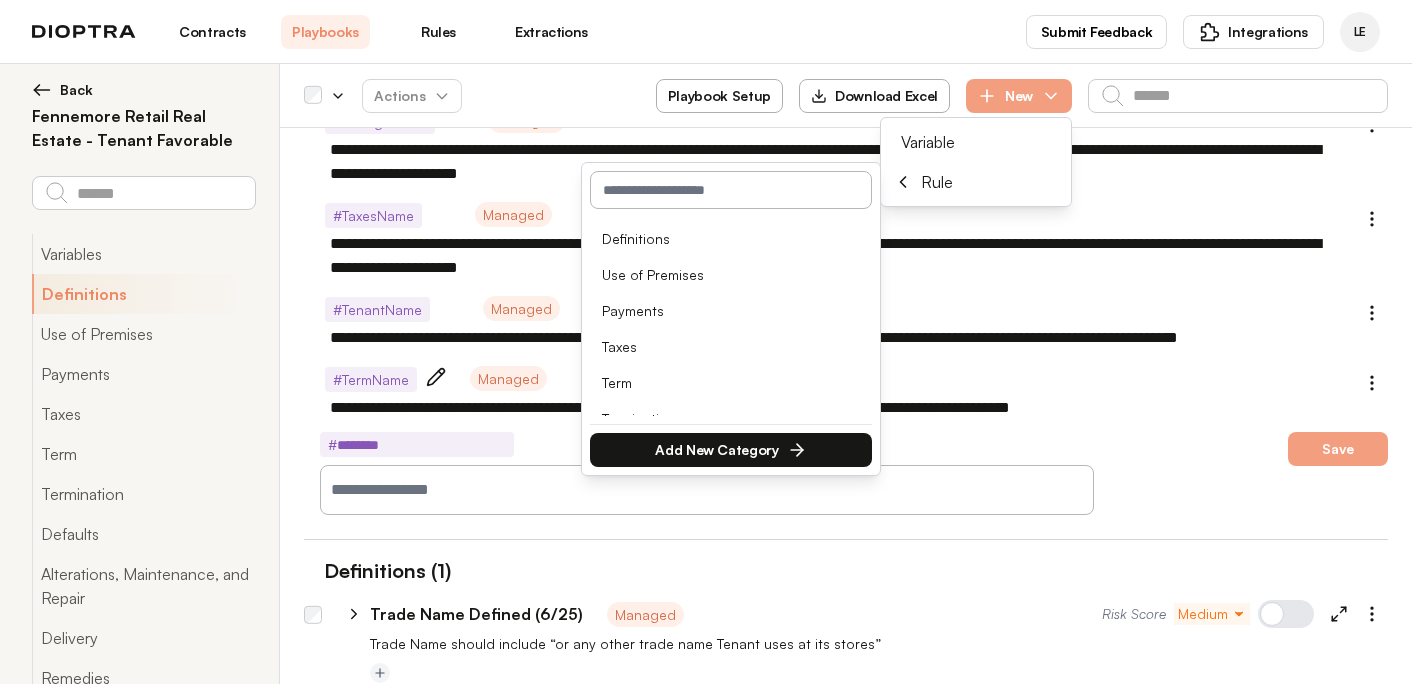 type 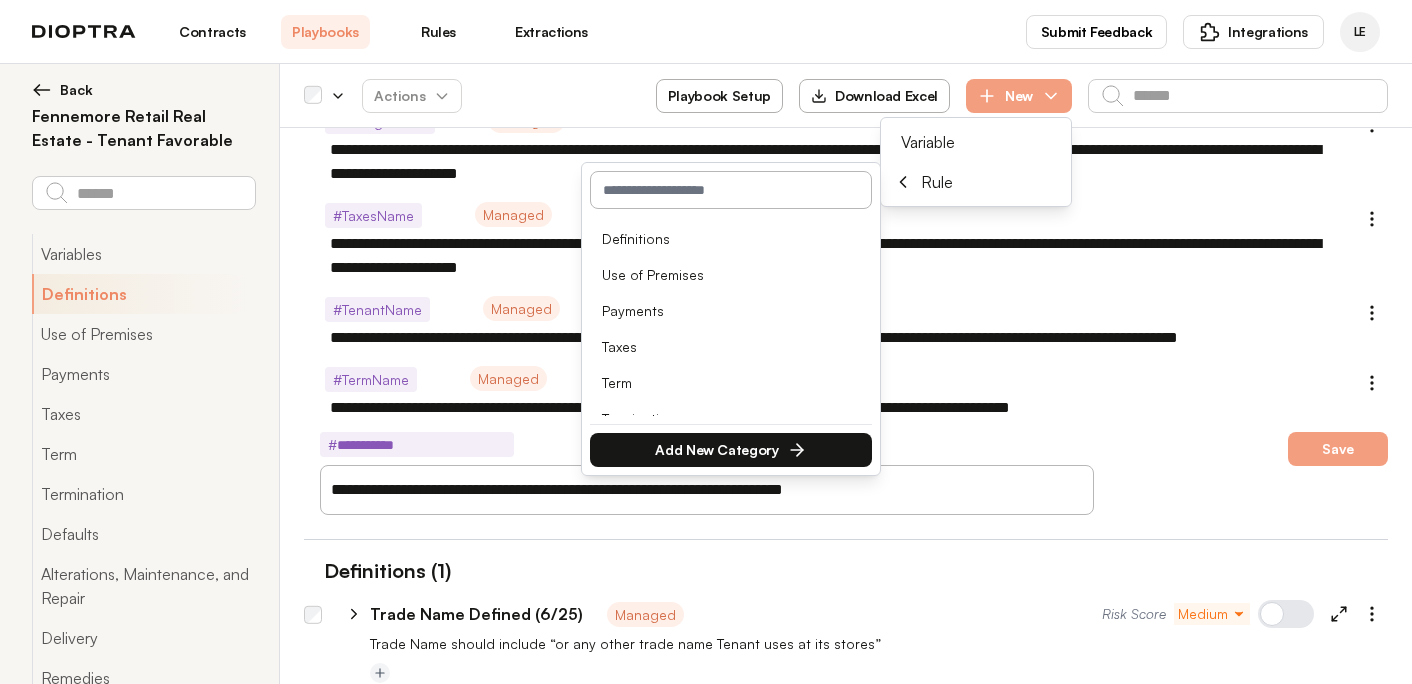 click on "**********" at bounding box center (711, 490) 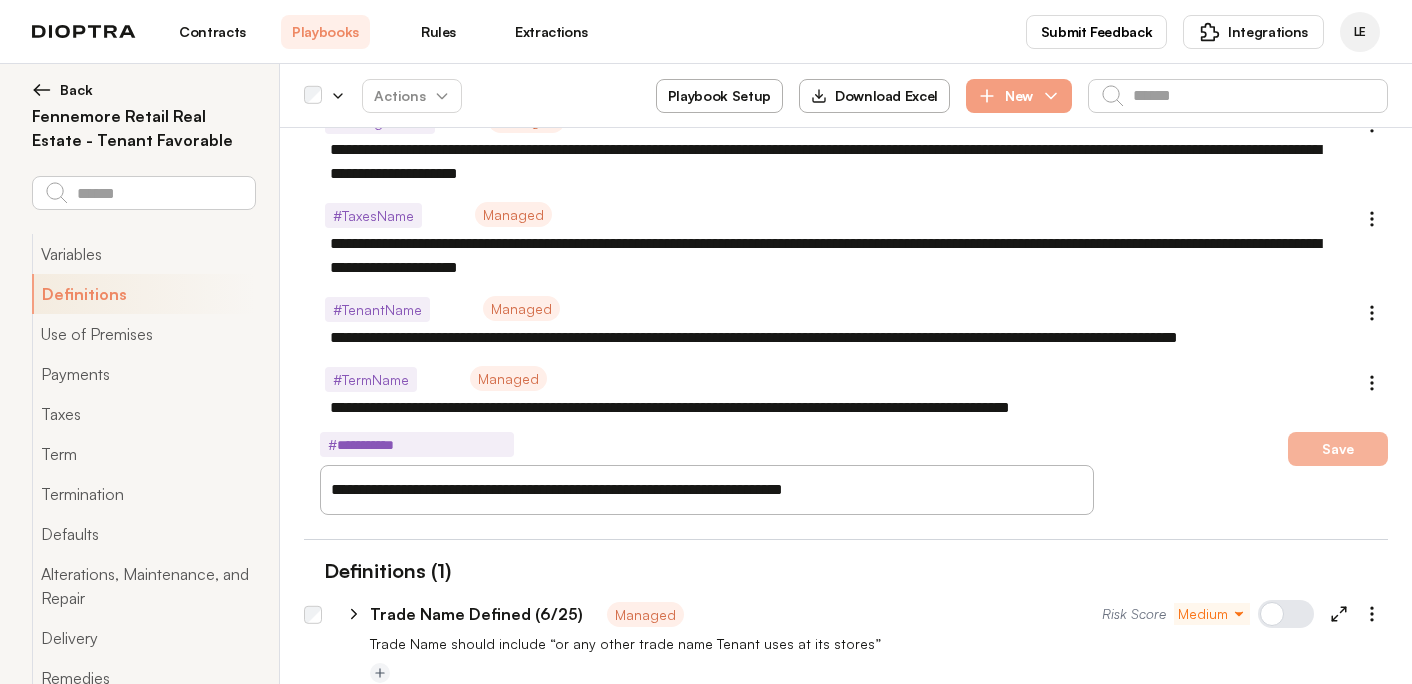 click on "Save" at bounding box center (1338, 449) 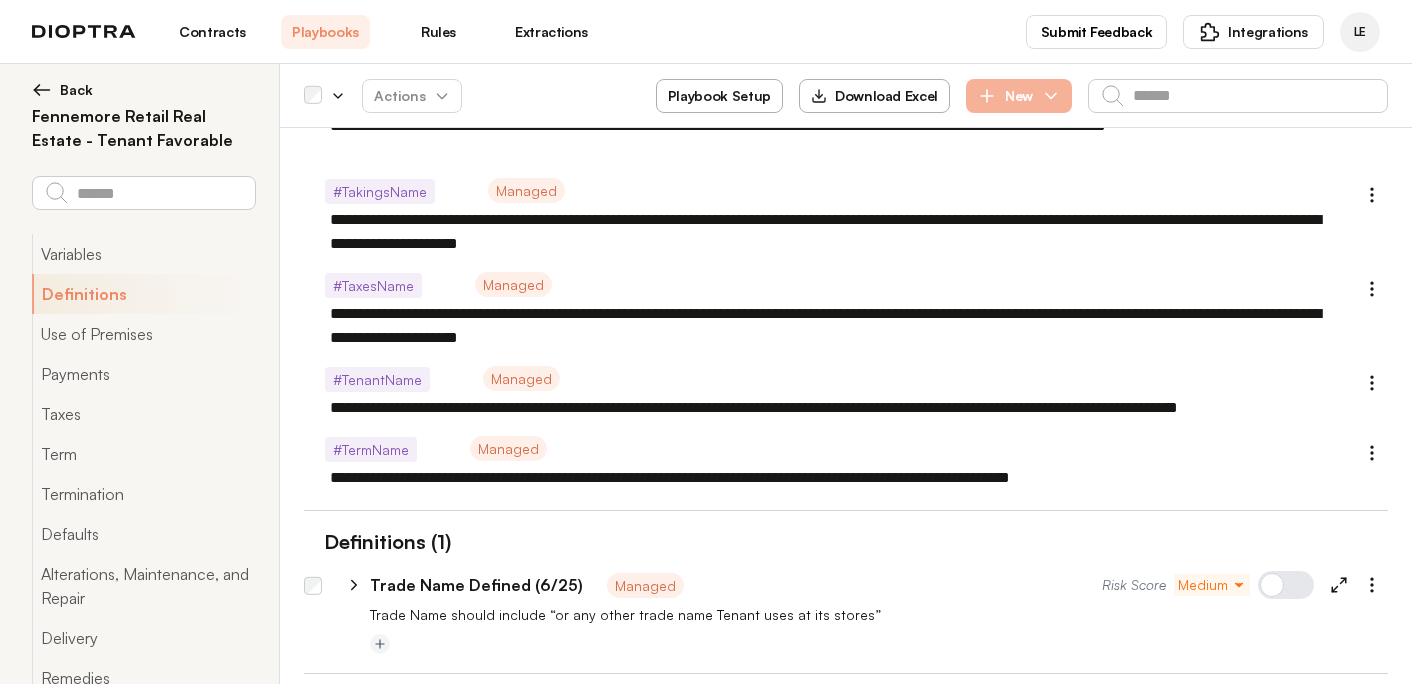 click on "New" at bounding box center (1019, 96) 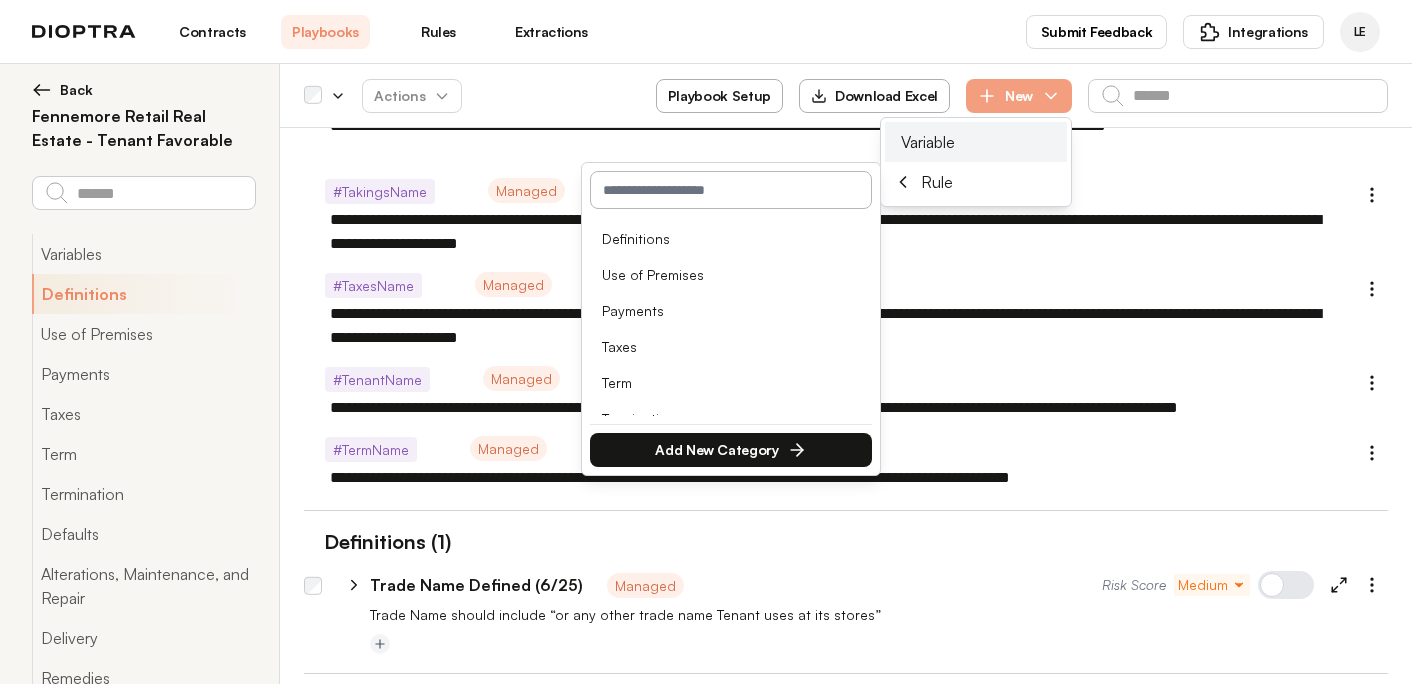click on "Variable" at bounding box center [928, 142] 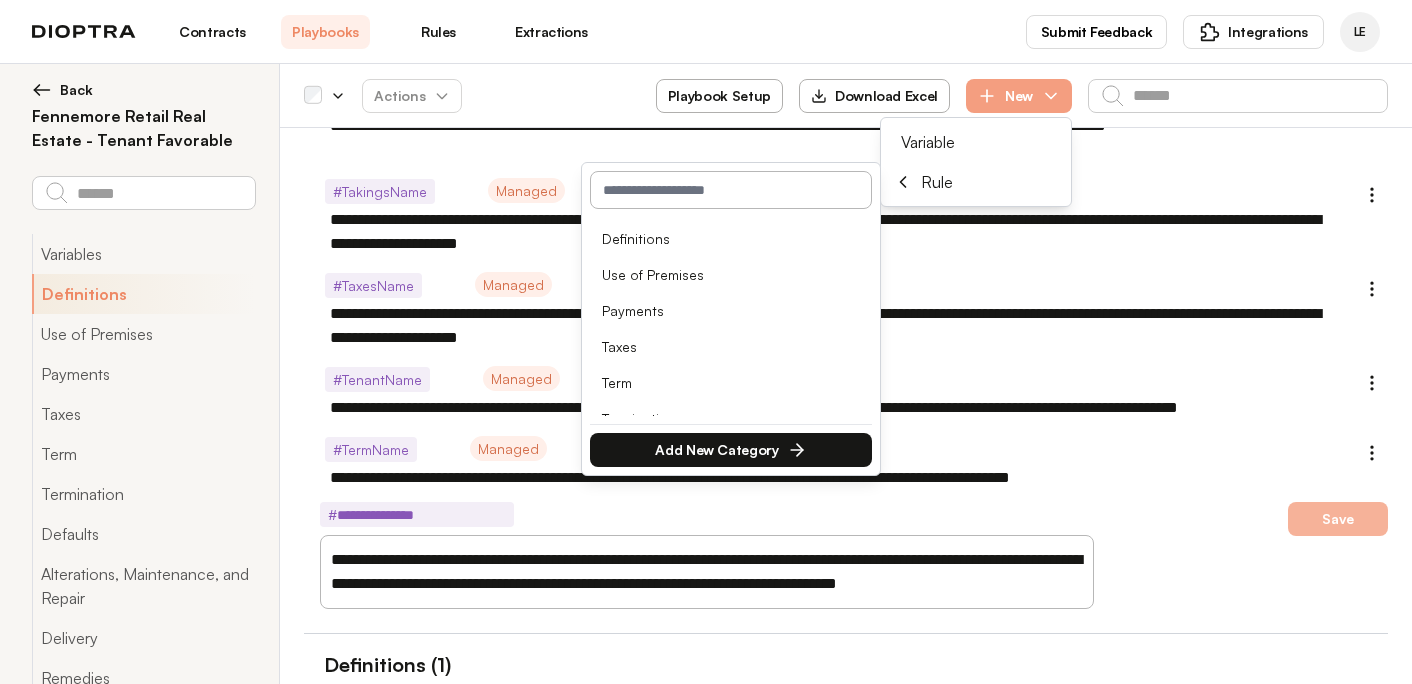 click on "Save" at bounding box center (1338, 519) 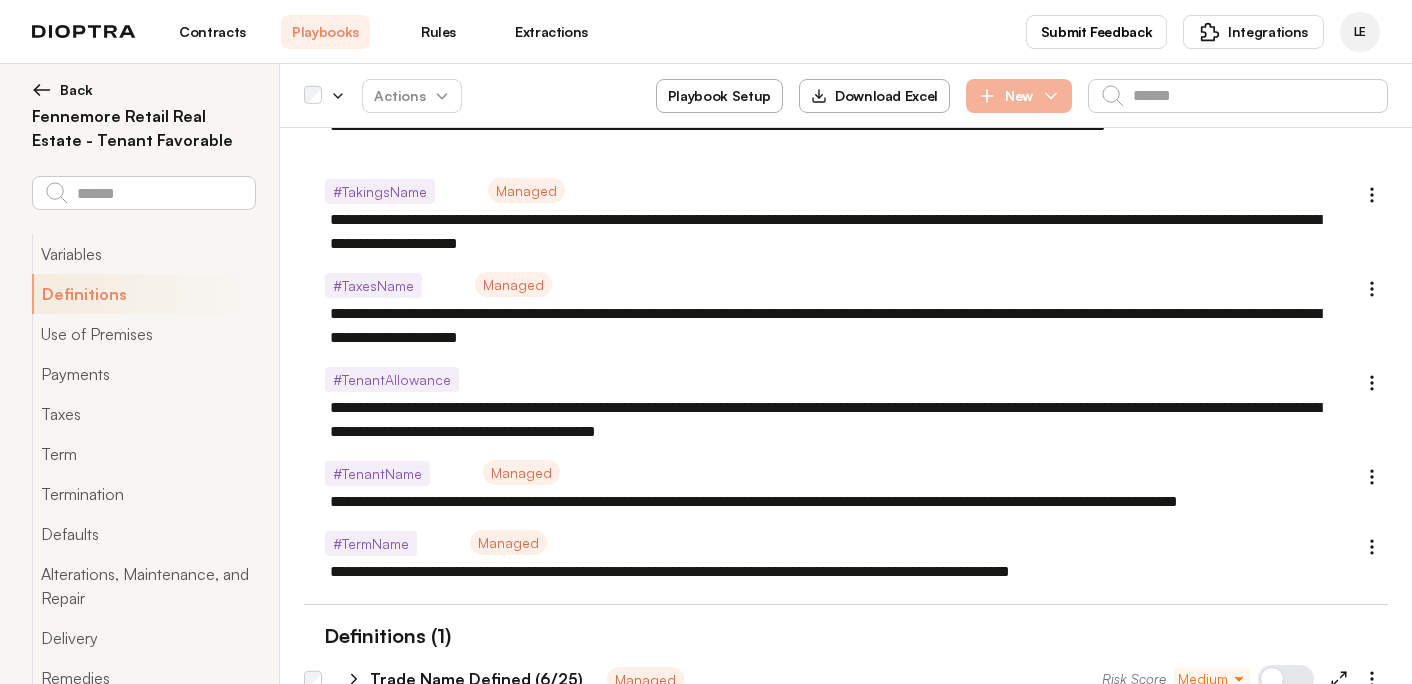 click on "New" at bounding box center (1019, 96) 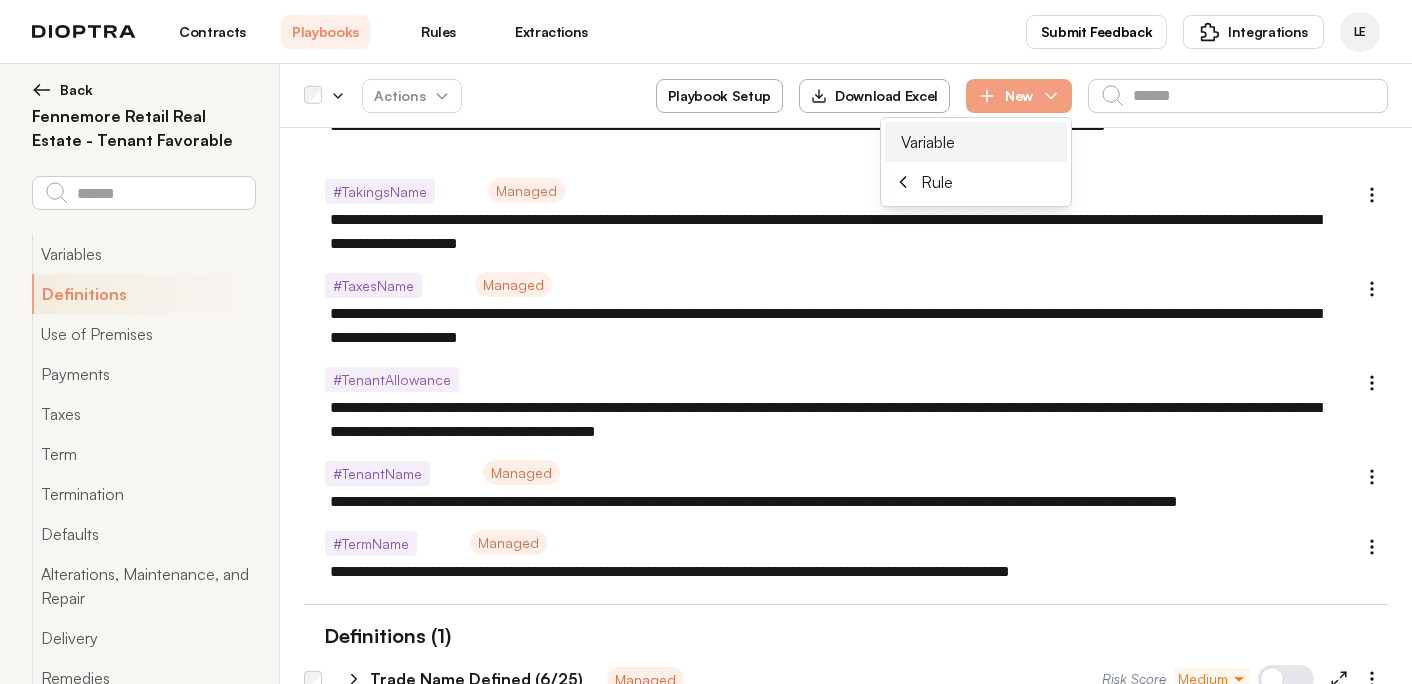 click on "Variable" at bounding box center (976, 142) 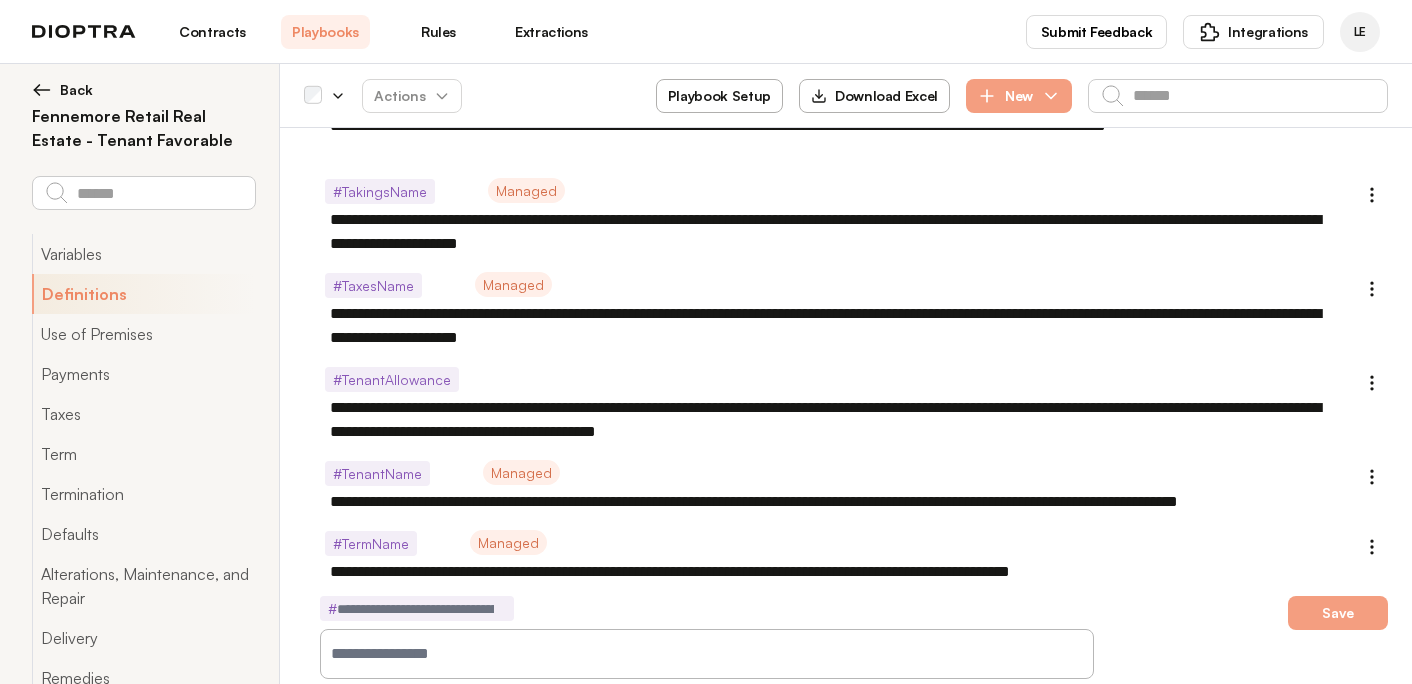 click at bounding box center (711, 654) 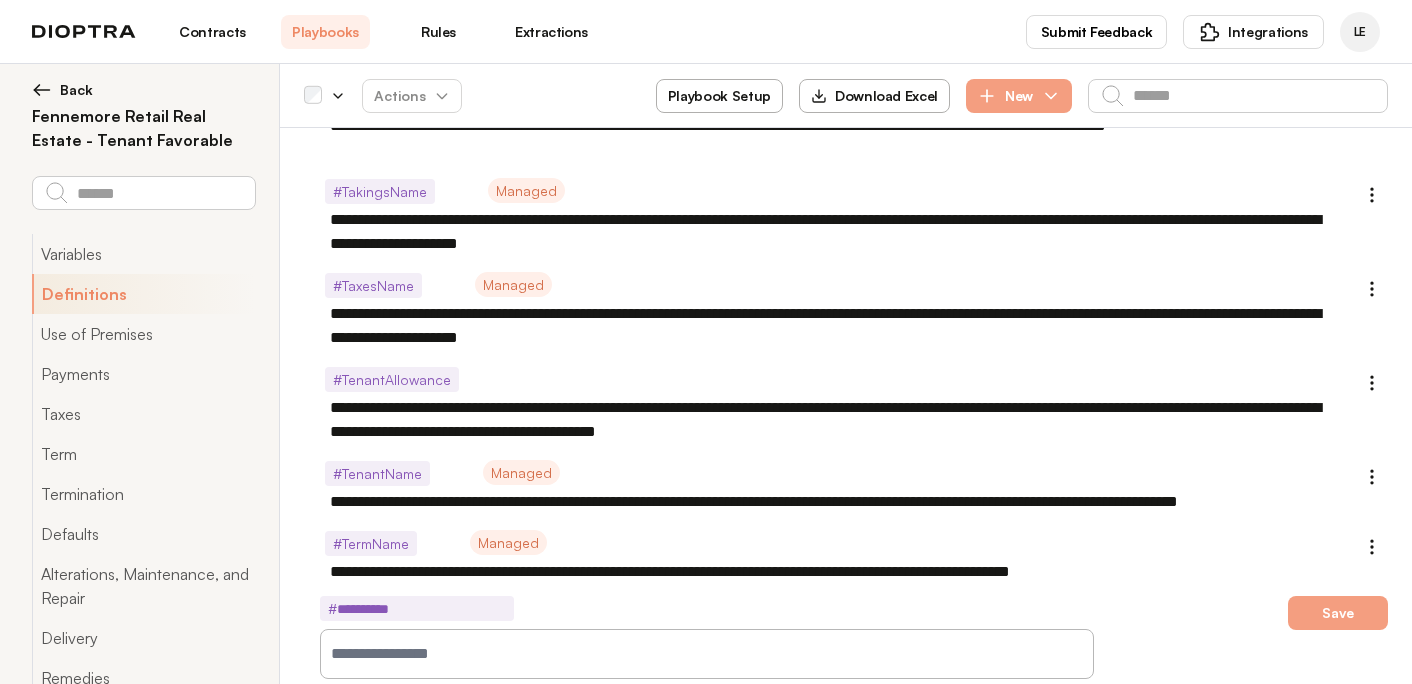 paste on "**********" 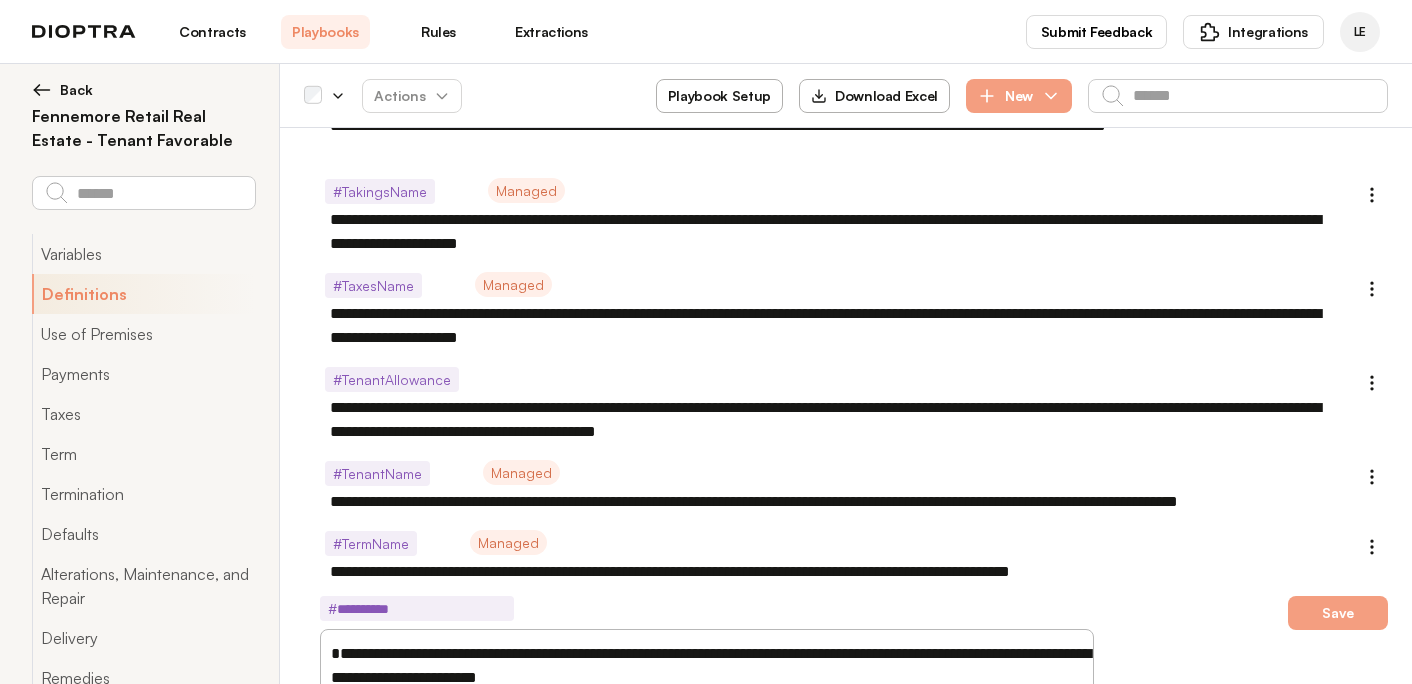 scroll, scrollTop: 1540, scrollLeft: 0, axis: vertical 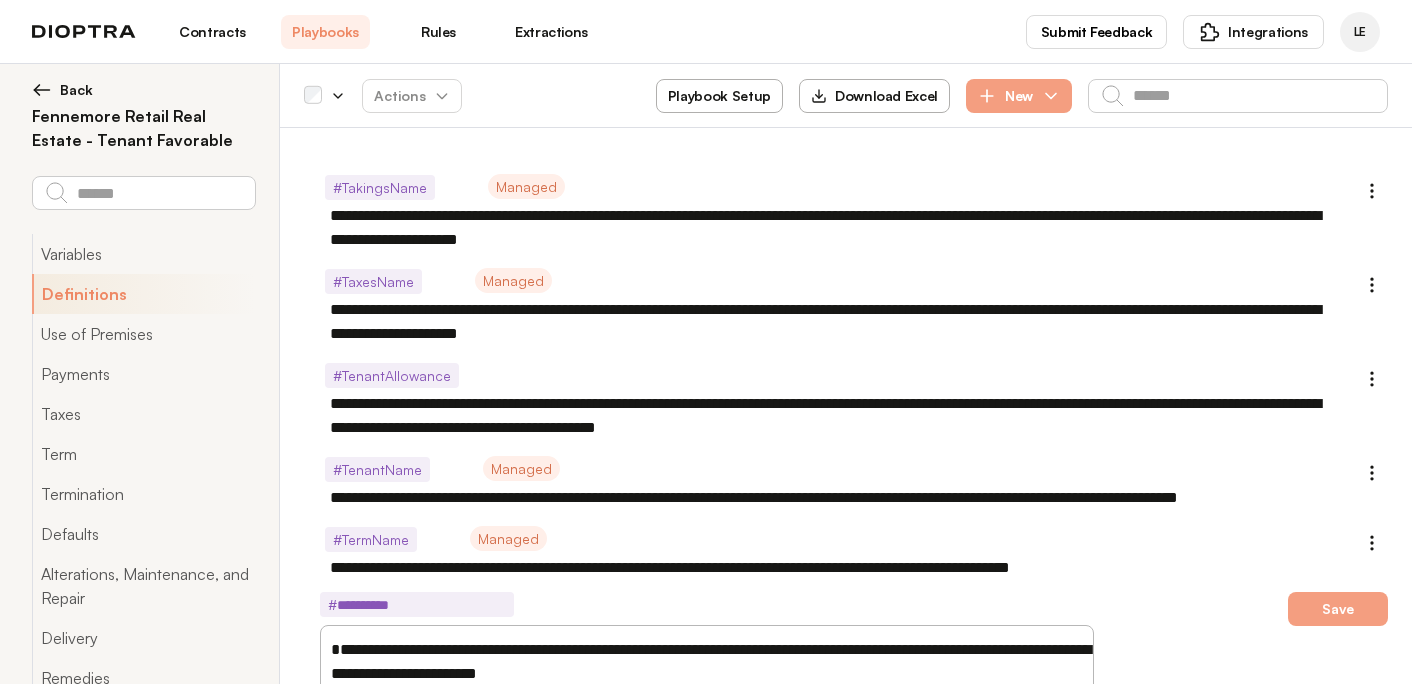 click on "**********" at bounding box center [707, 662] 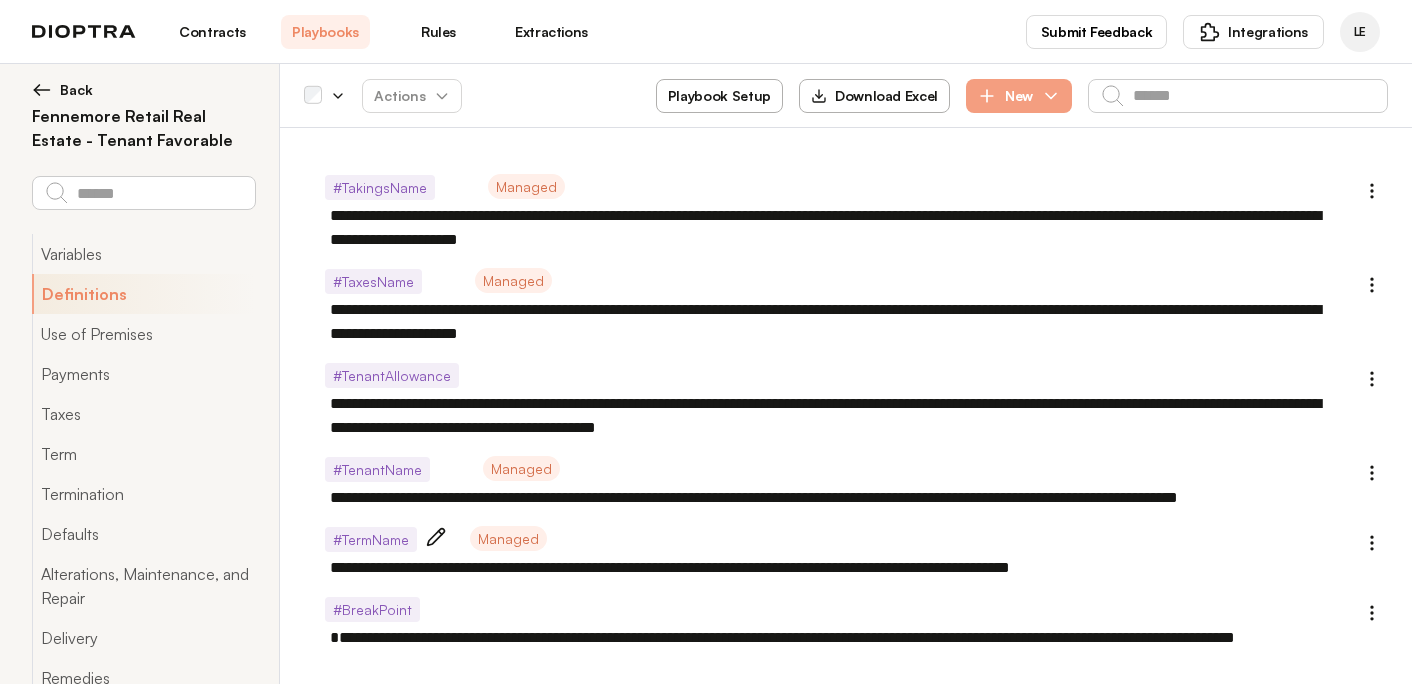 drag, startPoint x: 332, startPoint y: 569, endPoint x: 720, endPoint y: 569, distance: 388 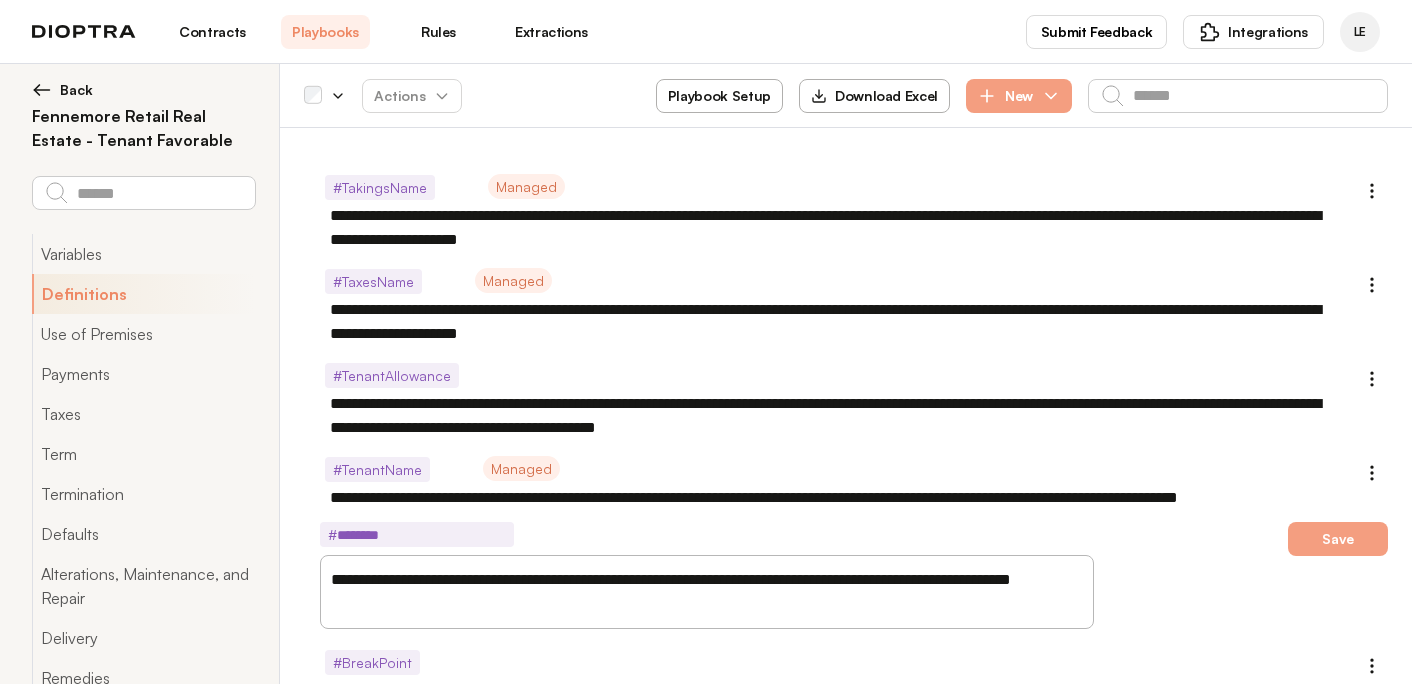 click on "**********" at bounding box center (707, 592) 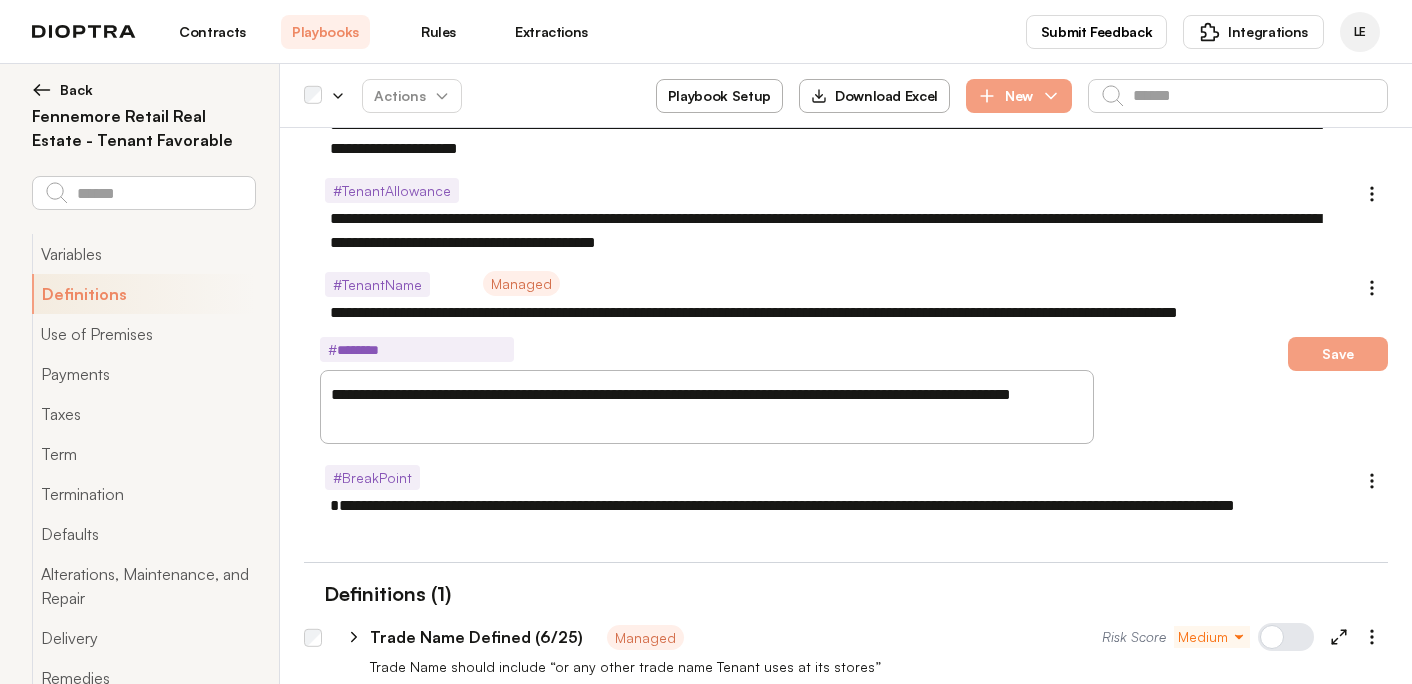 scroll, scrollTop: 1778, scrollLeft: 0, axis: vertical 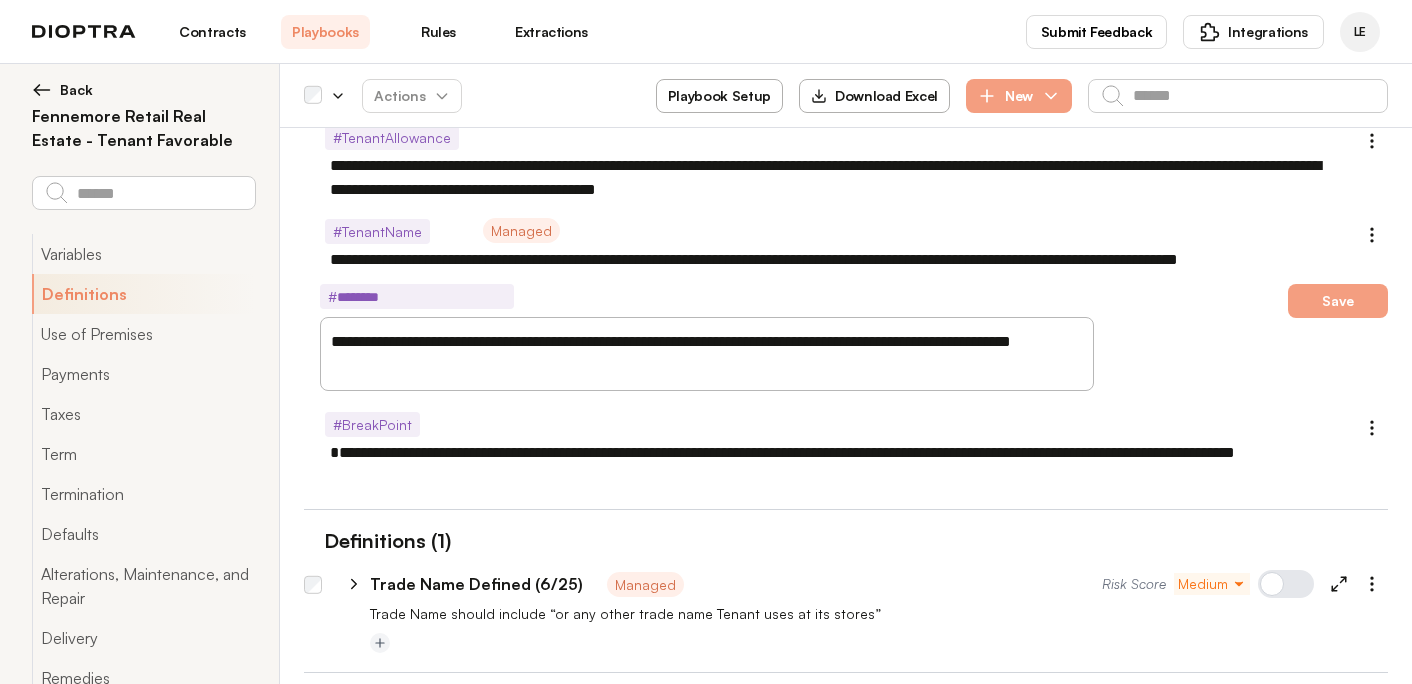 click on "**********" at bounding box center (846, -554) 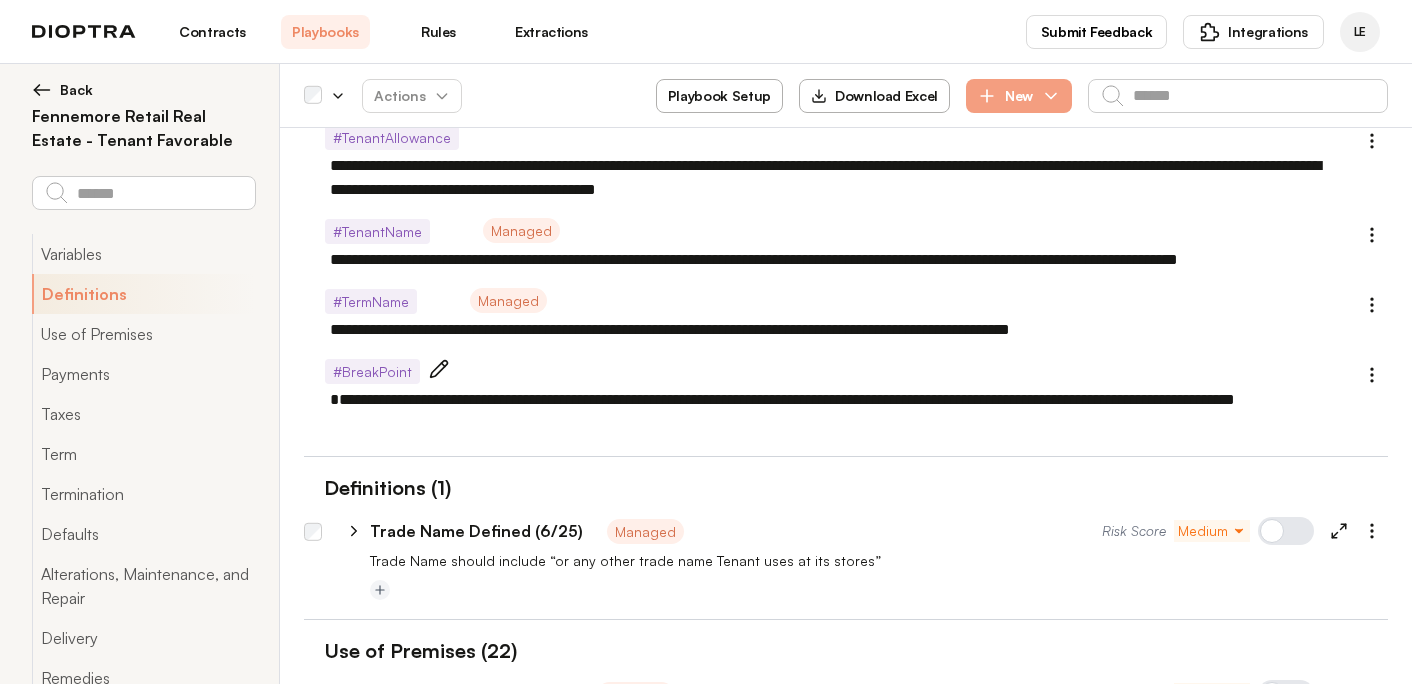 click on "**********" at bounding box center (834, 412) 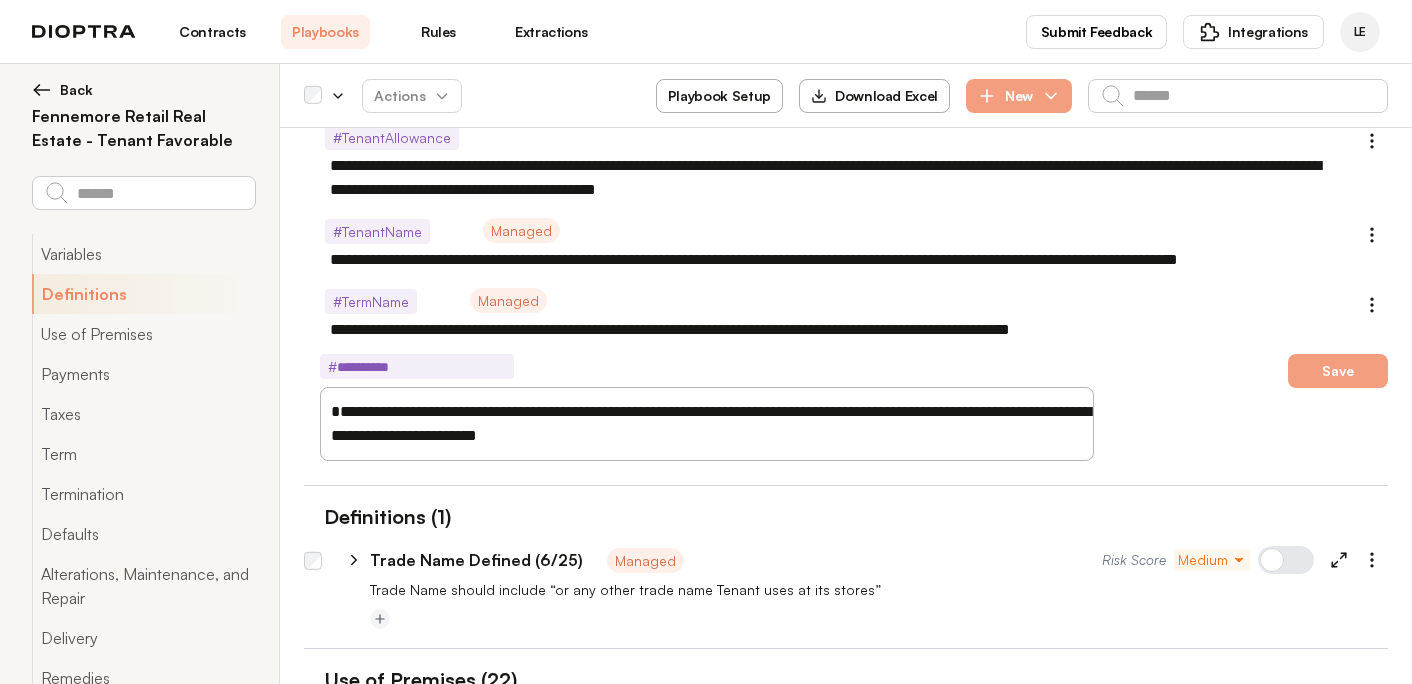 click on "**********" at bounding box center (711, 424) 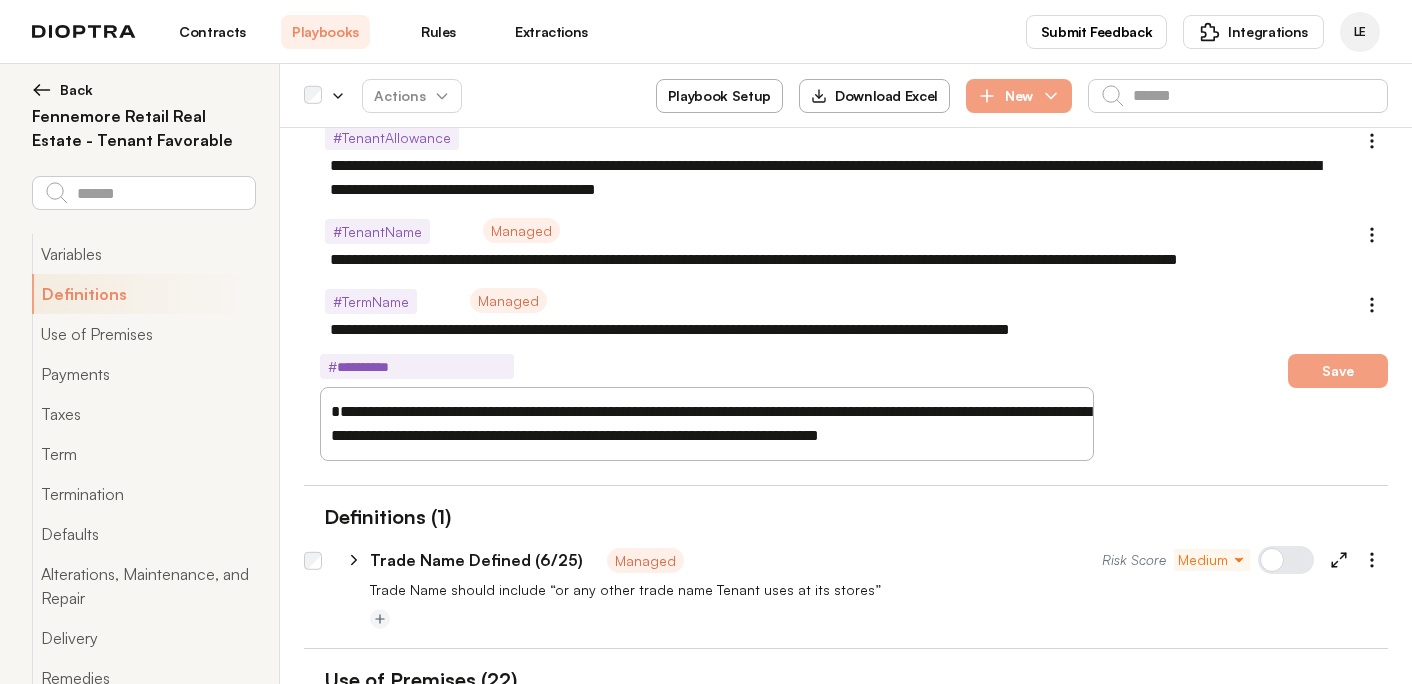 click on "**********" at bounding box center [711, 424] 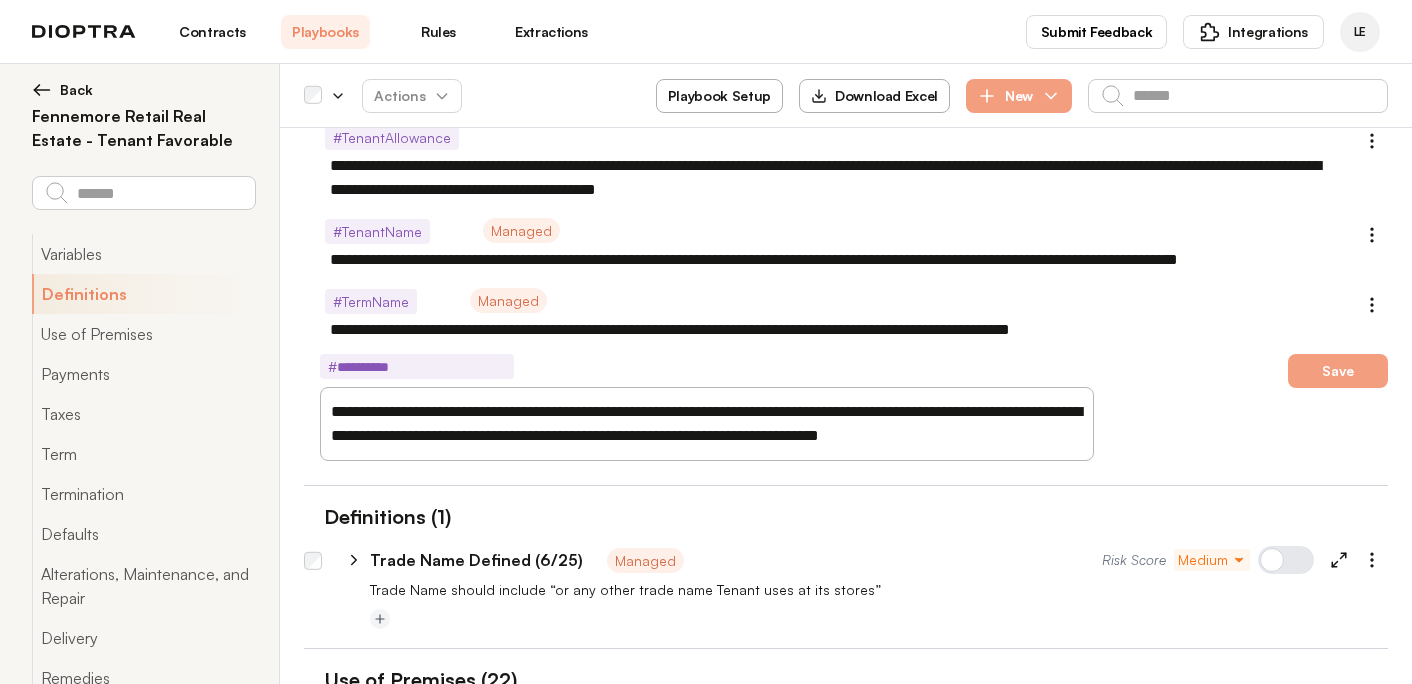 click on "**********" at bounding box center (711, 424) 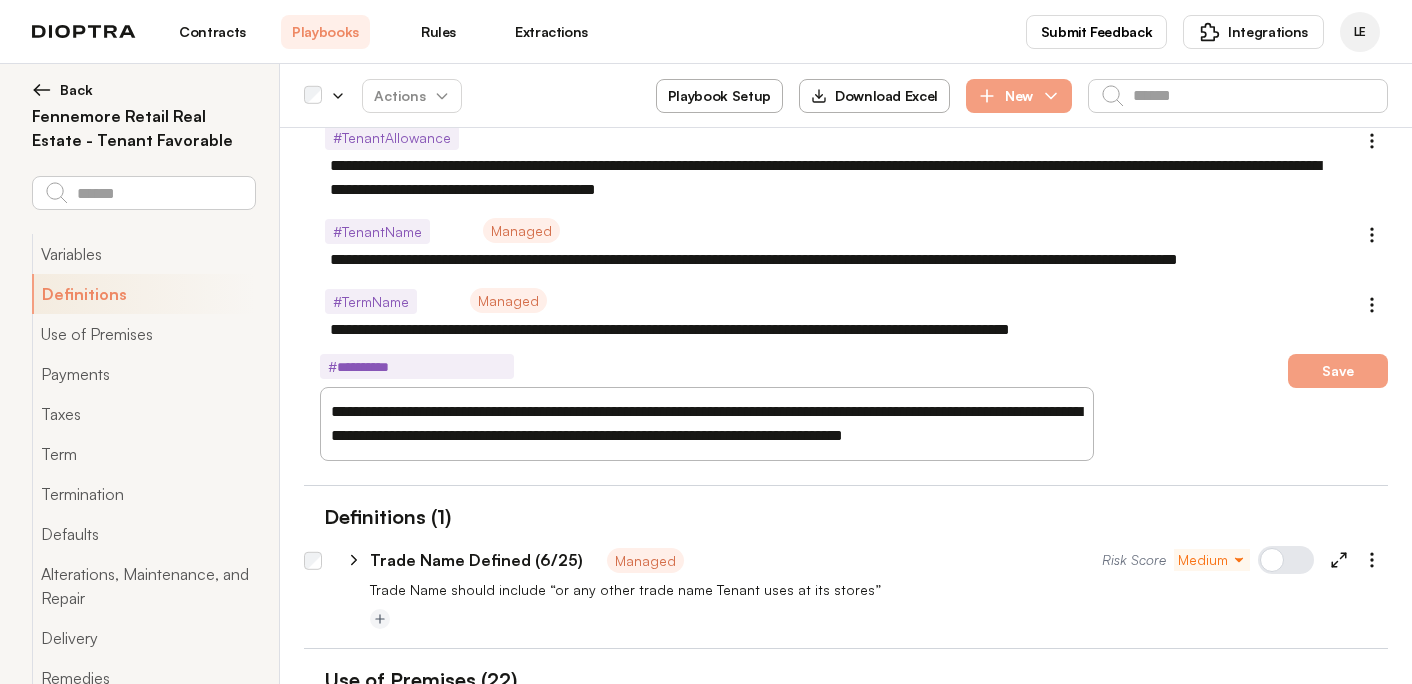 drag, startPoint x: 751, startPoint y: 413, endPoint x: 1002, endPoint y: 413, distance: 251 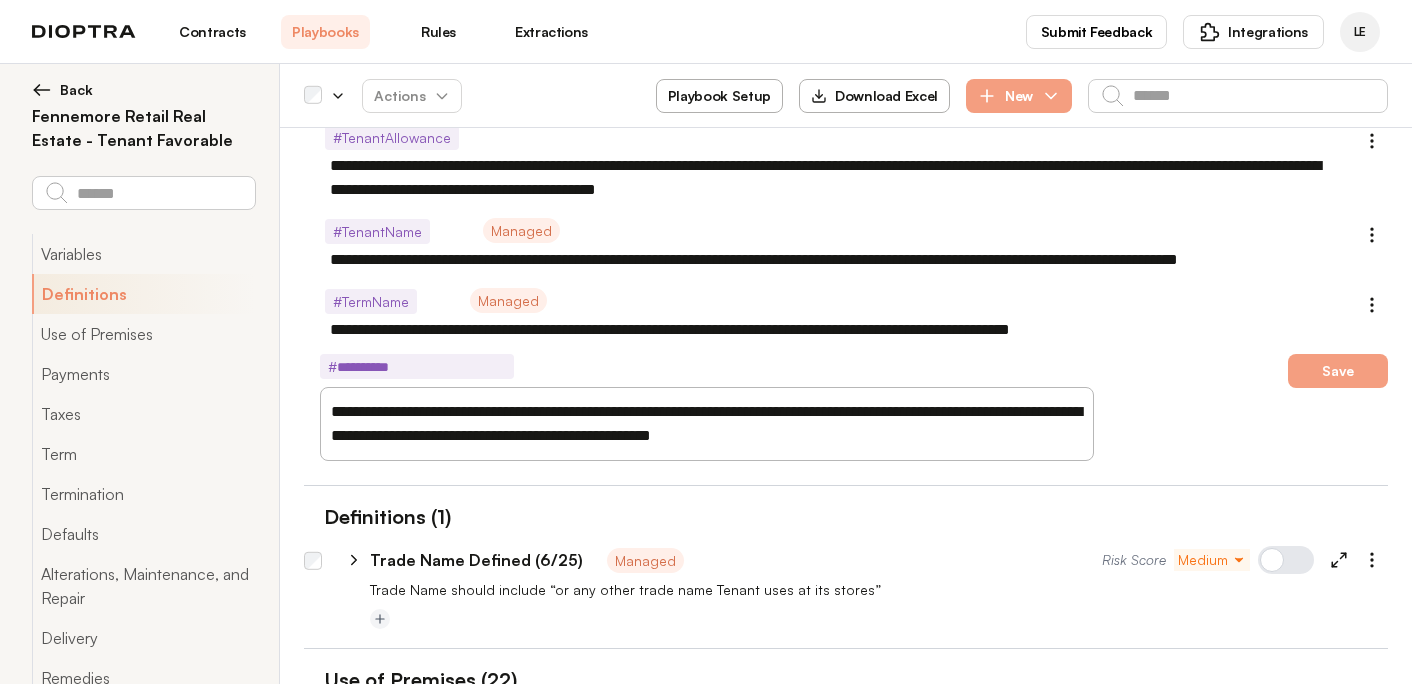 click on "**********" at bounding box center (711, 424) 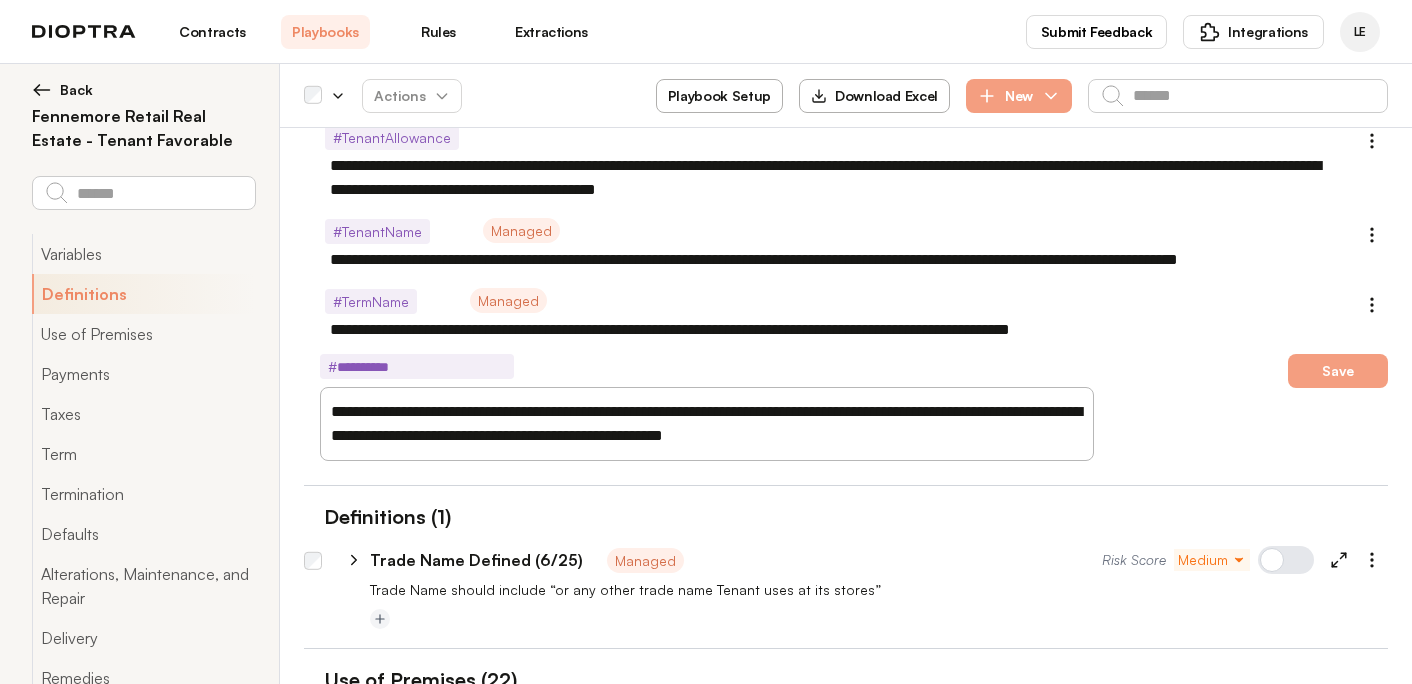 click on "**********" at bounding box center [711, 424] 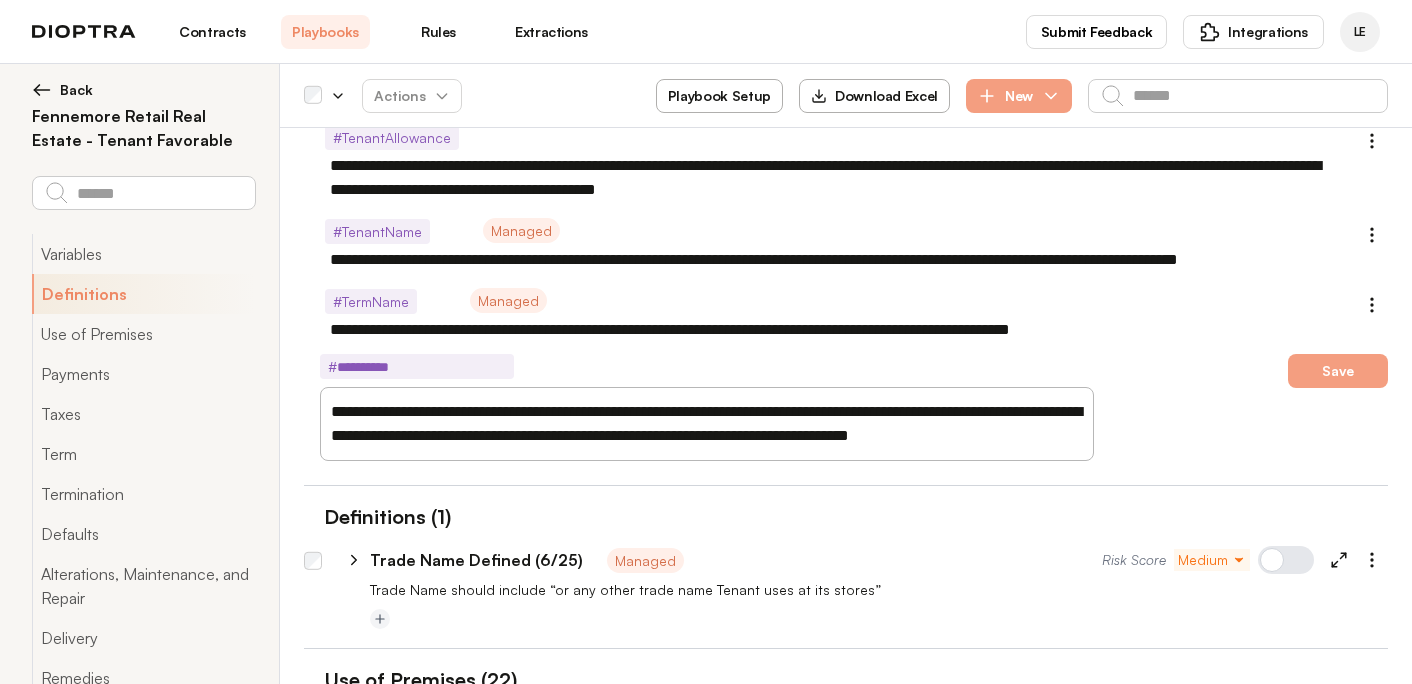 paste on "**********" 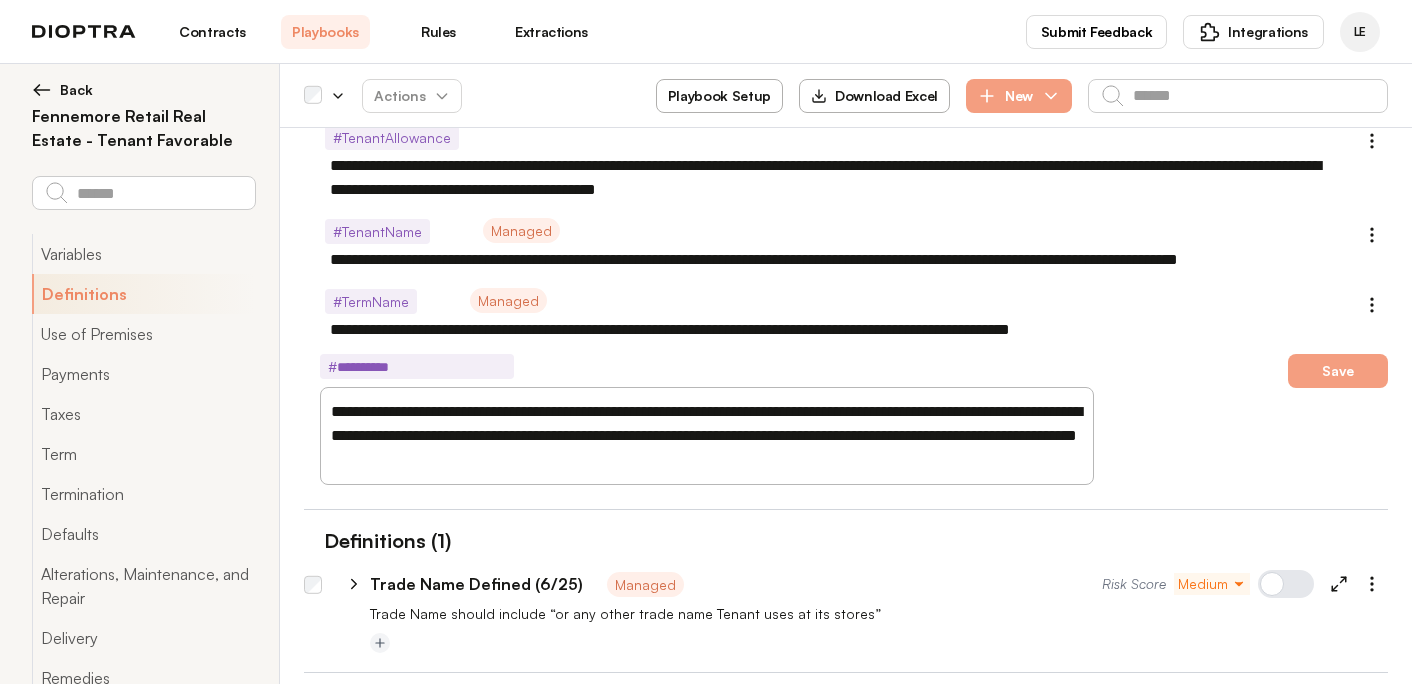 drag, startPoint x: 549, startPoint y: 453, endPoint x: 403, endPoint y: 464, distance: 146.4138 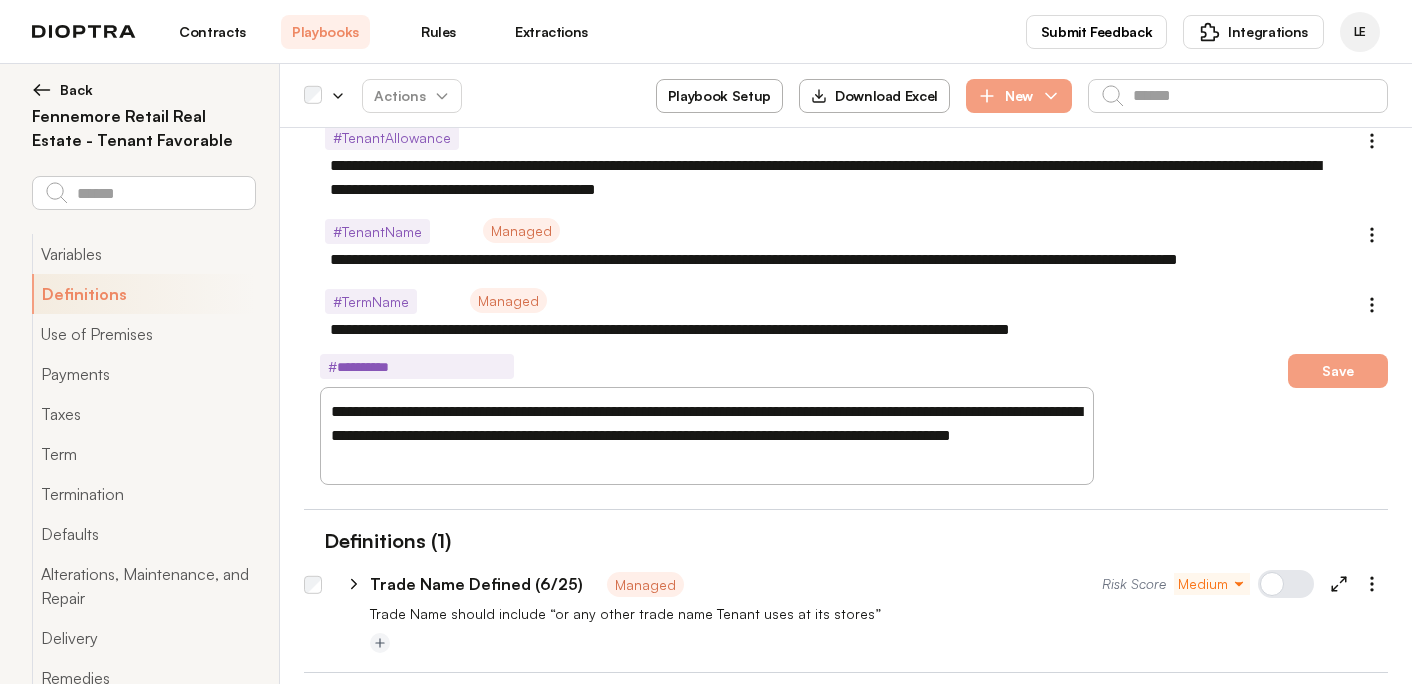 click on "**********" at bounding box center [711, 436] 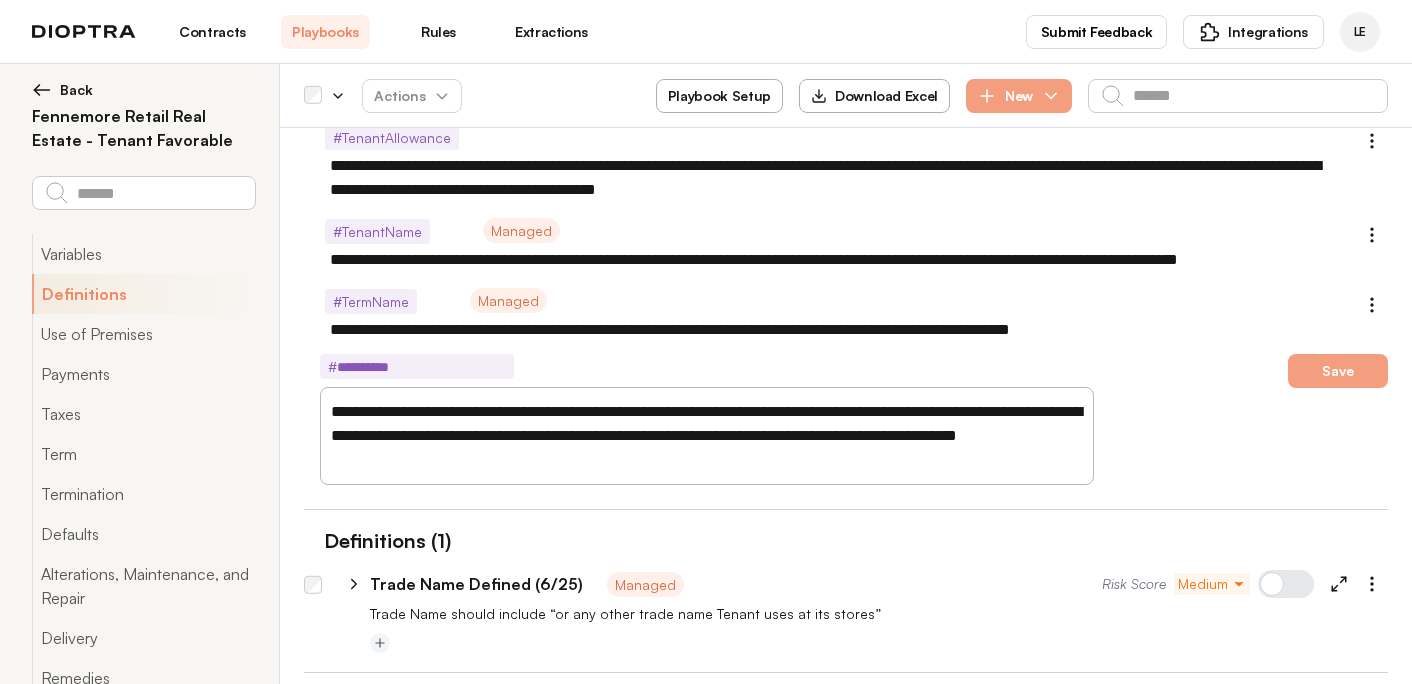 click on "**********" at bounding box center (711, 436) 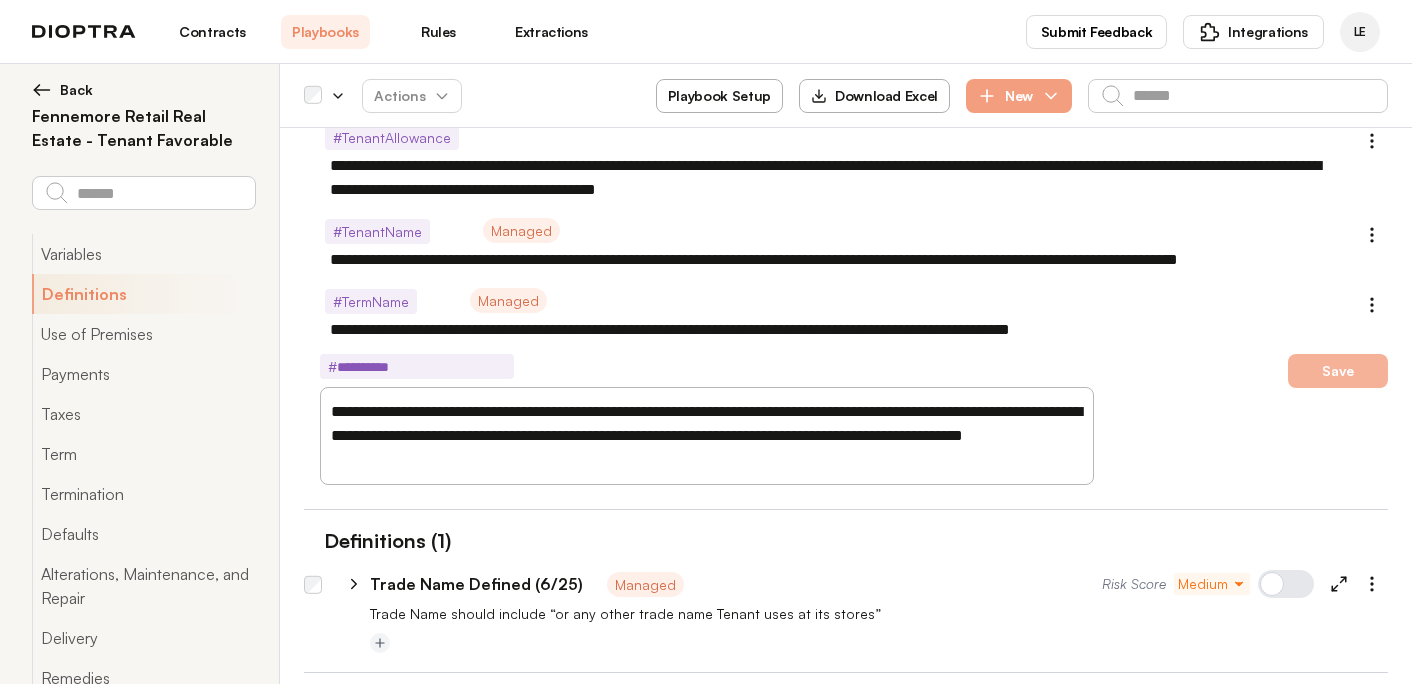 click on "Save" at bounding box center [1338, 371] 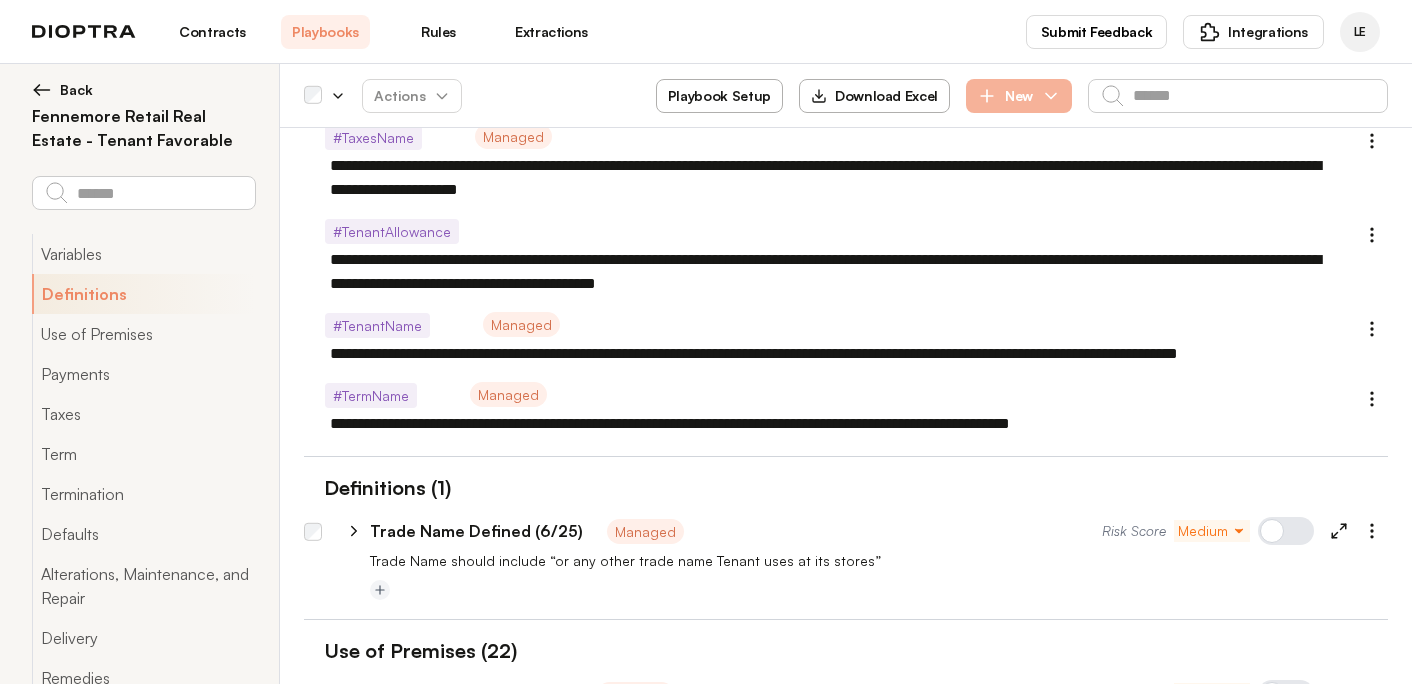 click on "New" at bounding box center (1019, 96) 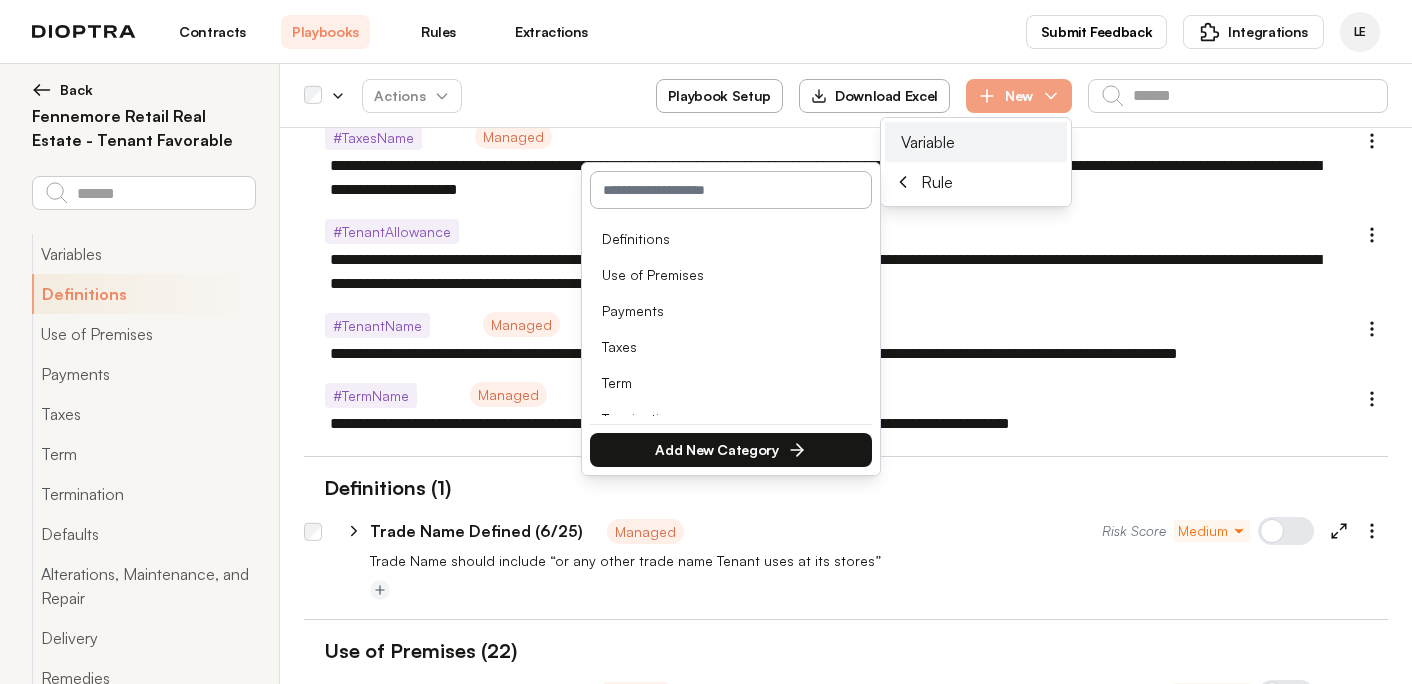 click on "Variable" at bounding box center (928, 142) 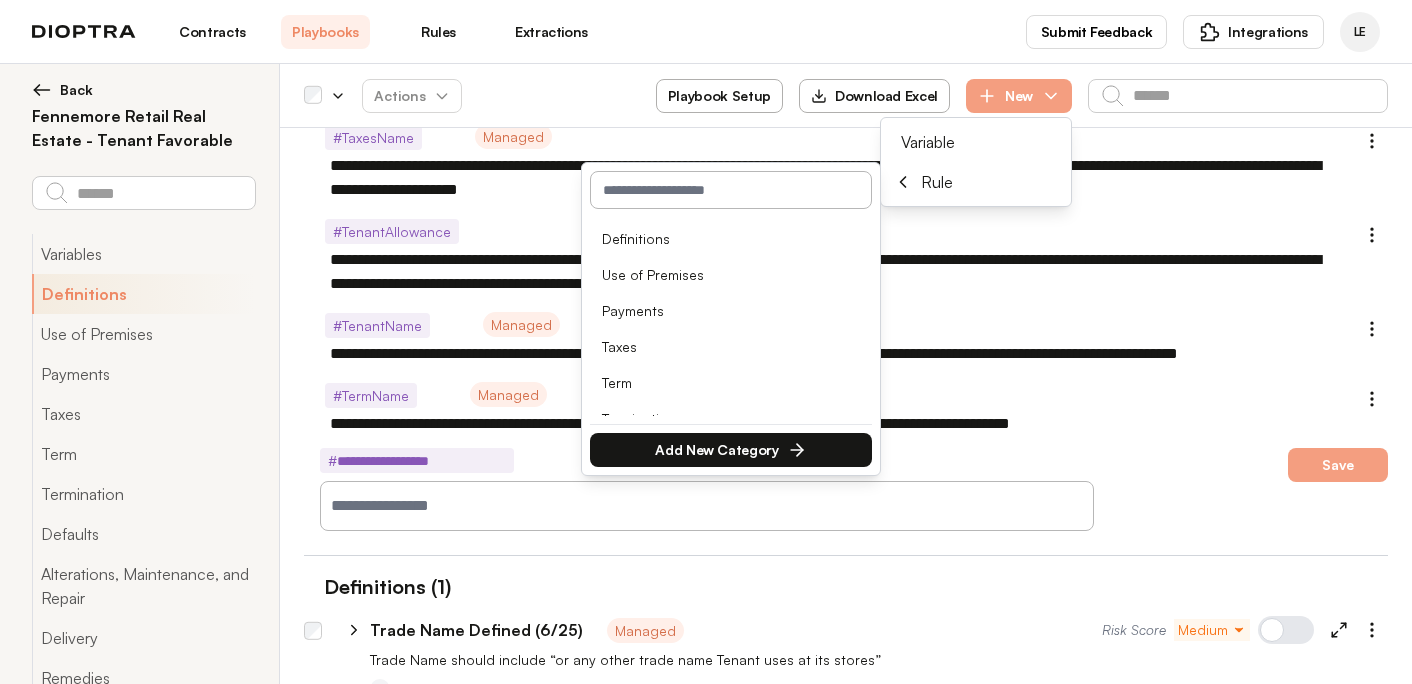 click at bounding box center (711, 506) 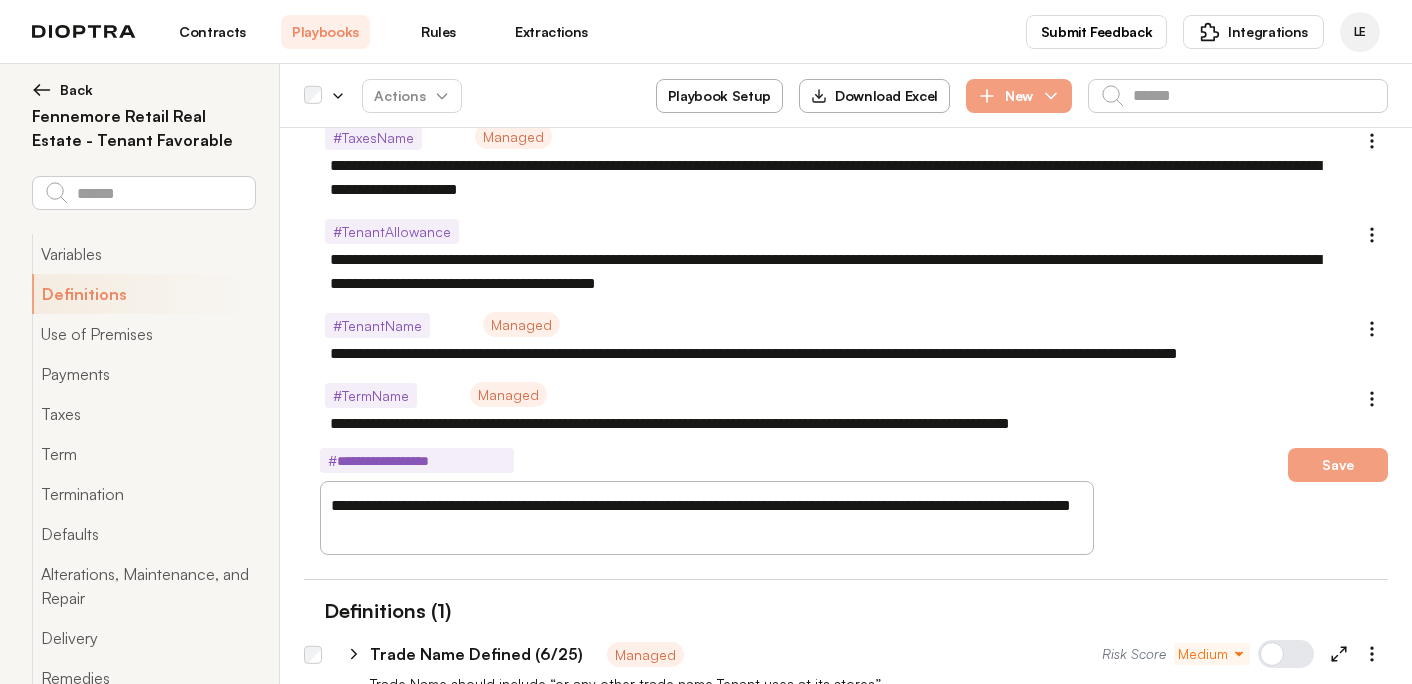 paste on "**********" 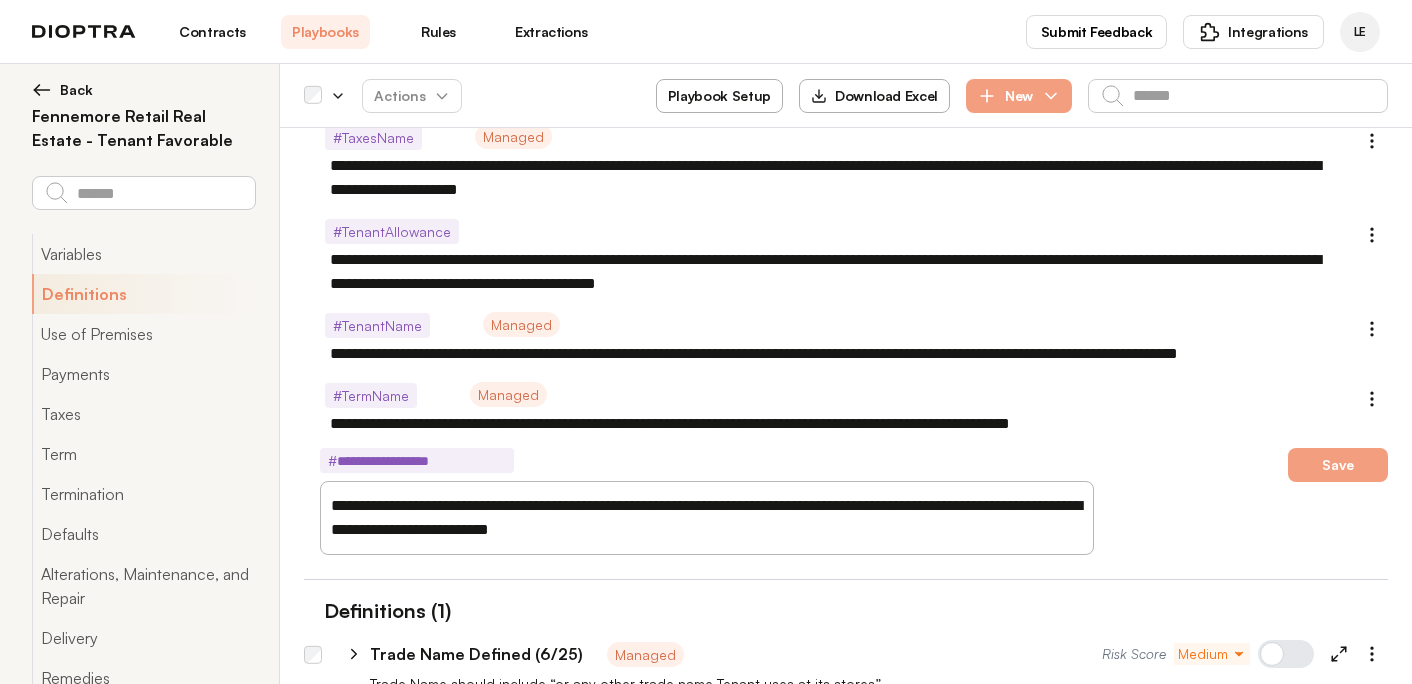 click on "**********" at bounding box center (711, 518) 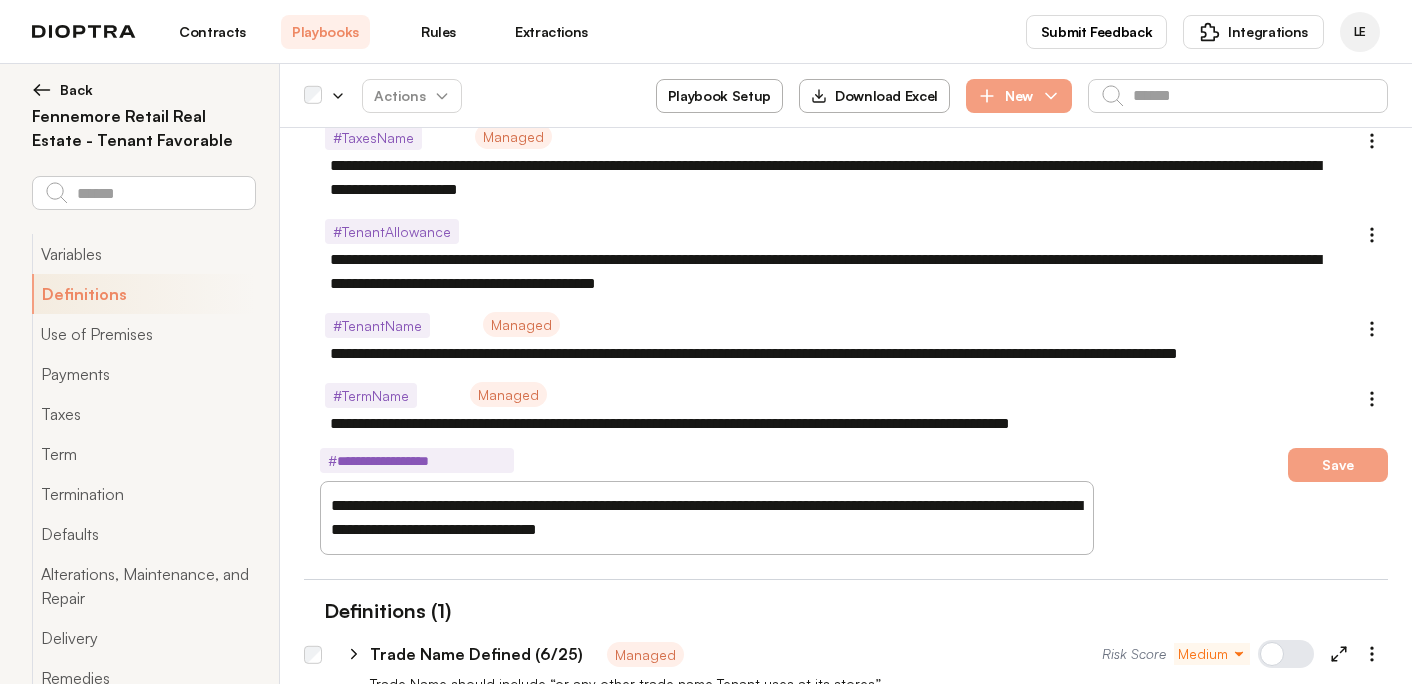 click on "**********" at bounding box center (711, 518) 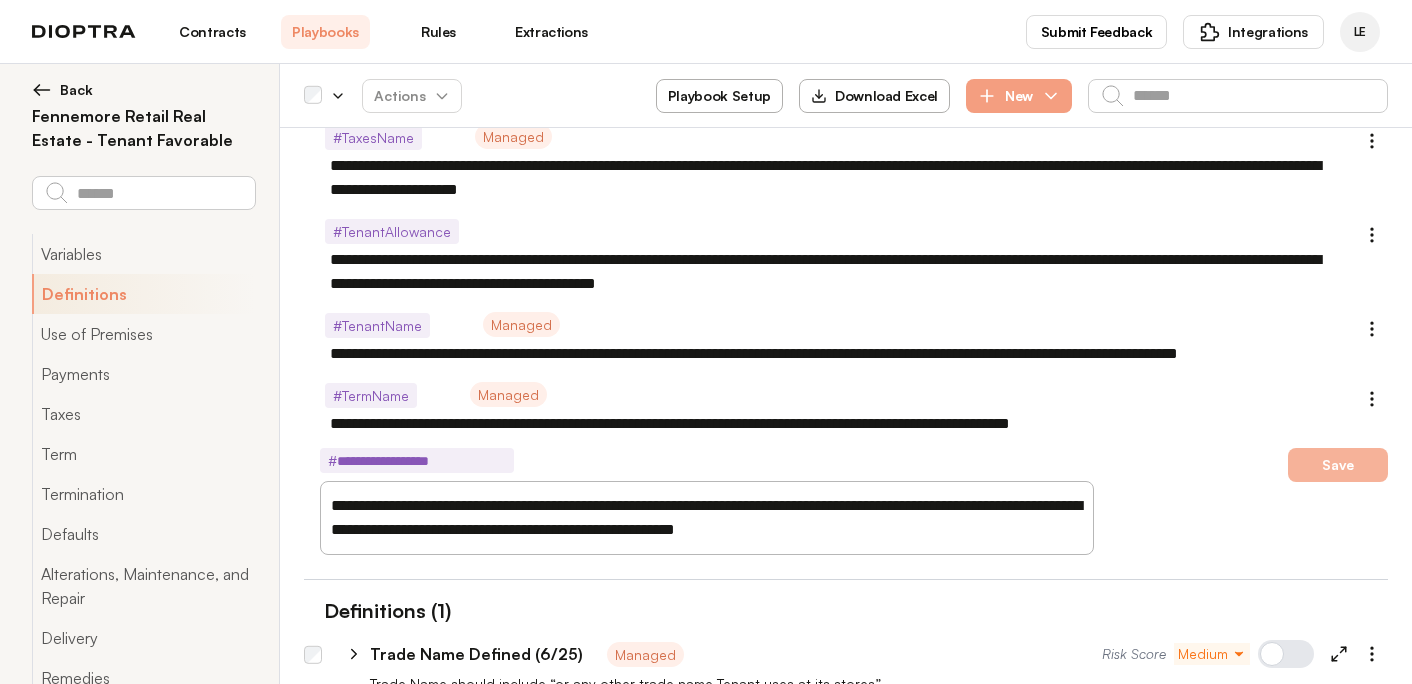 click on "Save" at bounding box center [1338, 465] 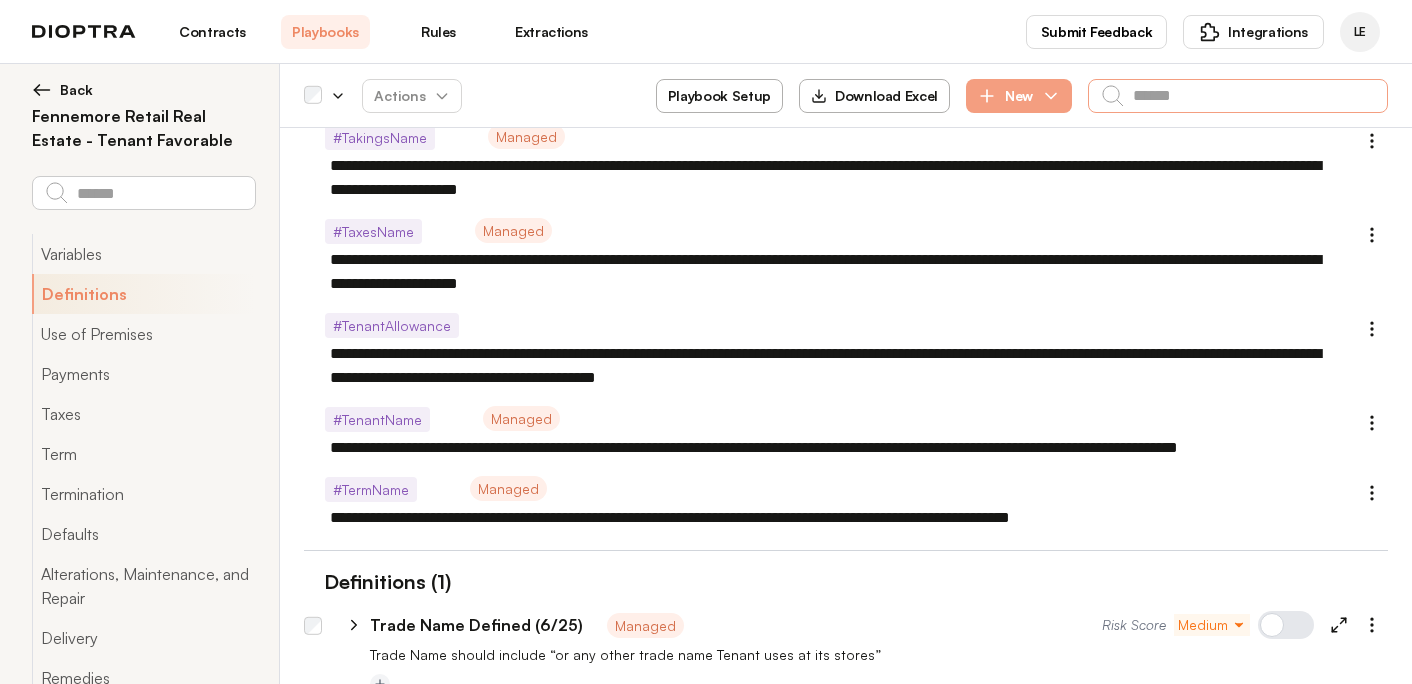 click at bounding box center [1238, 96] 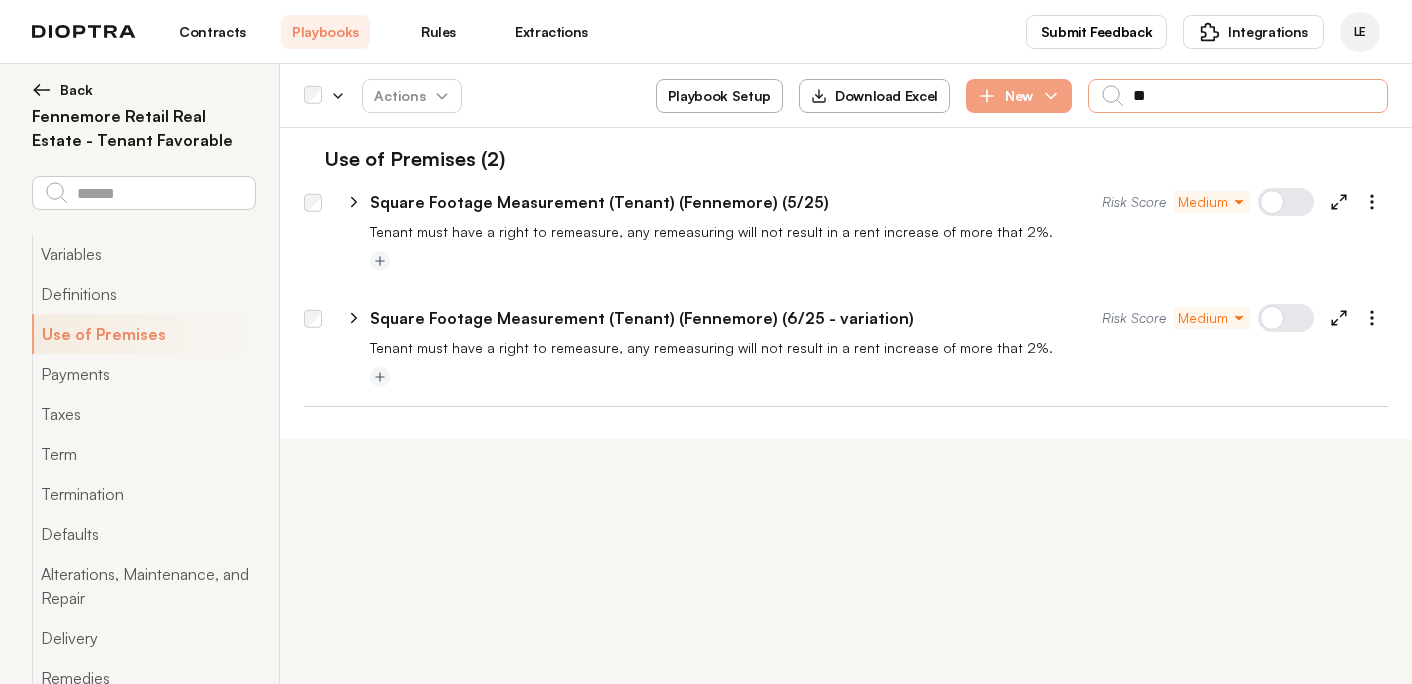 scroll, scrollTop: 0, scrollLeft: 0, axis: both 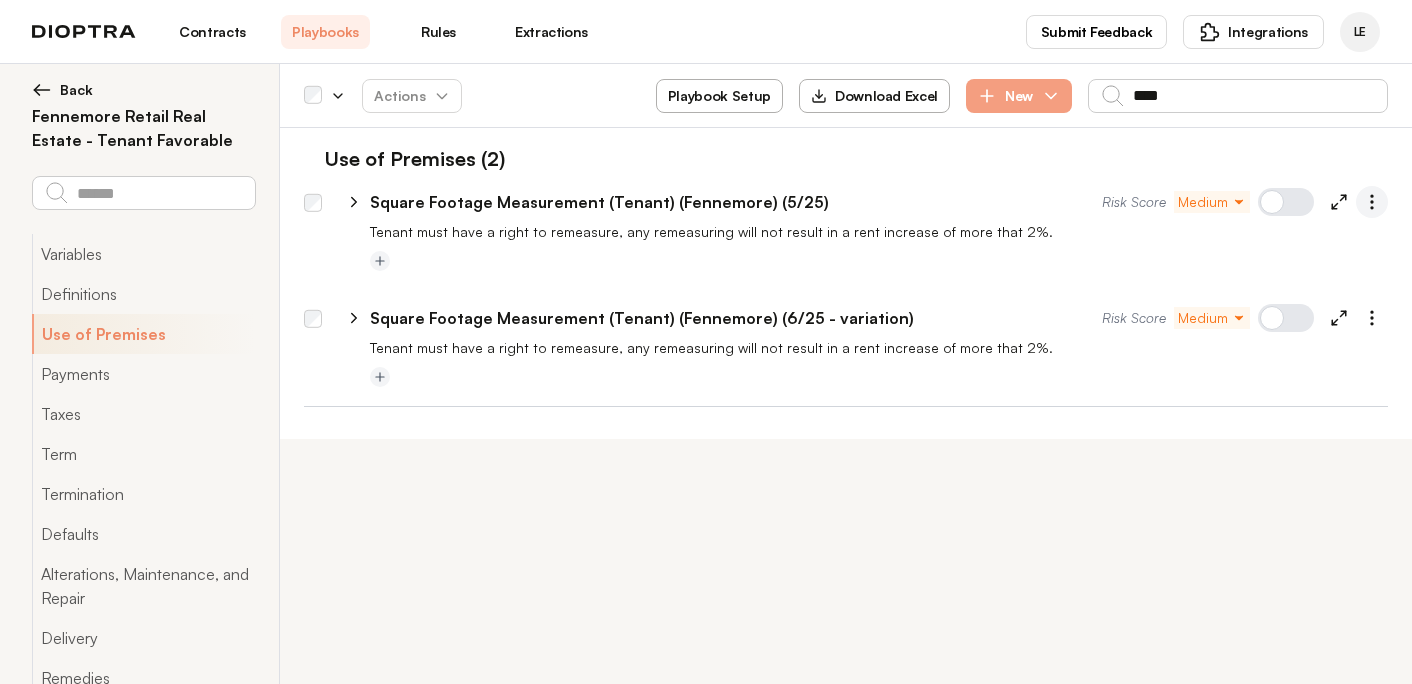 click 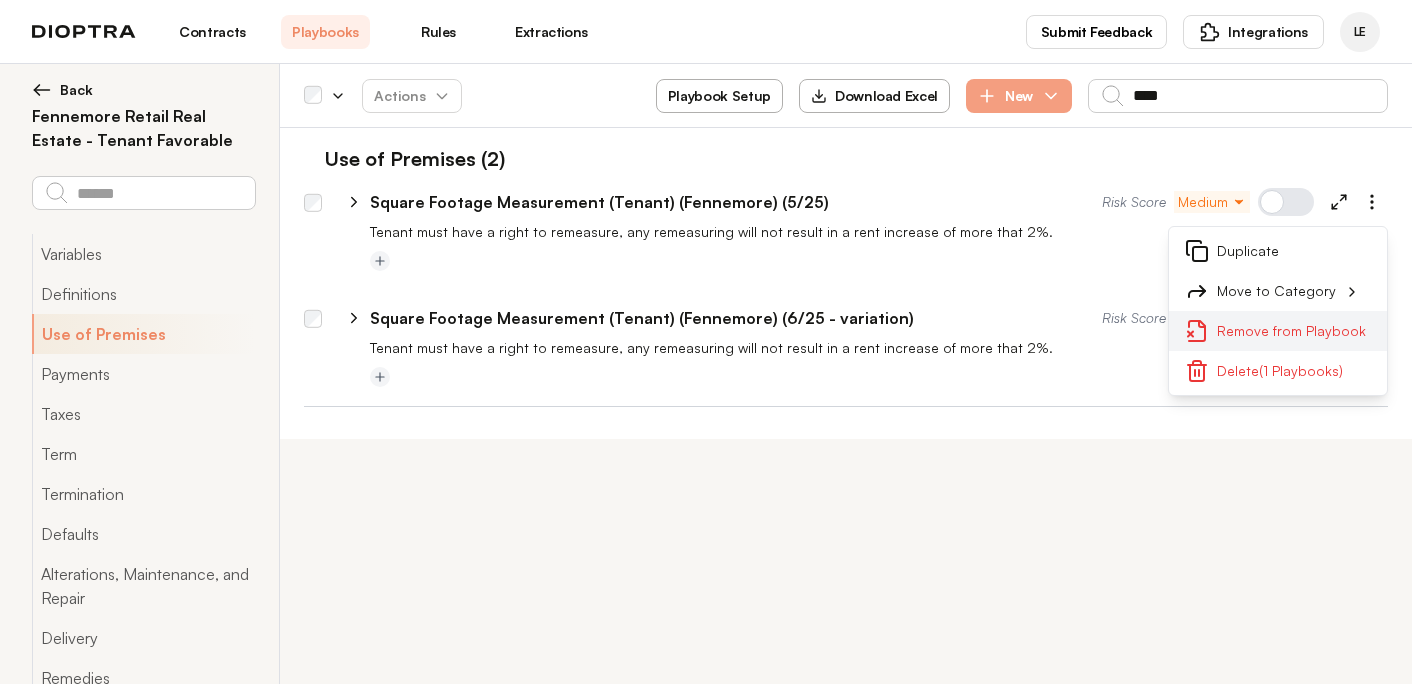 click on "Remove from Playbook" at bounding box center (1278, 331) 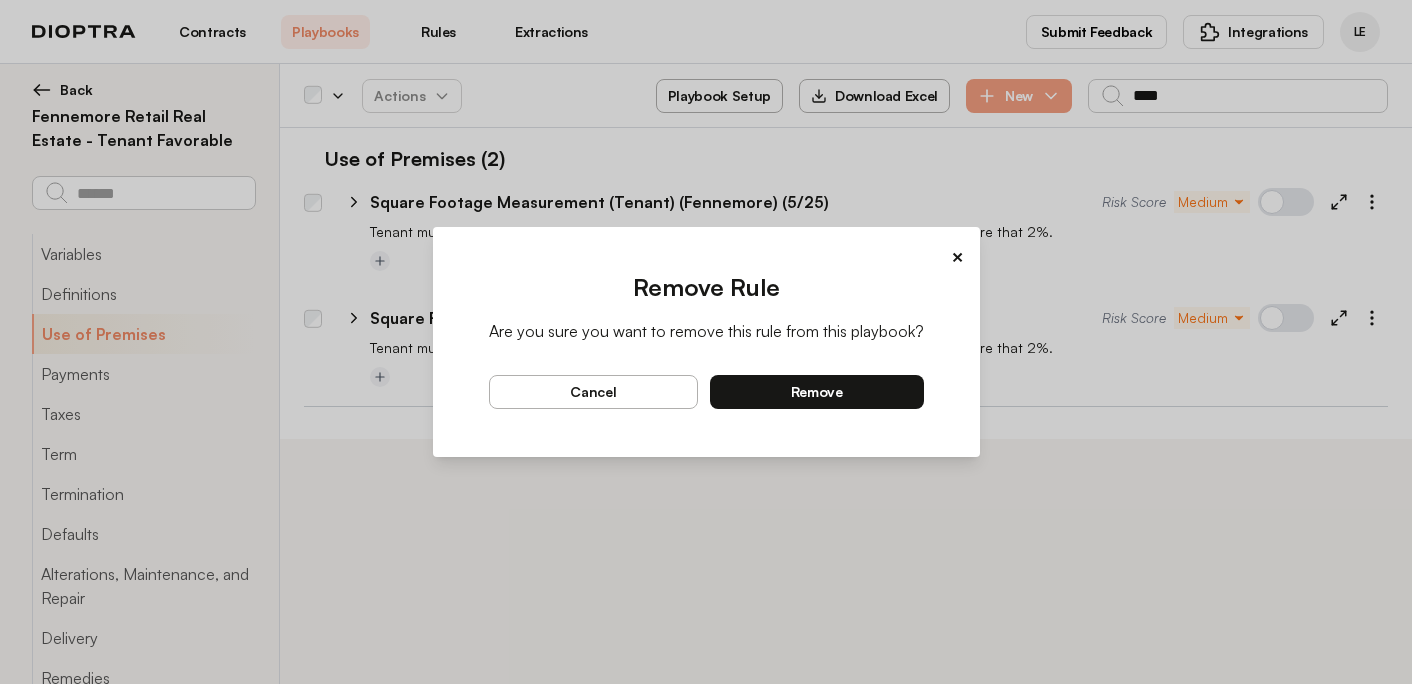 click on "remove" at bounding box center [817, 392] 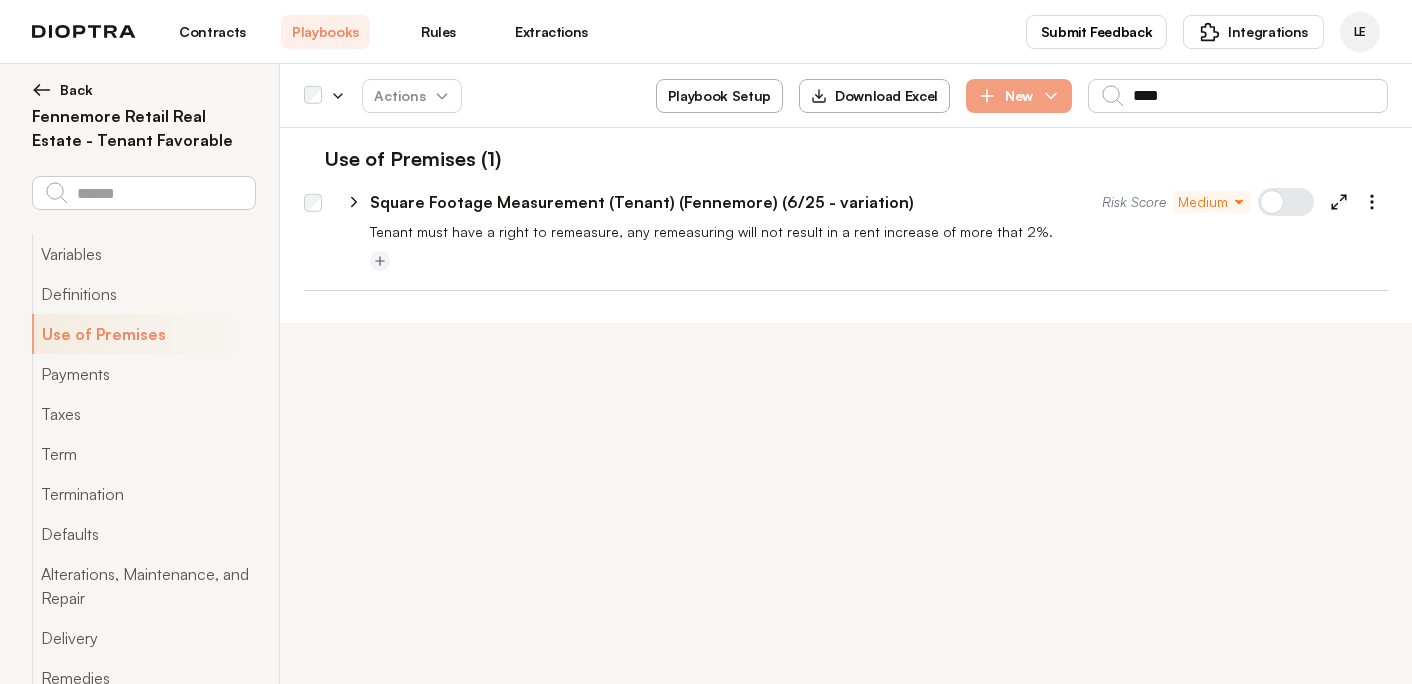 click 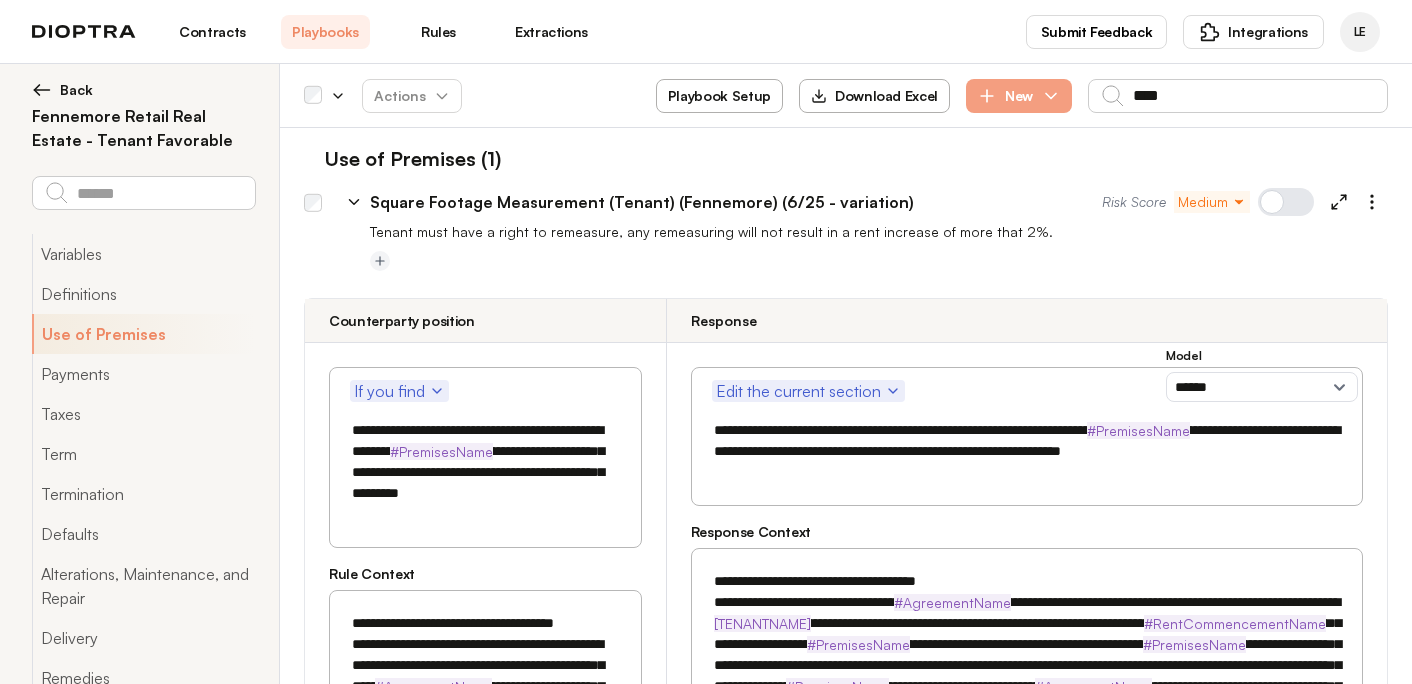 click on "Square Footage Measurement (Tenant) (Fennemore) (6/25 - variation)" at bounding box center (642, 202) 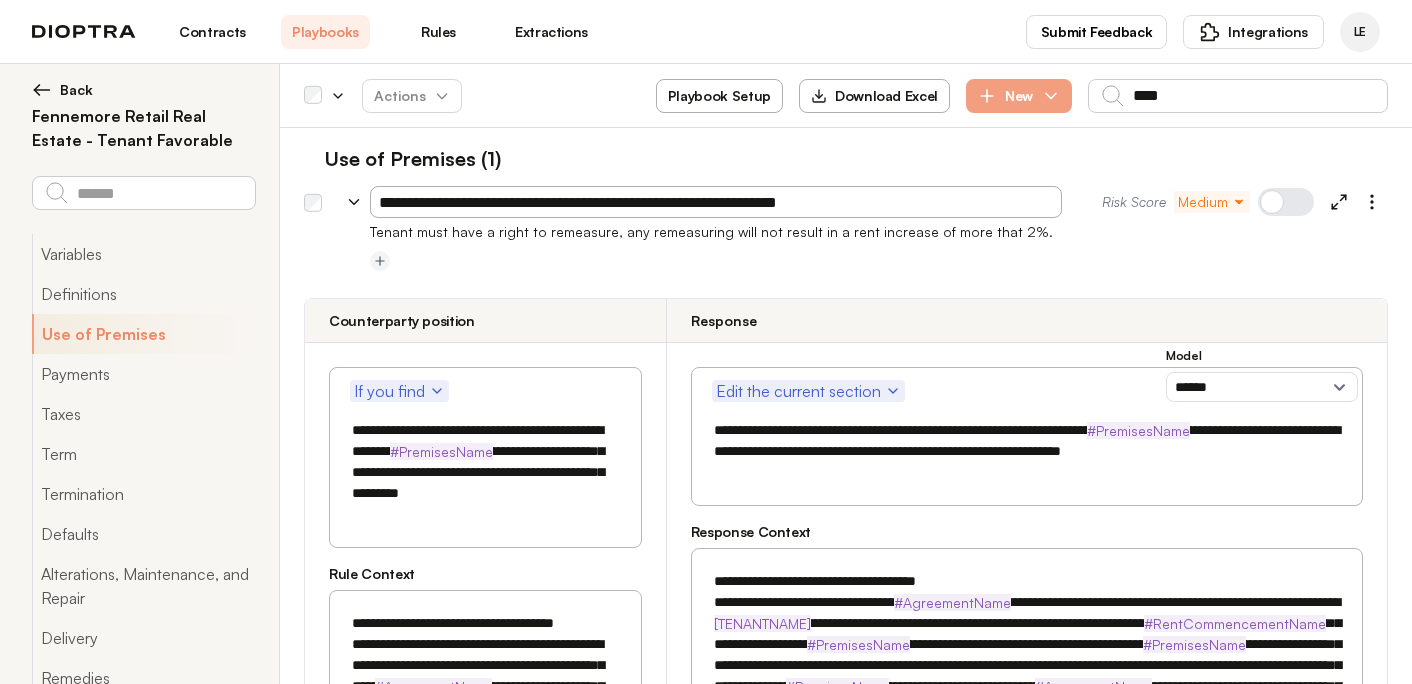 drag, startPoint x: 887, startPoint y: 201, endPoint x: 746, endPoint y: 202, distance: 141.00354 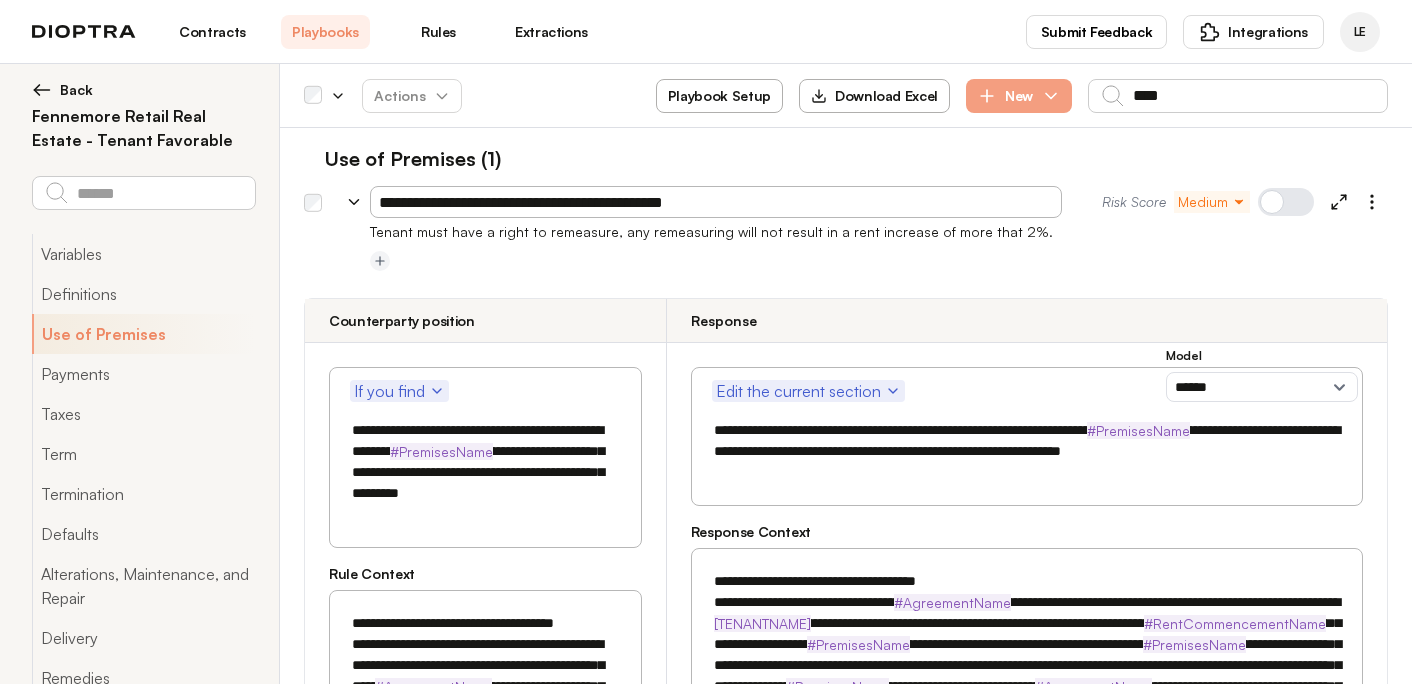 click on "**********" at bounding box center (1027, 451) 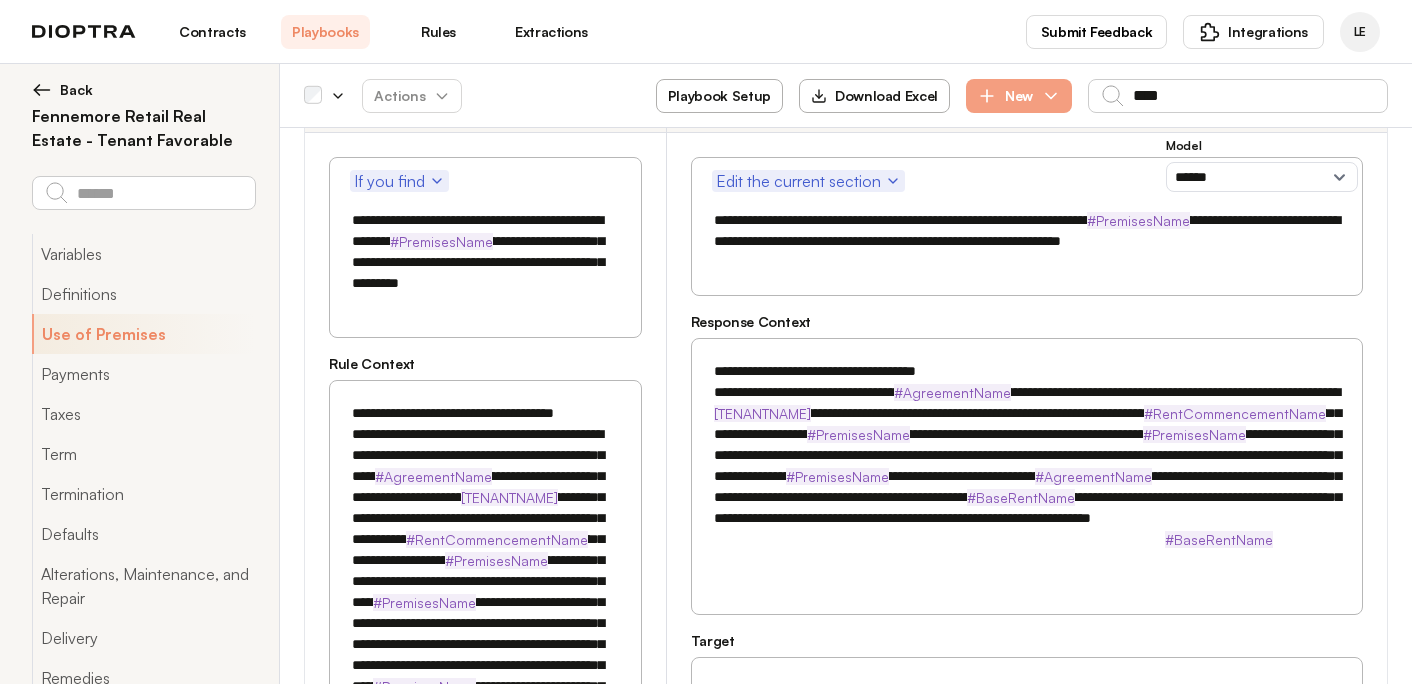 scroll, scrollTop: 217, scrollLeft: 0, axis: vertical 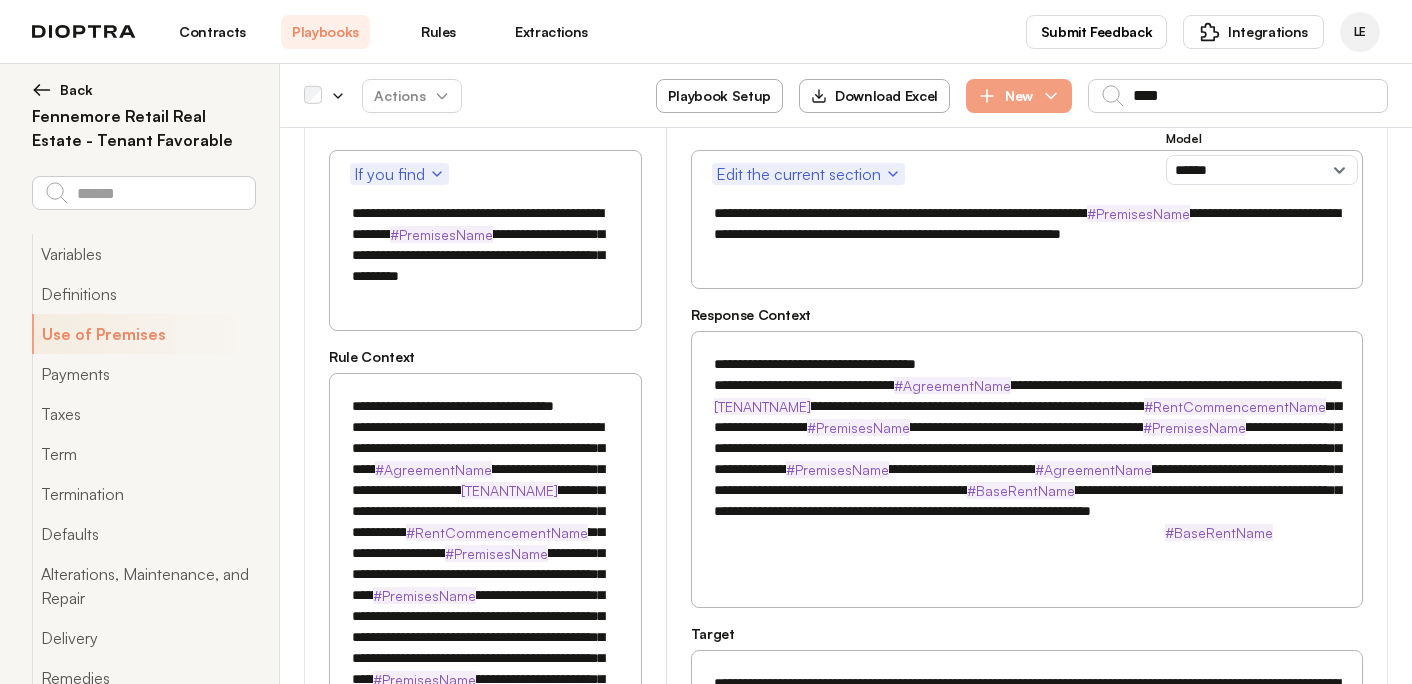 drag, startPoint x: 1163, startPoint y: 552, endPoint x: 723, endPoint y: 392, distance: 468.188 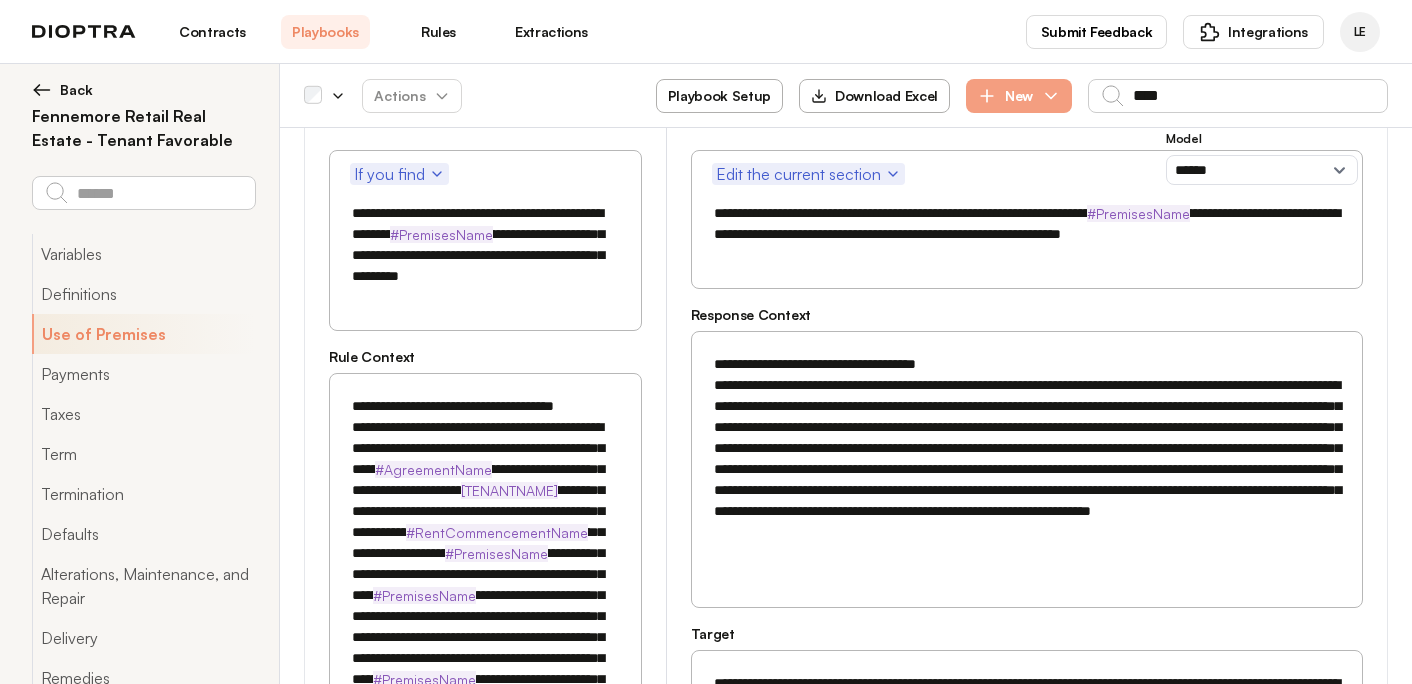 click on "**********" at bounding box center [1027, 459] 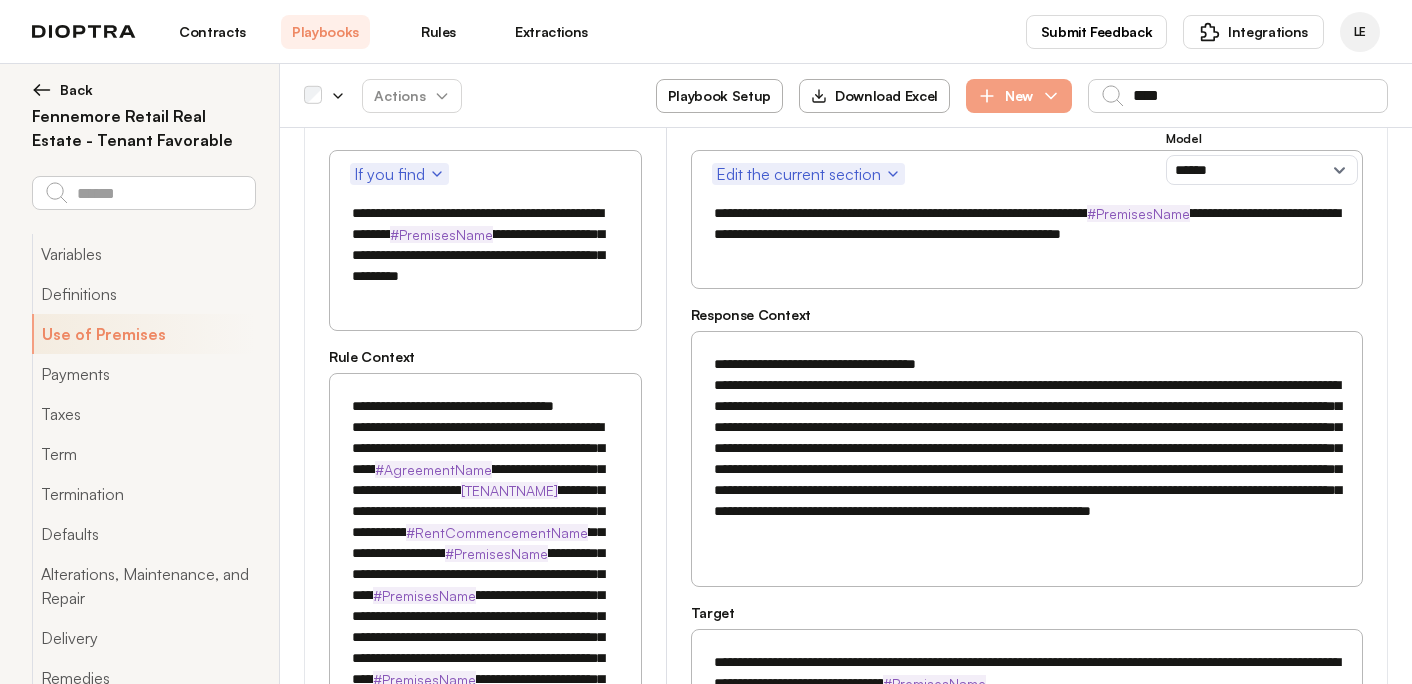 click on "**********" at bounding box center (1027, 459) 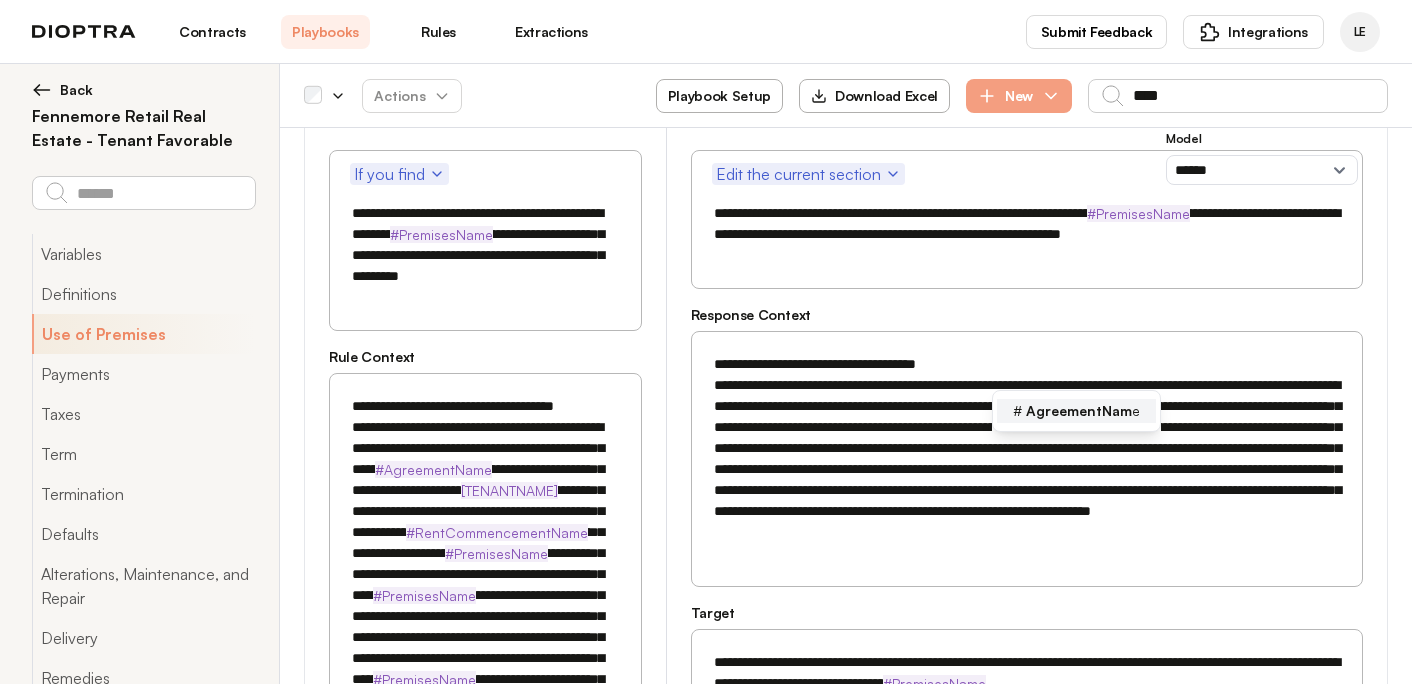 click on "AgreementNam" at bounding box center [1079, 410] 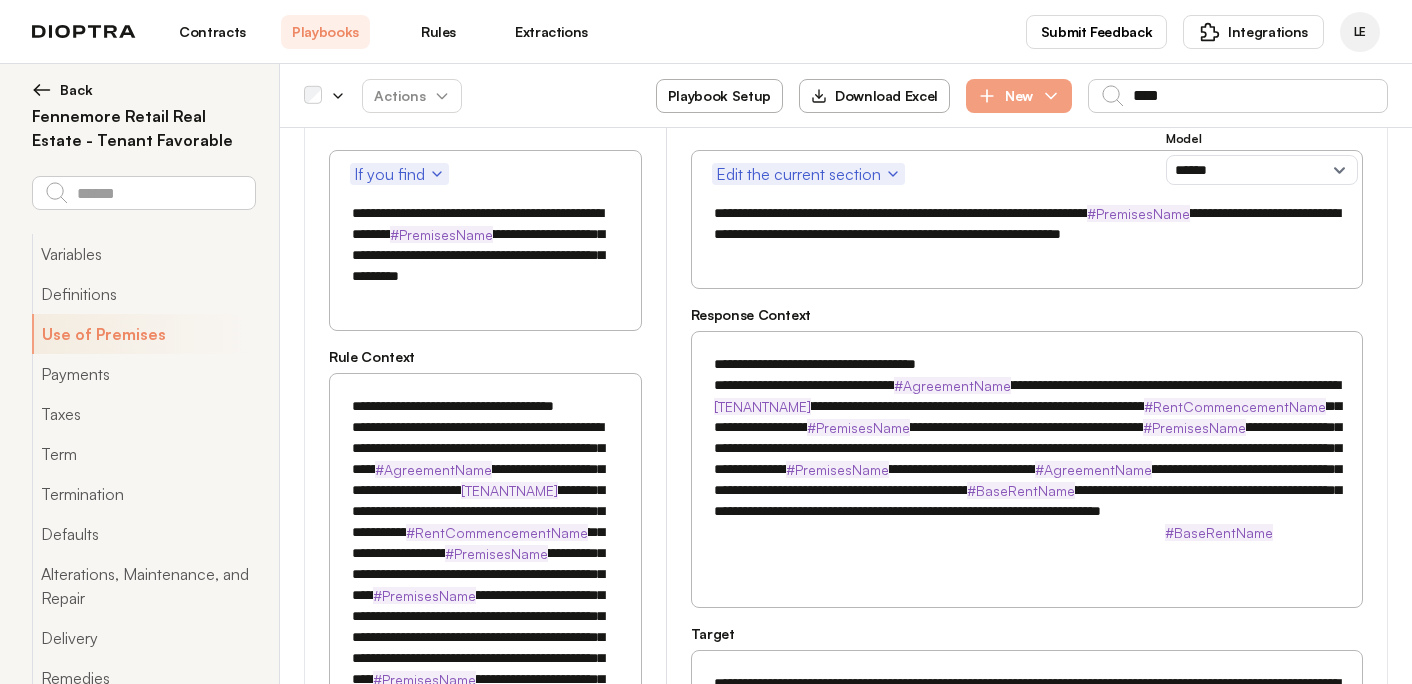 click on "**********" at bounding box center (1027, 459) 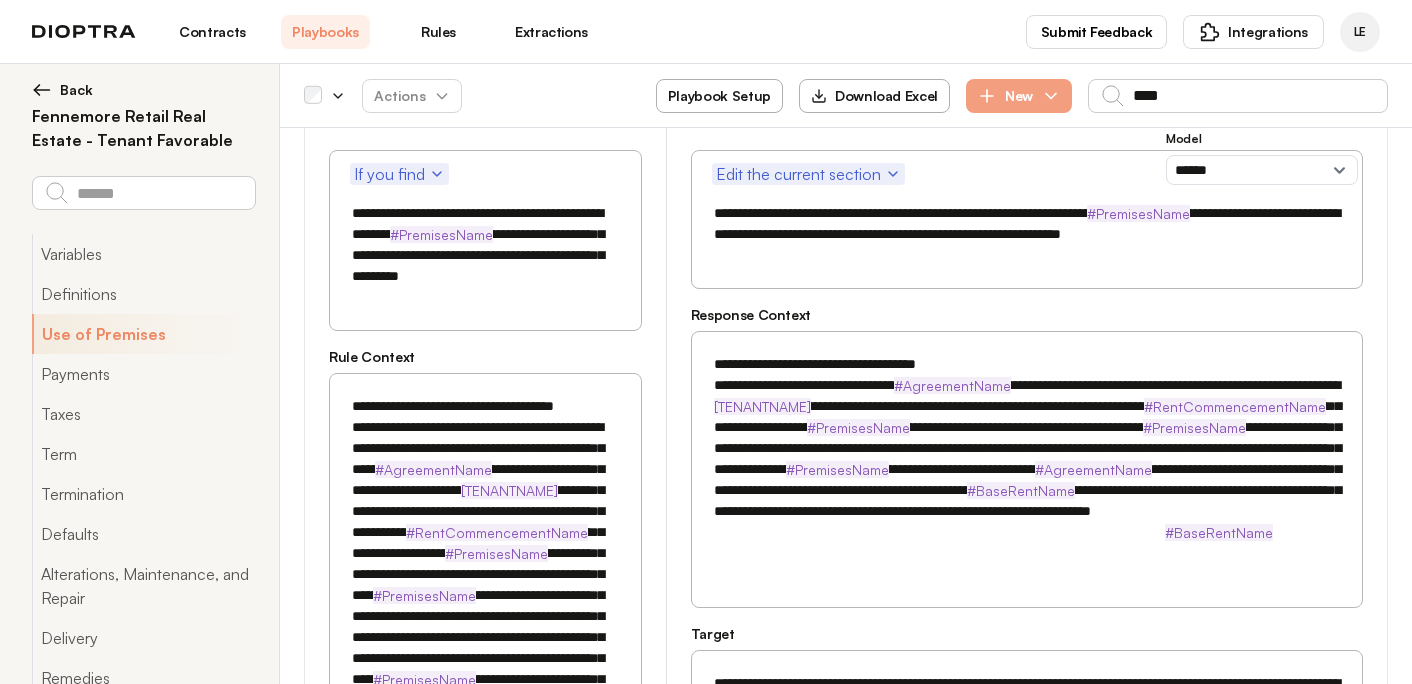 click on "**********" at bounding box center (1027, 459) 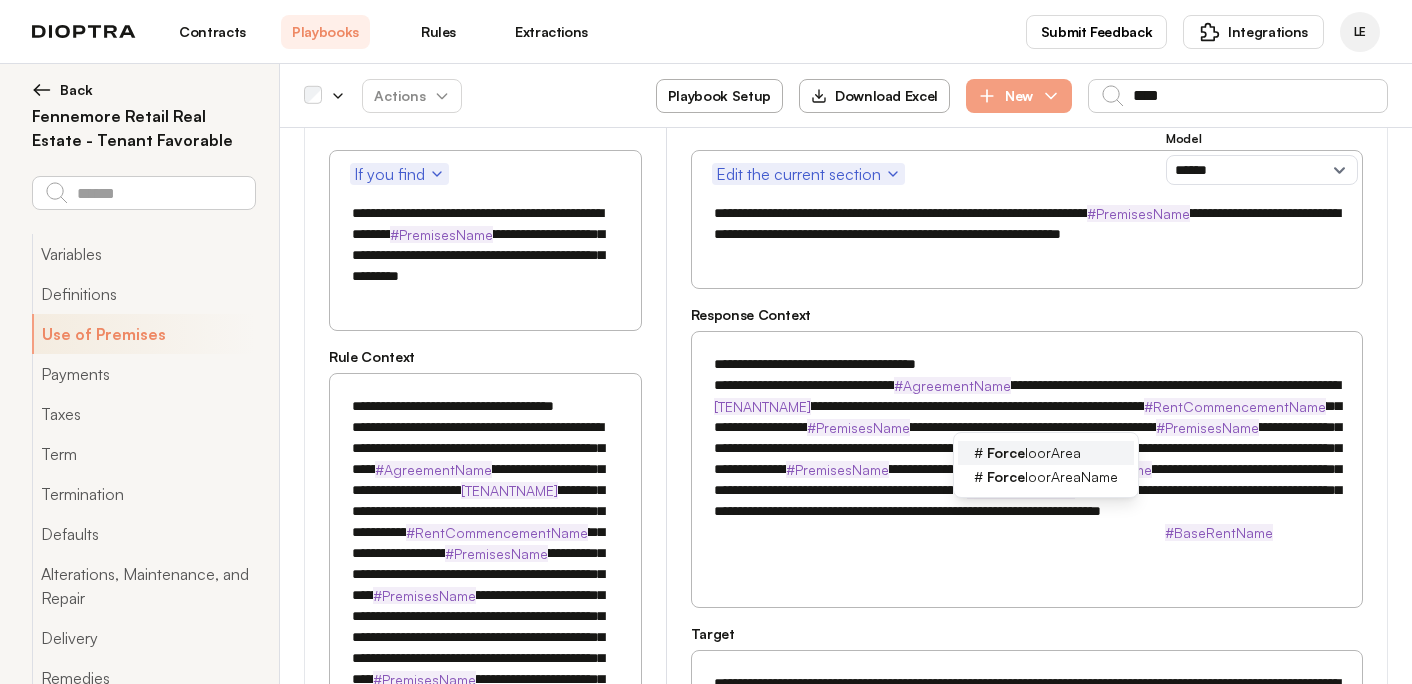 click on "# F loorArea" at bounding box center (1046, 453) 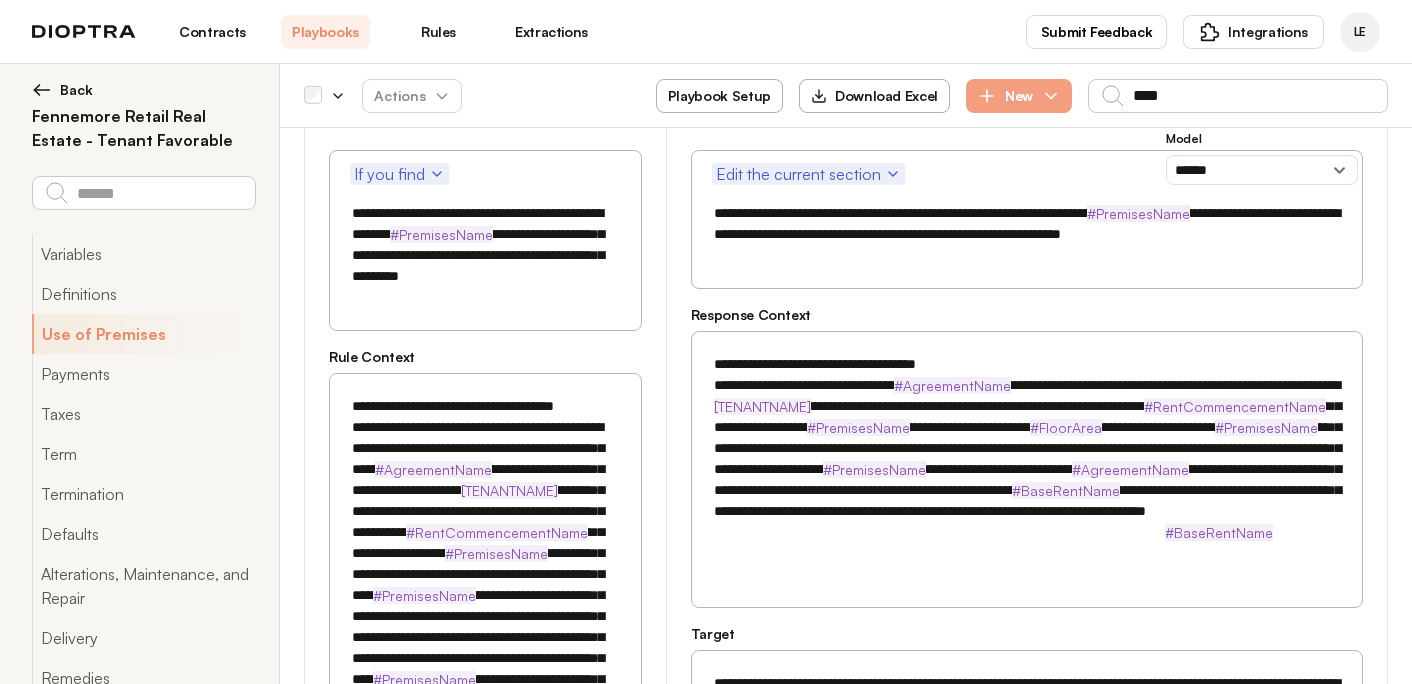drag, startPoint x: 1082, startPoint y: 428, endPoint x: 1016, endPoint y: 429, distance: 66.007576 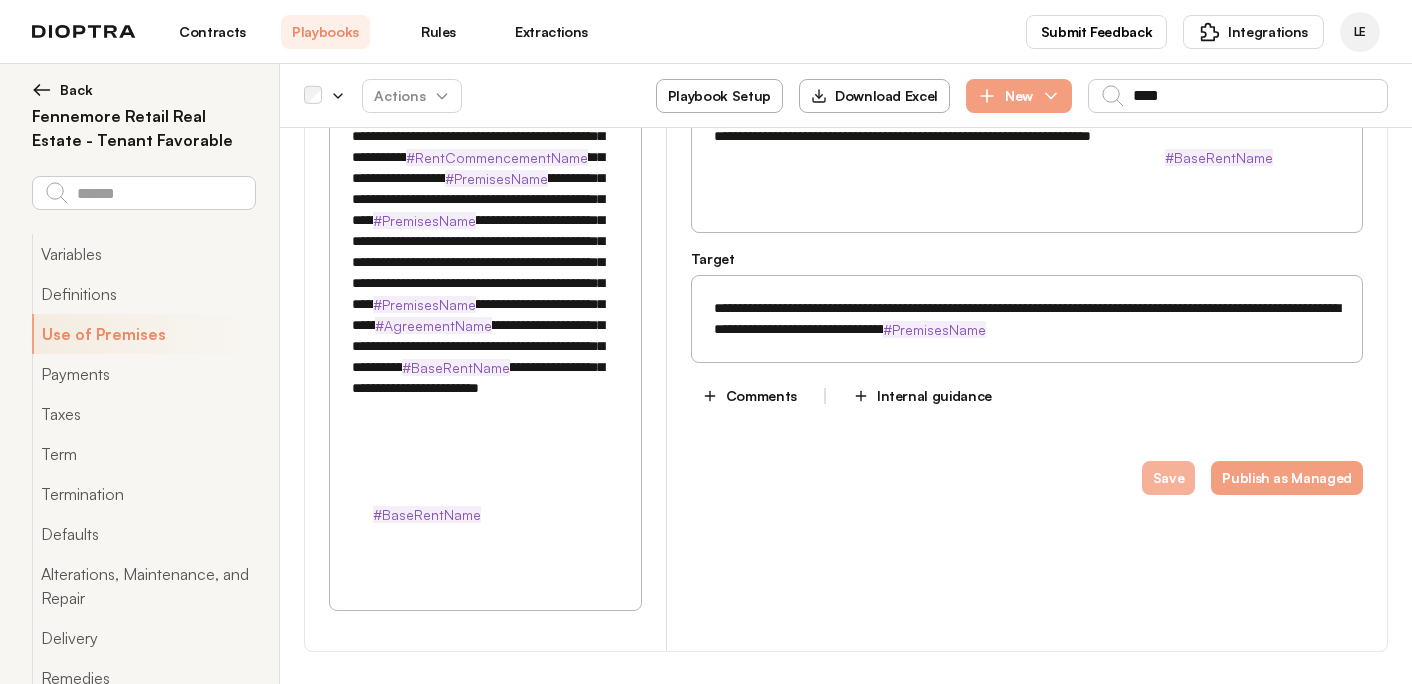 click on "Save" at bounding box center (1169, 478) 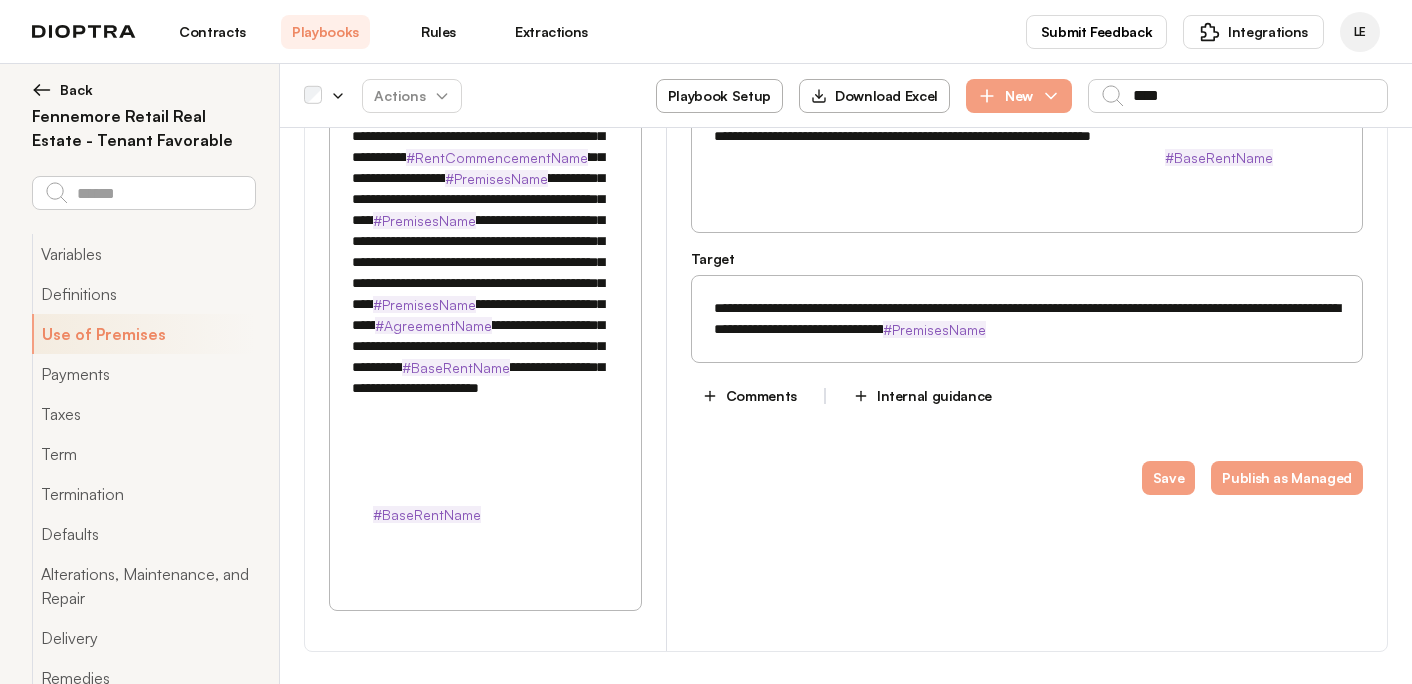 scroll, scrollTop: 0, scrollLeft: 0, axis: both 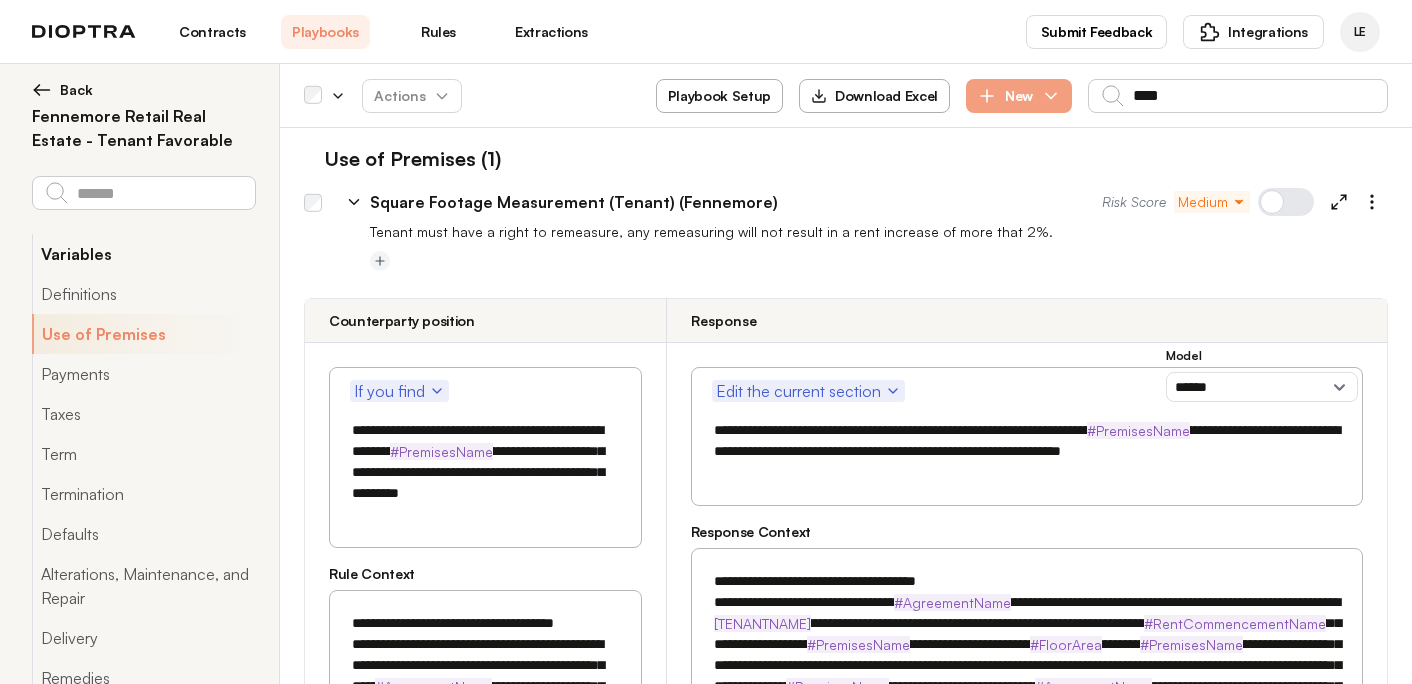 click on "Variables" at bounding box center [143, 254] 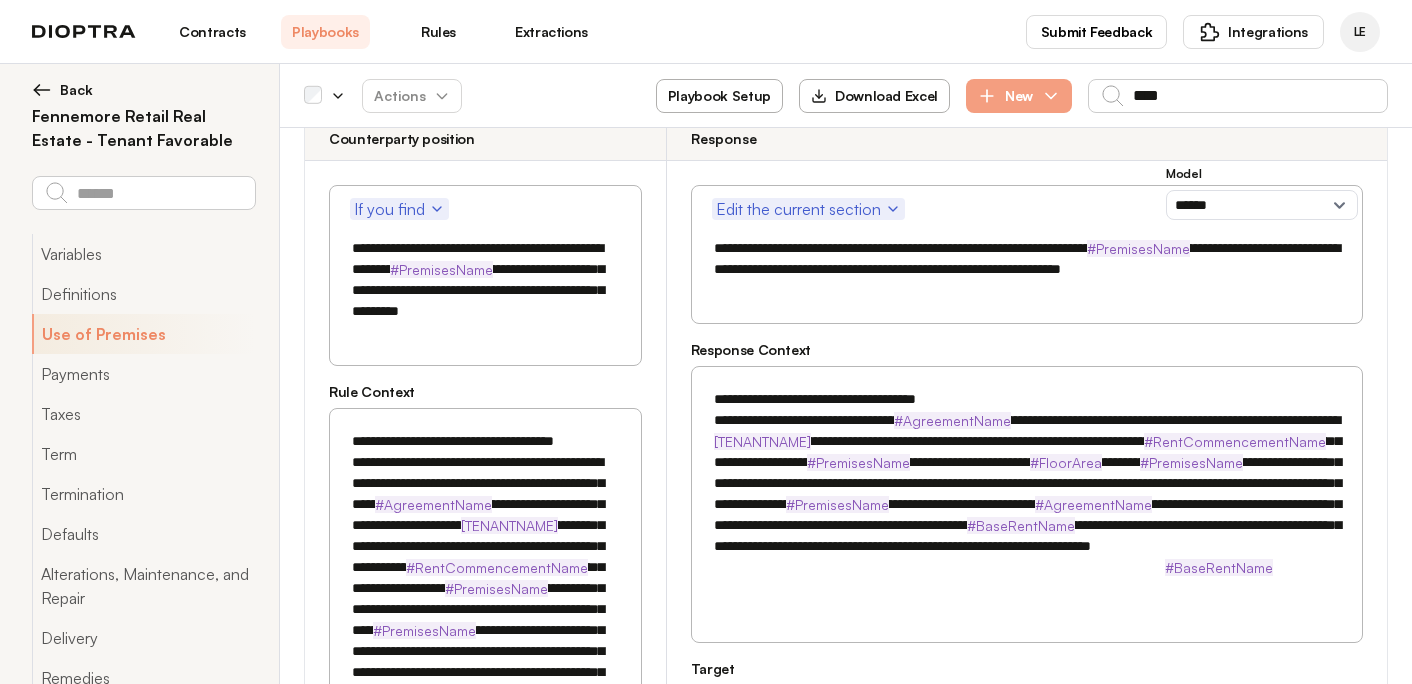 scroll, scrollTop: 199, scrollLeft: 0, axis: vertical 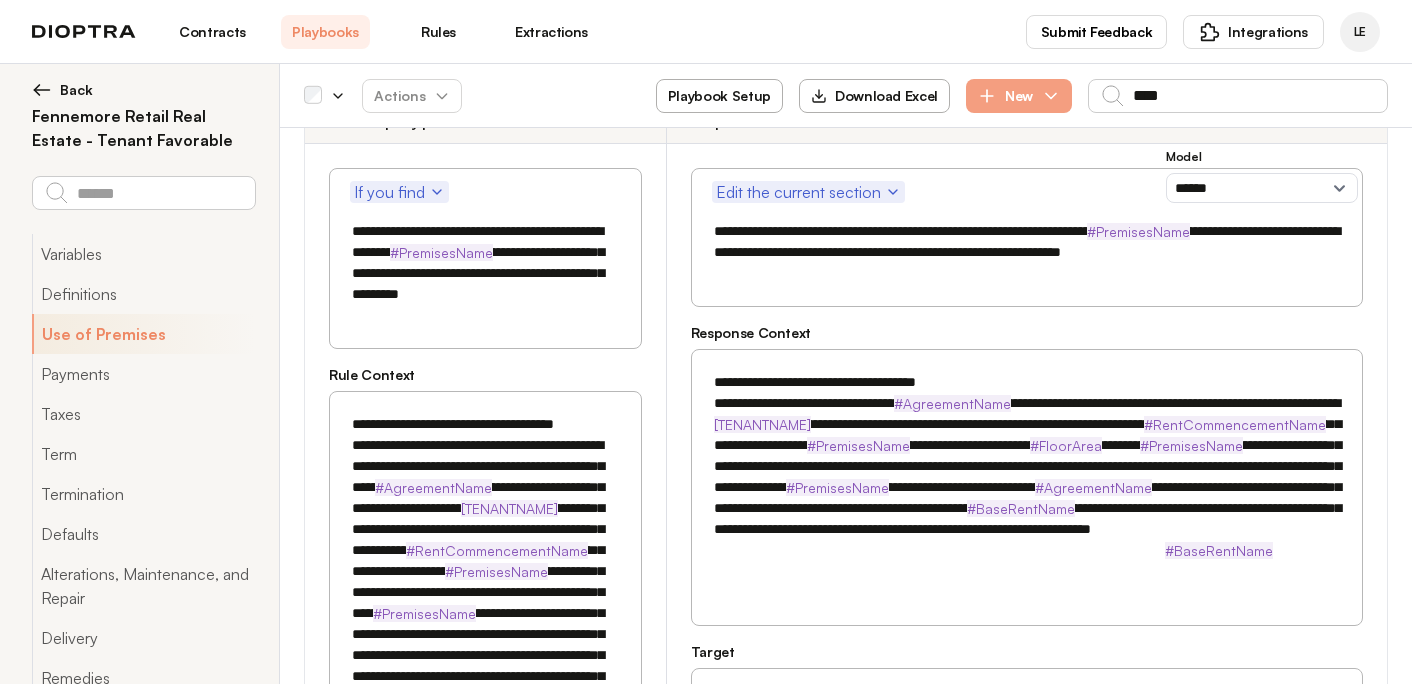 click on "**********" at bounding box center (1027, 477) 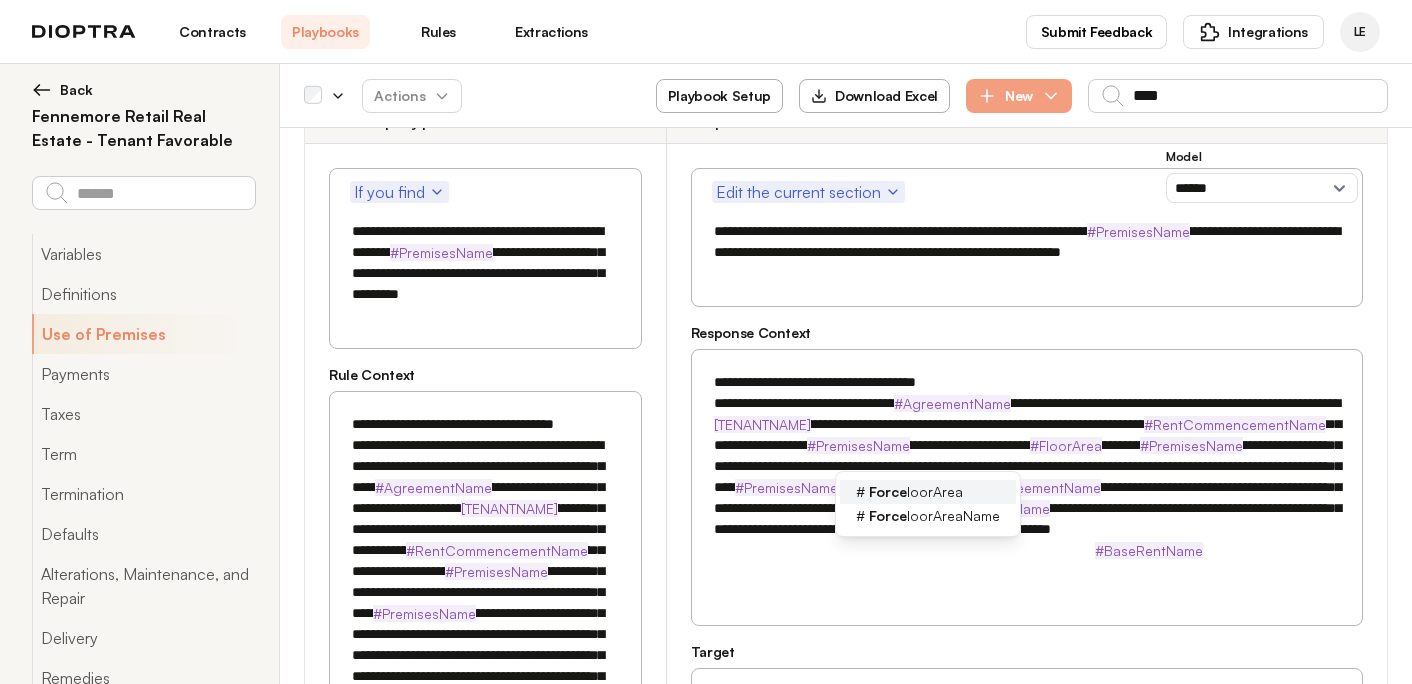 click on "FloorArea" at bounding box center [916, 492] 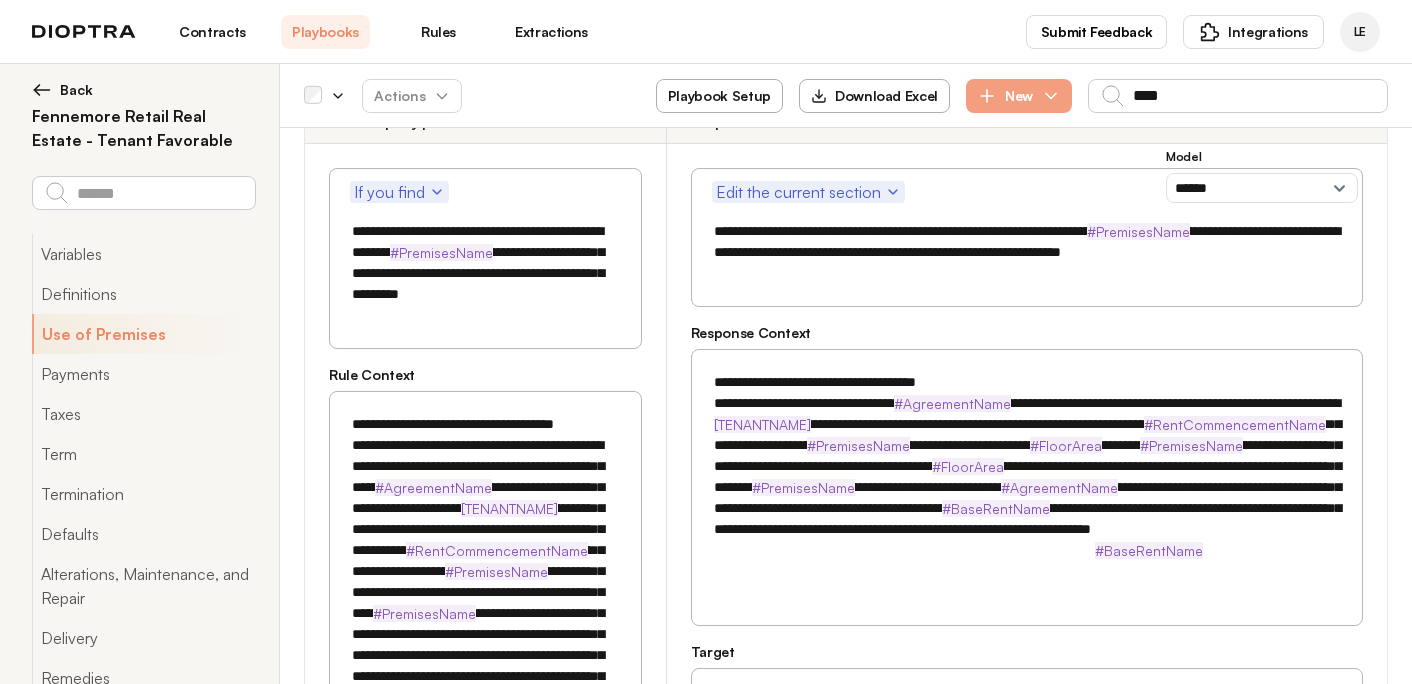 drag, startPoint x: 1145, startPoint y: 465, endPoint x: 1205, endPoint y: 465, distance: 60 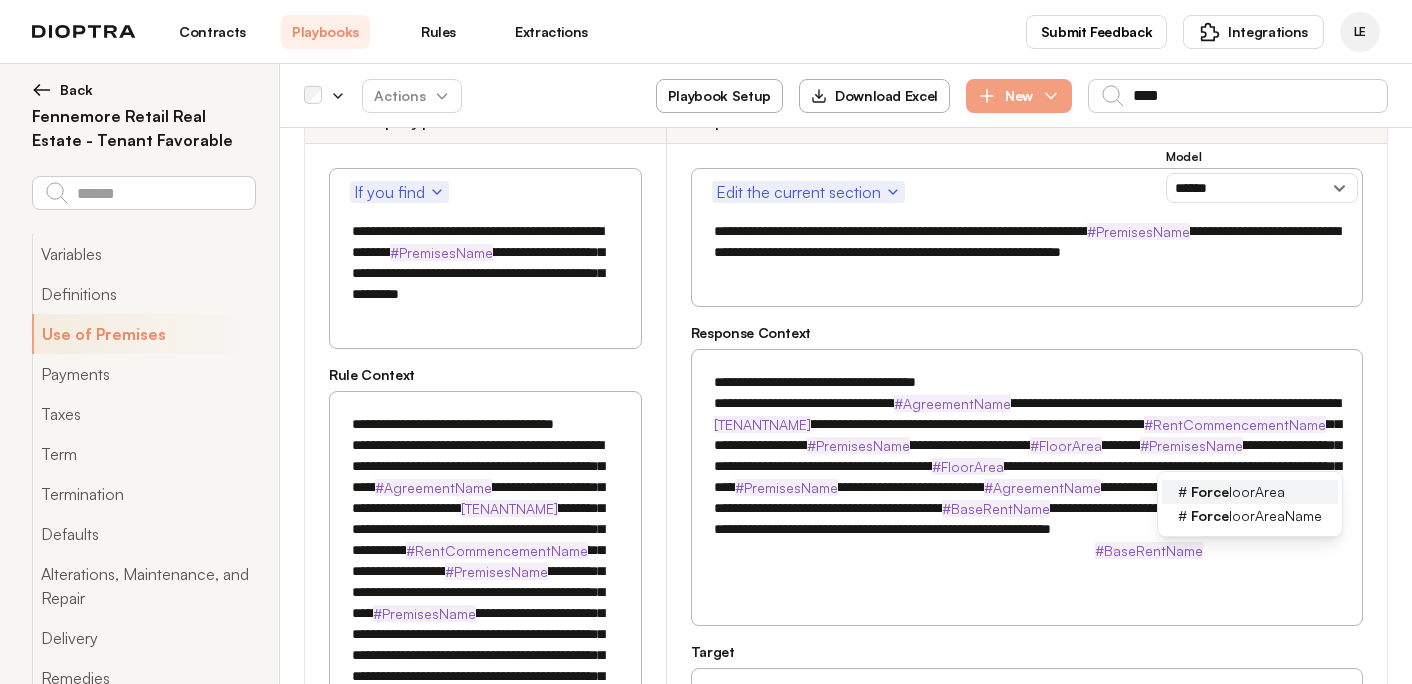 click on "# F loorArea" at bounding box center (1250, 492) 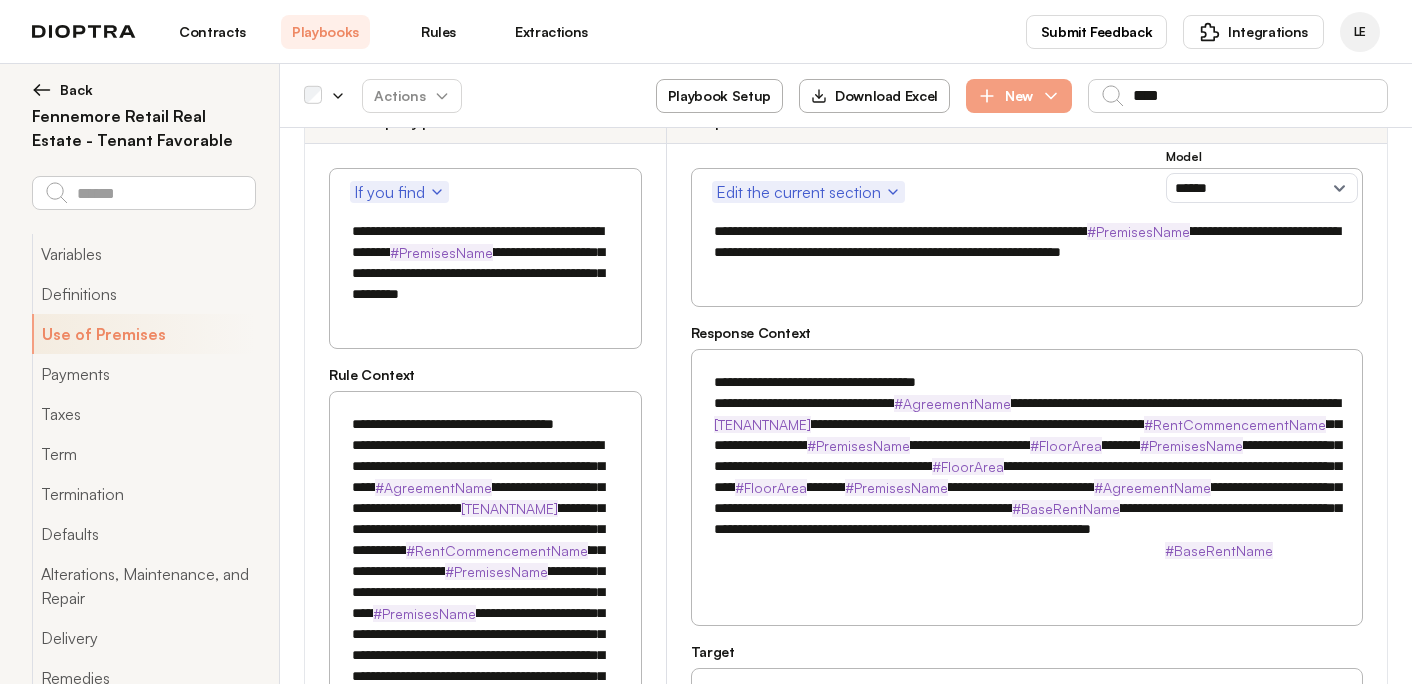 drag, startPoint x: 976, startPoint y: 512, endPoint x: 1076, endPoint y: 508, distance: 100.07997 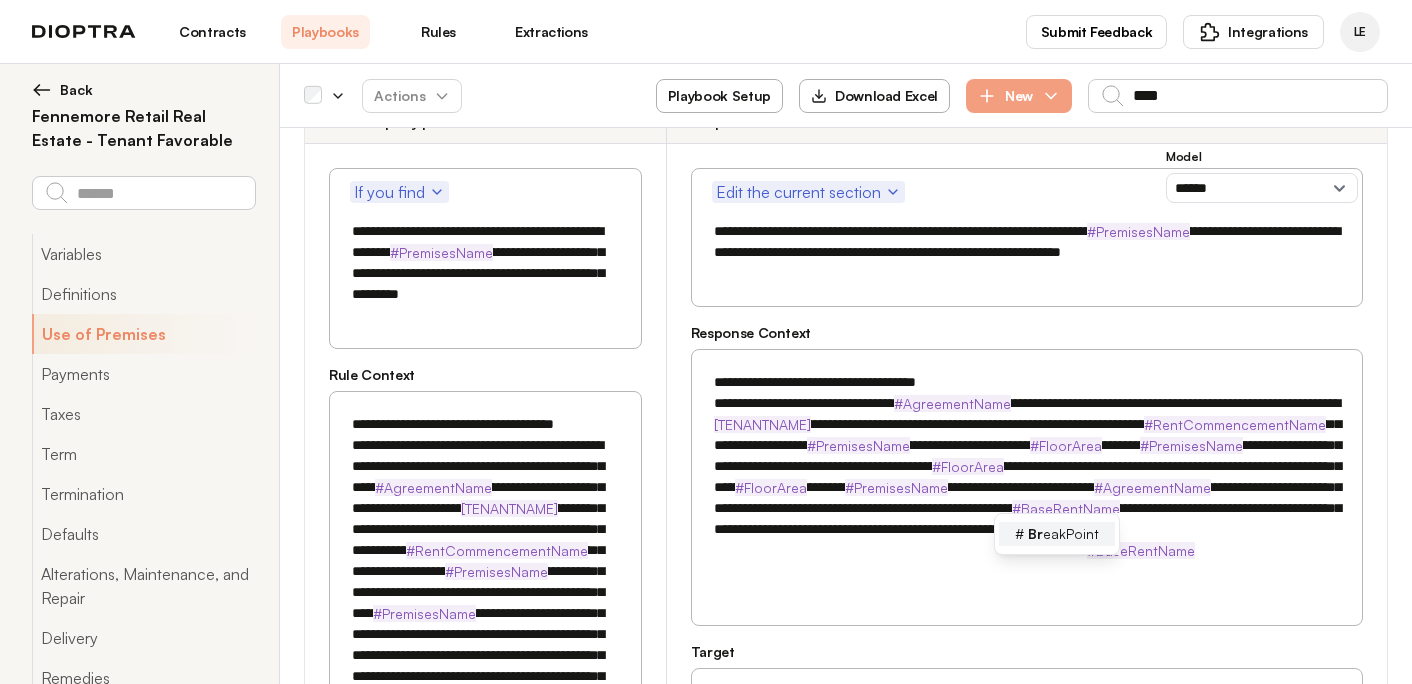 click on "Br eakPoint" at bounding box center (1063, 534) 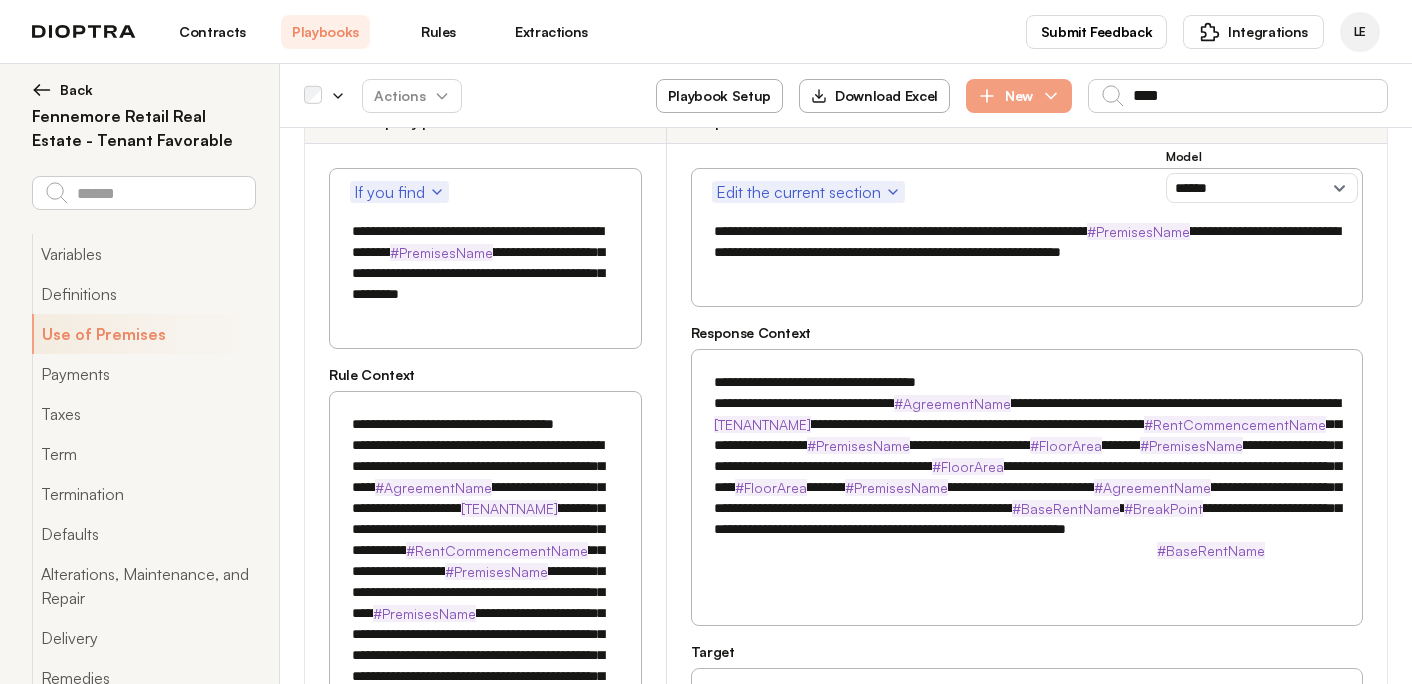 drag, startPoint x: 1060, startPoint y: 509, endPoint x: 1232, endPoint y: 506, distance: 172.02615 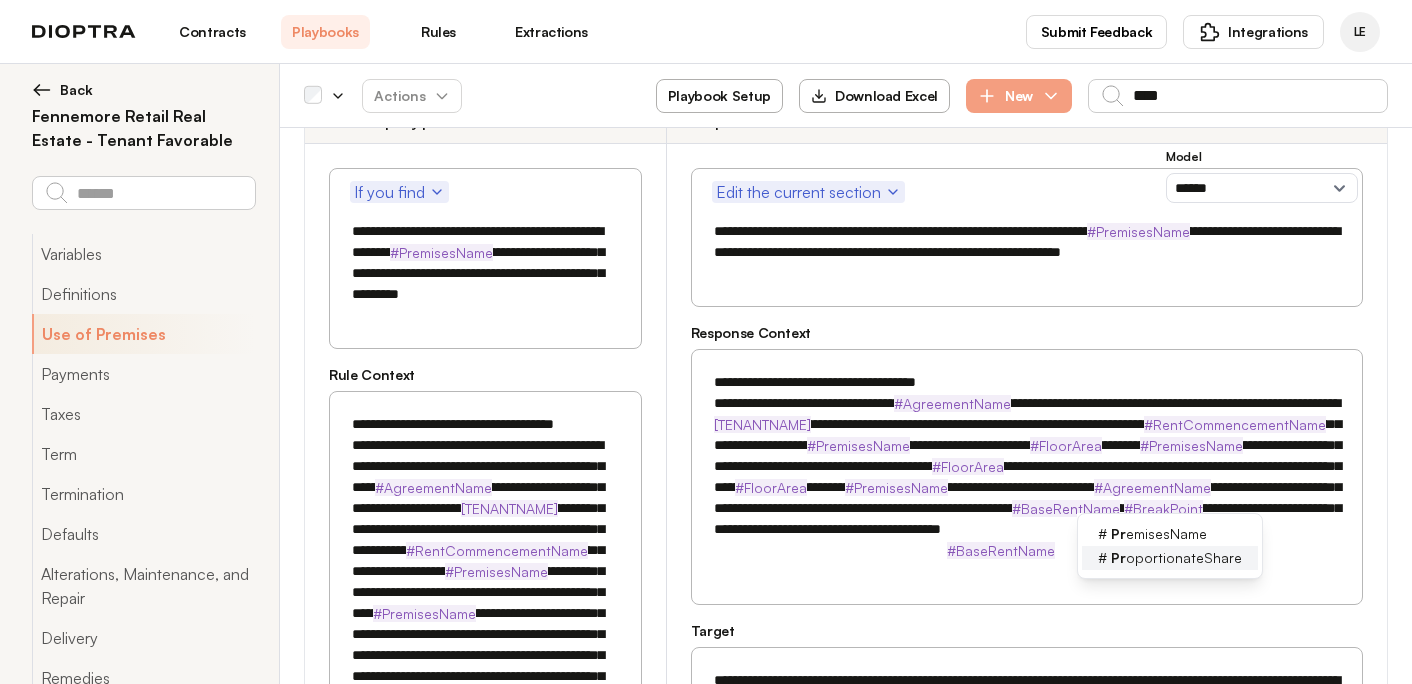 click on "Pr oportionateShare" at bounding box center (1176, 558) 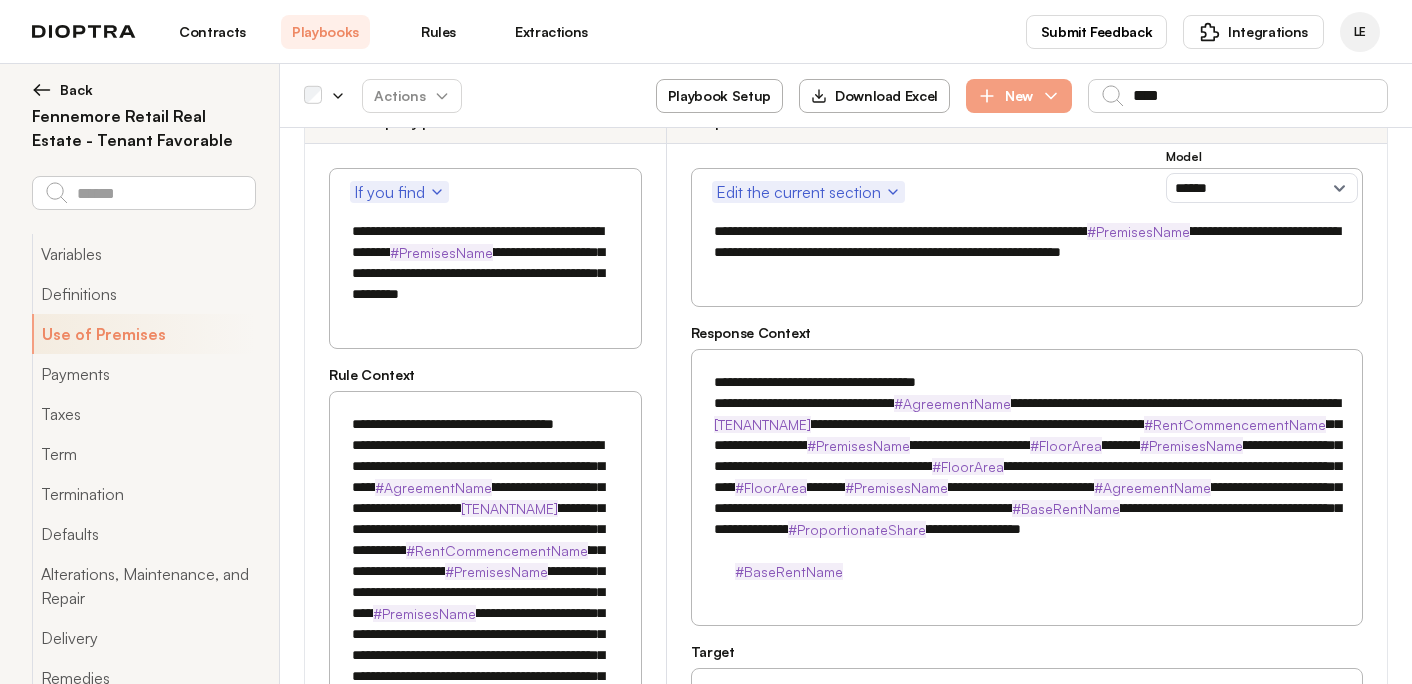 click on "**********" at bounding box center [1027, 477] 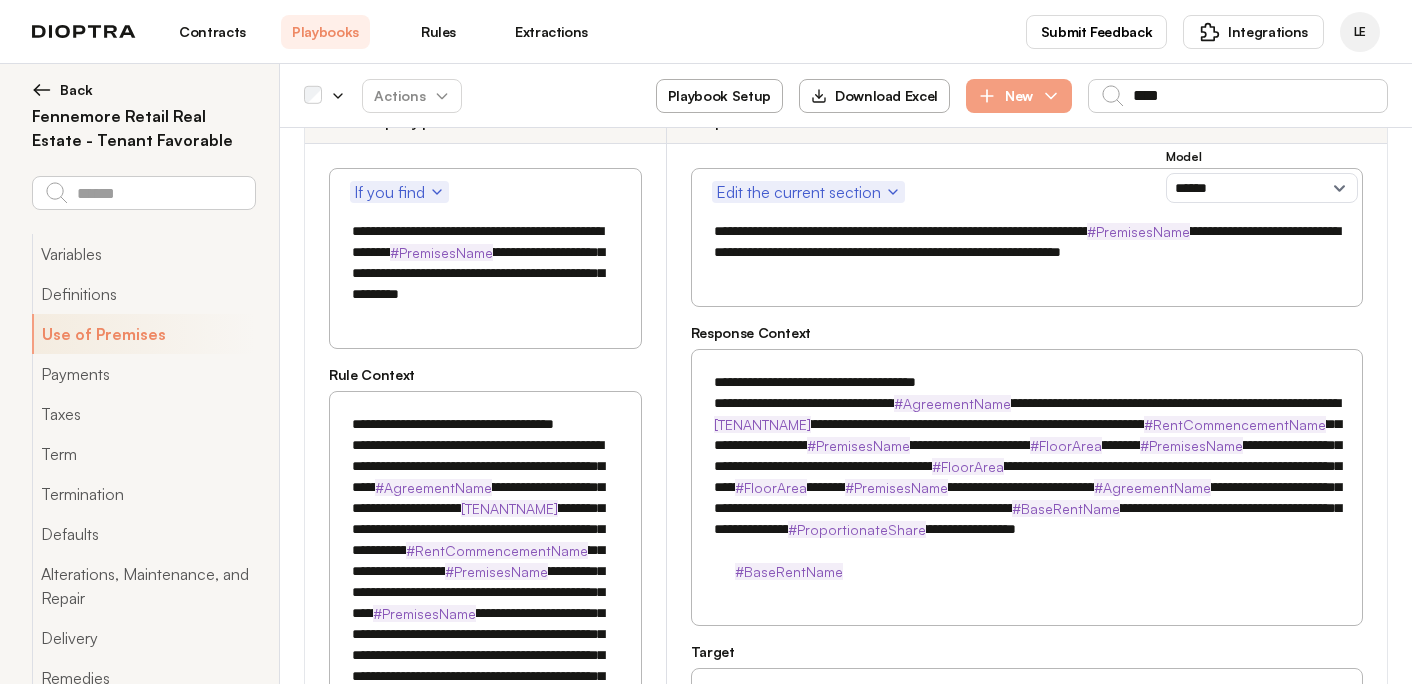 drag, startPoint x: 1213, startPoint y: 509, endPoint x: 777, endPoint y: 523, distance: 436.2247 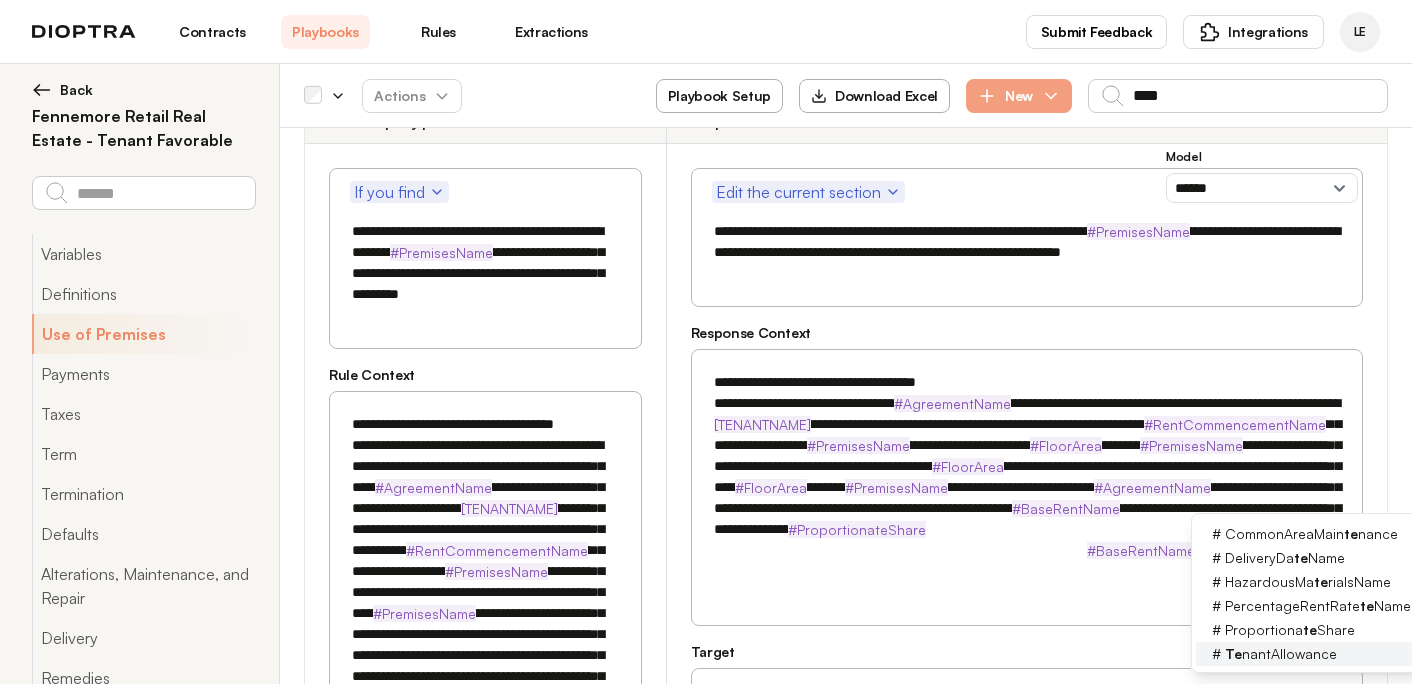 click on "Te nantAllowance" at bounding box center (1281, 654) 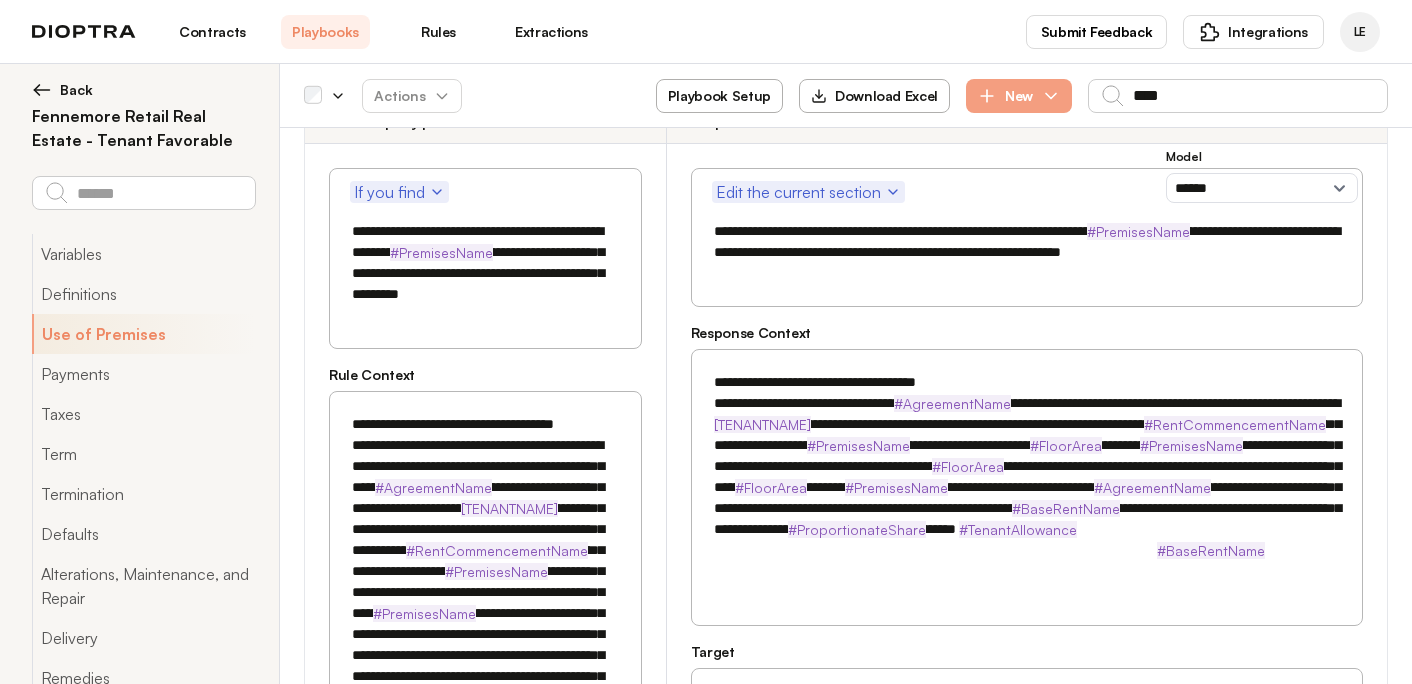 drag, startPoint x: 1061, startPoint y: 533, endPoint x: 1124, endPoint y: 532, distance: 63.007935 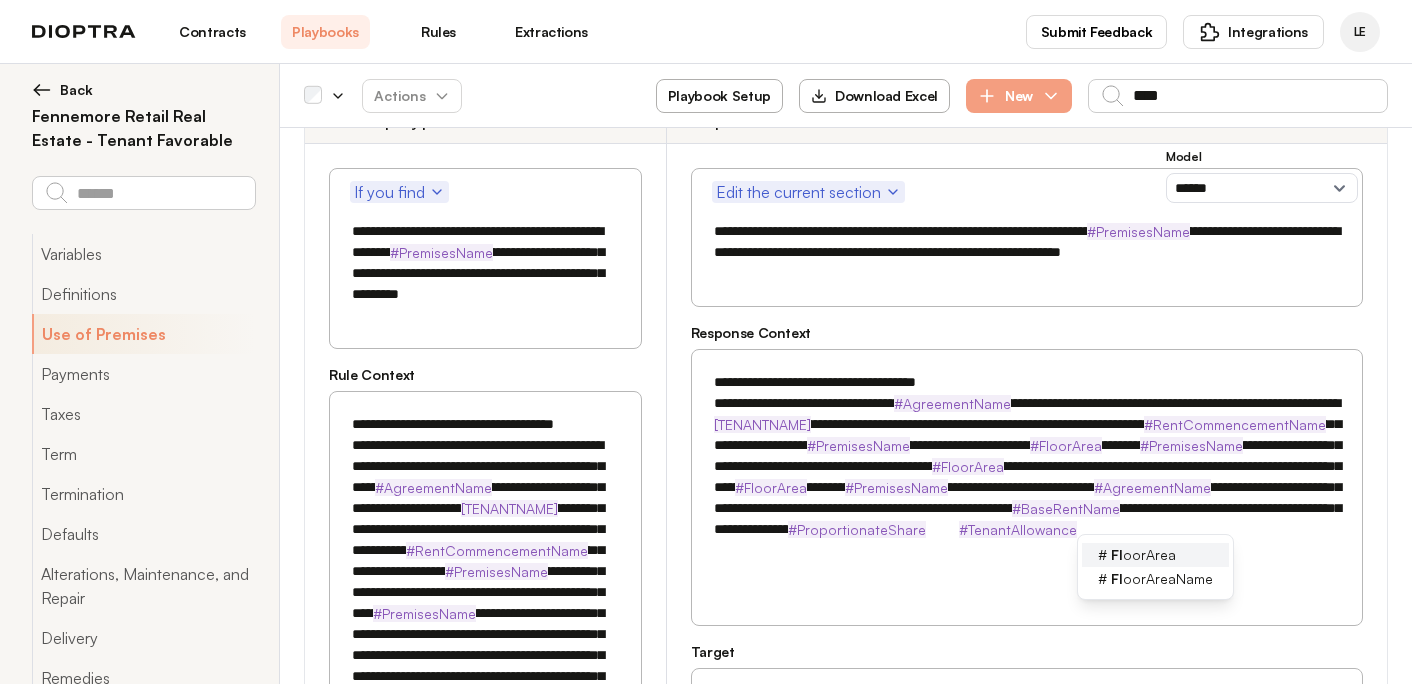 click on "Fl oorArea" at bounding box center [1143, 555] 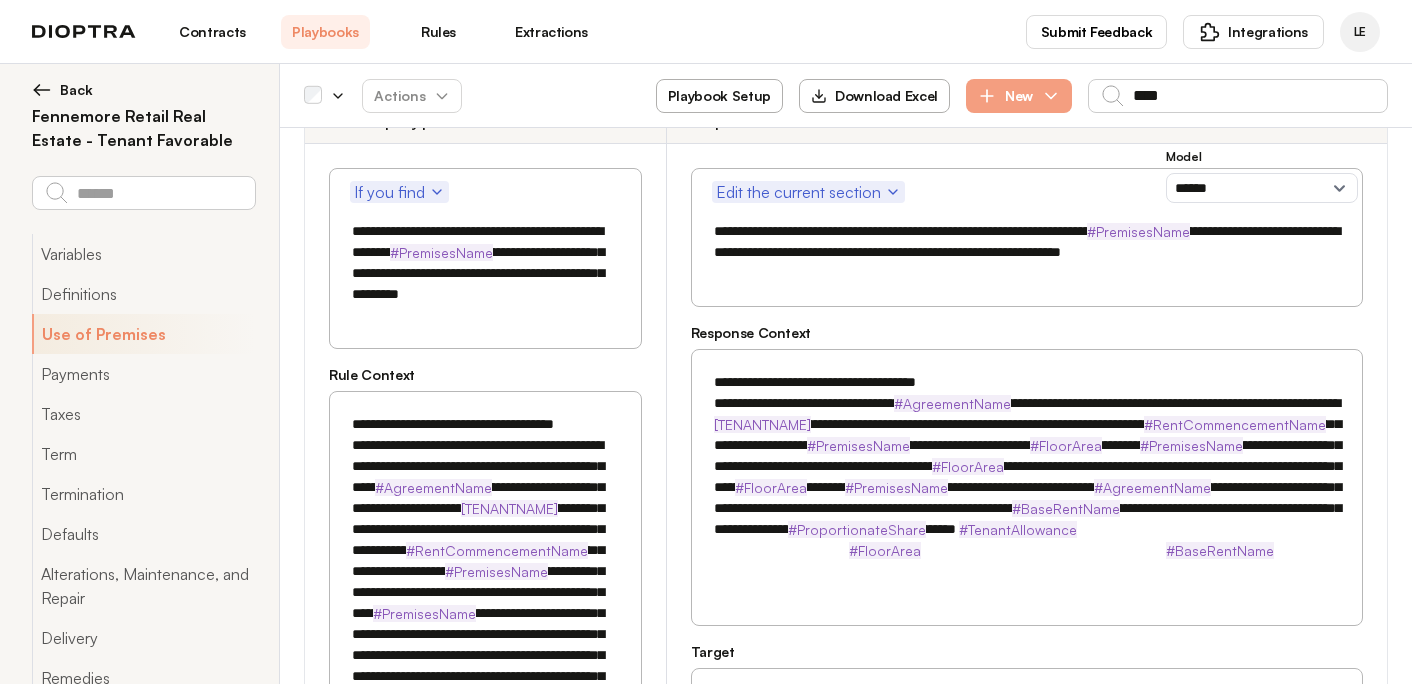 drag, startPoint x: 877, startPoint y: 550, endPoint x: 1050, endPoint y: 546, distance: 173.04623 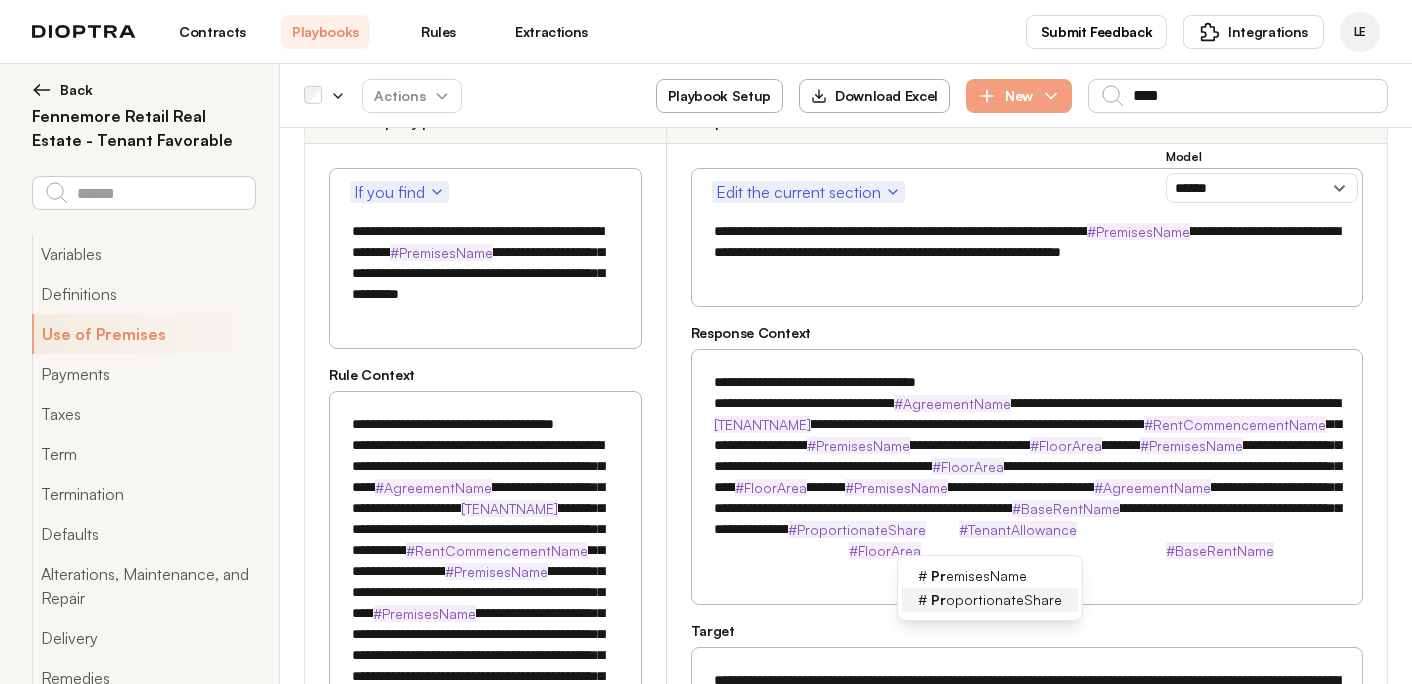 click on "Pr oportionateShare" at bounding box center [996, 600] 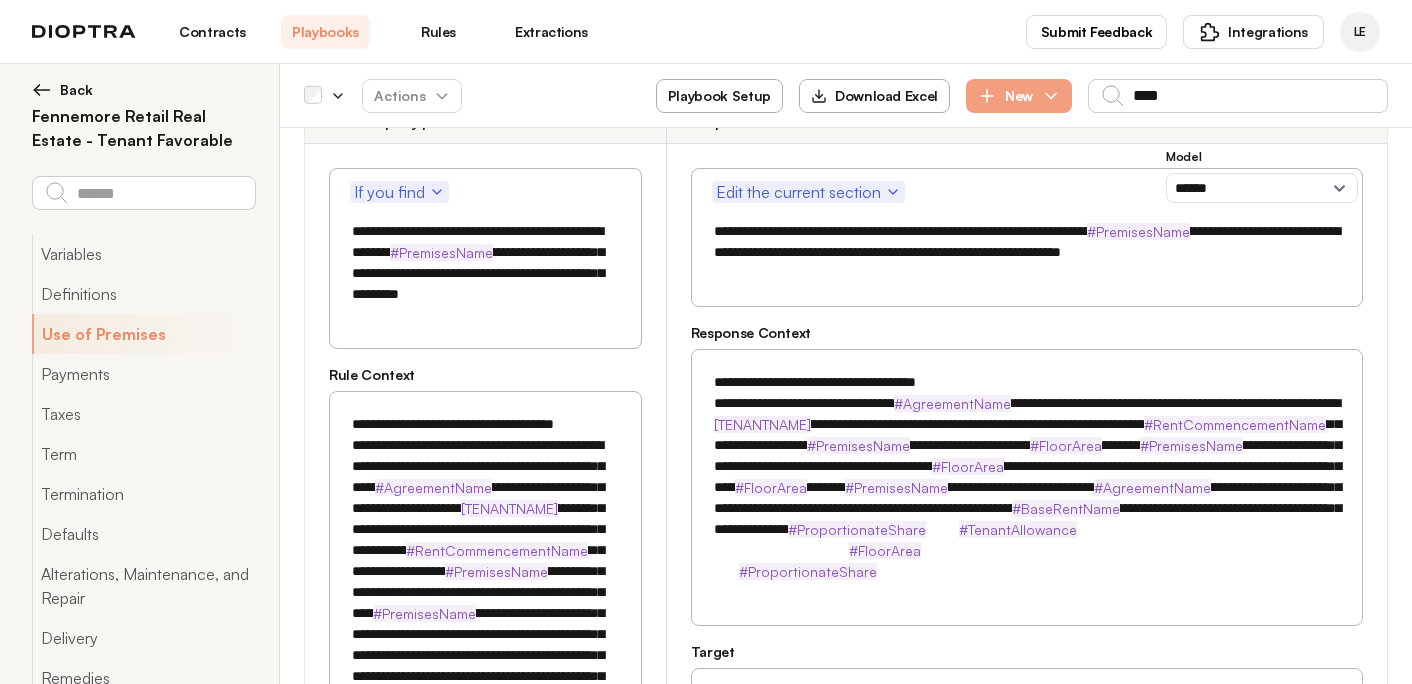 click on "**********" at bounding box center [1027, 477] 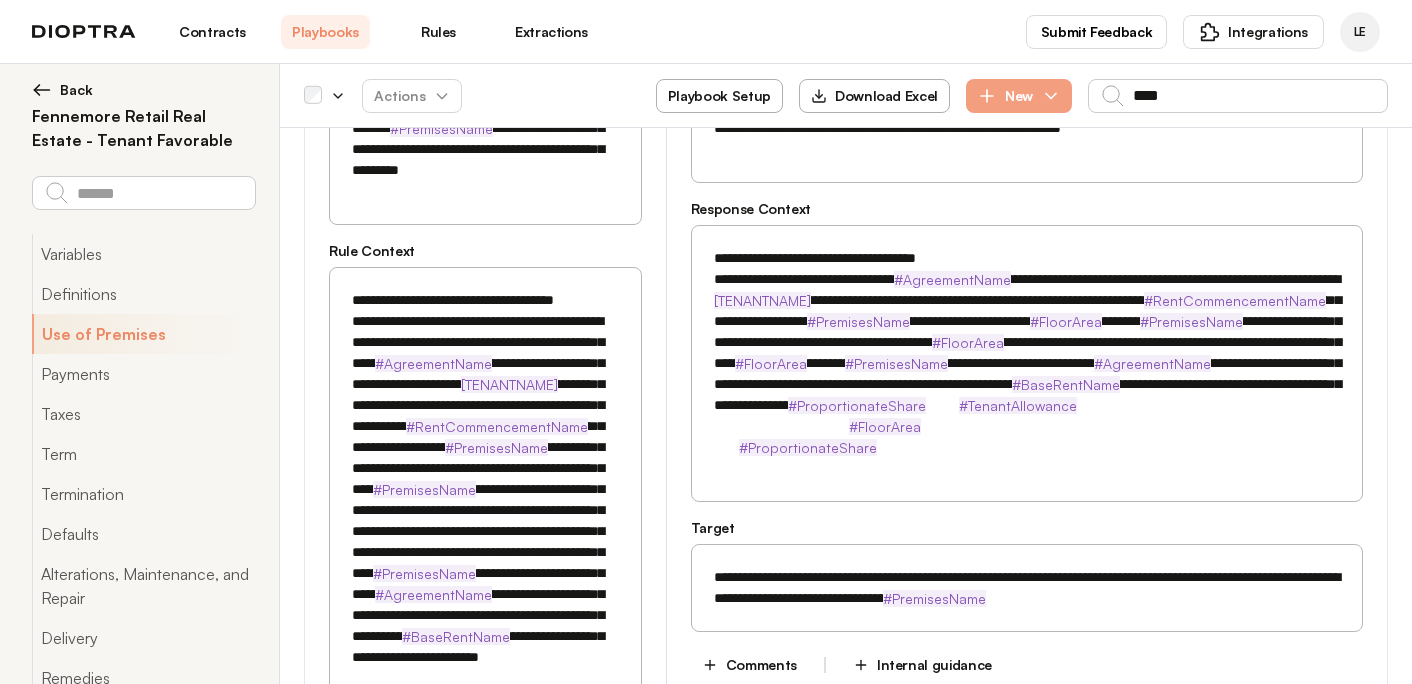 scroll, scrollTop: 400, scrollLeft: 0, axis: vertical 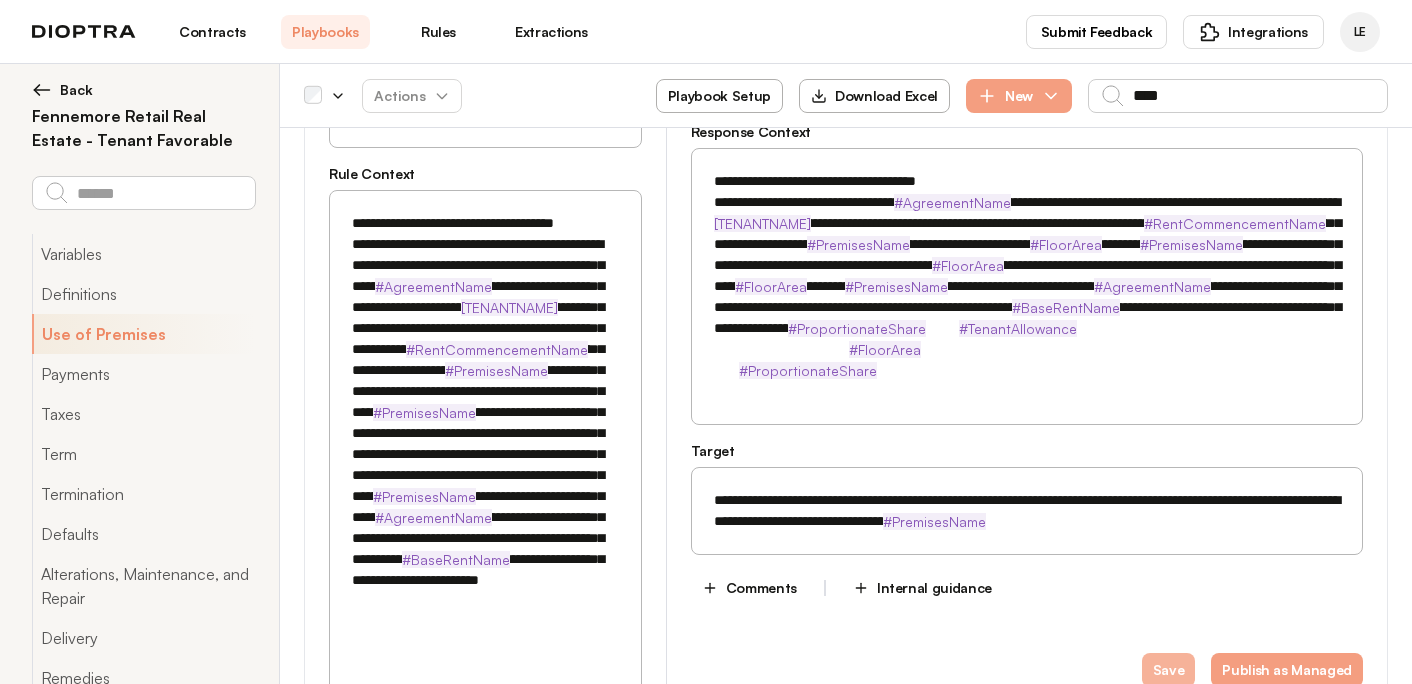 click on "Save" at bounding box center [1169, 670] 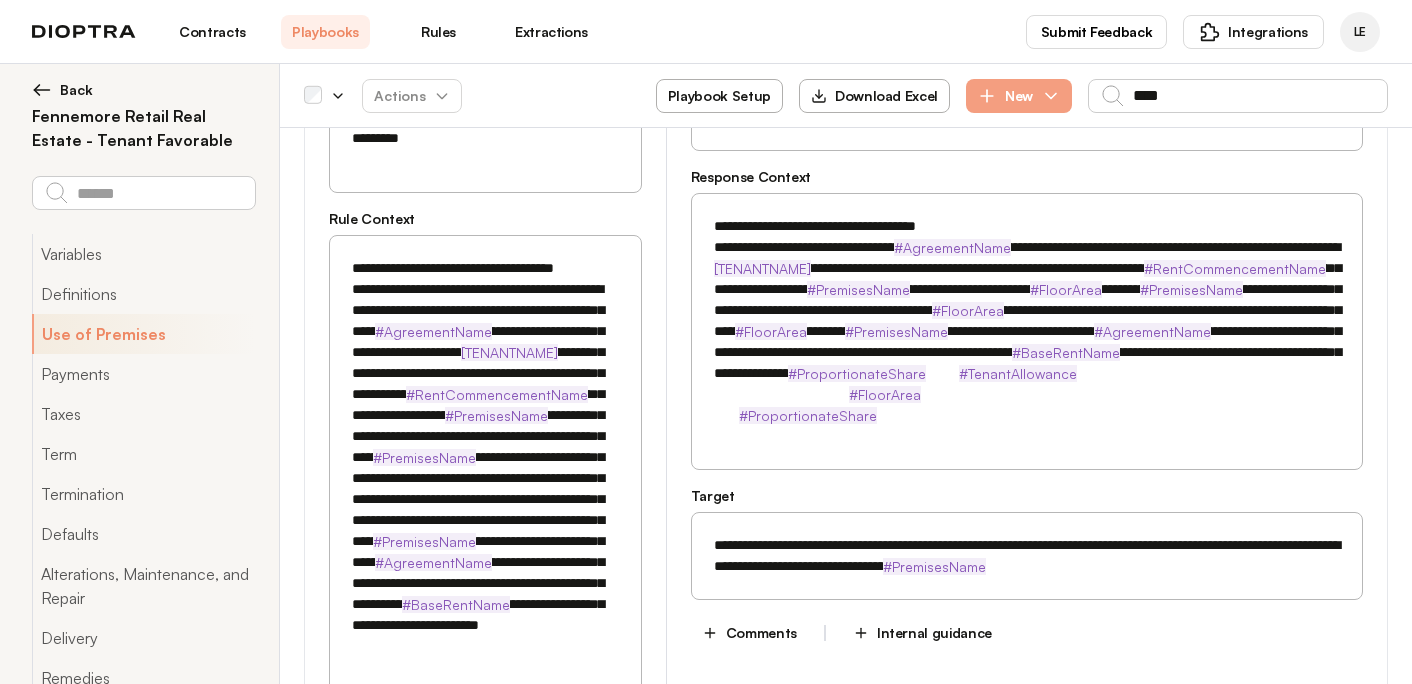 scroll, scrollTop: 354, scrollLeft: 0, axis: vertical 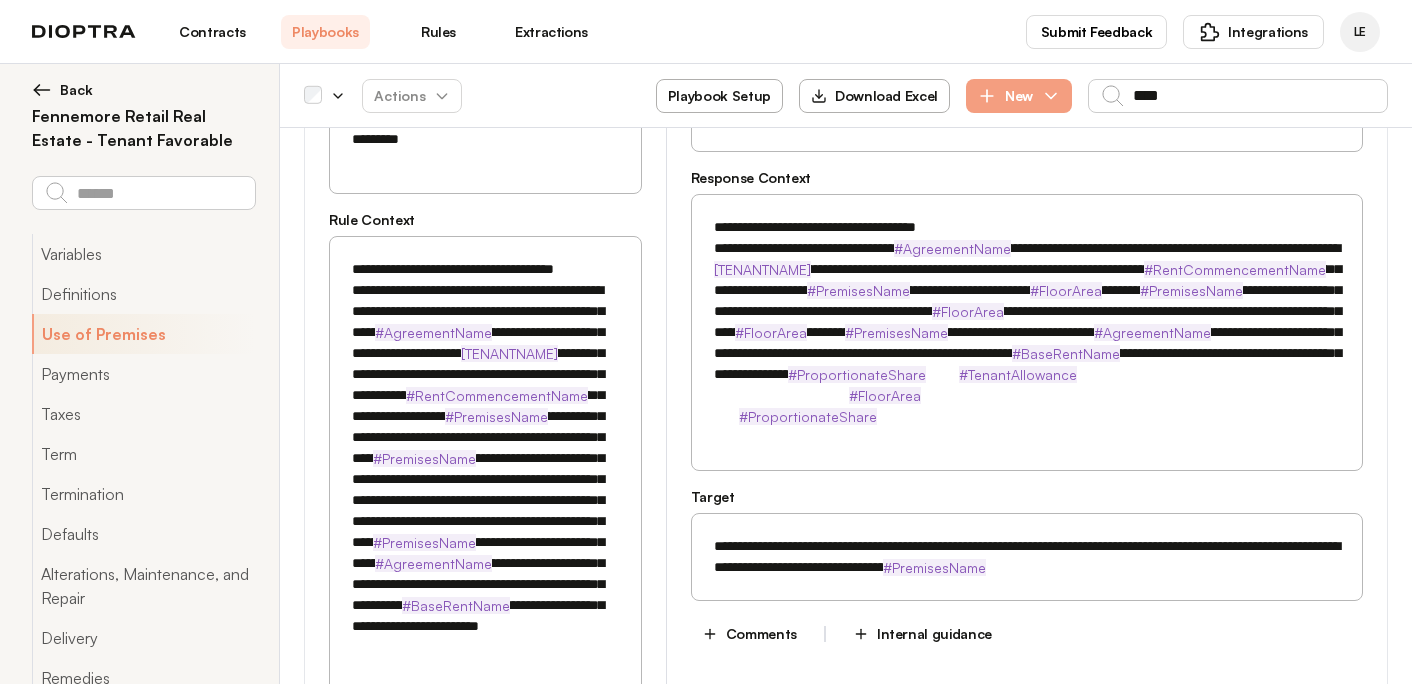 drag, startPoint x: 980, startPoint y: 415, endPoint x: 699, endPoint y: 253, distance: 324.3532 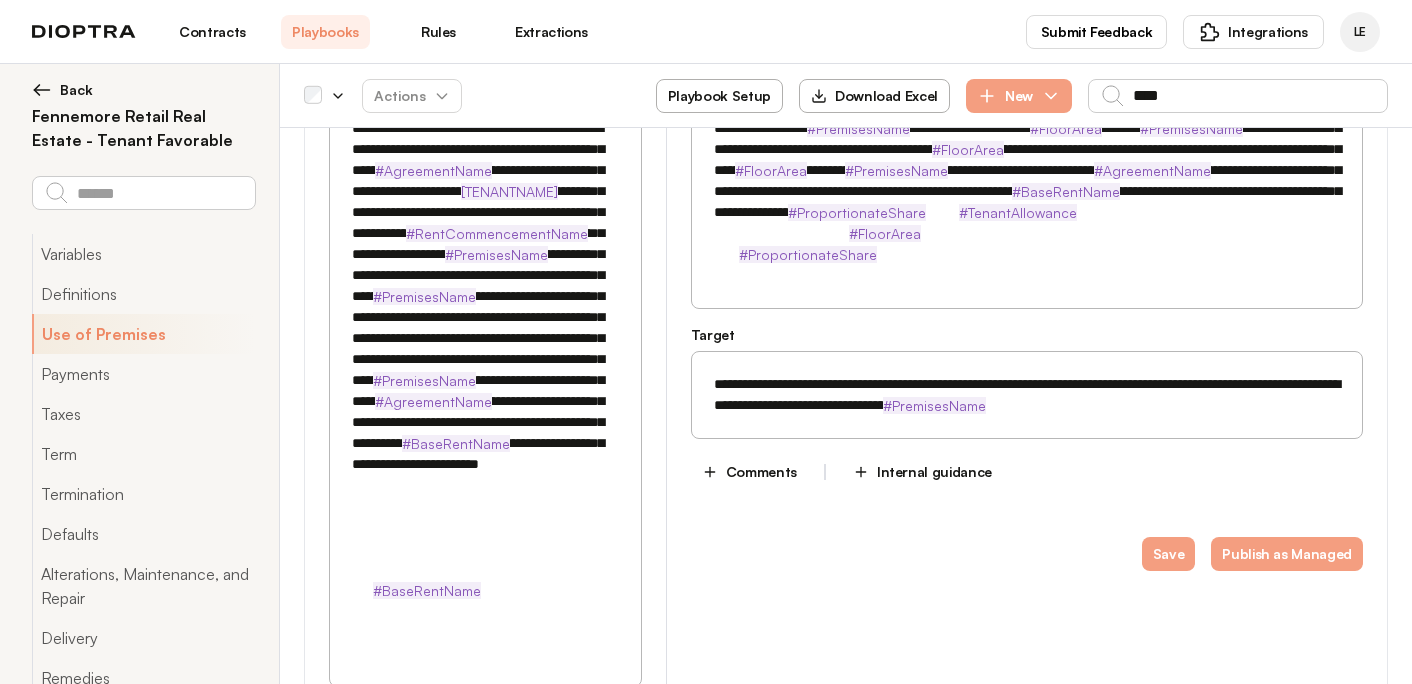 scroll, scrollTop: 512, scrollLeft: 0, axis: vertical 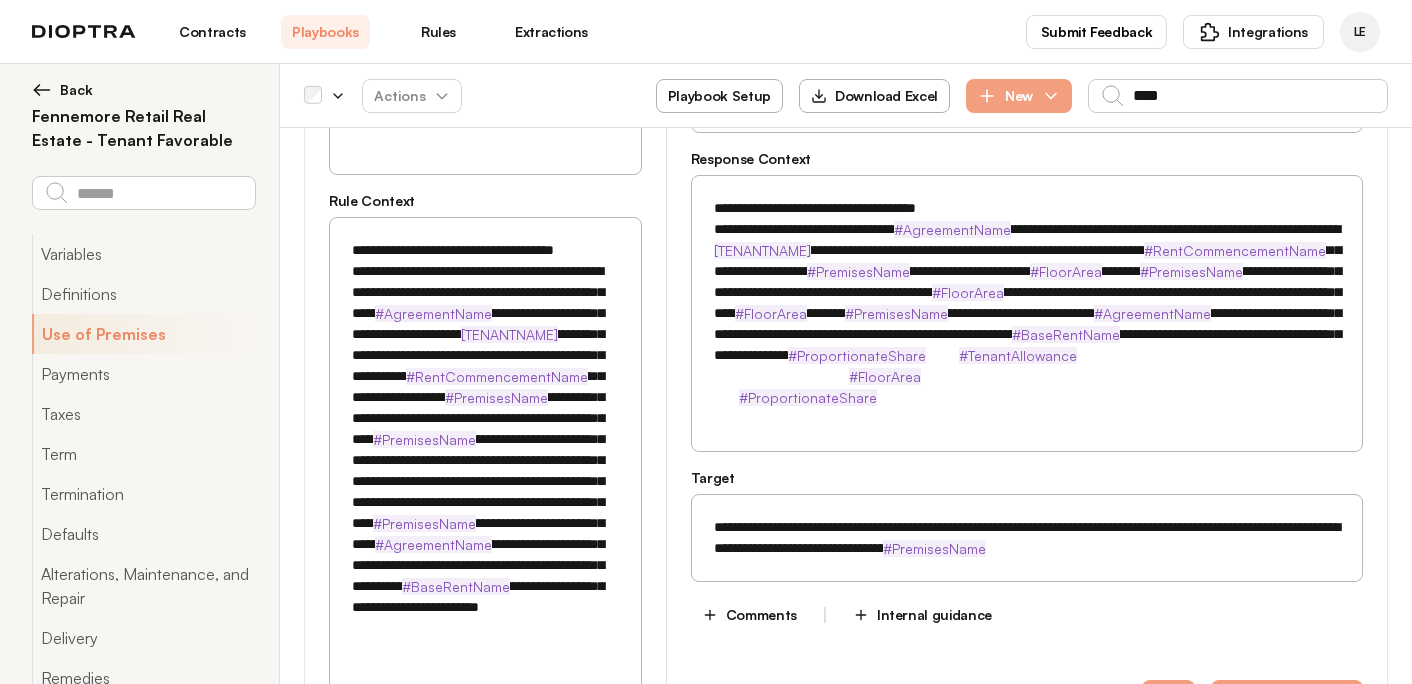 drag, startPoint x: 614, startPoint y: 558, endPoint x: 340, endPoint y: 274, distance: 394.62894 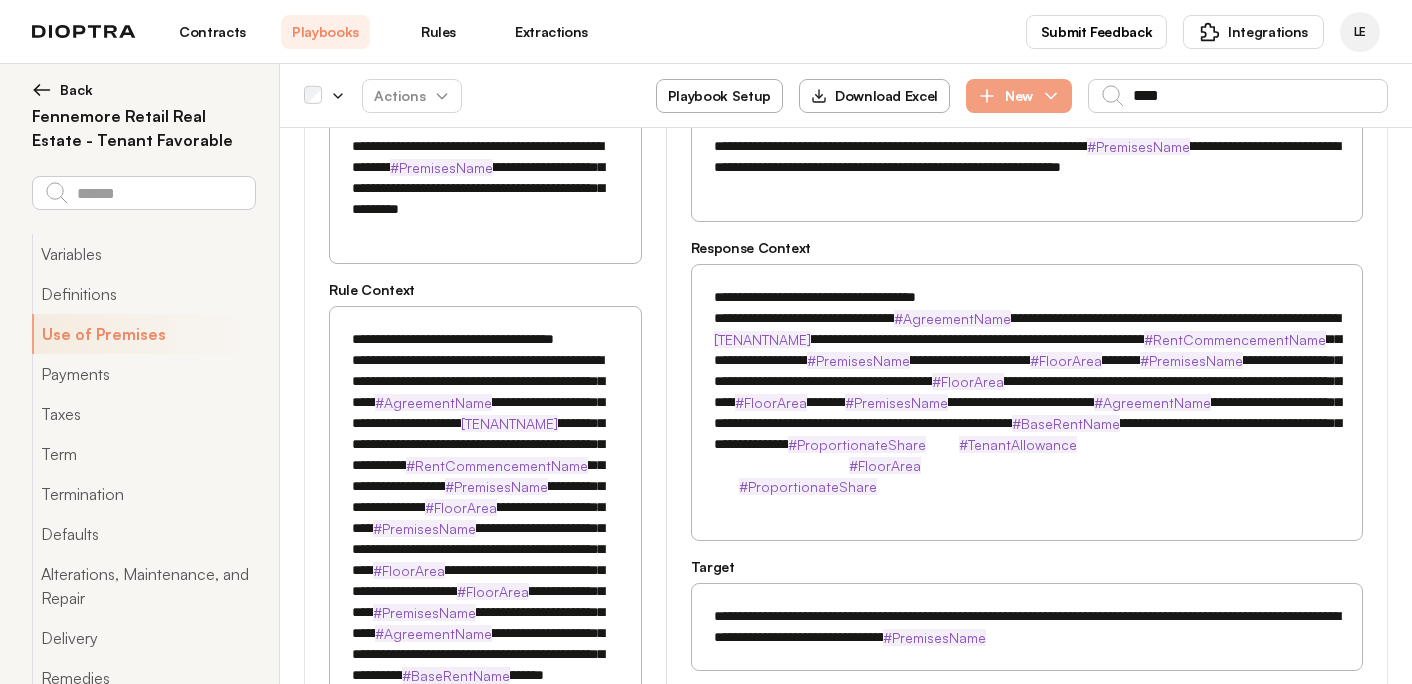 scroll, scrollTop: 294, scrollLeft: 0, axis: vertical 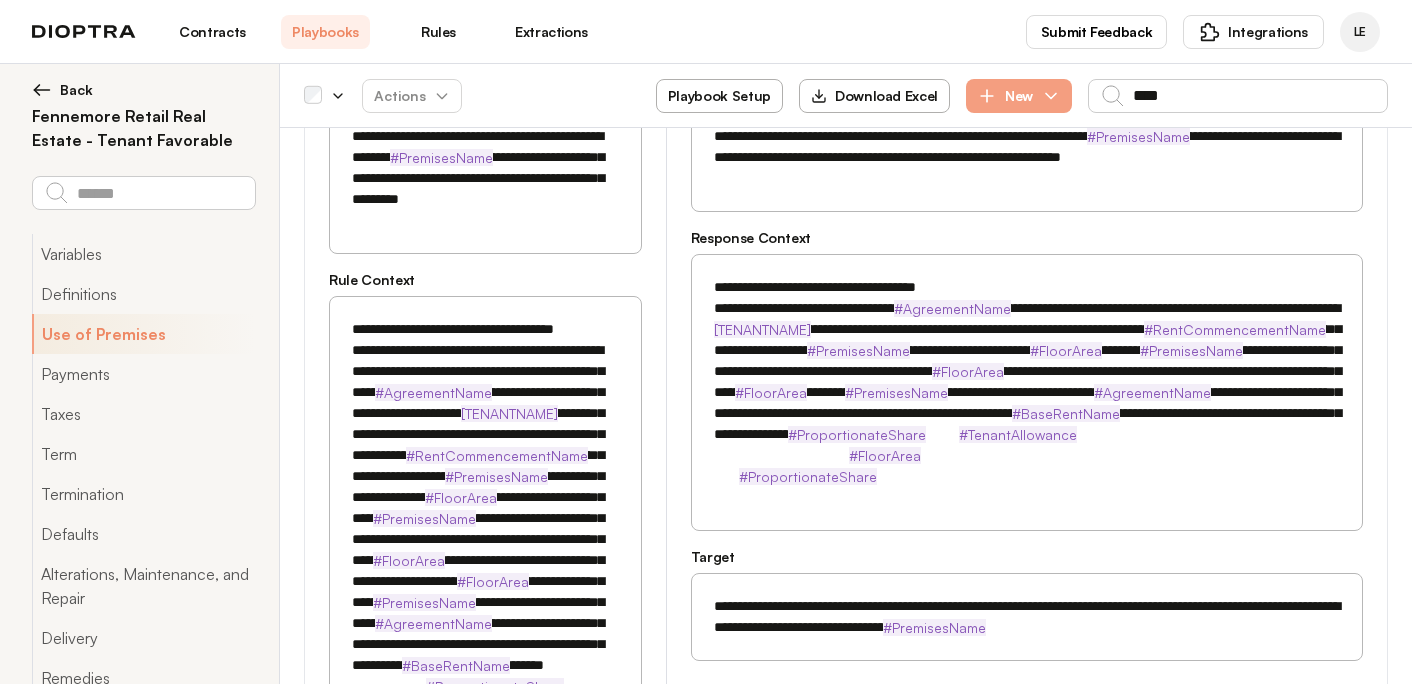 click on "**********" at bounding box center (485, 571) 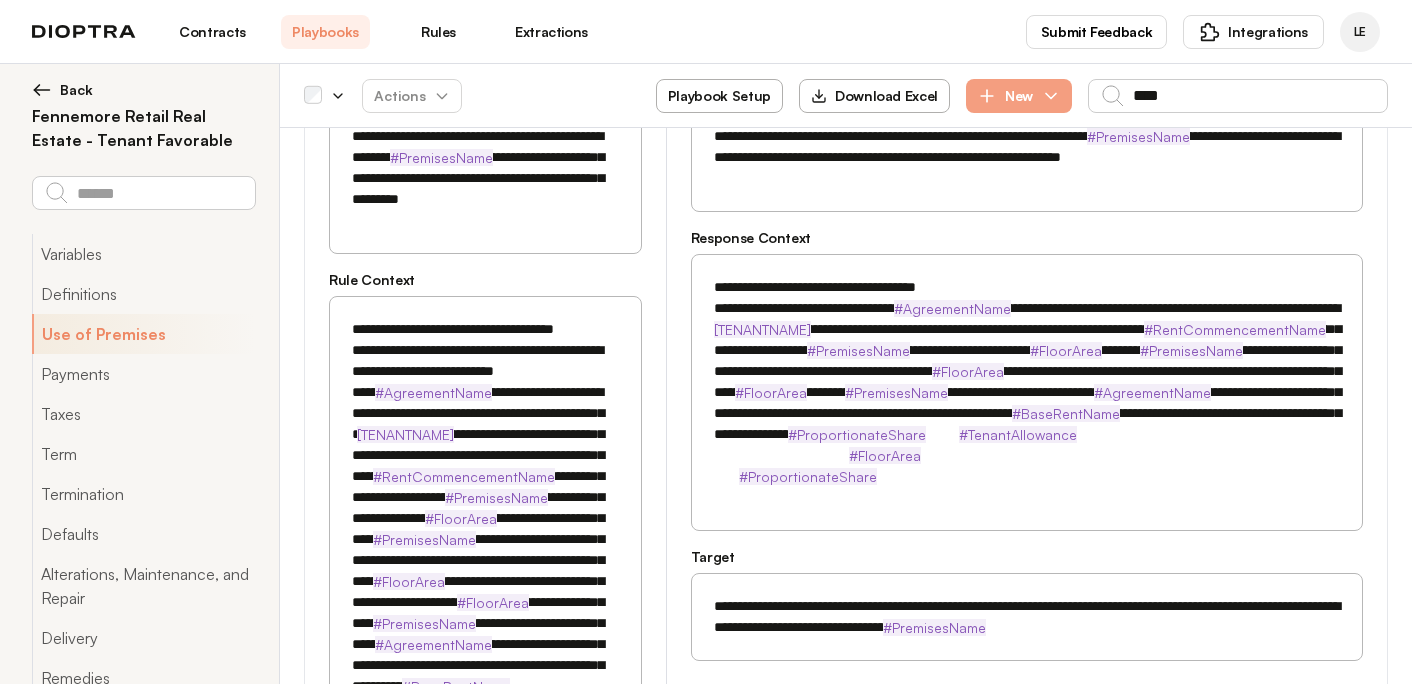 click on "**********" at bounding box center (485, 581) 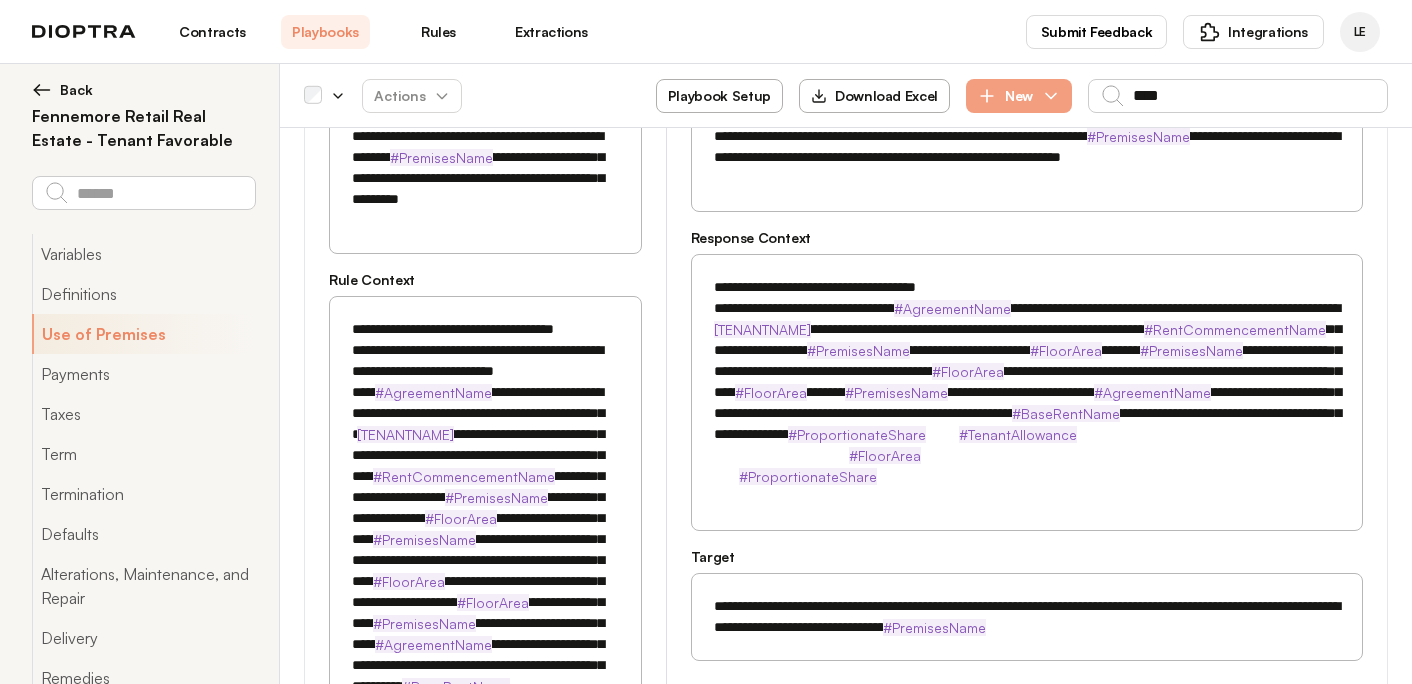 click on "**********" at bounding box center [485, 581] 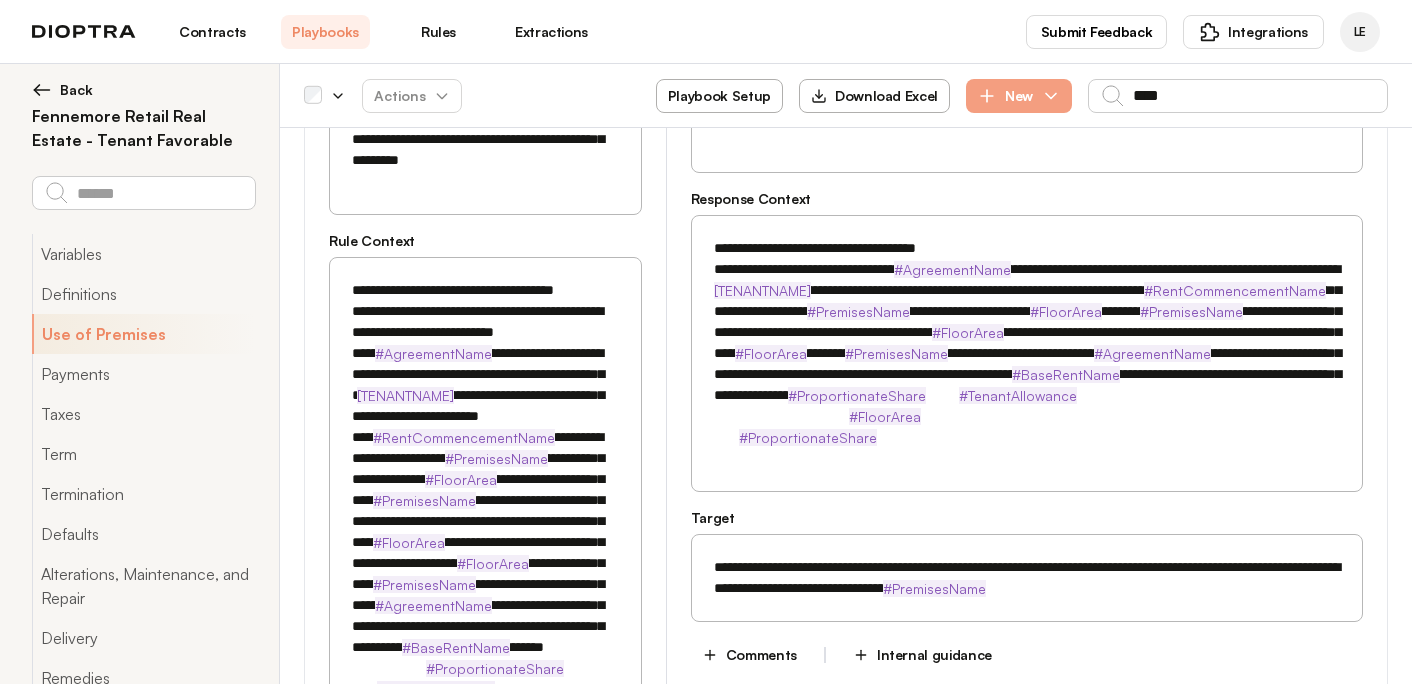 scroll, scrollTop: 348, scrollLeft: 0, axis: vertical 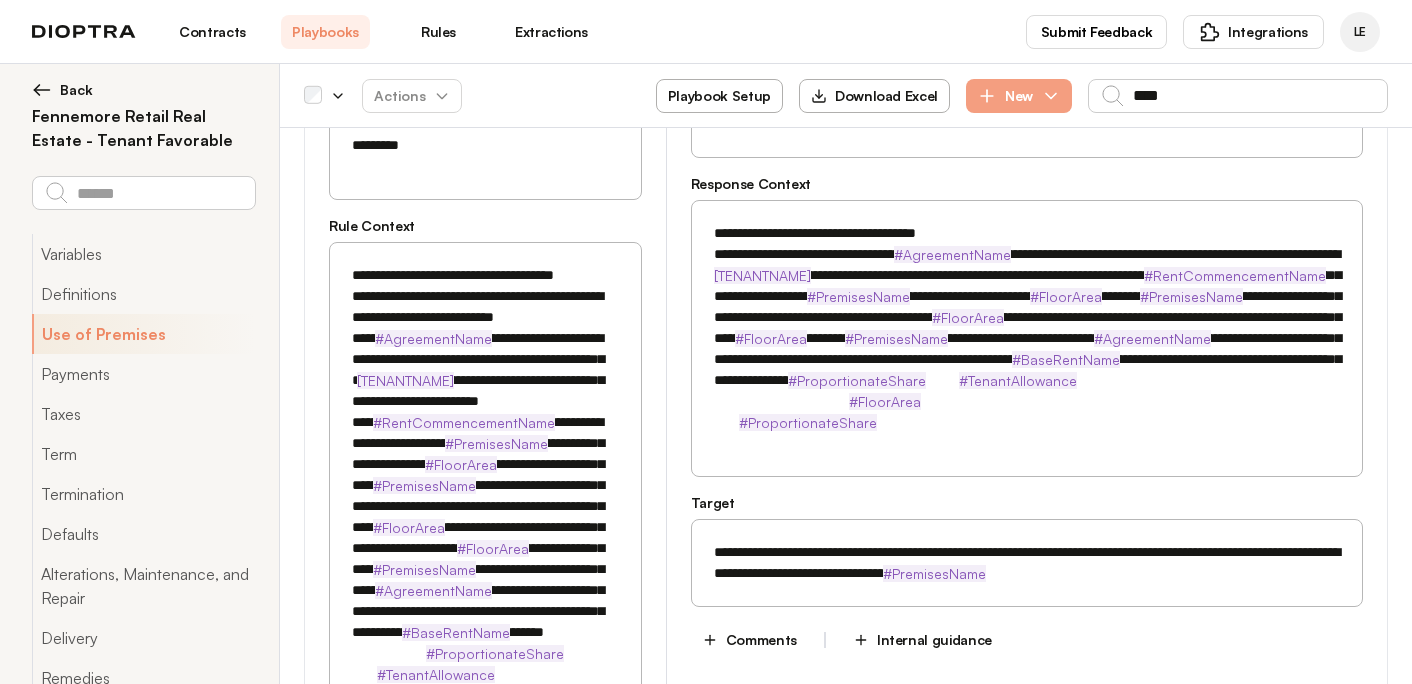 click on "**********" at bounding box center [485, 527] 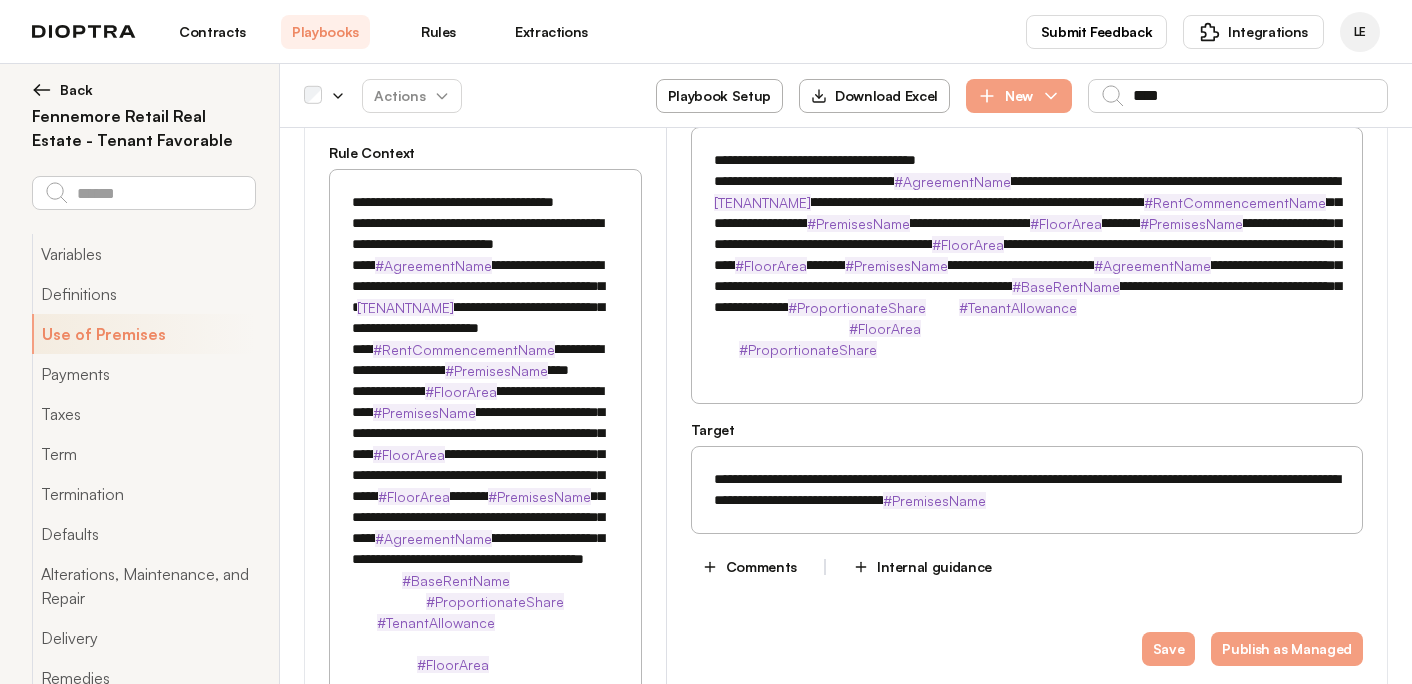 scroll, scrollTop: 426, scrollLeft: 0, axis: vertical 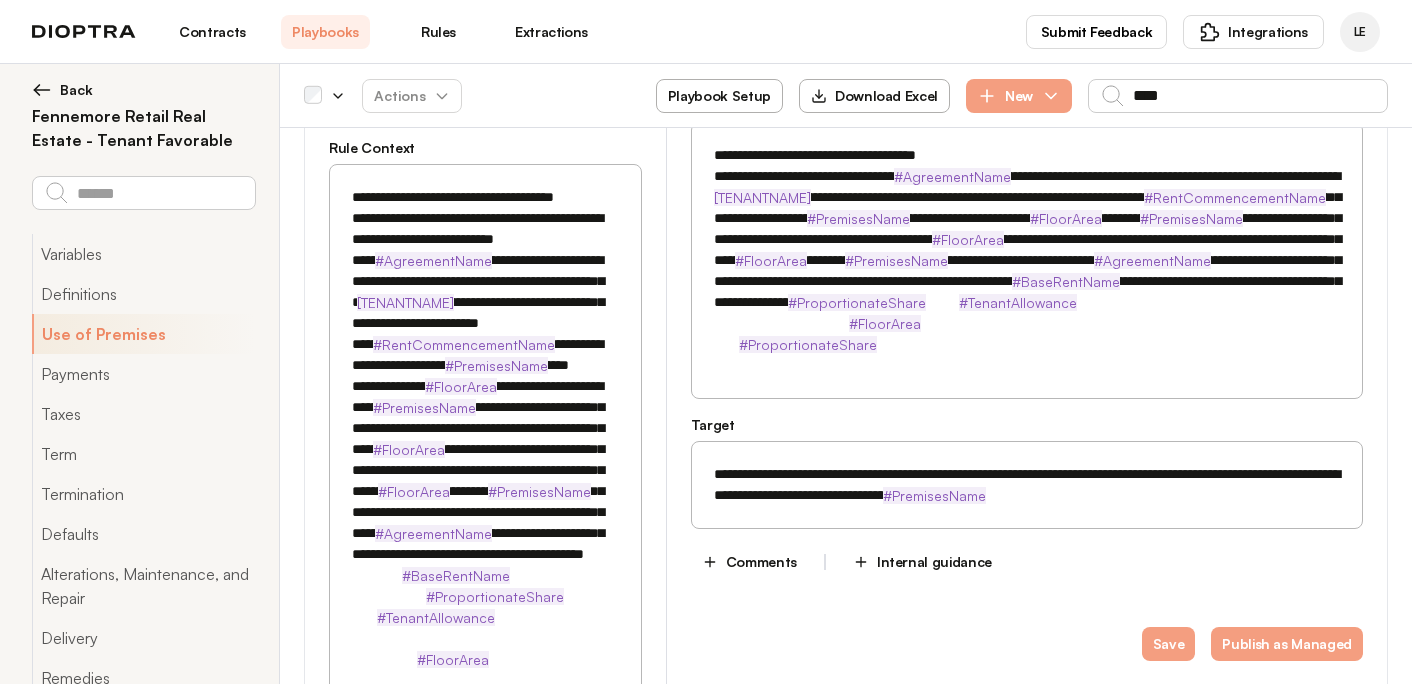 drag, startPoint x: 418, startPoint y: 532, endPoint x: 337, endPoint y: 532, distance: 81 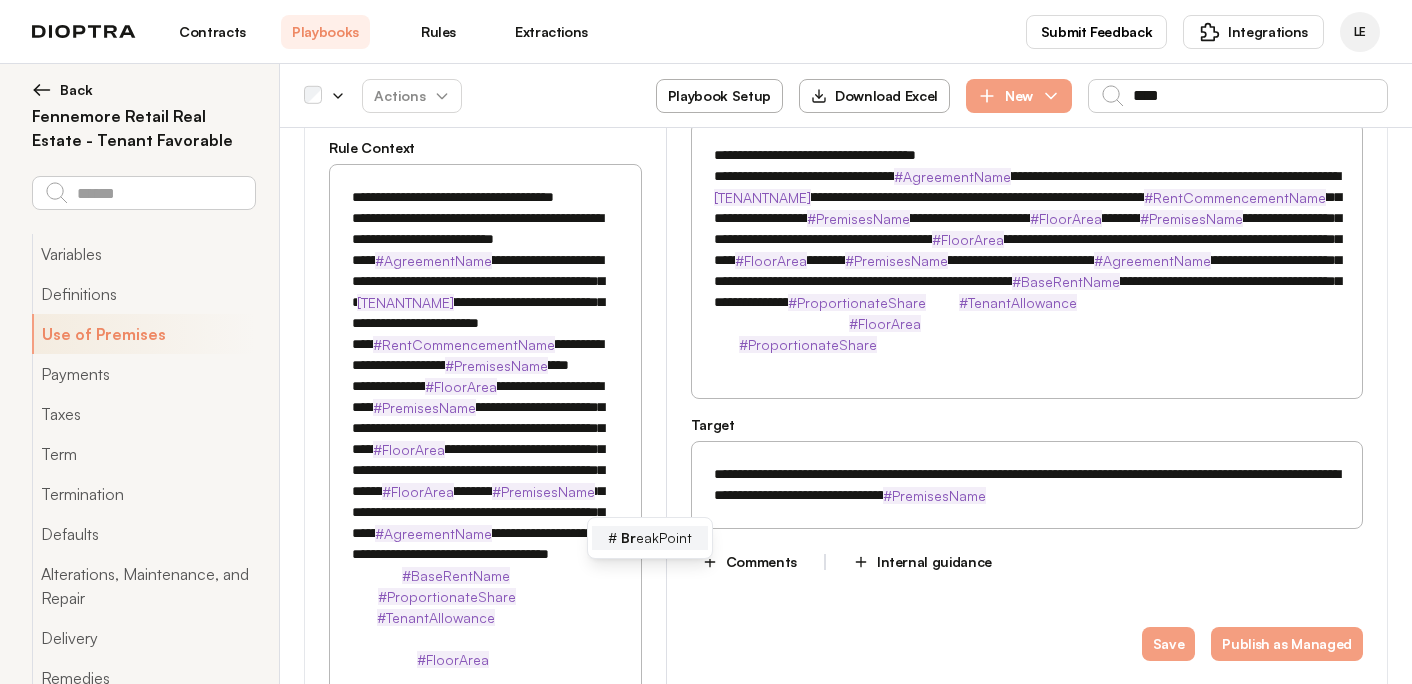 click on "# Br eakPoint" at bounding box center (650, 538) 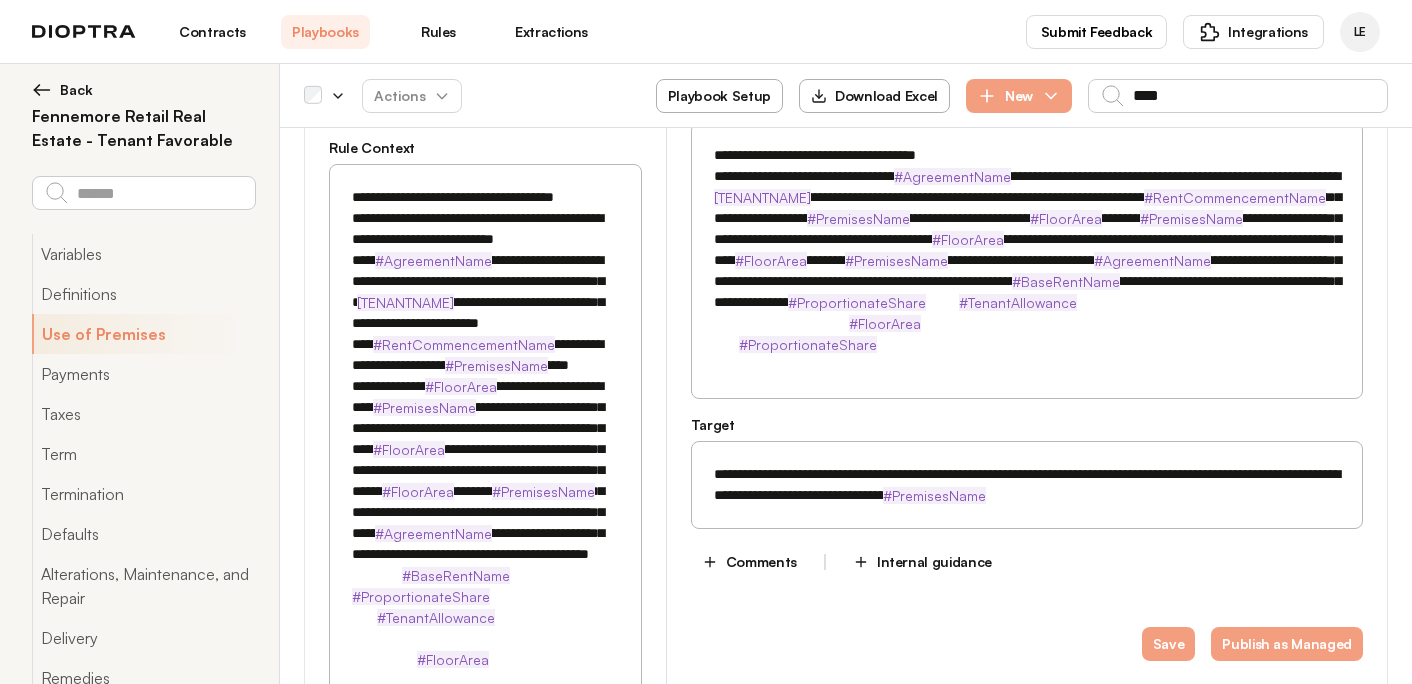 click on "**********" at bounding box center [485, 449] 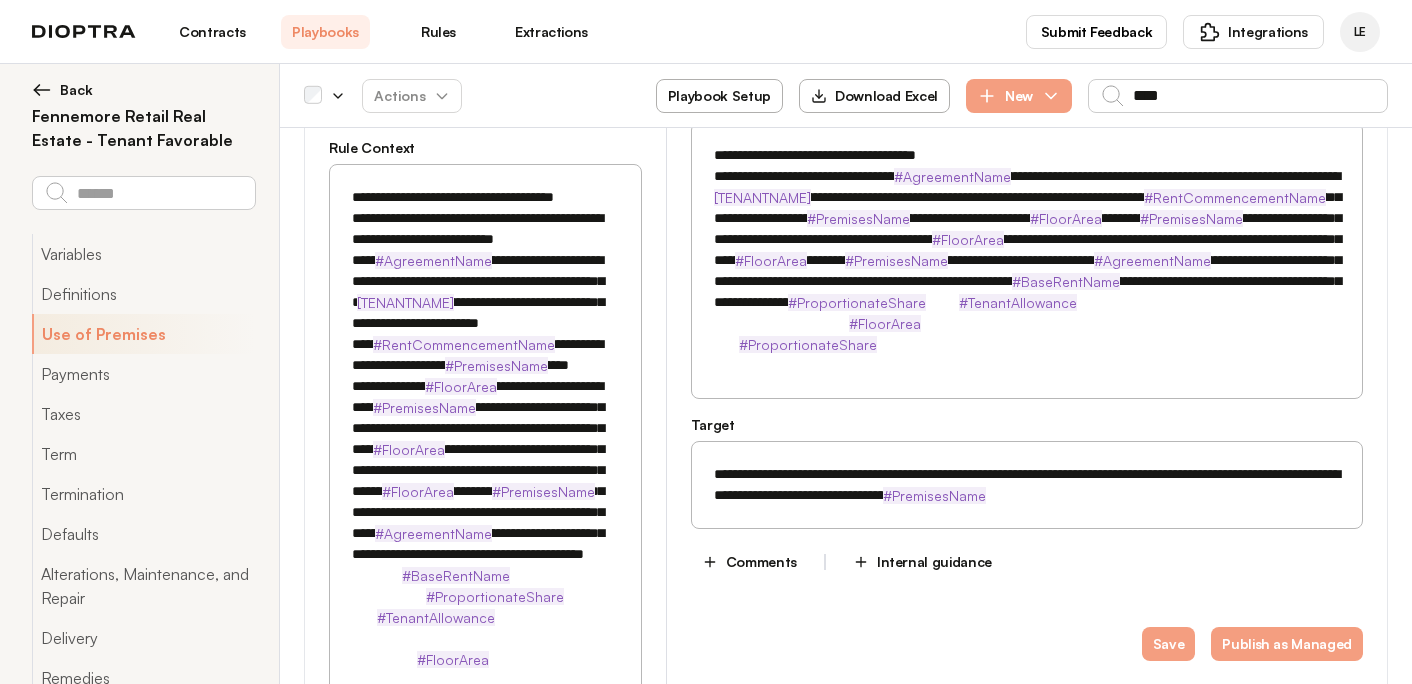 click on "**********" at bounding box center (485, 449) 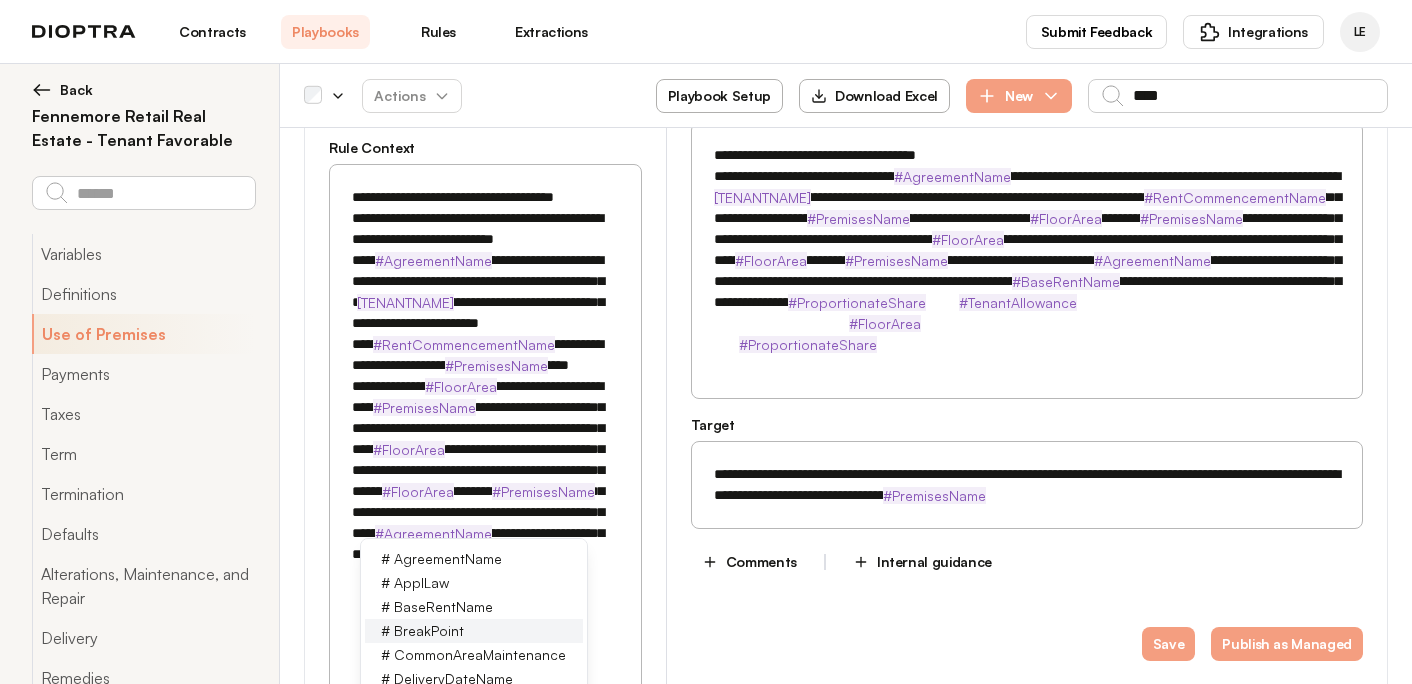 click on "BreakPoint" at bounding box center [429, 631] 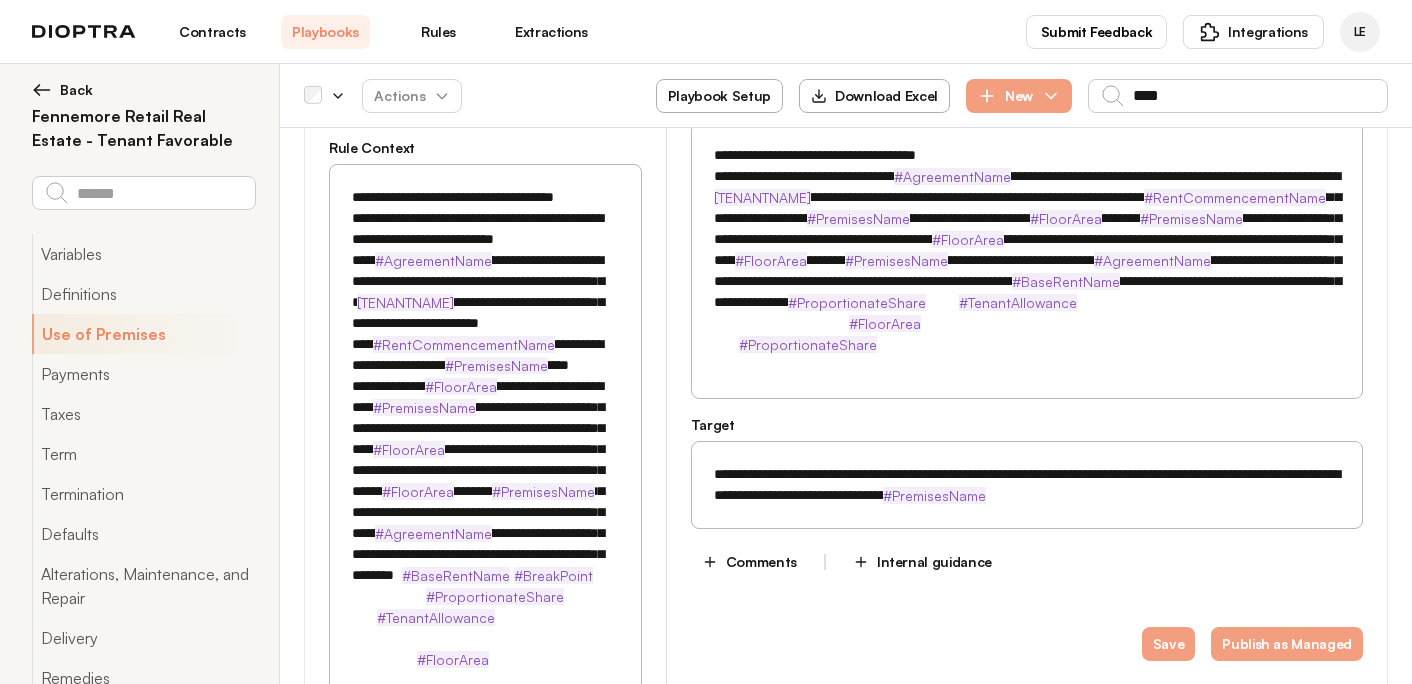 drag, startPoint x: 505, startPoint y: 536, endPoint x: 436, endPoint y: 536, distance: 69 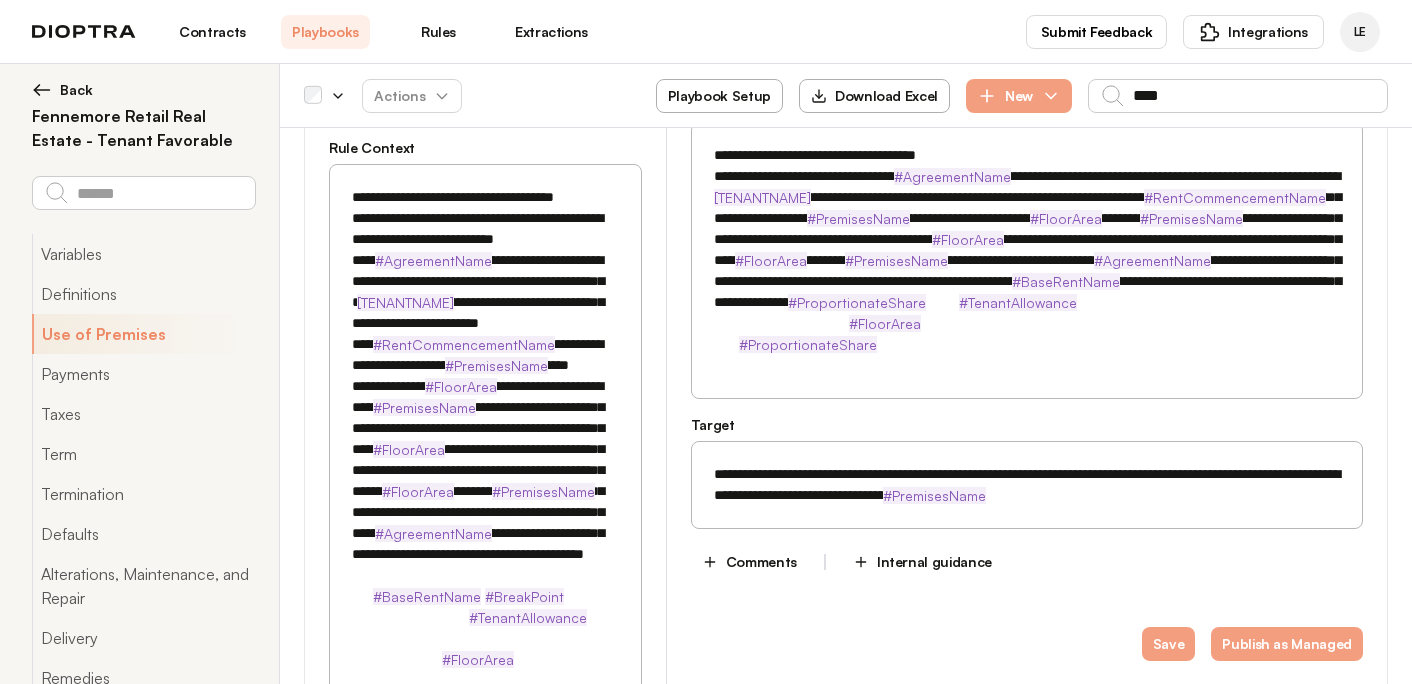 scroll, scrollTop: 431, scrollLeft: 0, axis: vertical 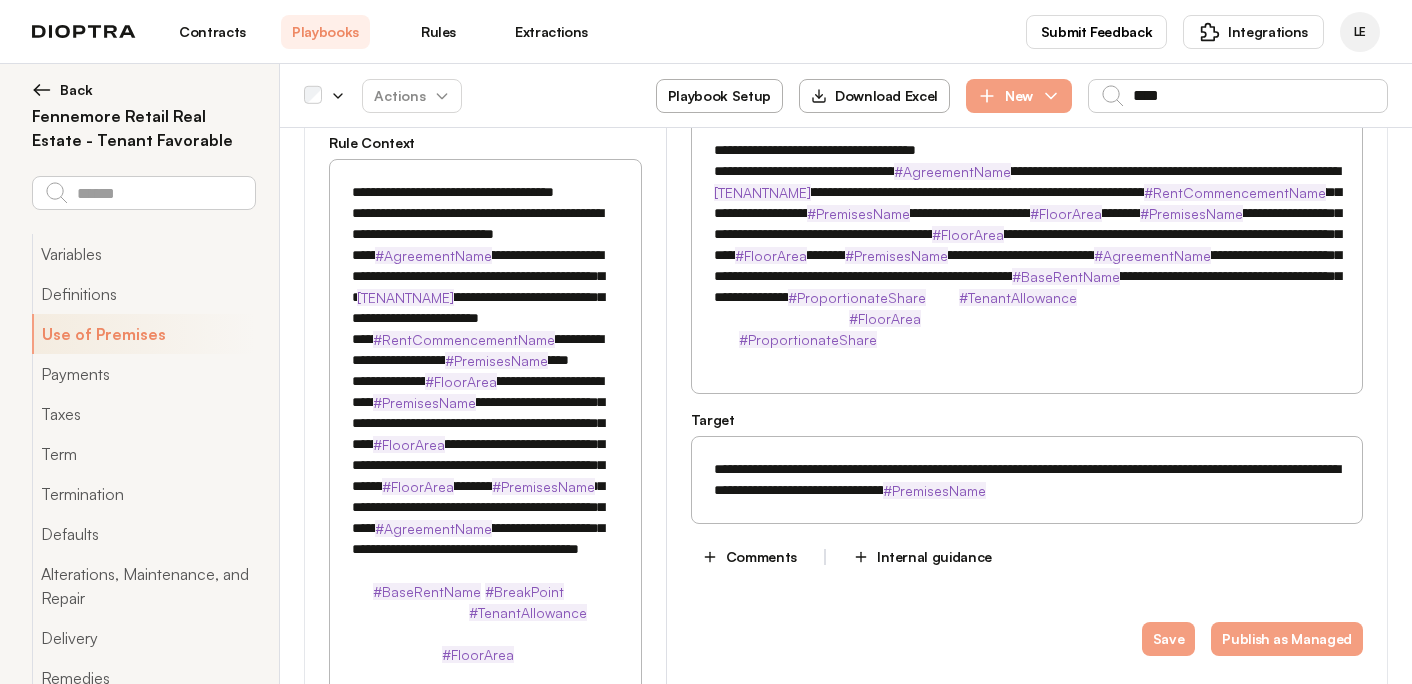 click on "**********" at bounding box center [485, 444] 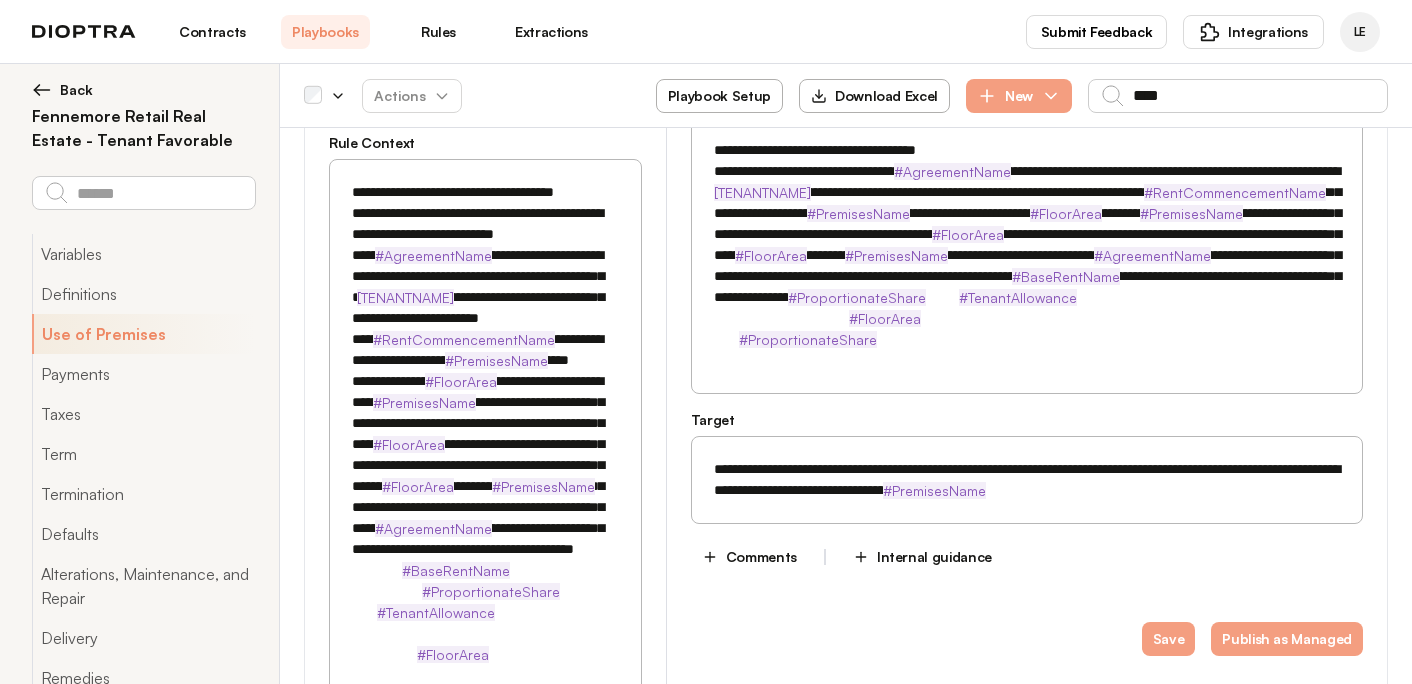 click on "**********" at bounding box center [485, 444] 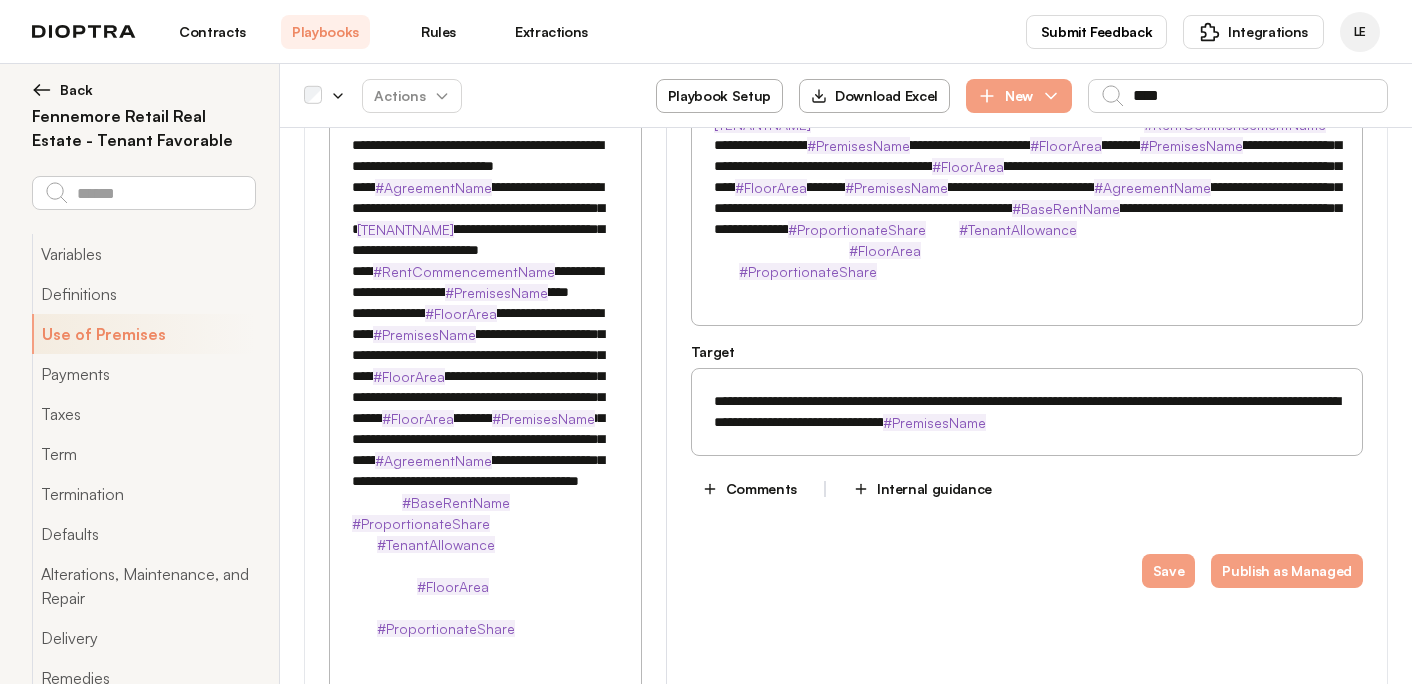 scroll, scrollTop: 500, scrollLeft: 0, axis: vertical 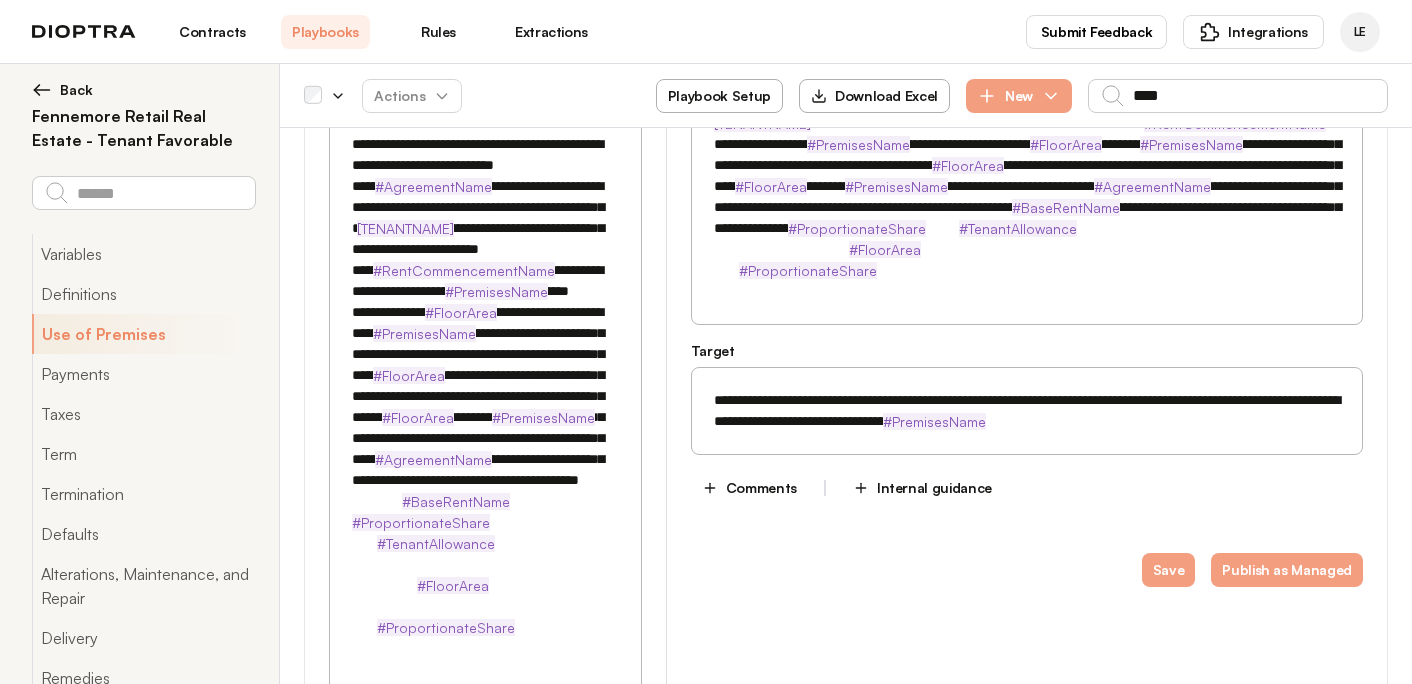 click on "**********" at bounding box center (485, 375) 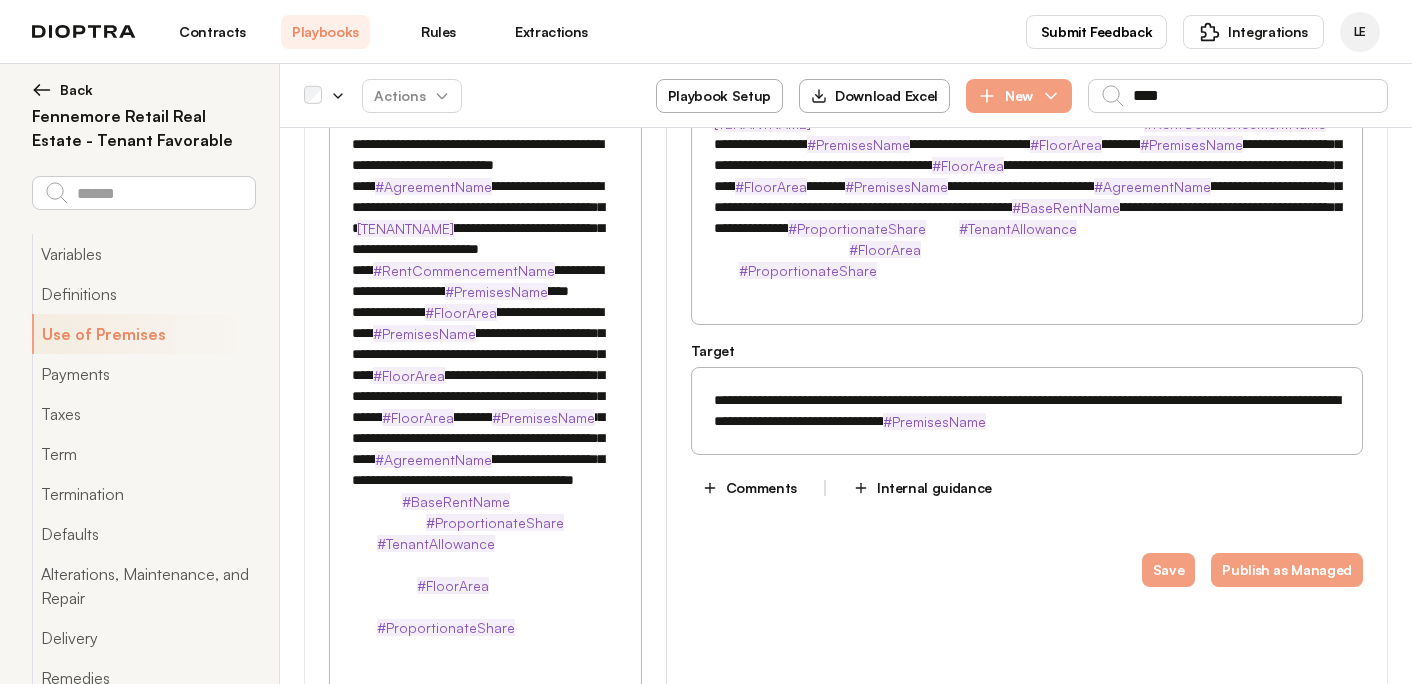 click on "**********" at bounding box center [485, 375] 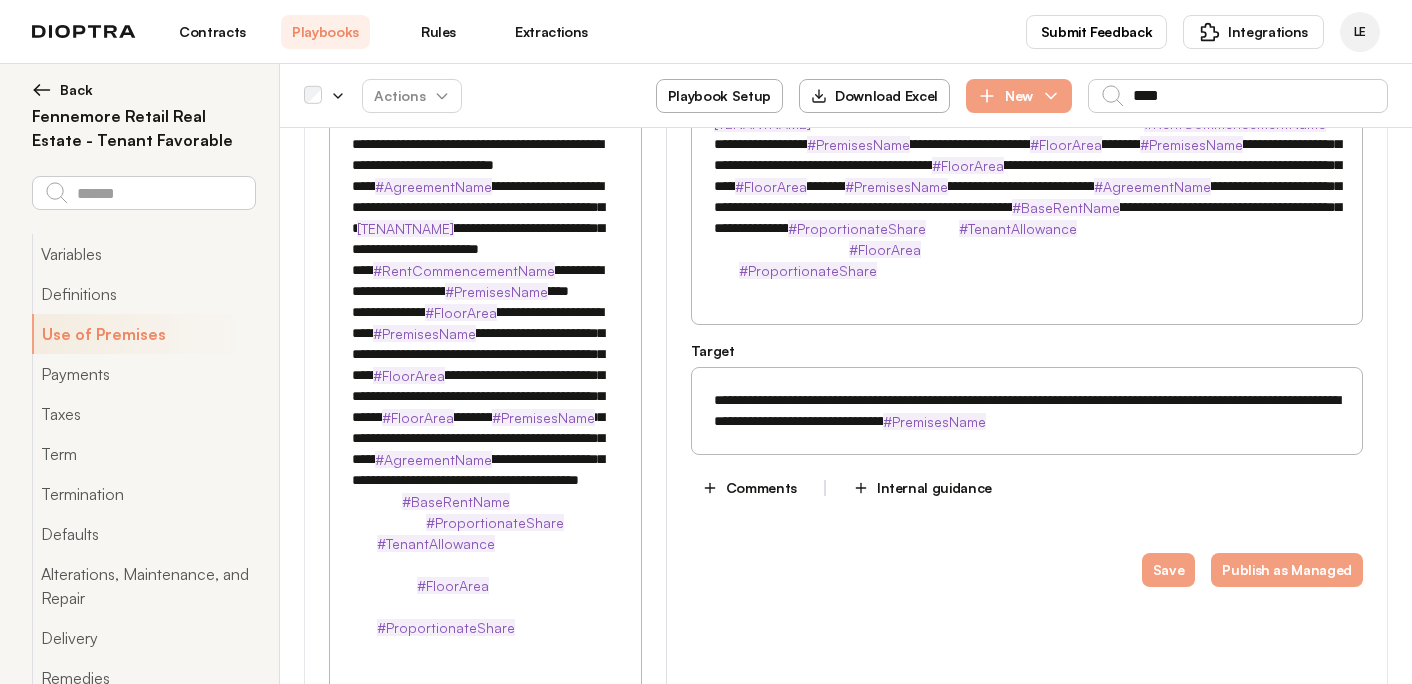 click on "**********" at bounding box center (485, 375) 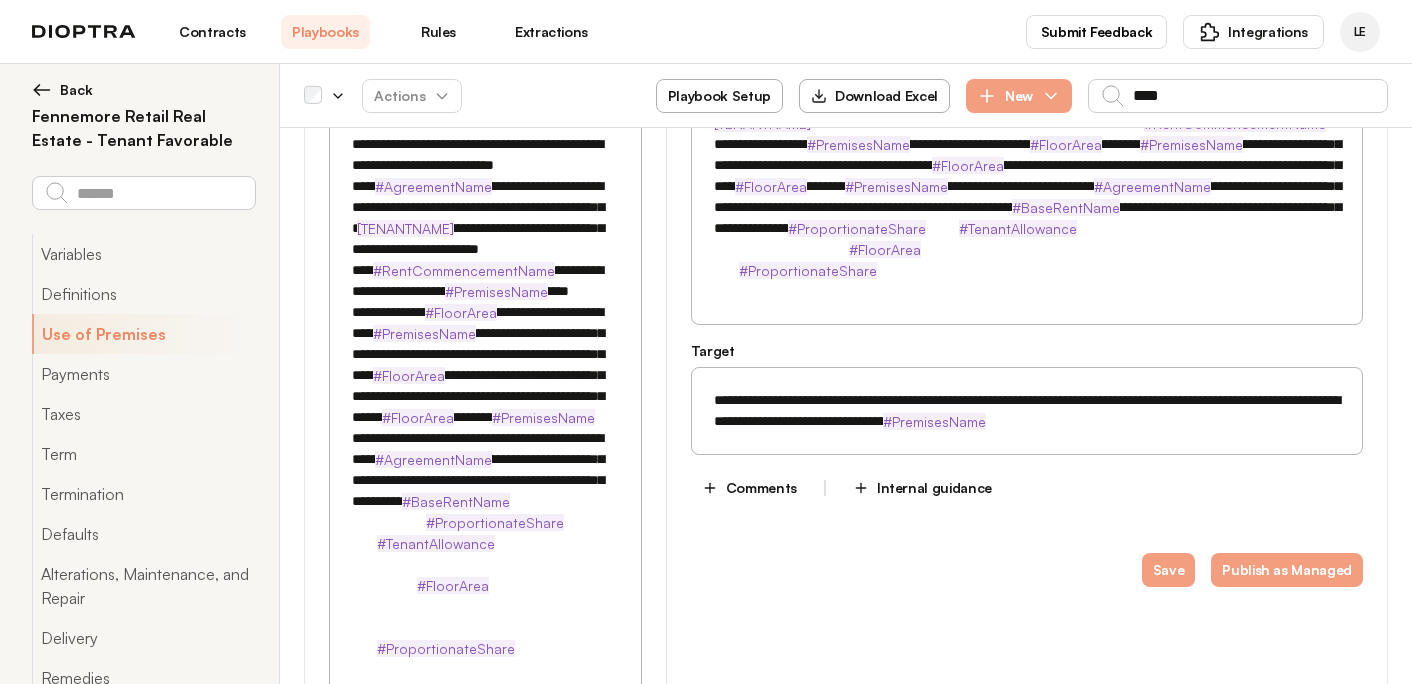 click on "**********" at bounding box center (485, 386) 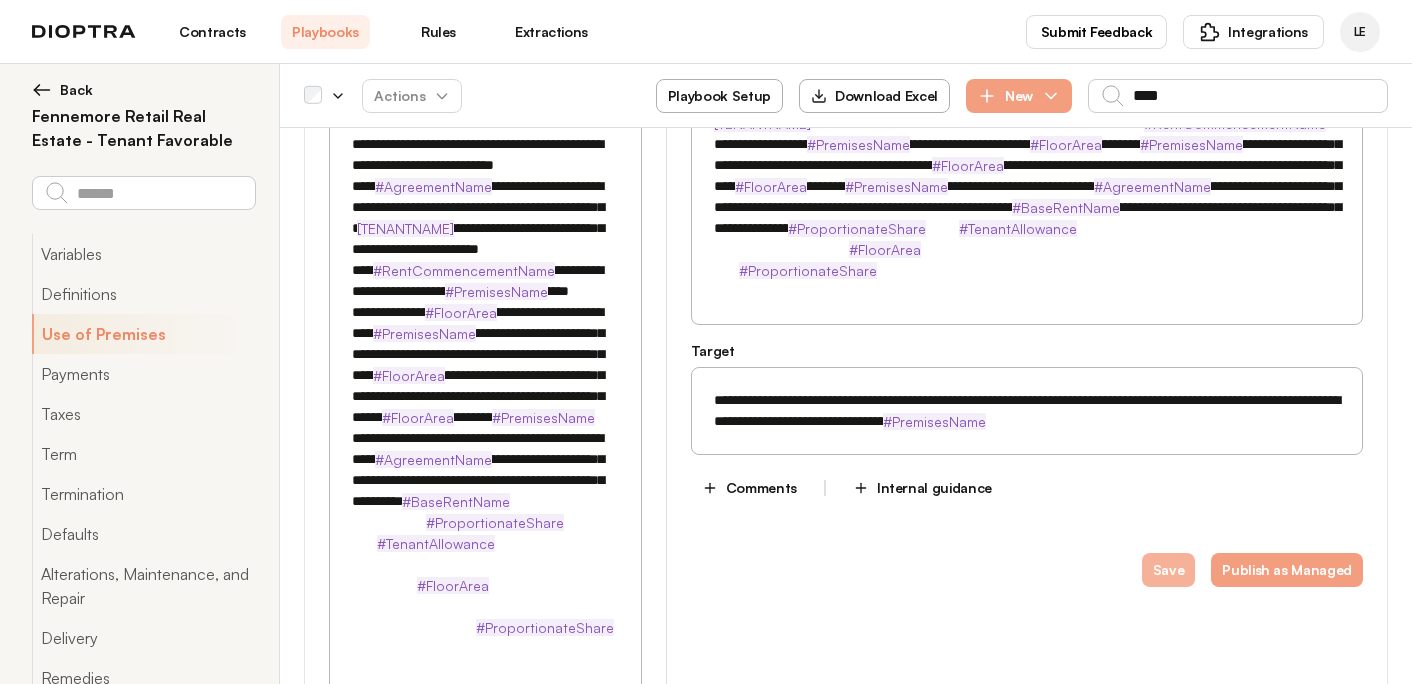 click on "Save" at bounding box center (1169, 570) 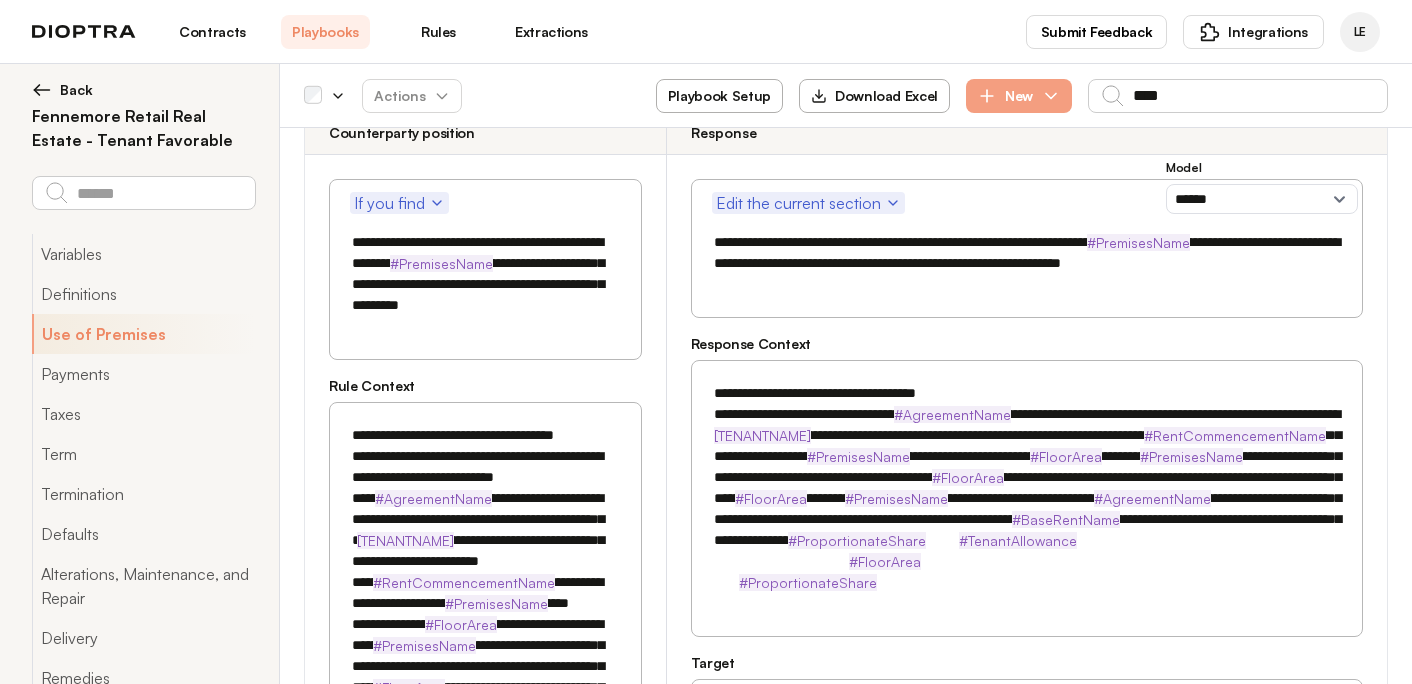 scroll, scrollTop: 176, scrollLeft: 0, axis: vertical 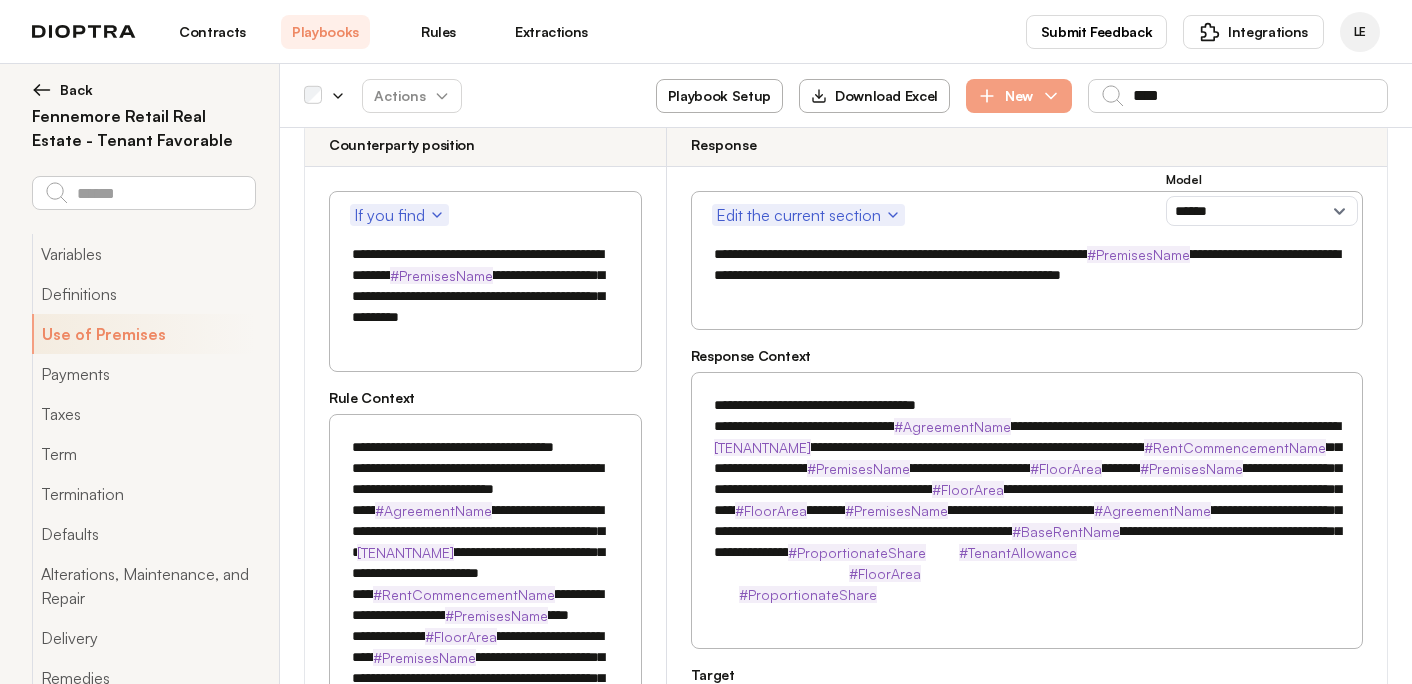 drag, startPoint x: 1032, startPoint y: 601, endPoint x: 699, endPoint y: 402, distance: 387.93042 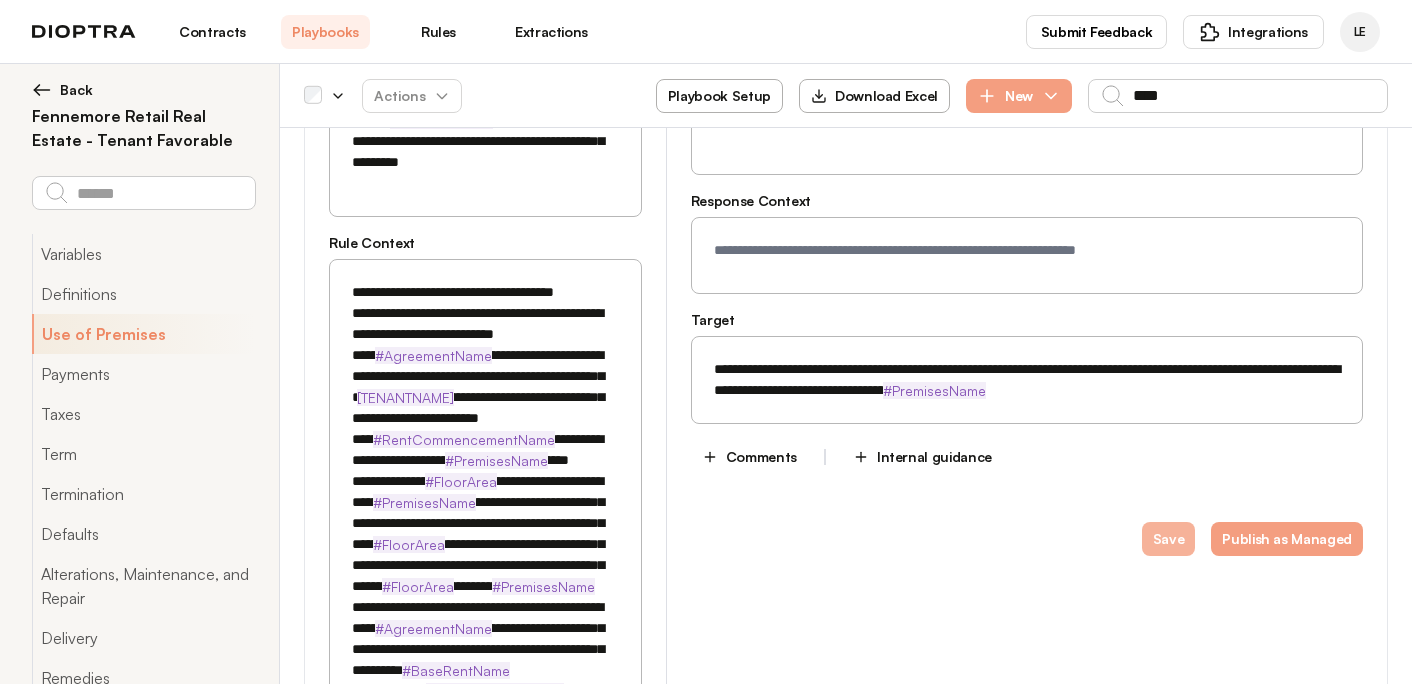 click on "Save" at bounding box center [1169, 539] 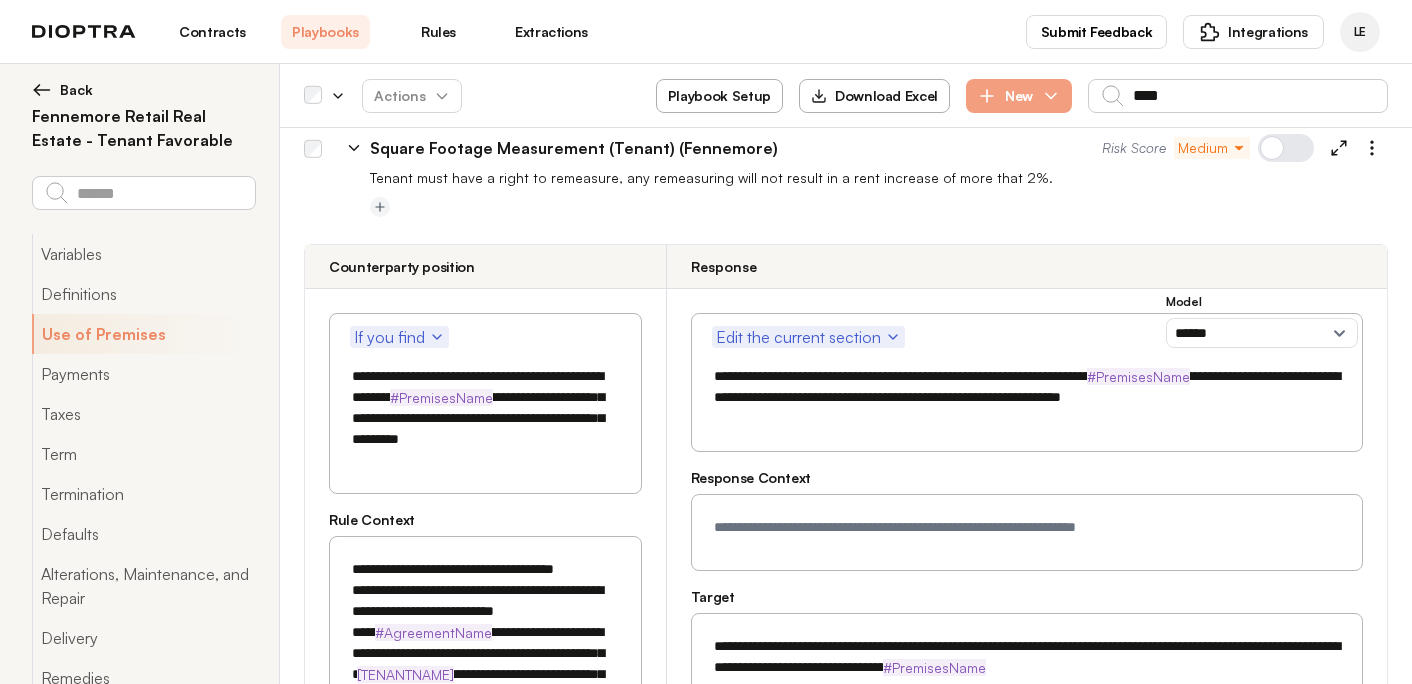 scroll, scrollTop: 0, scrollLeft: 0, axis: both 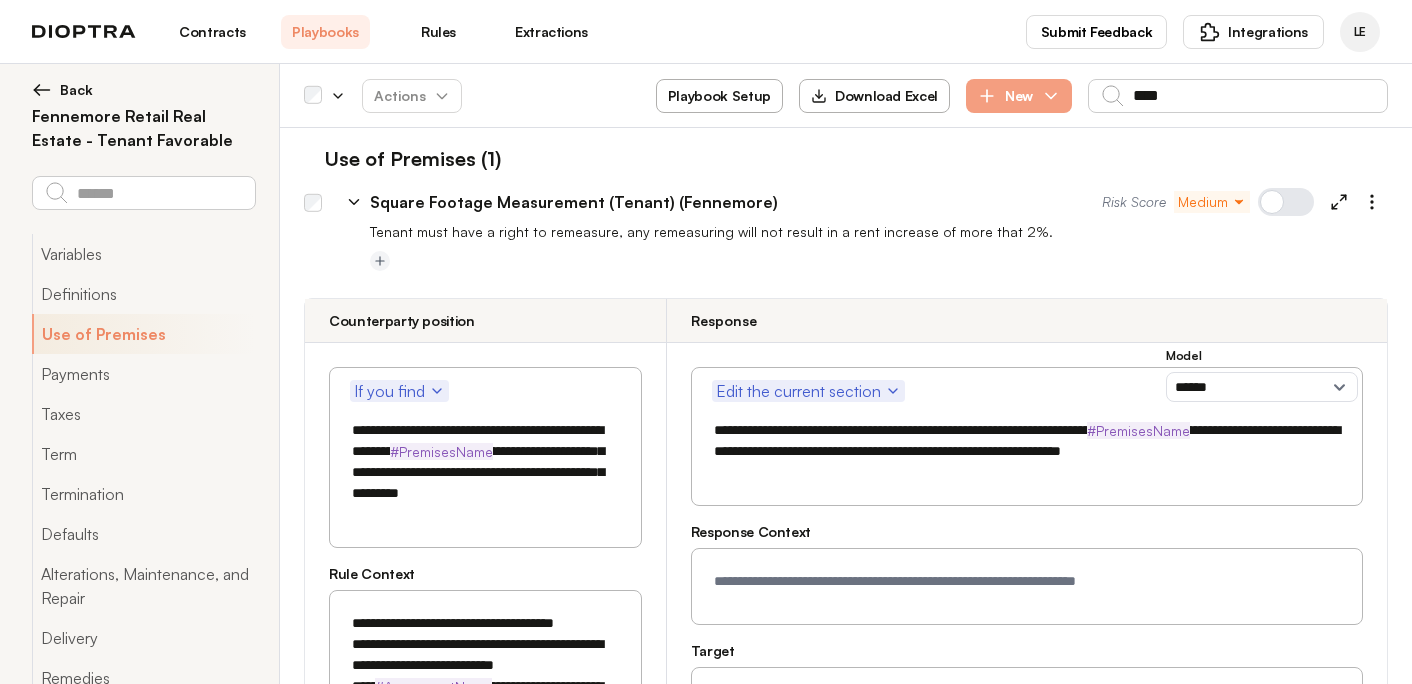 click 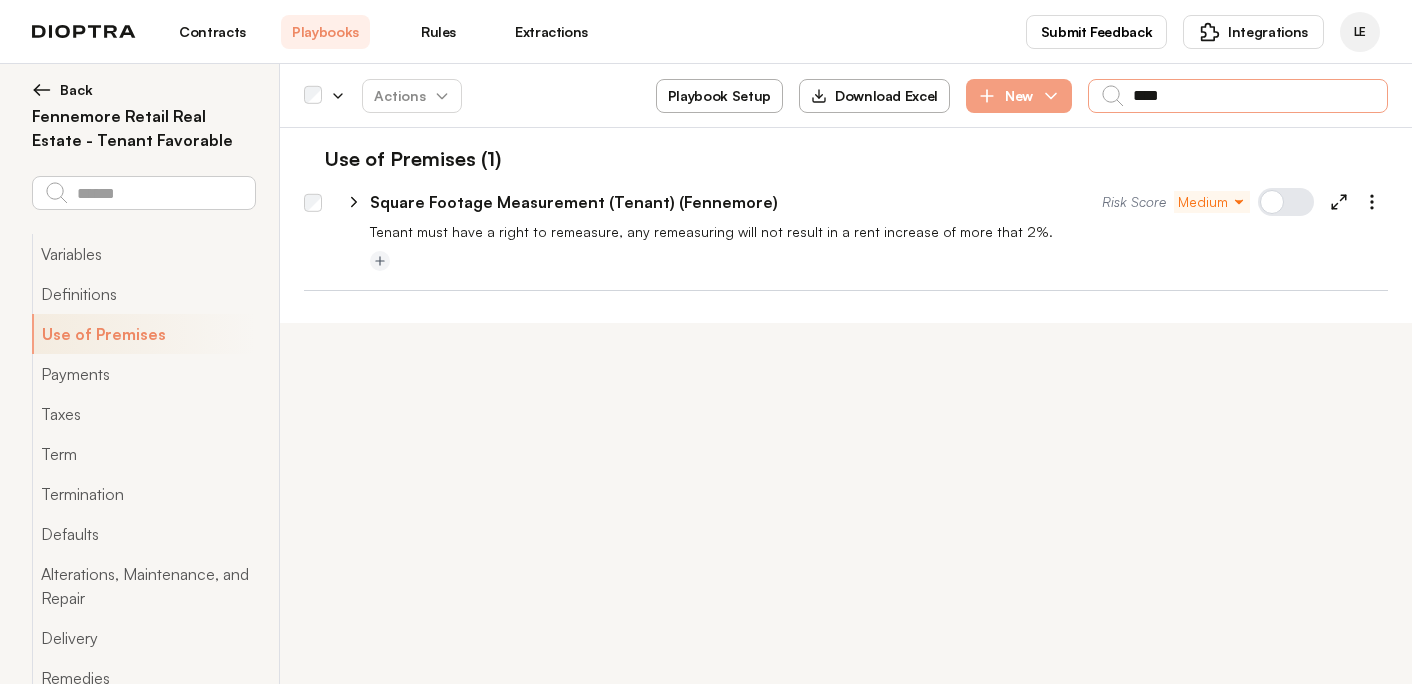 click on "****" at bounding box center (1238, 96) 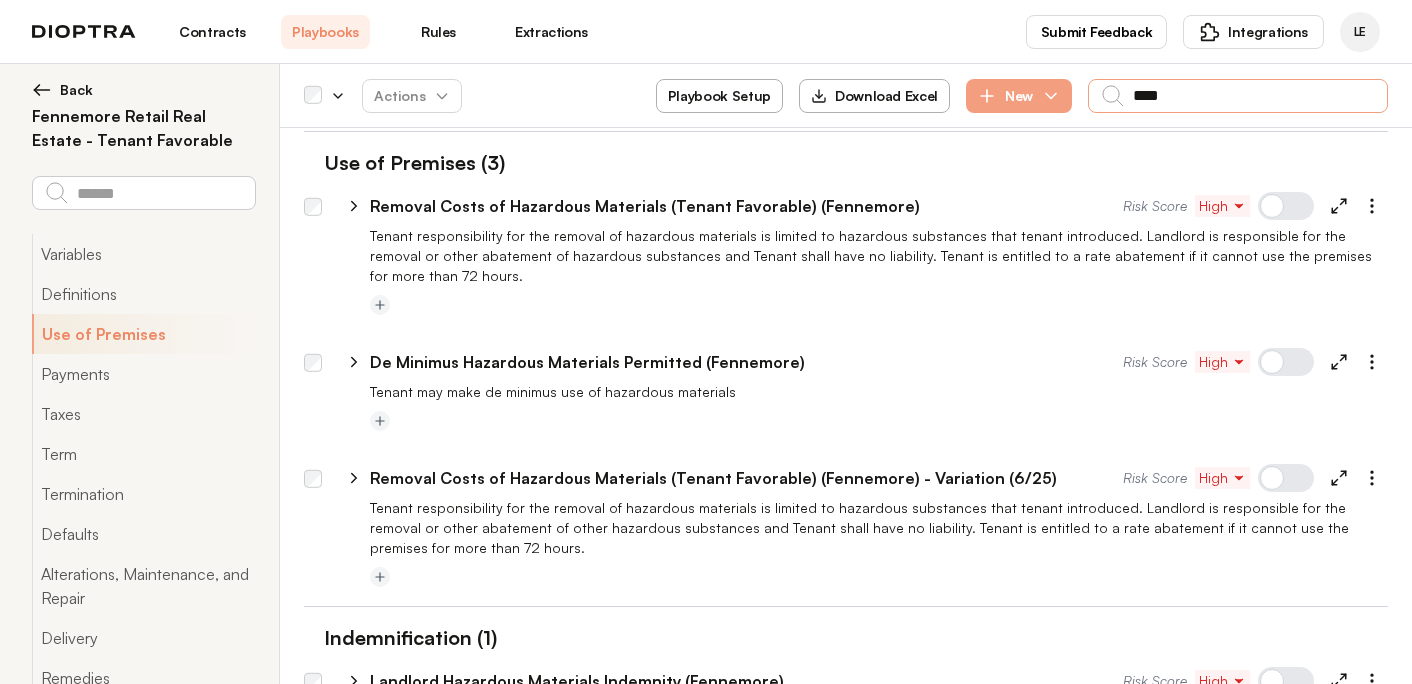scroll, scrollTop: 156, scrollLeft: 0, axis: vertical 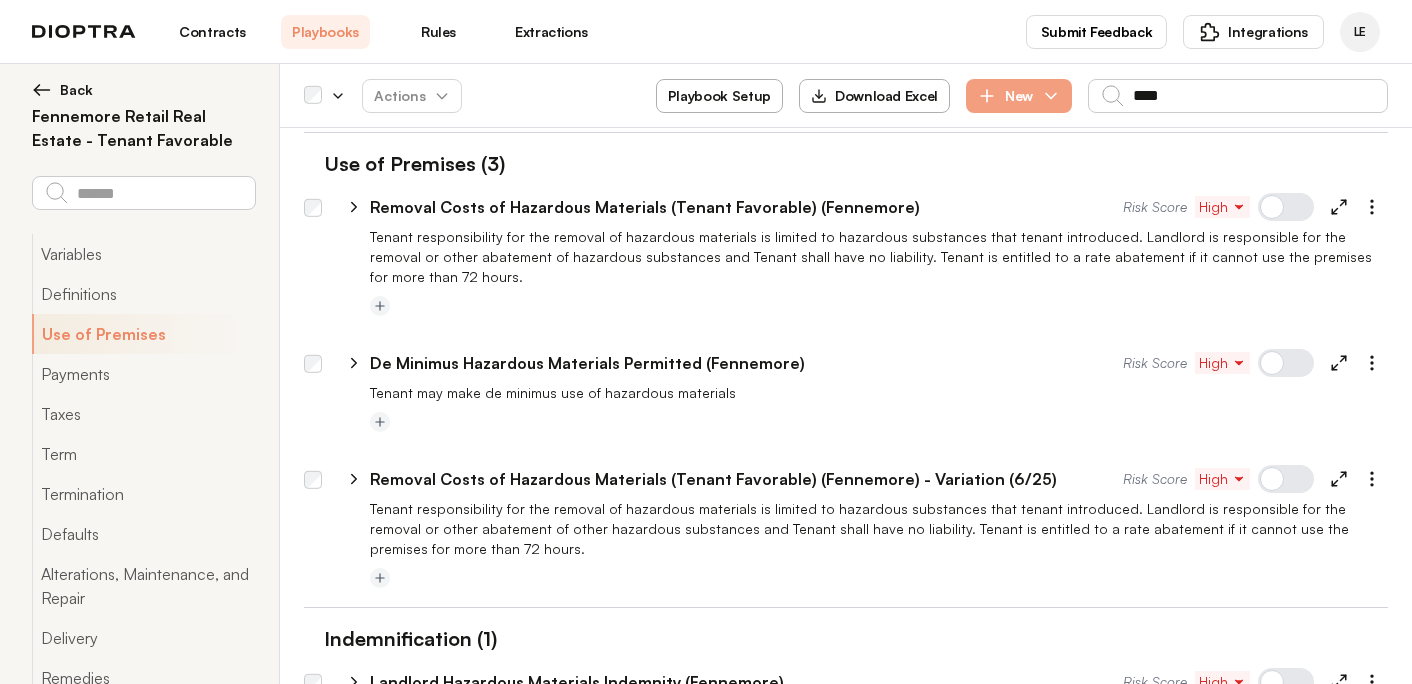 click on "**********" at bounding box center (746, 363) 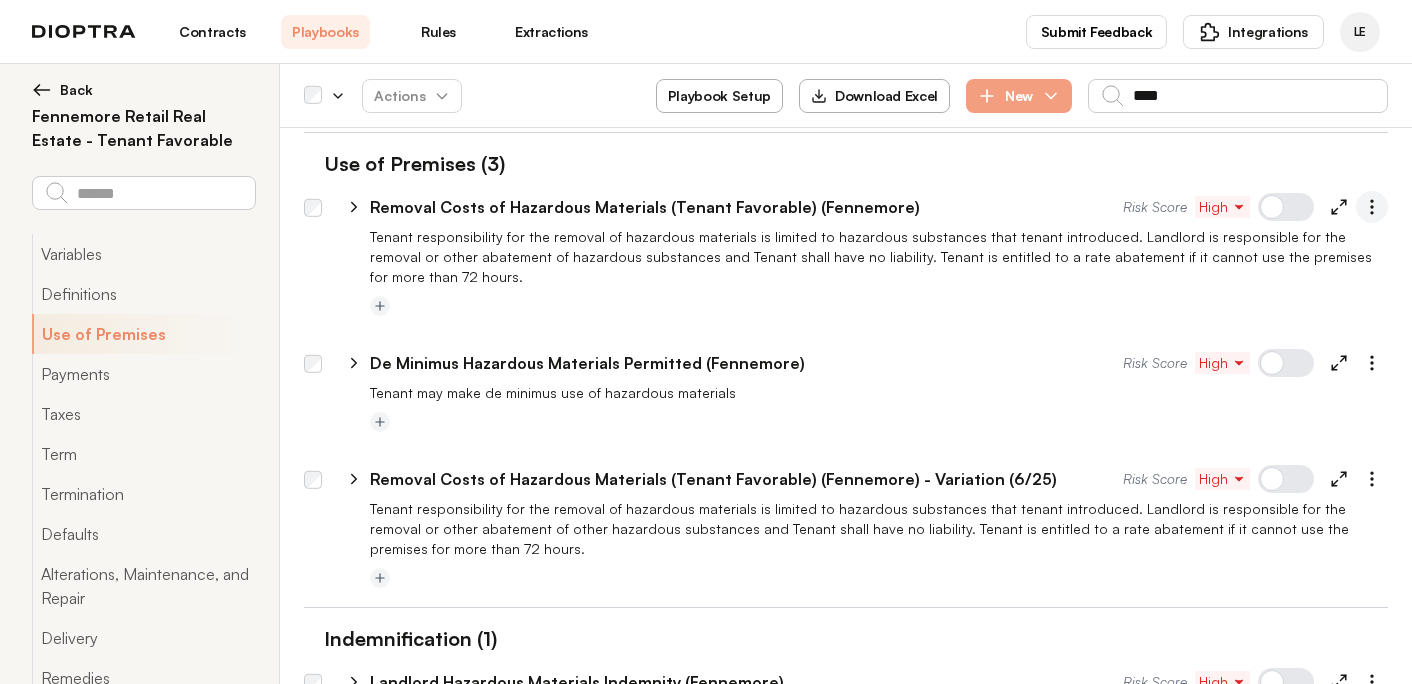 click 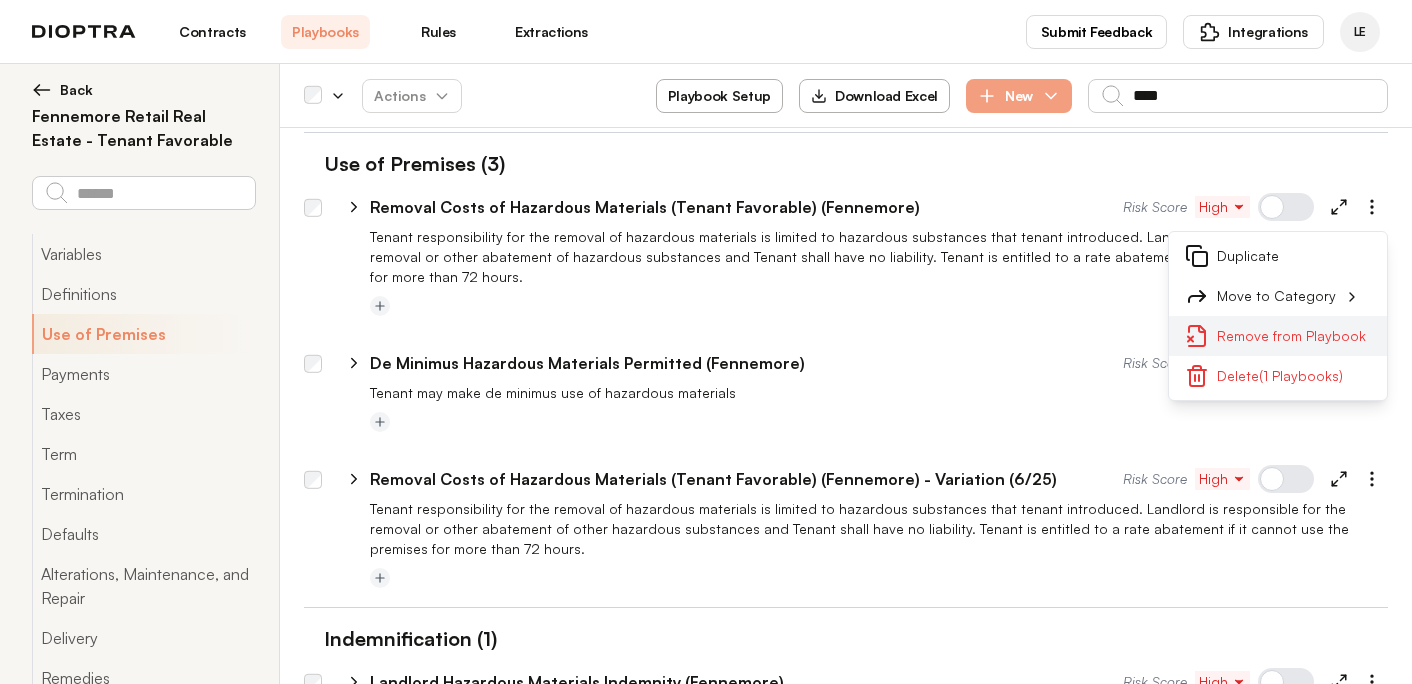 click on "Remove from Playbook" at bounding box center [1278, 336] 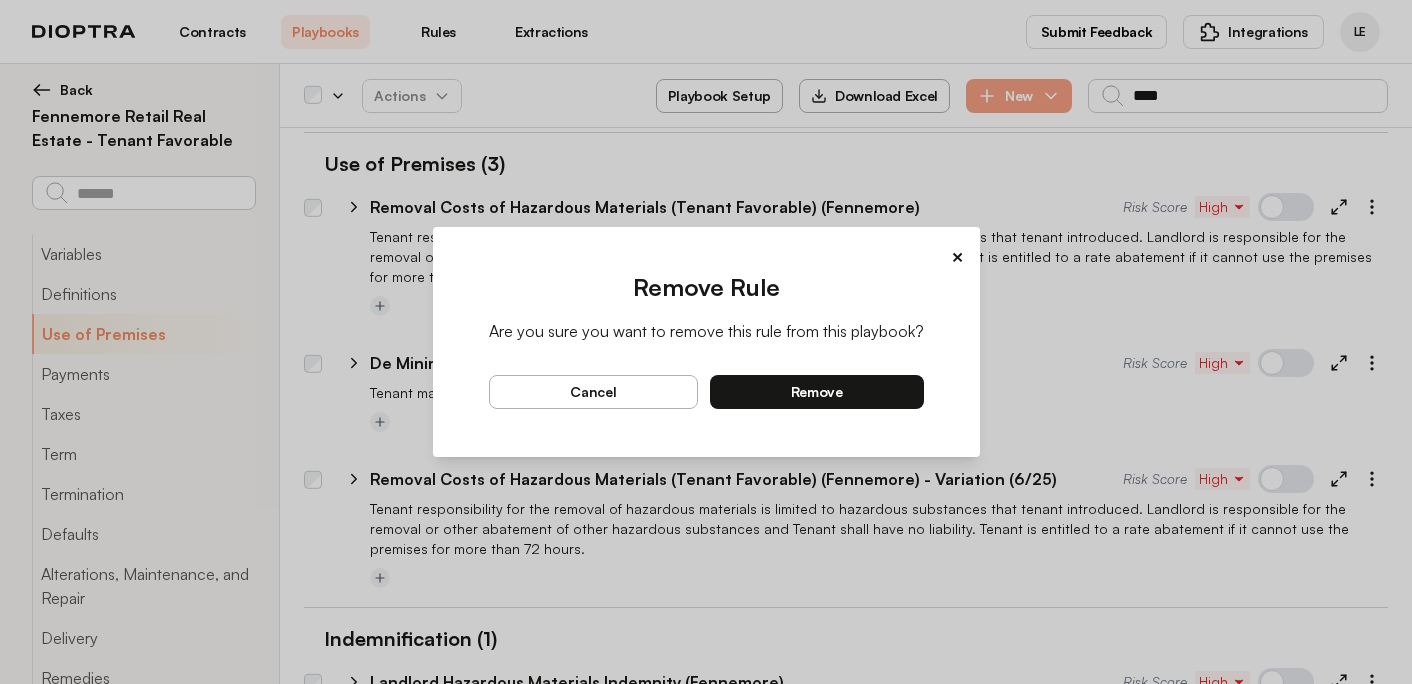 click on "remove" at bounding box center (817, 392) 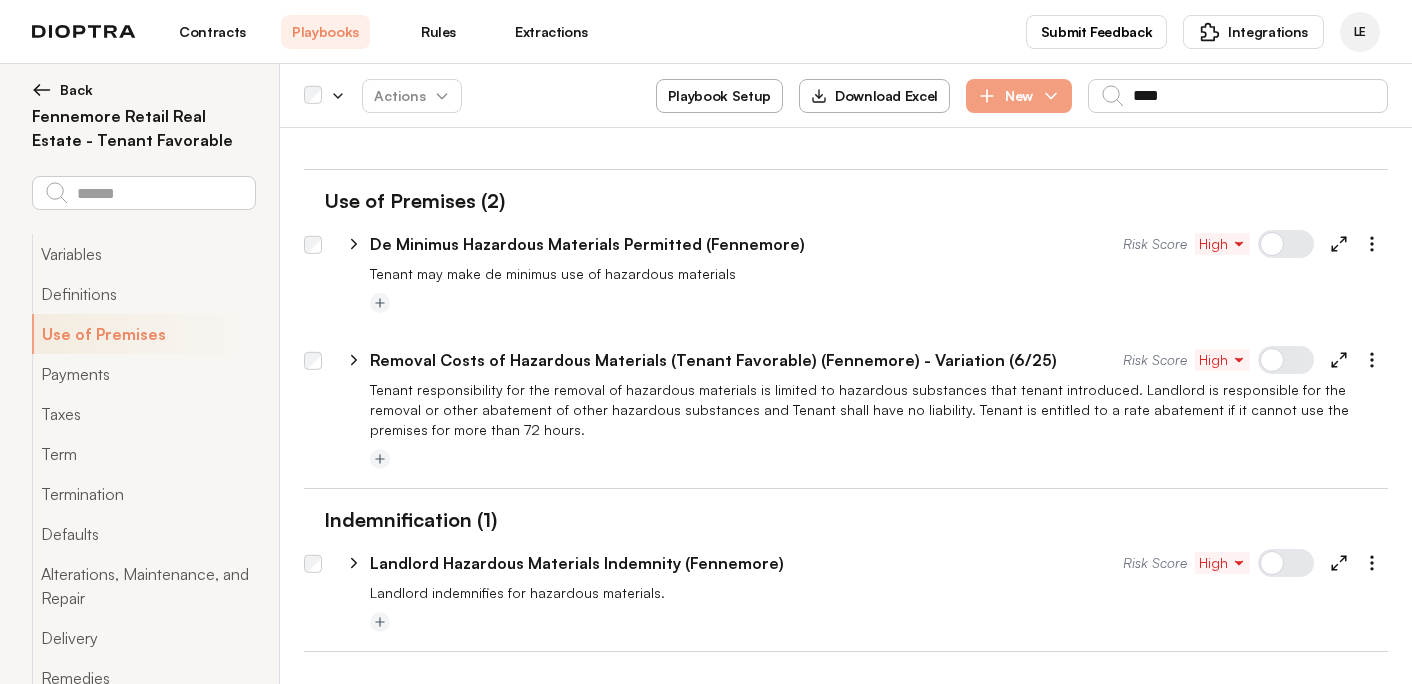 scroll, scrollTop: 99, scrollLeft: 0, axis: vertical 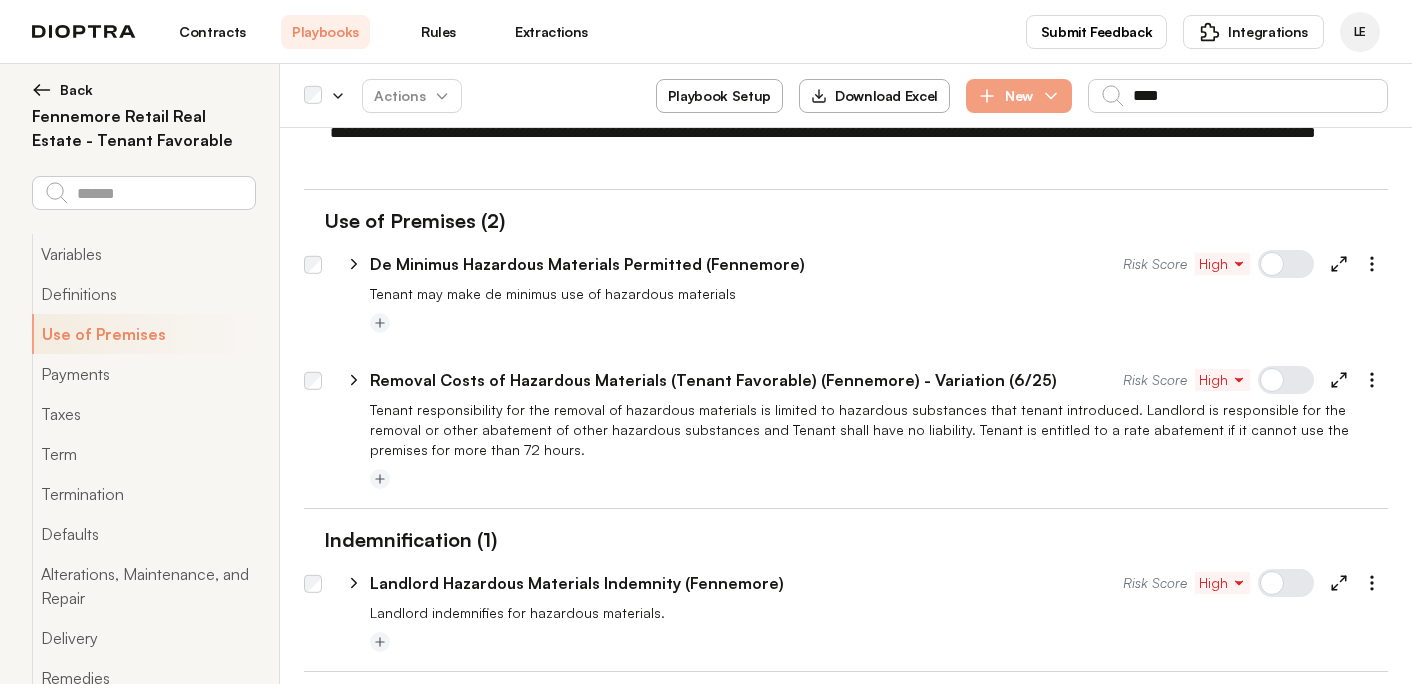 click 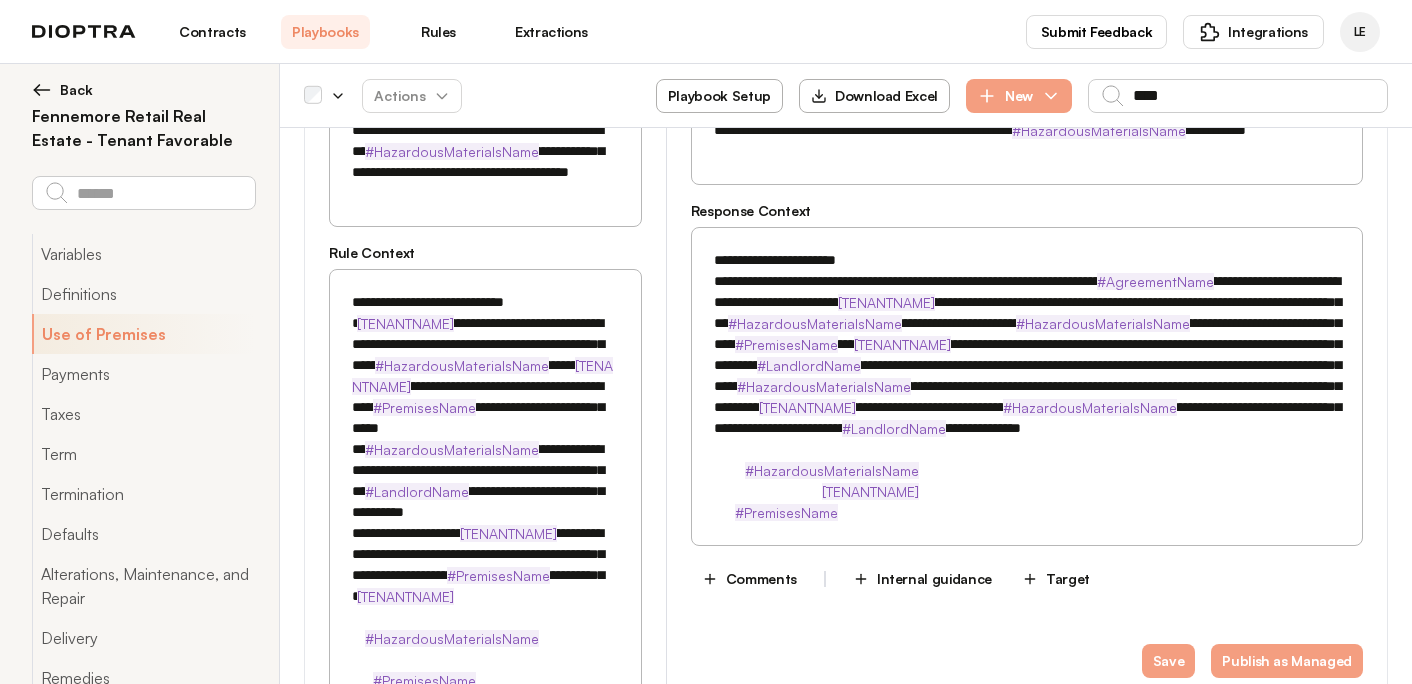 scroll, scrollTop: 623, scrollLeft: 0, axis: vertical 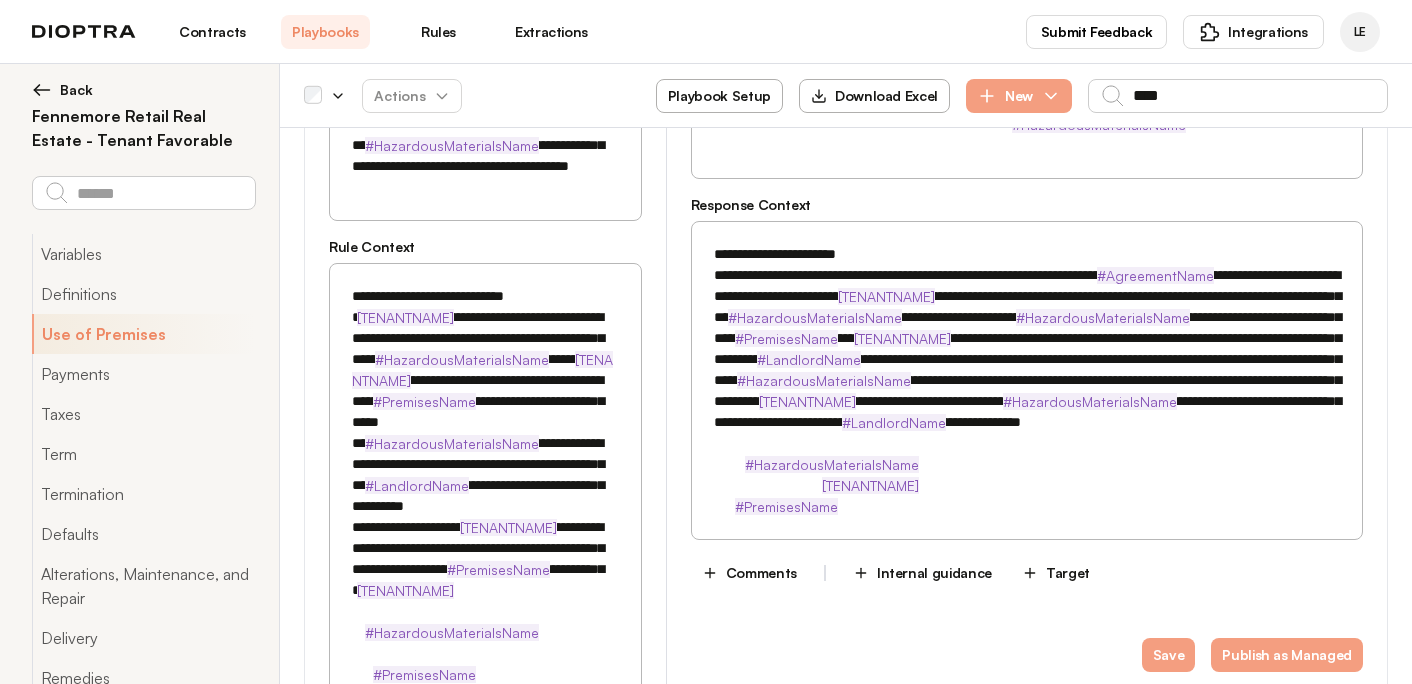 drag, startPoint x: 614, startPoint y: 627, endPoint x: 337, endPoint y: 299, distance: 429.3169 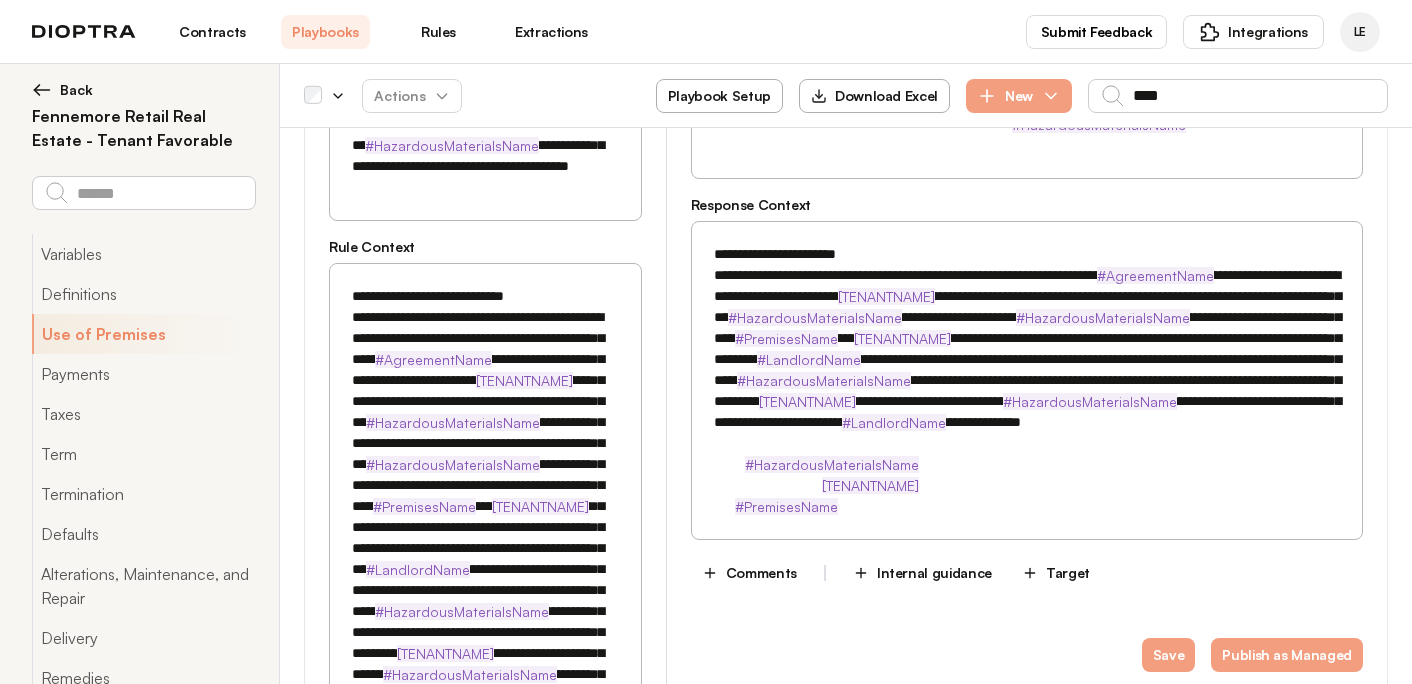 click at bounding box center [485, 737] 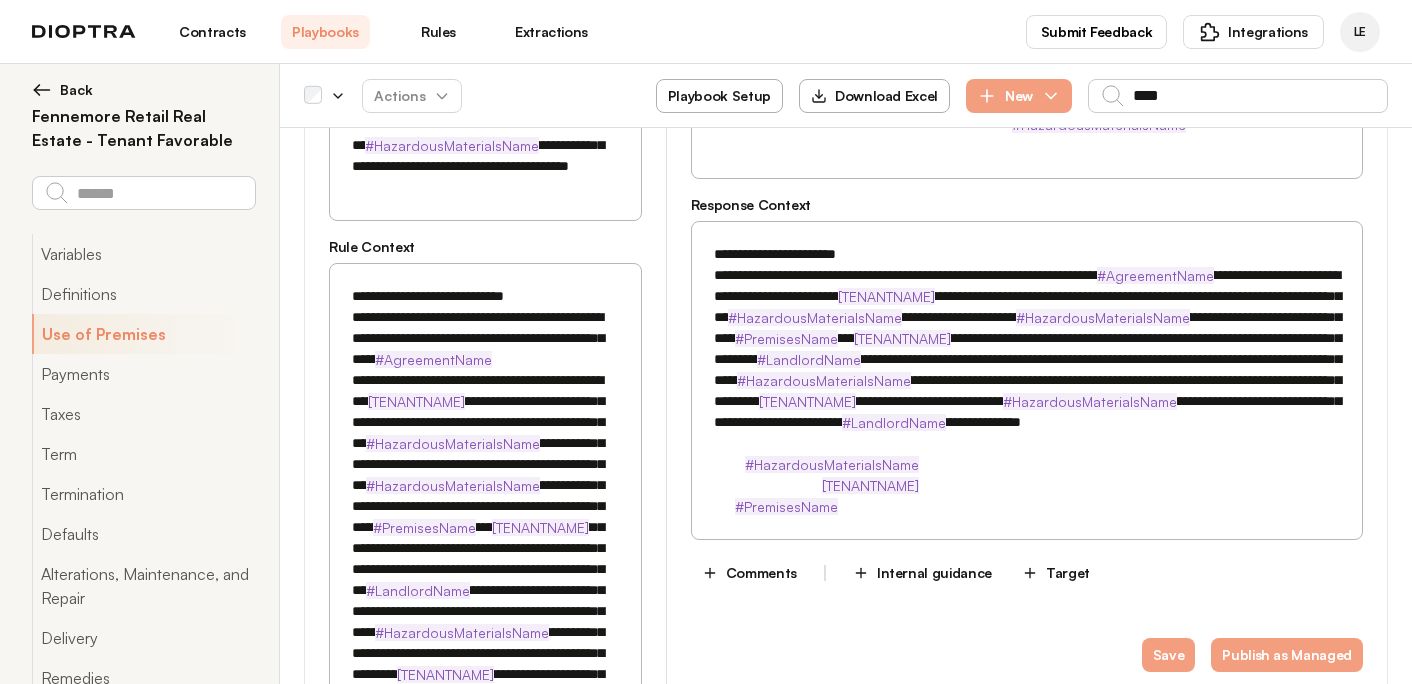 click at bounding box center [485, 737] 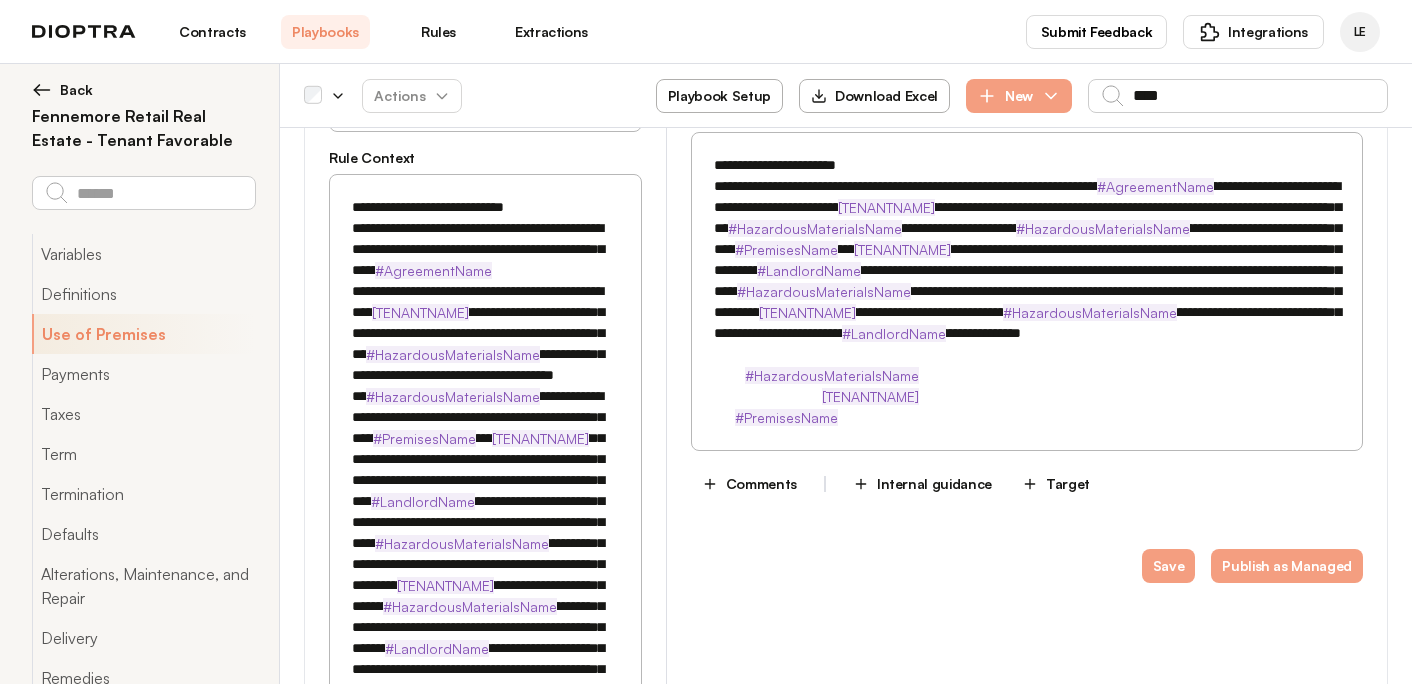 scroll, scrollTop: 716, scrollLeft: 0, axis: vertical 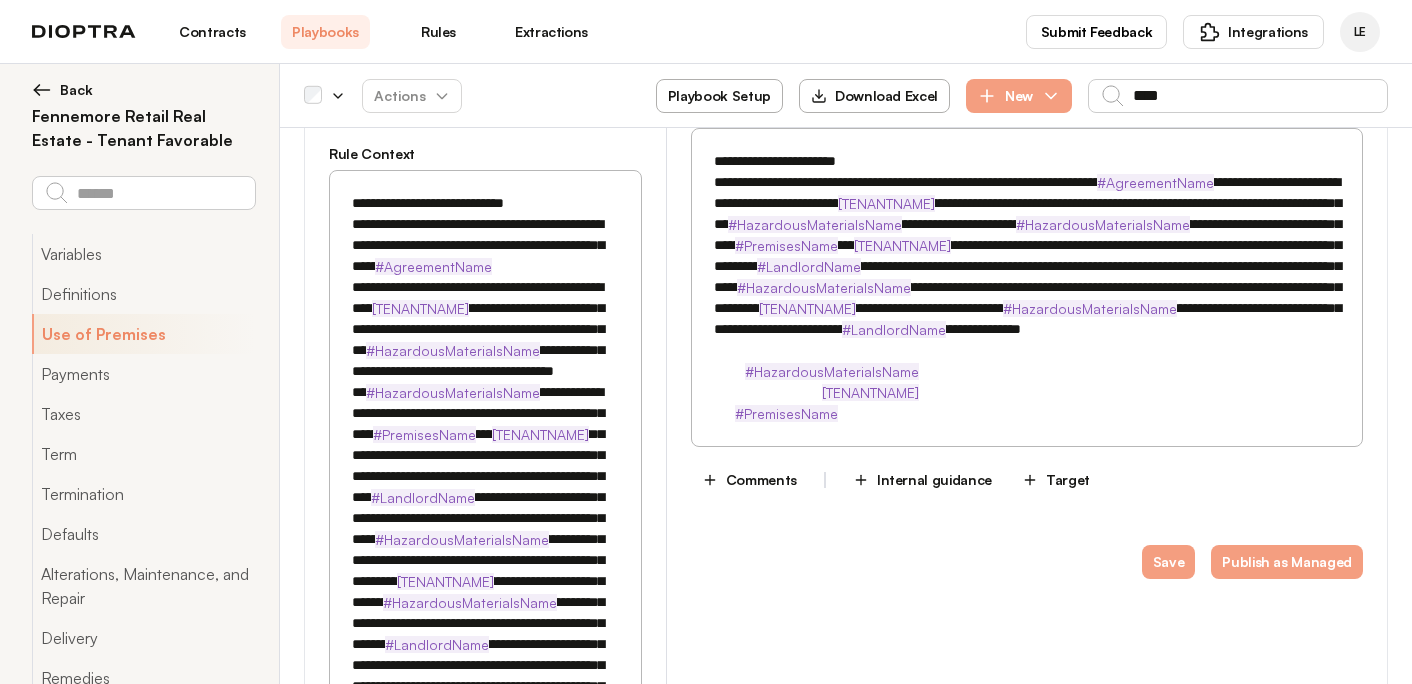 drag, startPoint x: 419, startPoint y: 477, endPoint x: 540, endPoint y: 475, distance: 121.016525 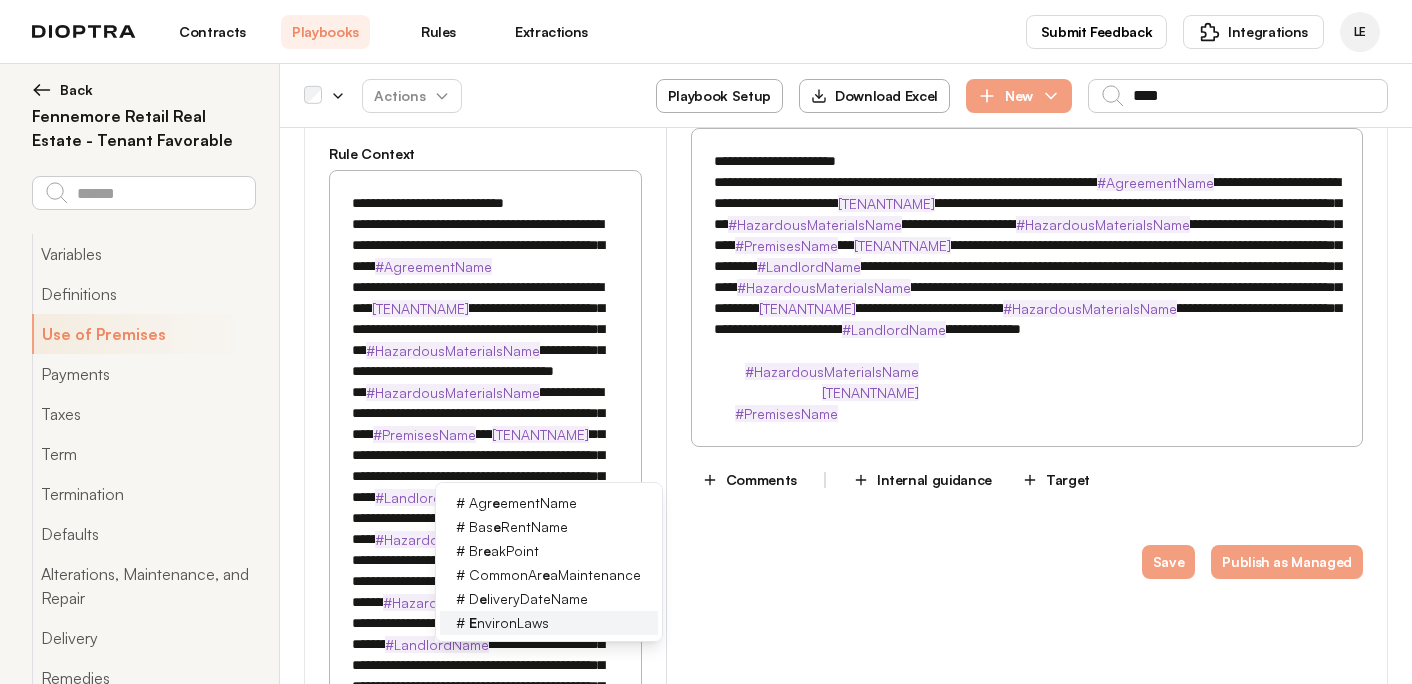 click on "# EnvironmentLaws" at bounding box center [549, 623] 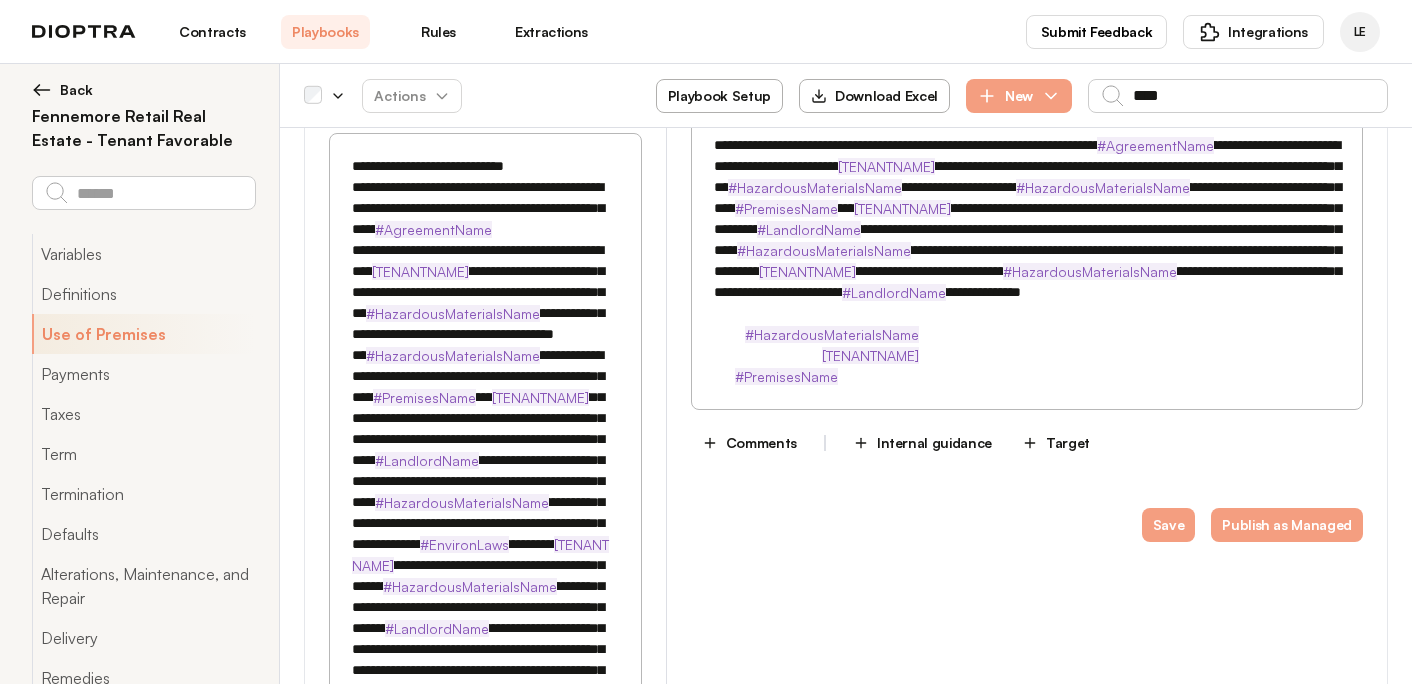 scroll, scrollTop: 780, scrollLeft: 0, axis: vertical 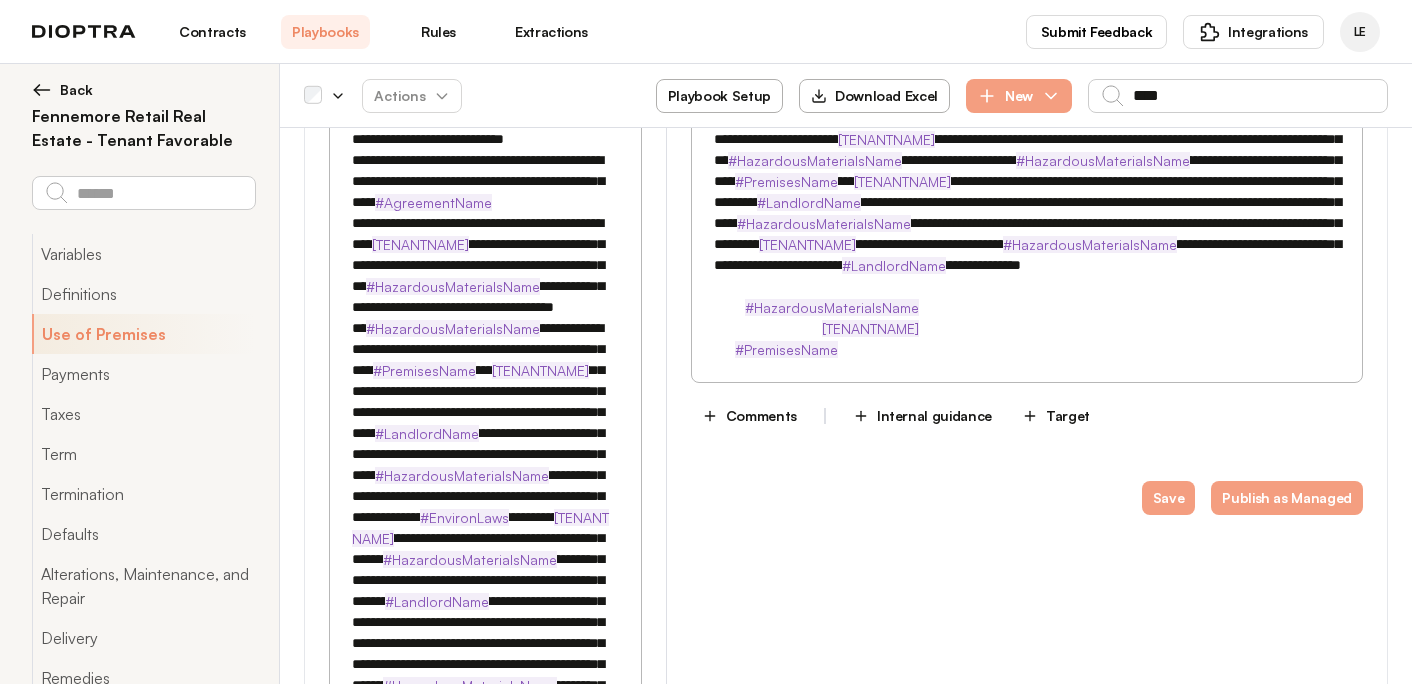 click at bounding box center [485, 591] 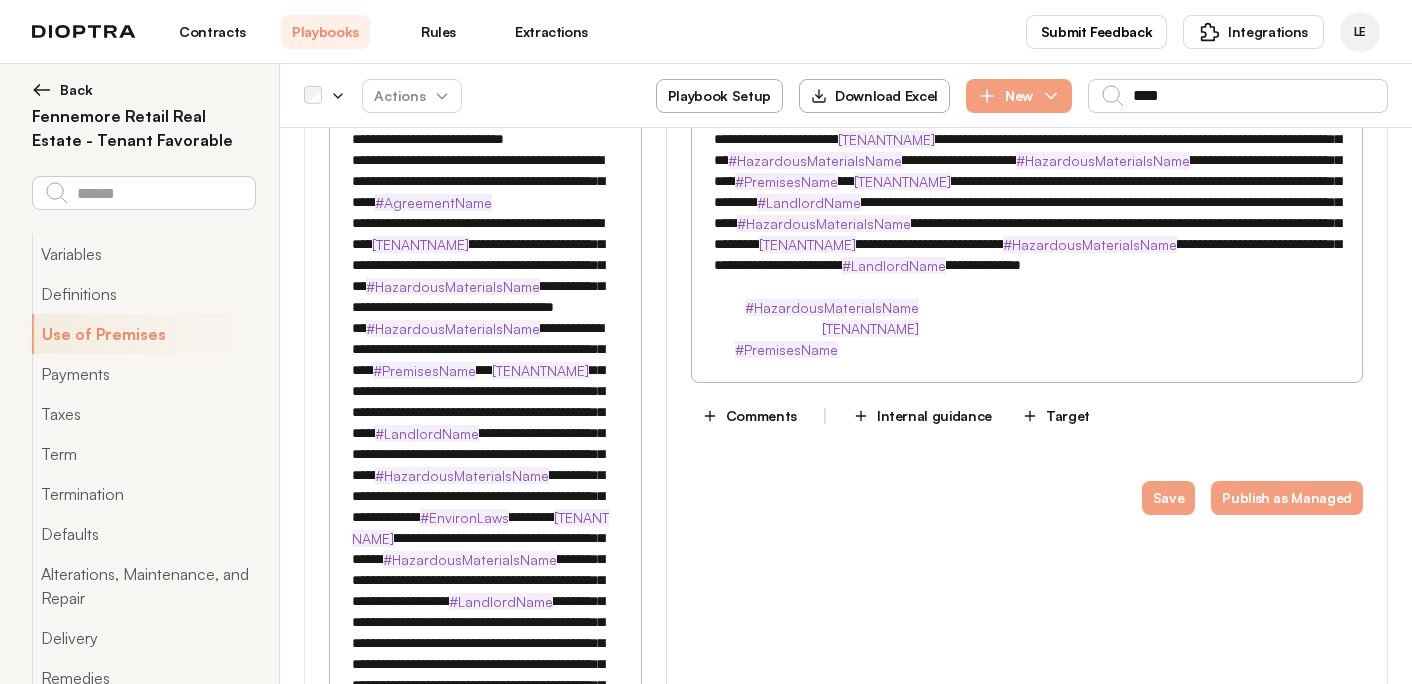 click at bounding box center [485, 591] 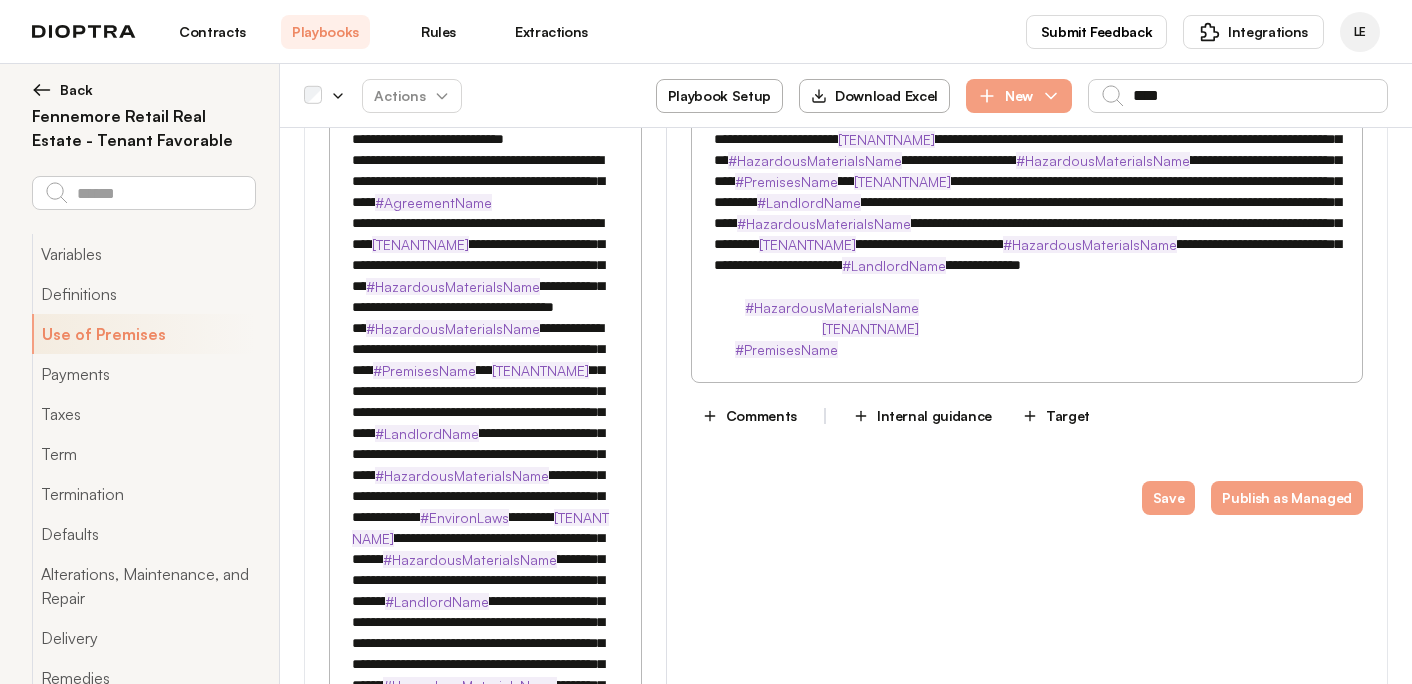 click at bounding box center (485, 591) 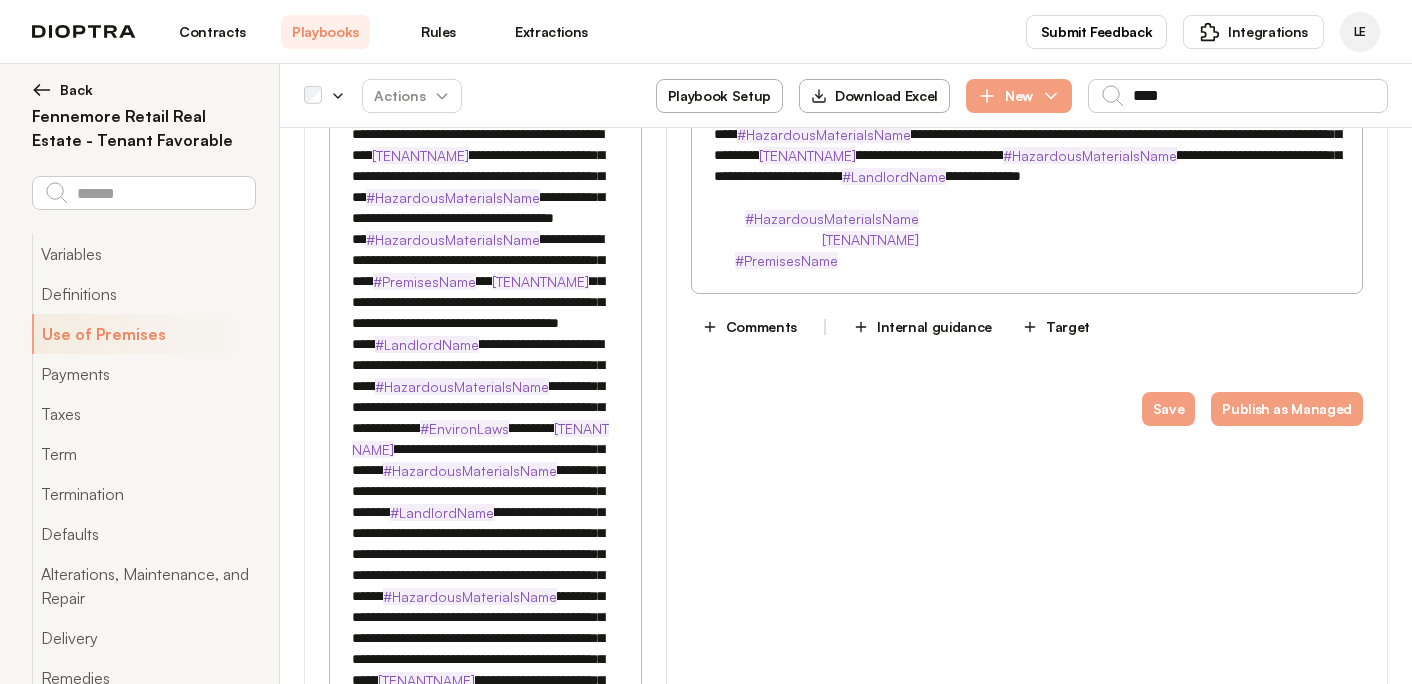 scroll, scrollTop: 879, scrollLeft: 0, axis: vertical 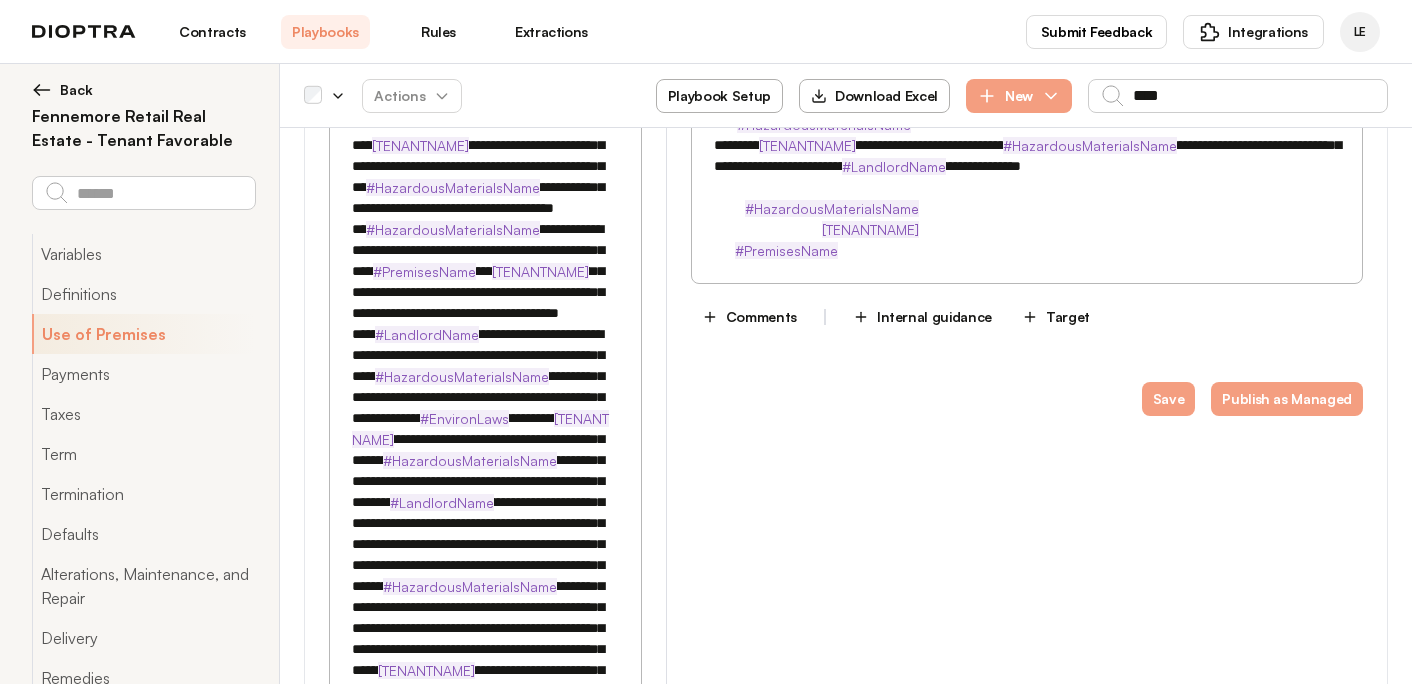 drag, startPoint x: 422, startPoint y: 504, endPoint x: 524, endPoint y: 500, distance: 102.0784 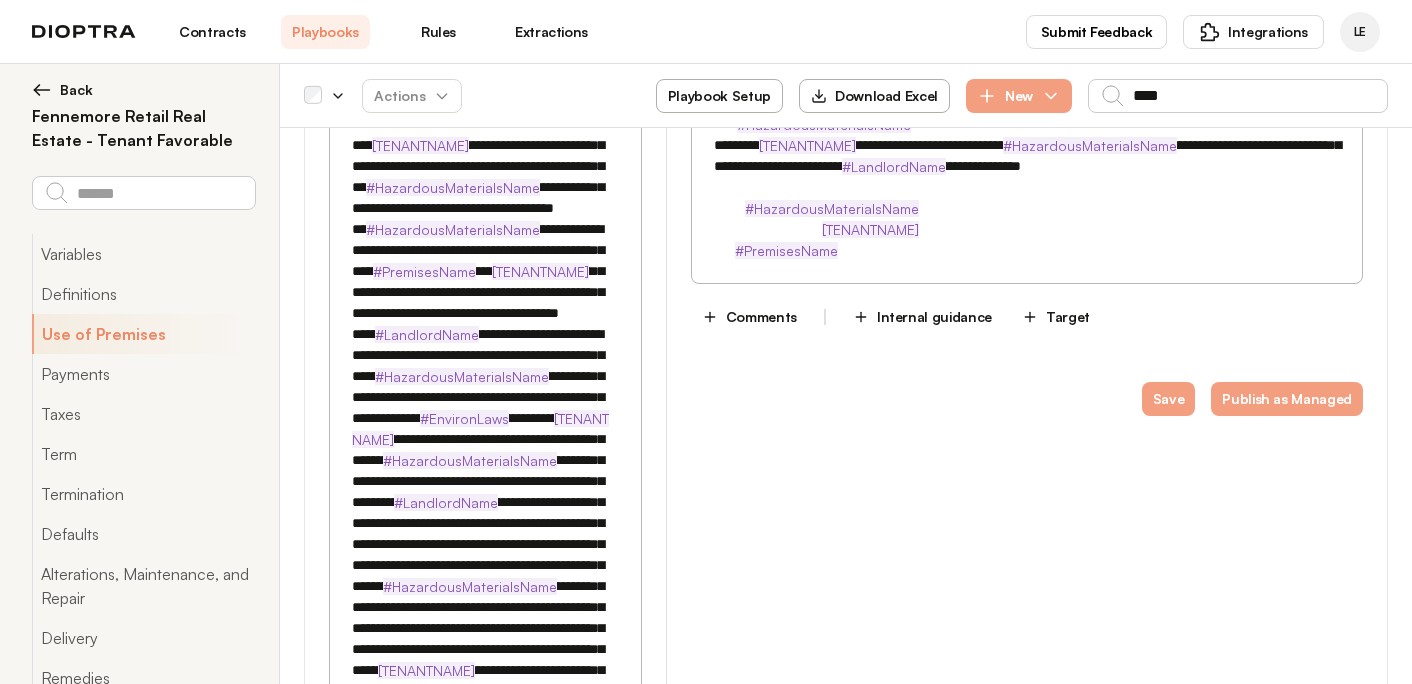 drag, startPoint x: 541, startPoint y: 501, endPoint x: 421, endPoint y: 502, distance: 120.004166 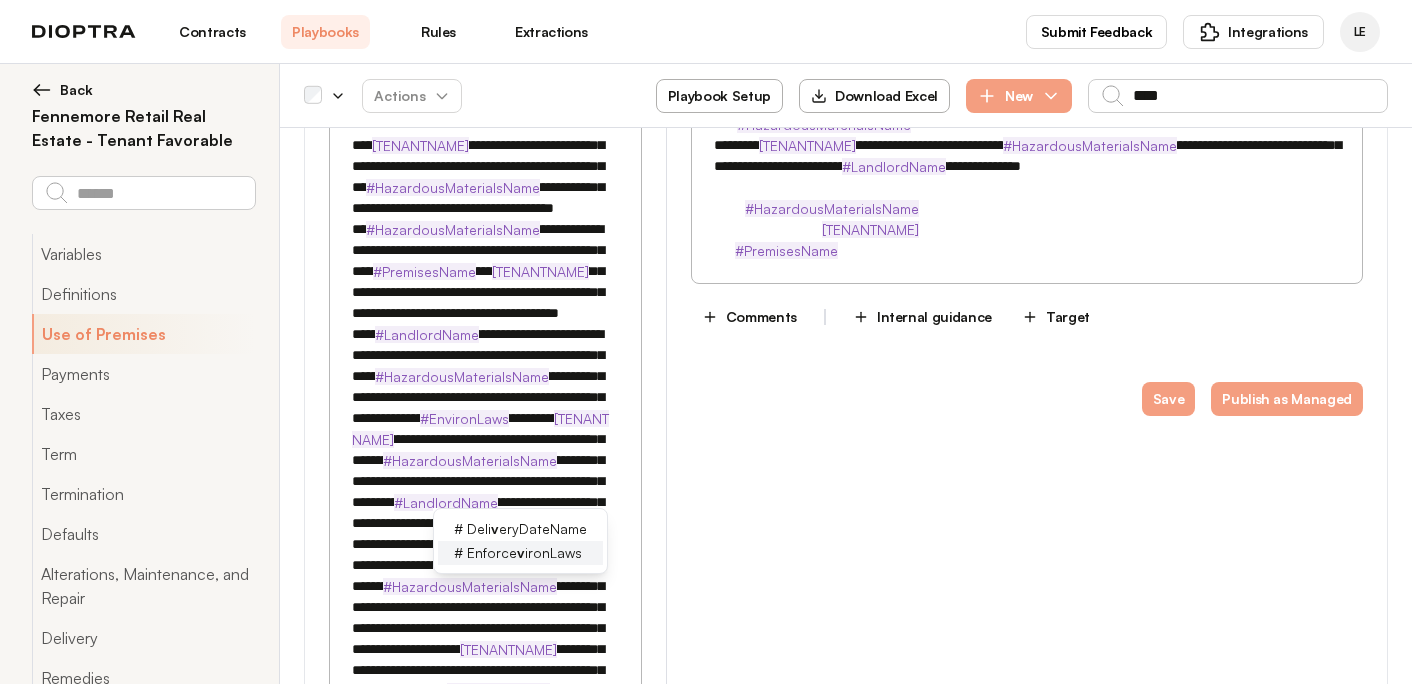 click on "En v ironLaws" at bounding box center [524, 553] 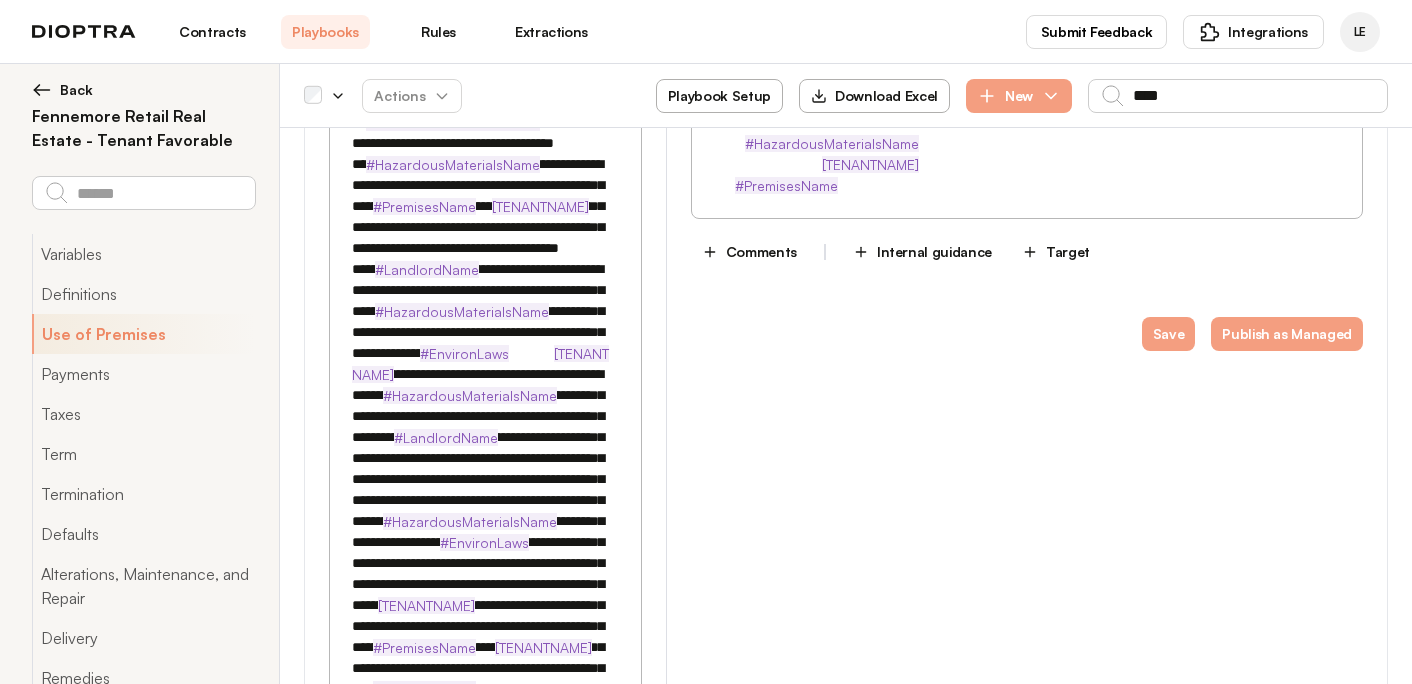 scroll, scrollTop: 960, scrollLeft: 0, axis: vertical 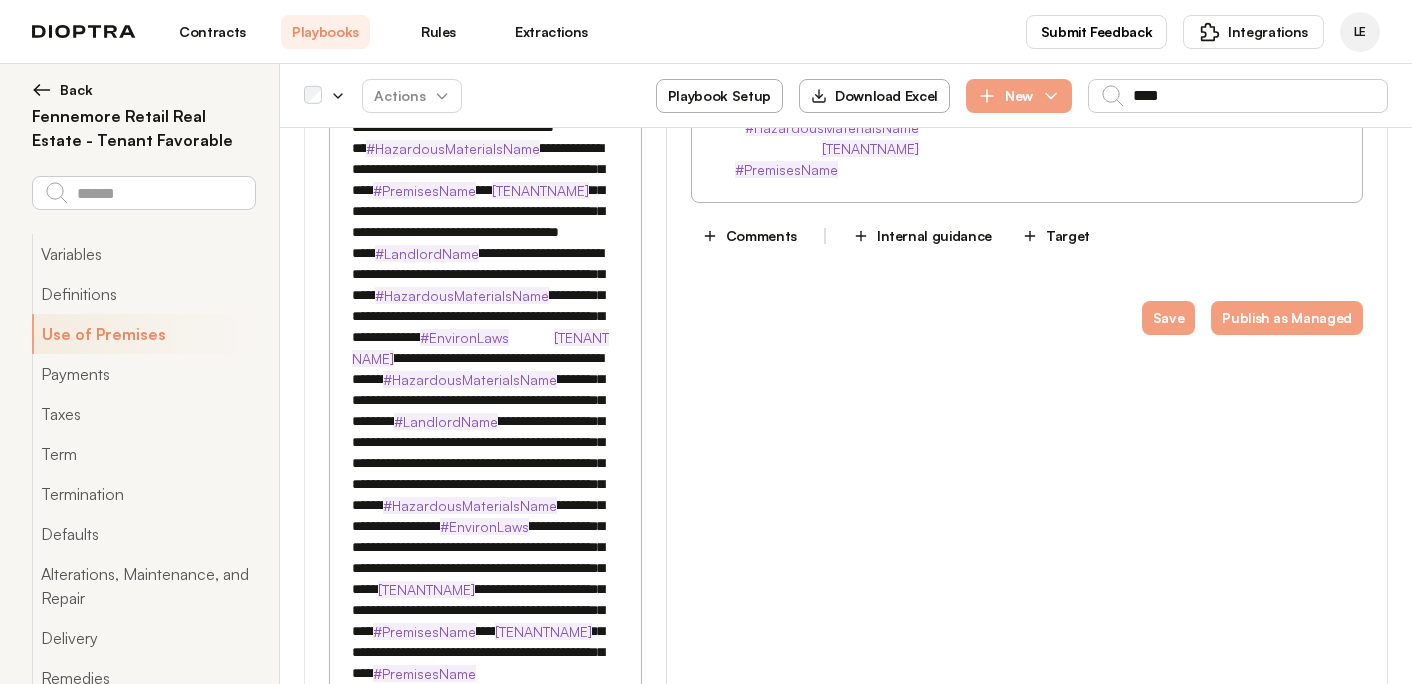 click at bounding box center [485, 411] 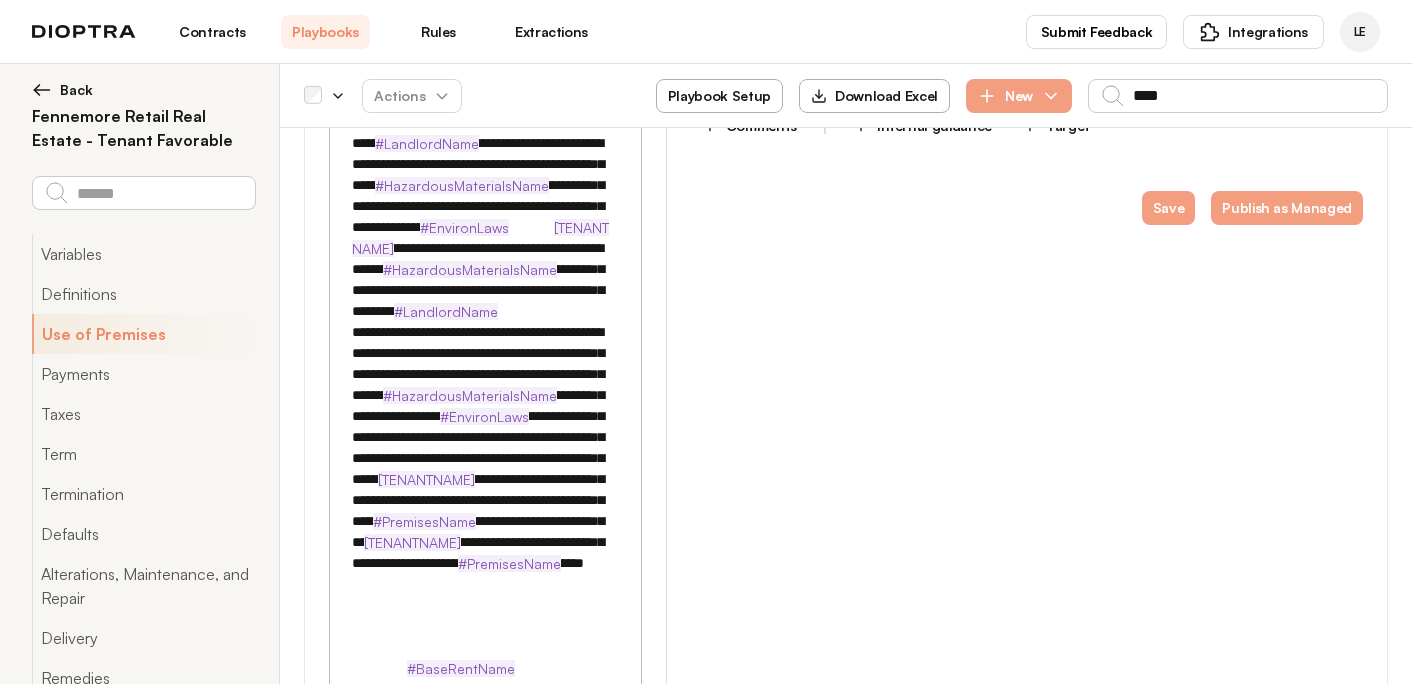 scroll, scrollTop: 1077, scrollLeft: 0, axis: vertical 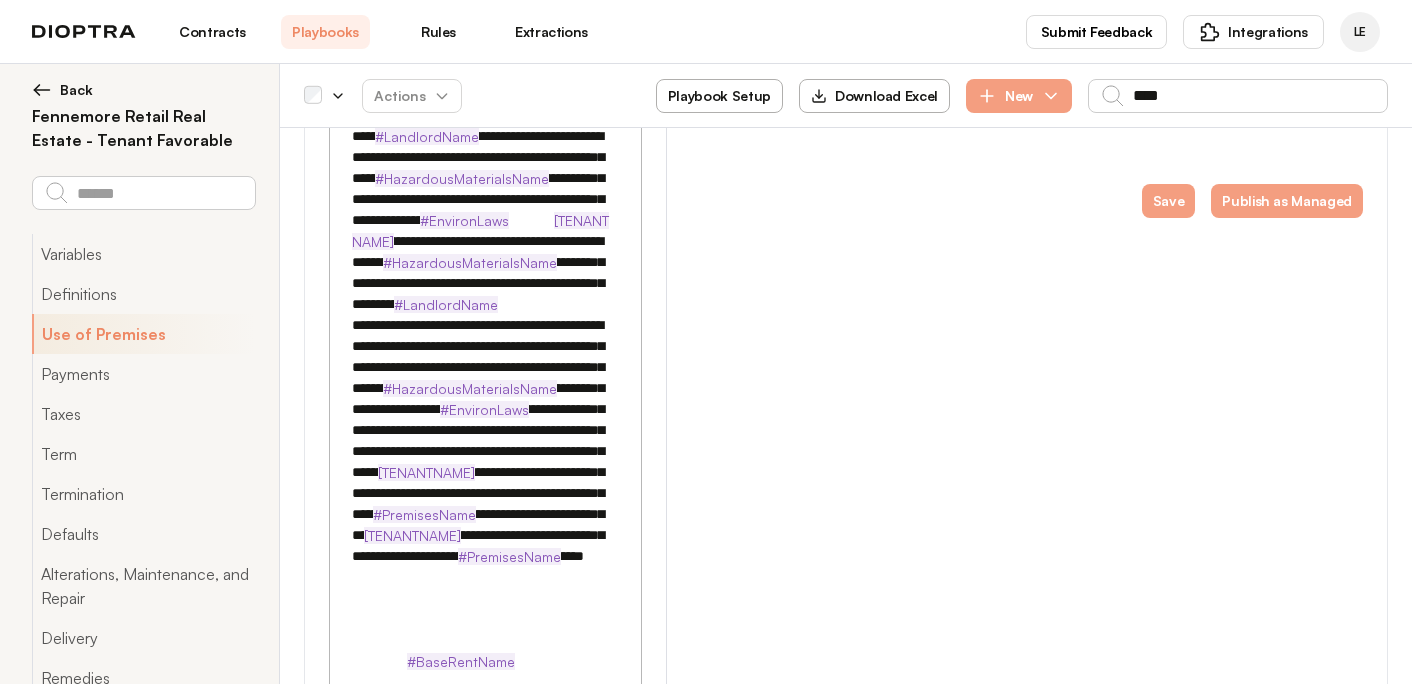 click at bounding box center [485, 304] 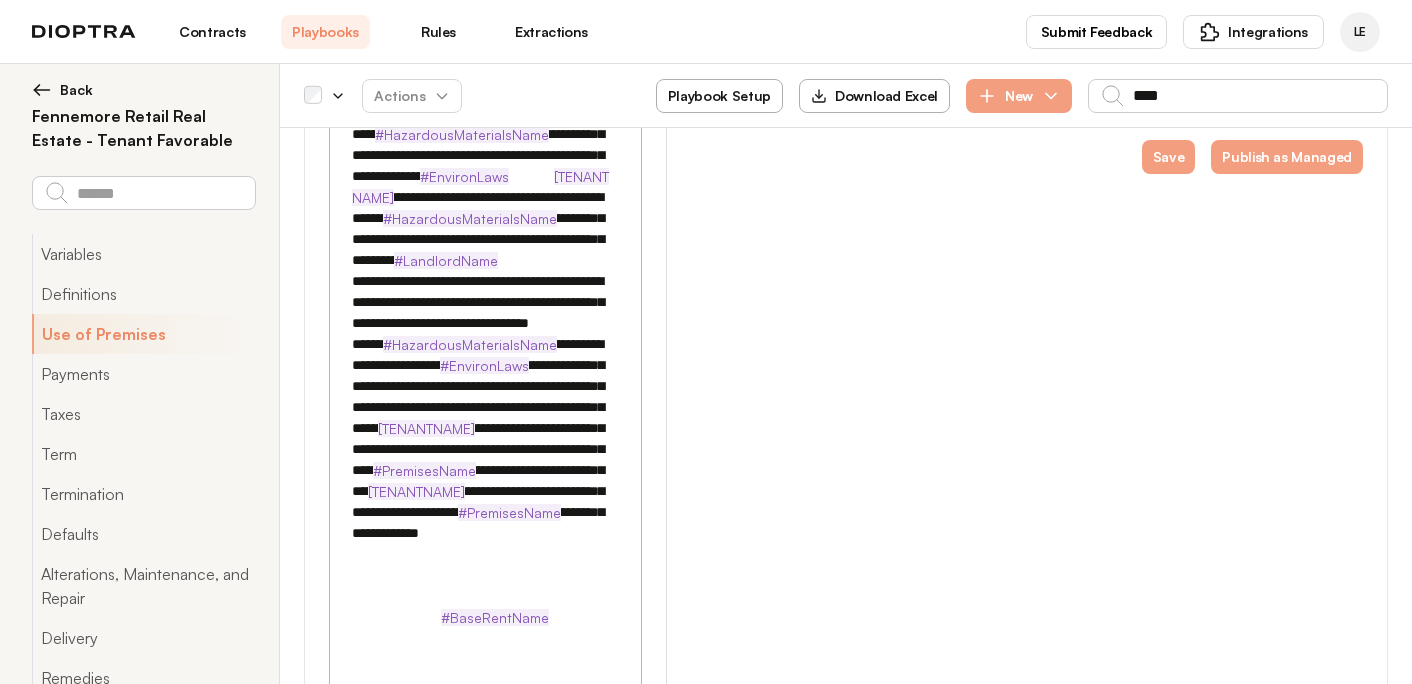 scroll, scrollTop: 1146, scrollLeft: 0, axis: vertical 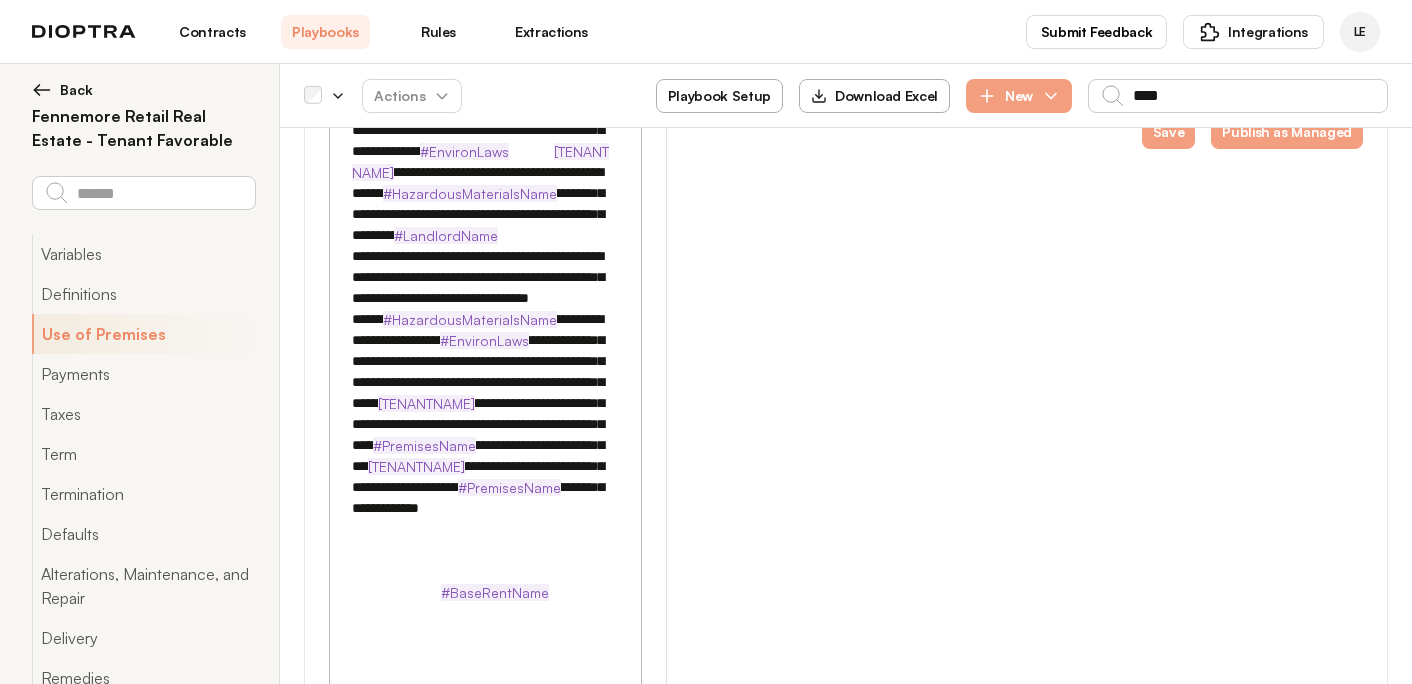 click at bounding box center [485, 246] 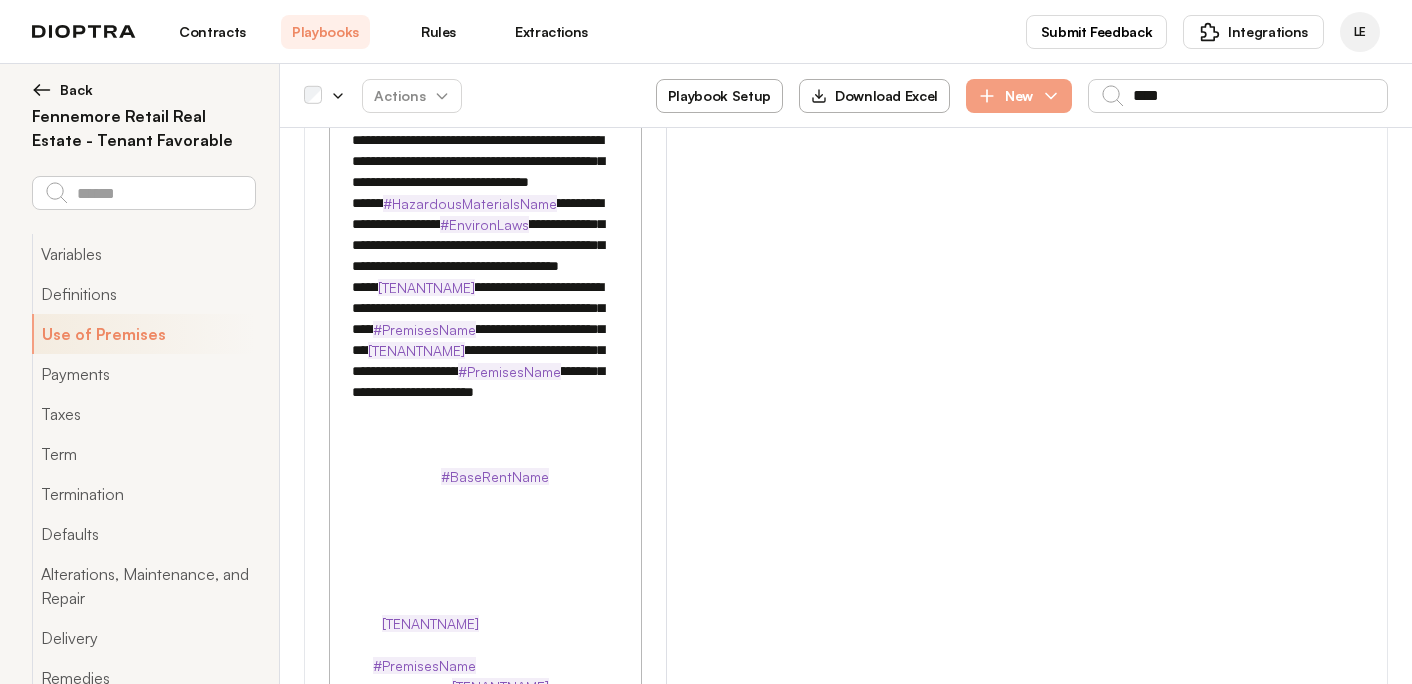 scroll, scrollTop: 1263, scrollLeft: 0, axis: vertical 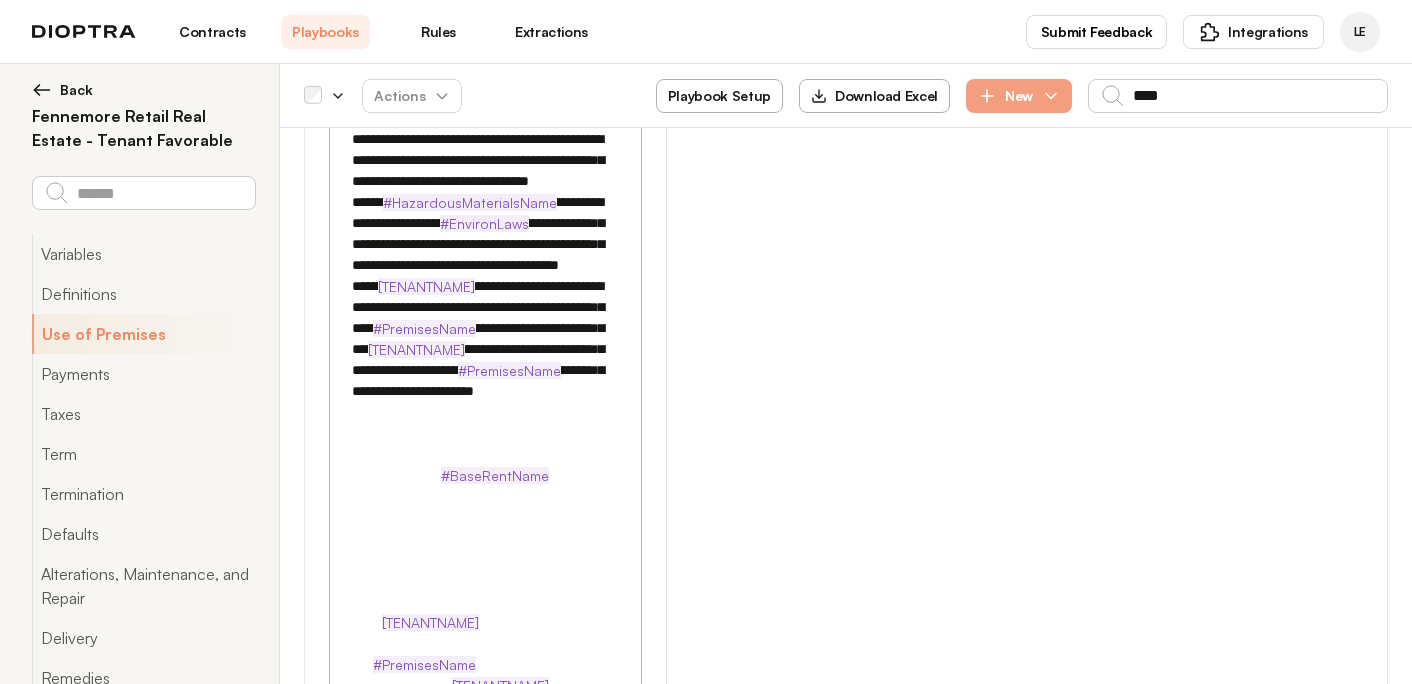 click at bounding box center (485, 139) 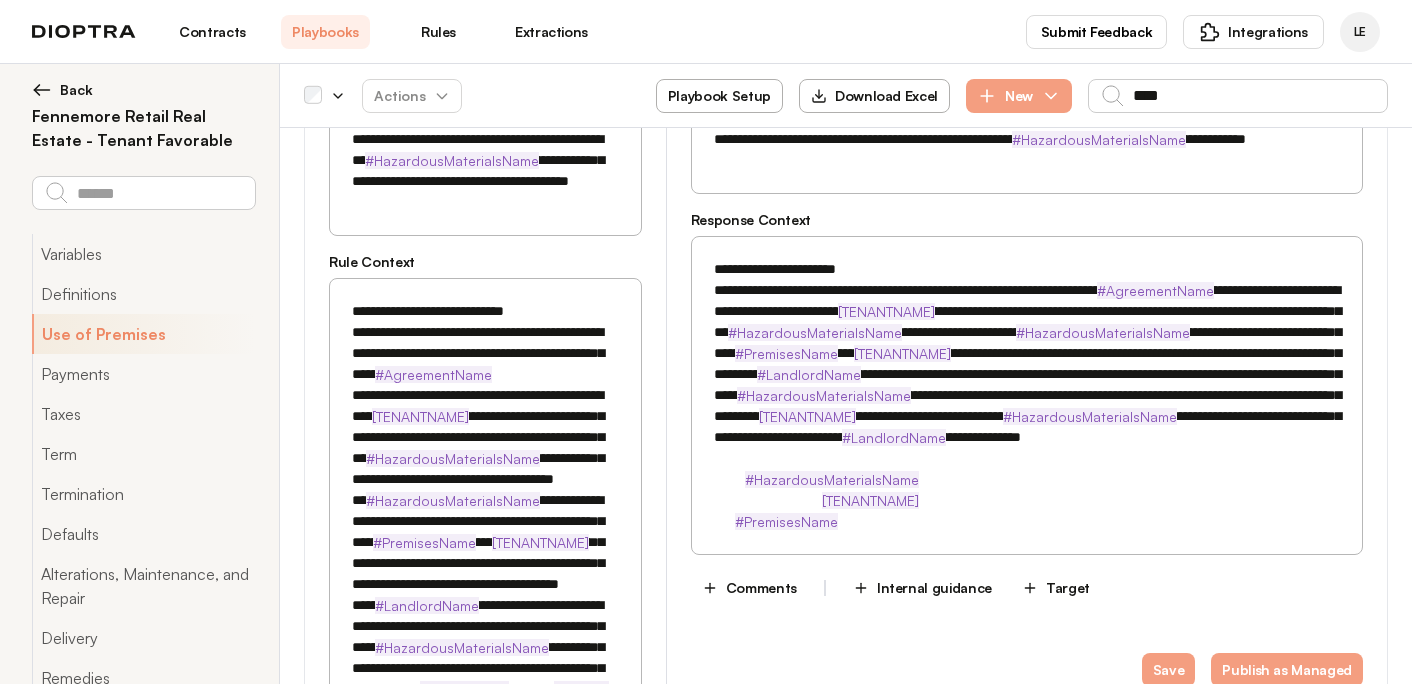 scroll, scrollTop: 572, scrollLeft: 0, axis: vertical 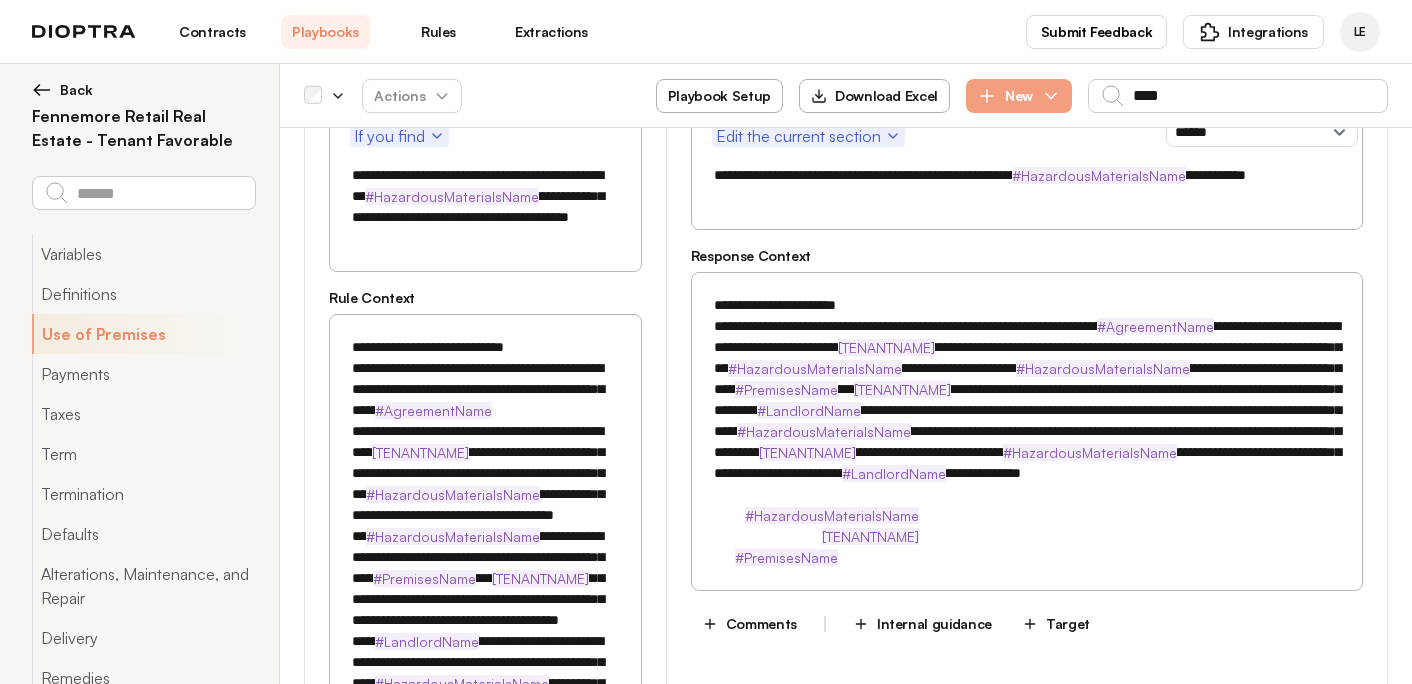 drag, startPoint x: 1048, startPoint y: 492, endPoint x: 691, endPoint y: 283, distance: 413.67862 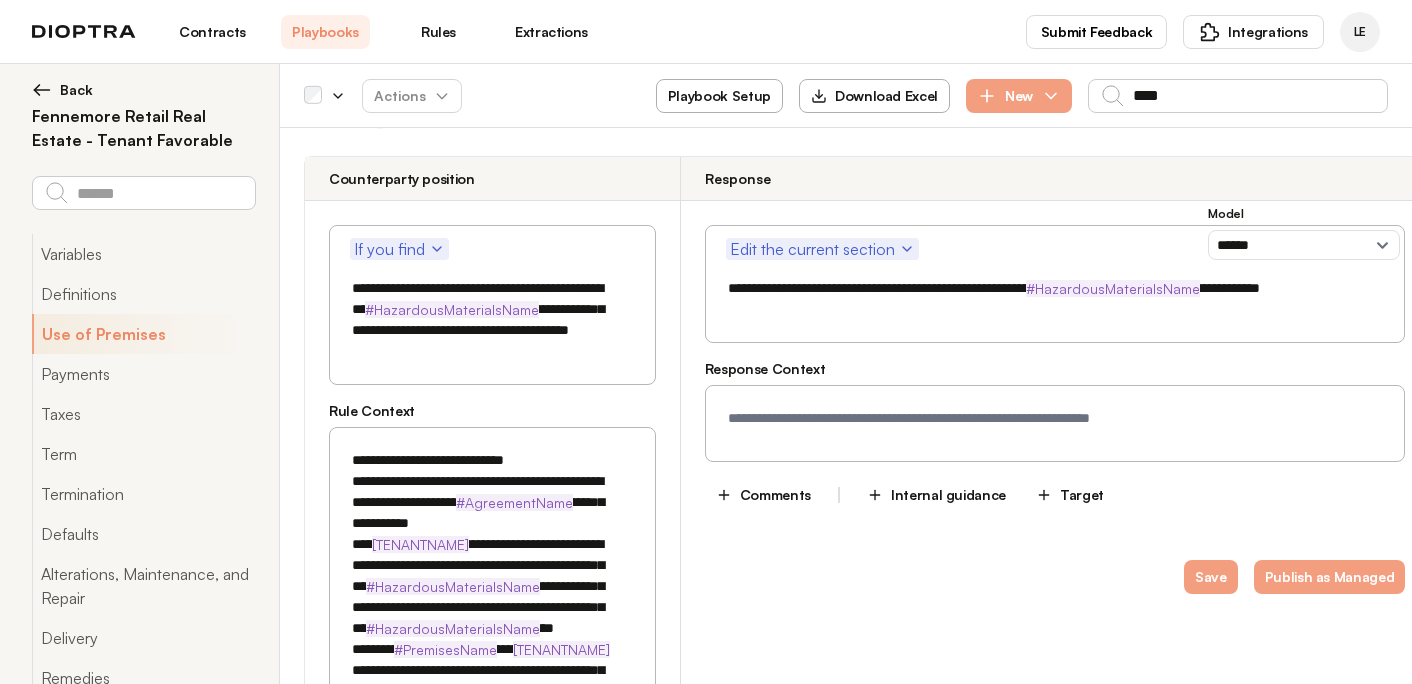 scroll, scrollTop: 408, scrollLeft: 0, axis: vertical 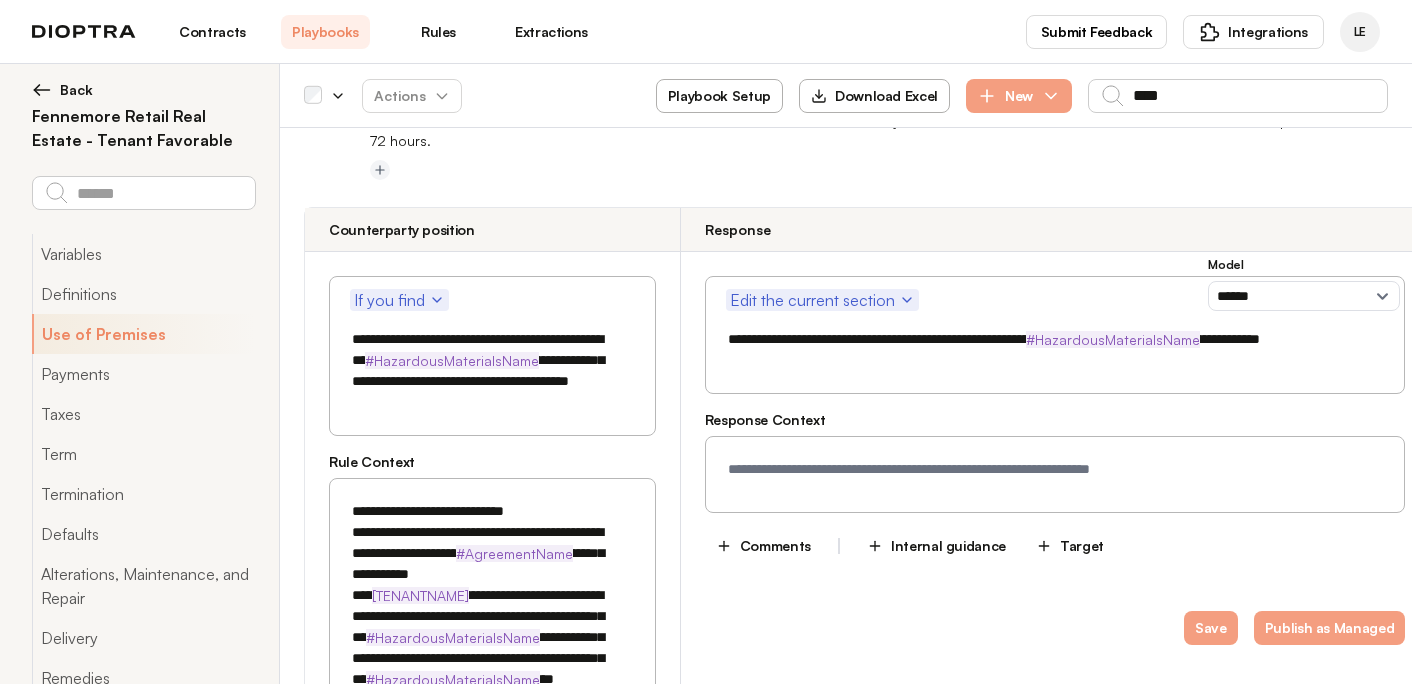 click on "**********" at bounding box center [1041, 350] 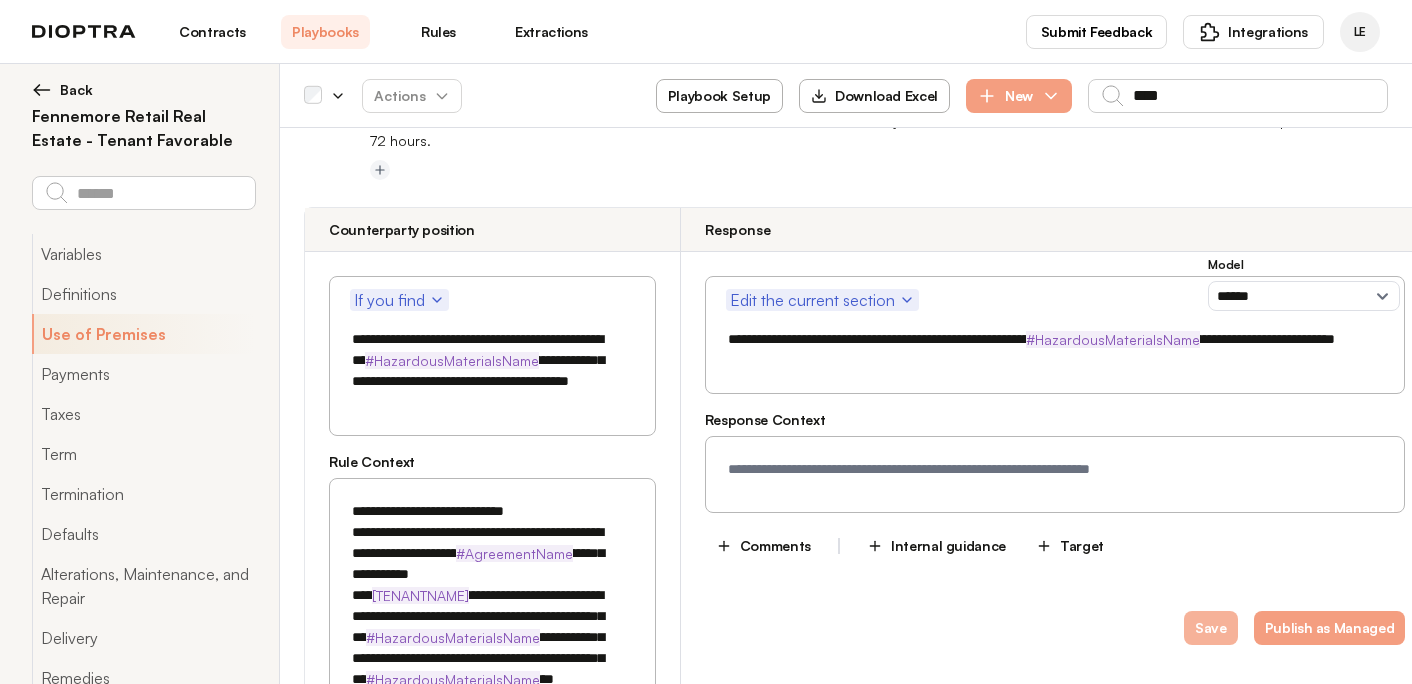 click on "Save" at bounding box center [1211, 628] 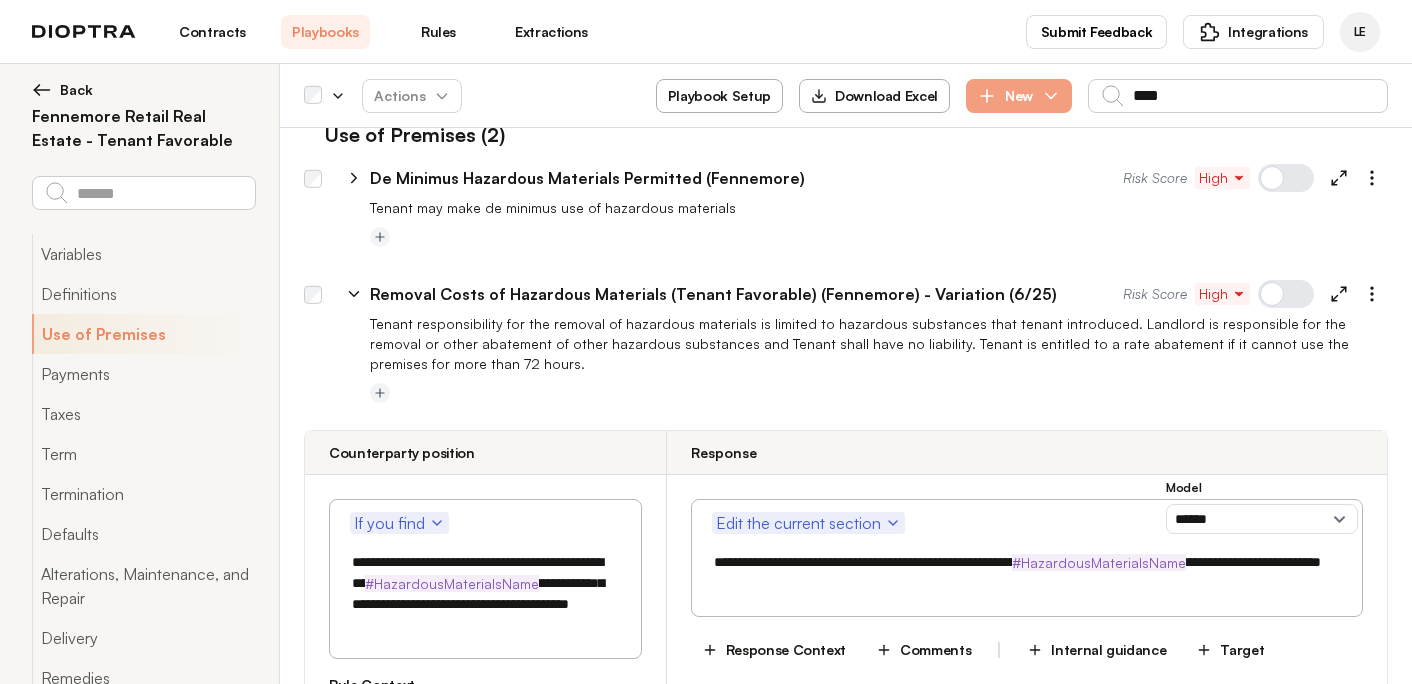 scroll, scrollTop: 172, scrollLeft: 0, axis: vertical 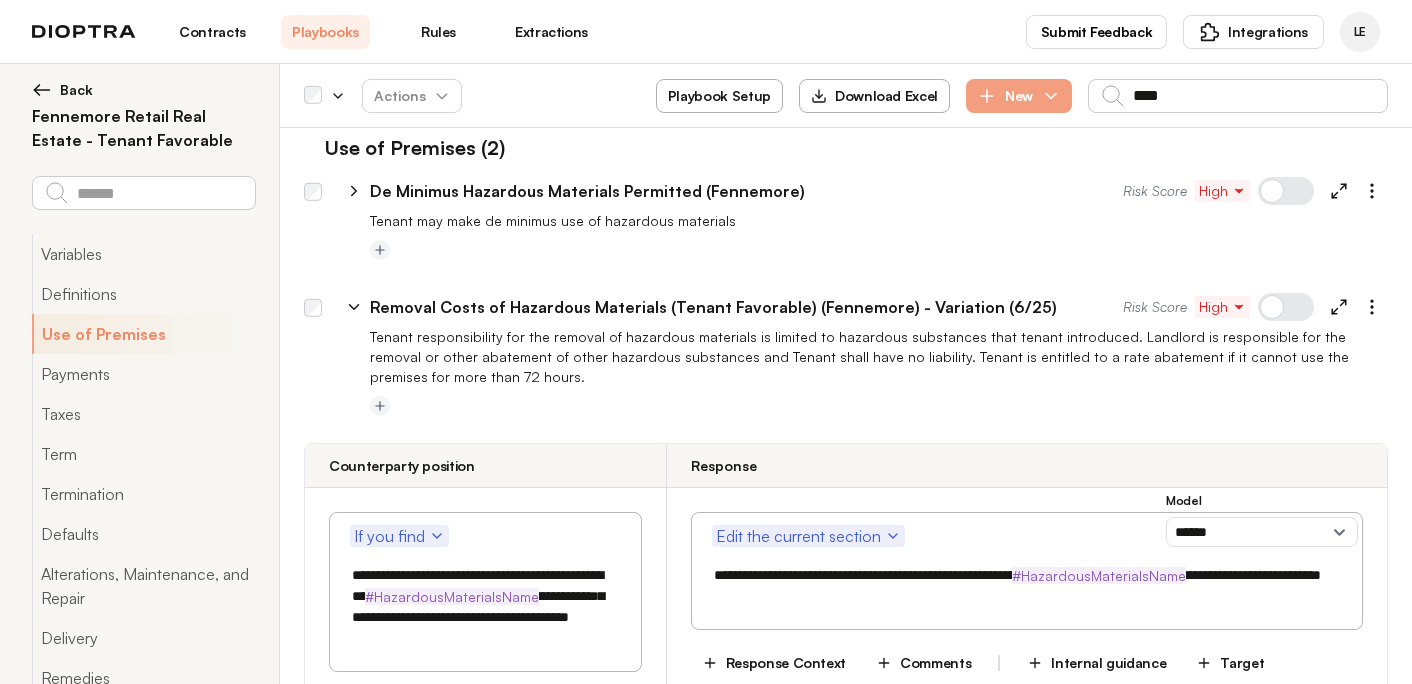 click on "Removal Costs of Hazardous Materials (Tenant Favorable) (Fennemore) - Variation (6/25)" at bounding box center (713, 307) 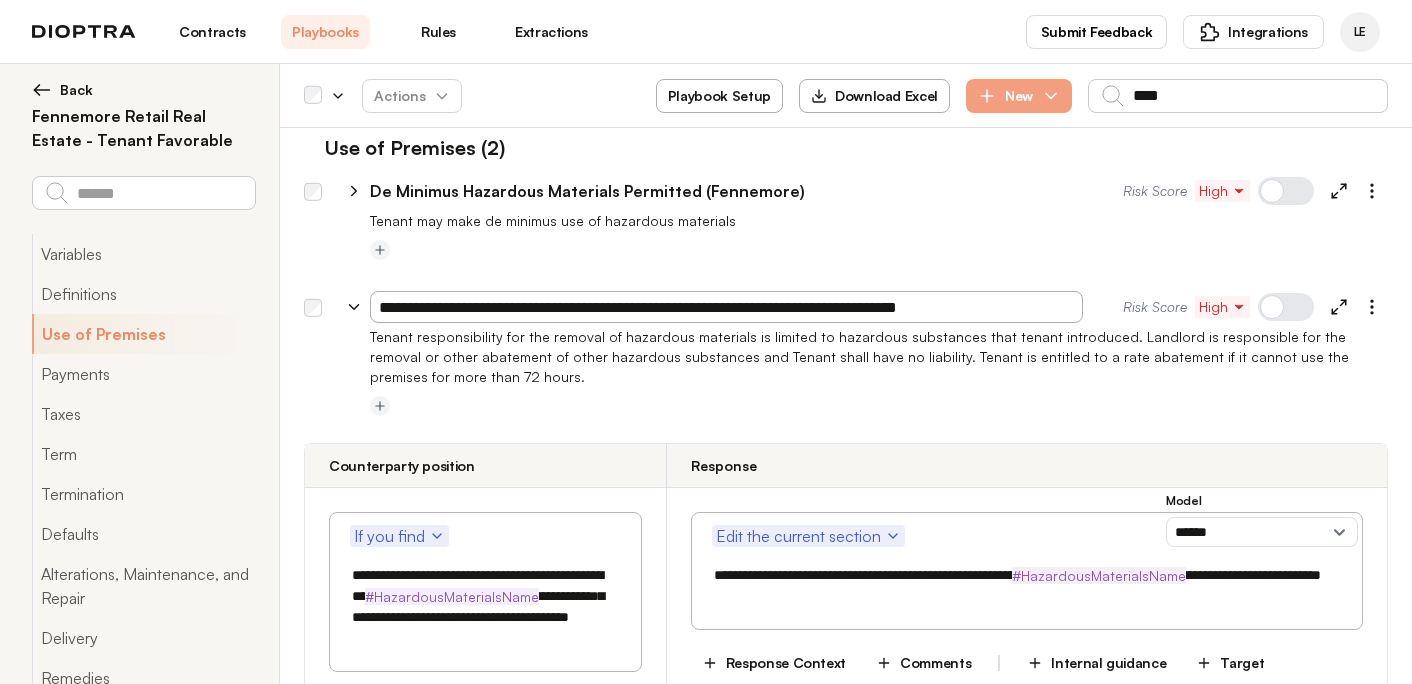 drag, startPoint x: 1024, startPoint y: 308, endPoint x: 873, endPoint y: 313, distance: 151.08276 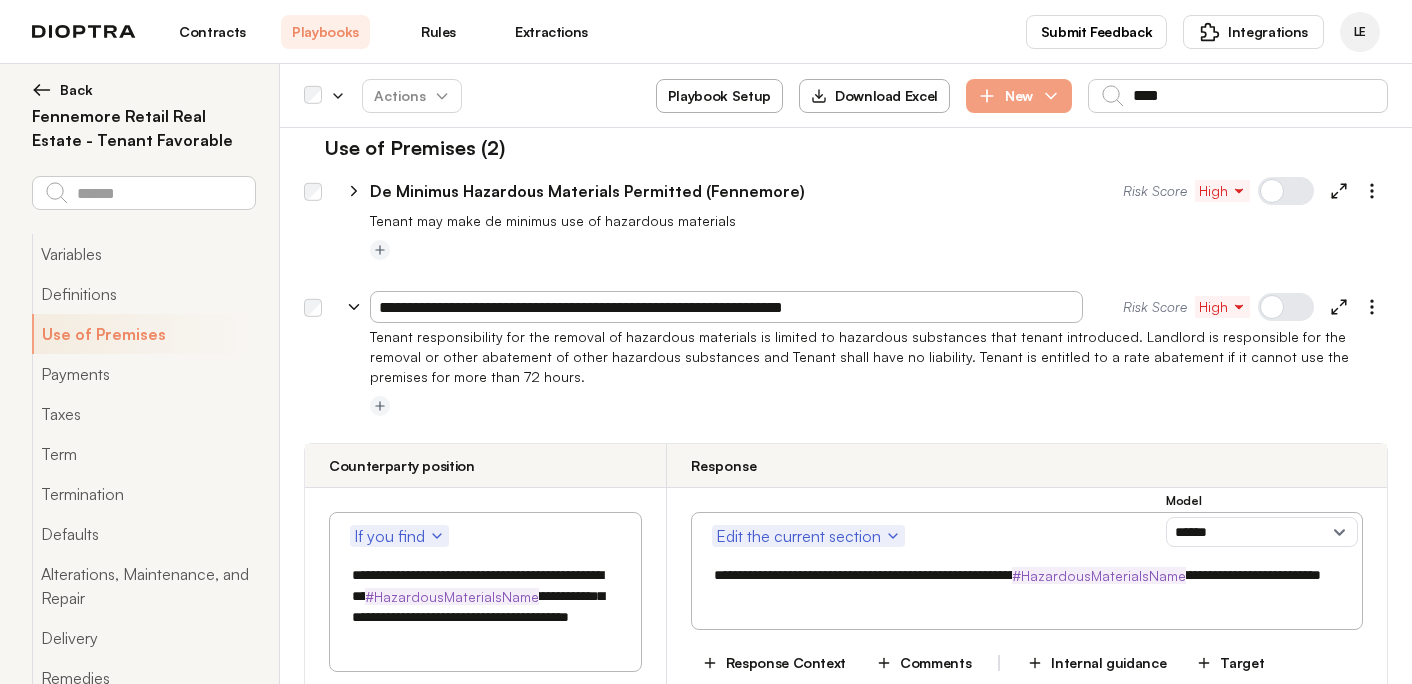 click at bounding box center (879, 407) 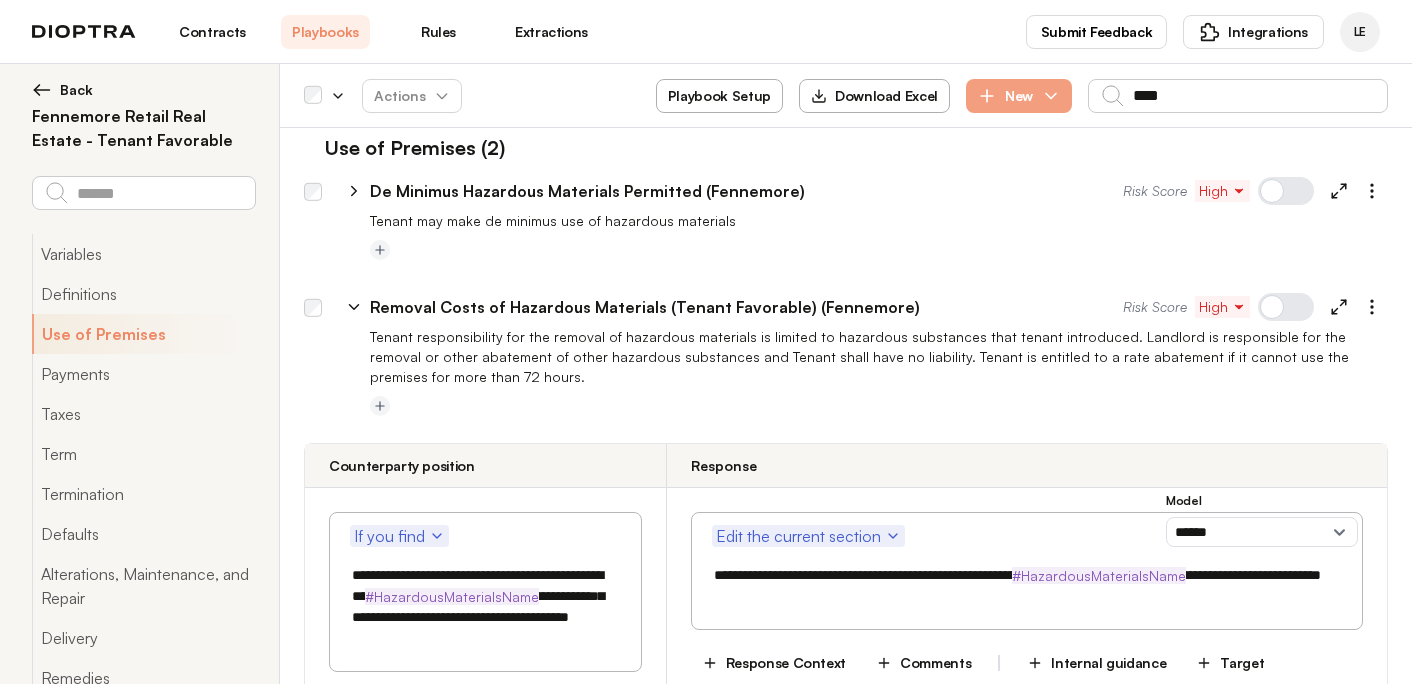 click 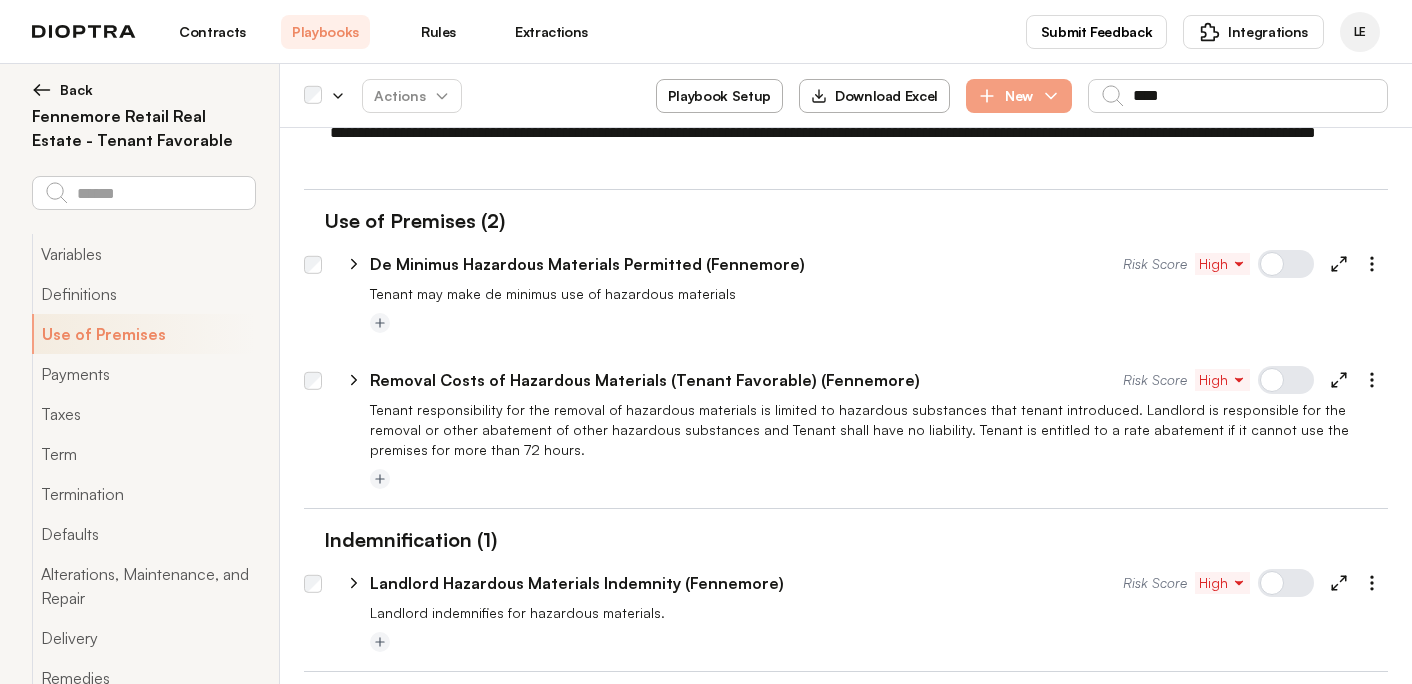 scroll, scrollTop: 0, scrollLeft: 0, axis: both 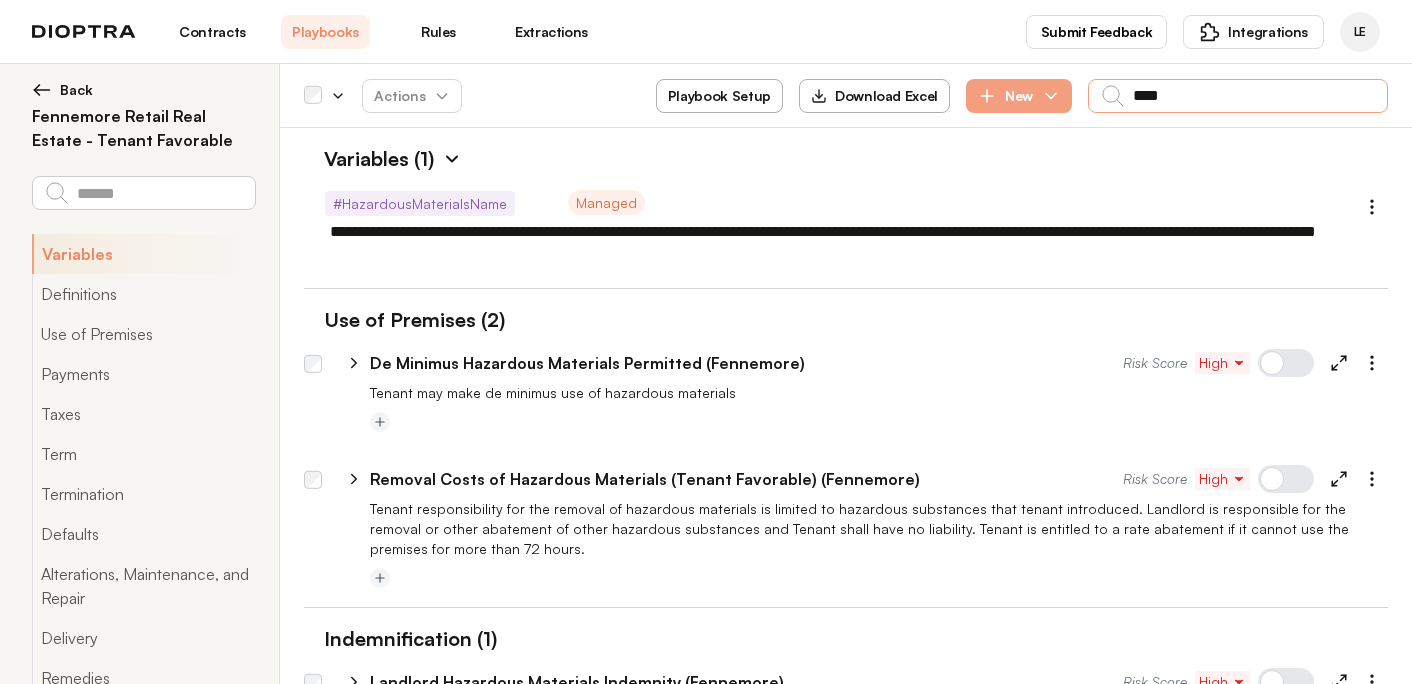 click on "****" at bounding box center [1238, 96] 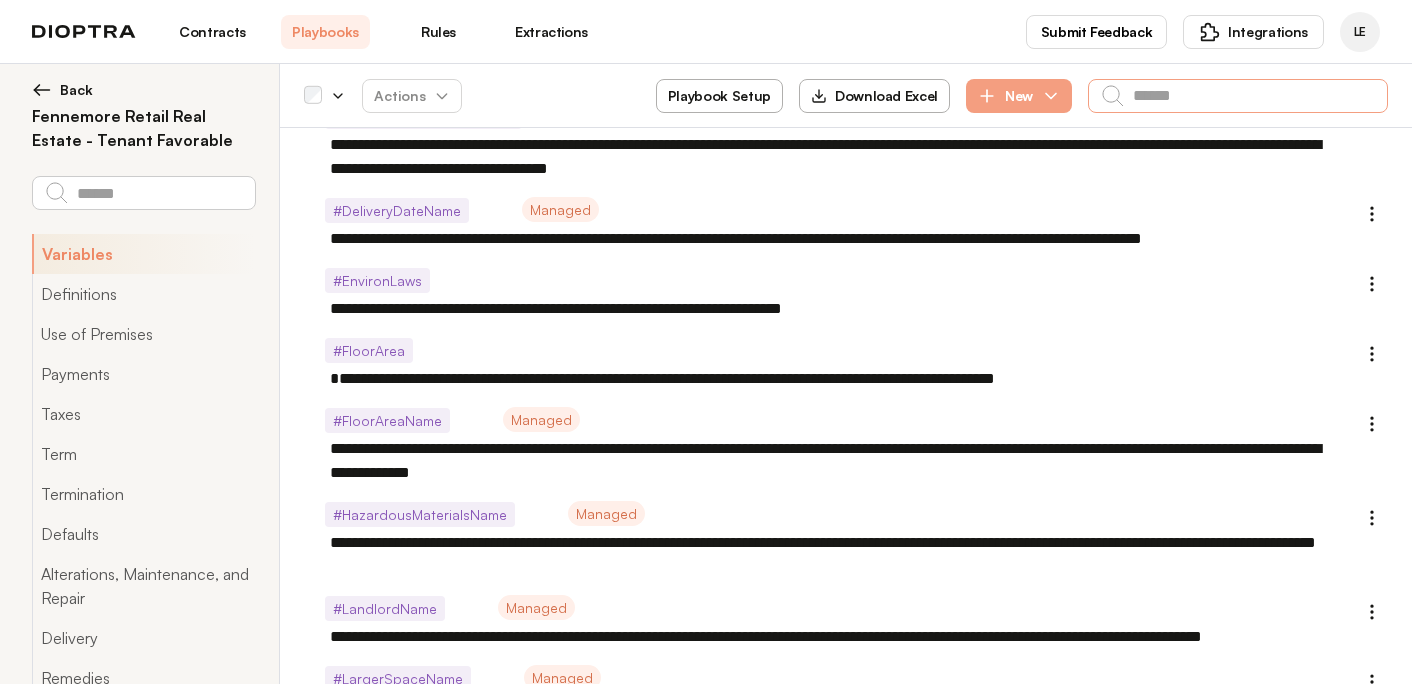 scroll, scrollTop: 468, scrollLeft: 0, axis: vertical 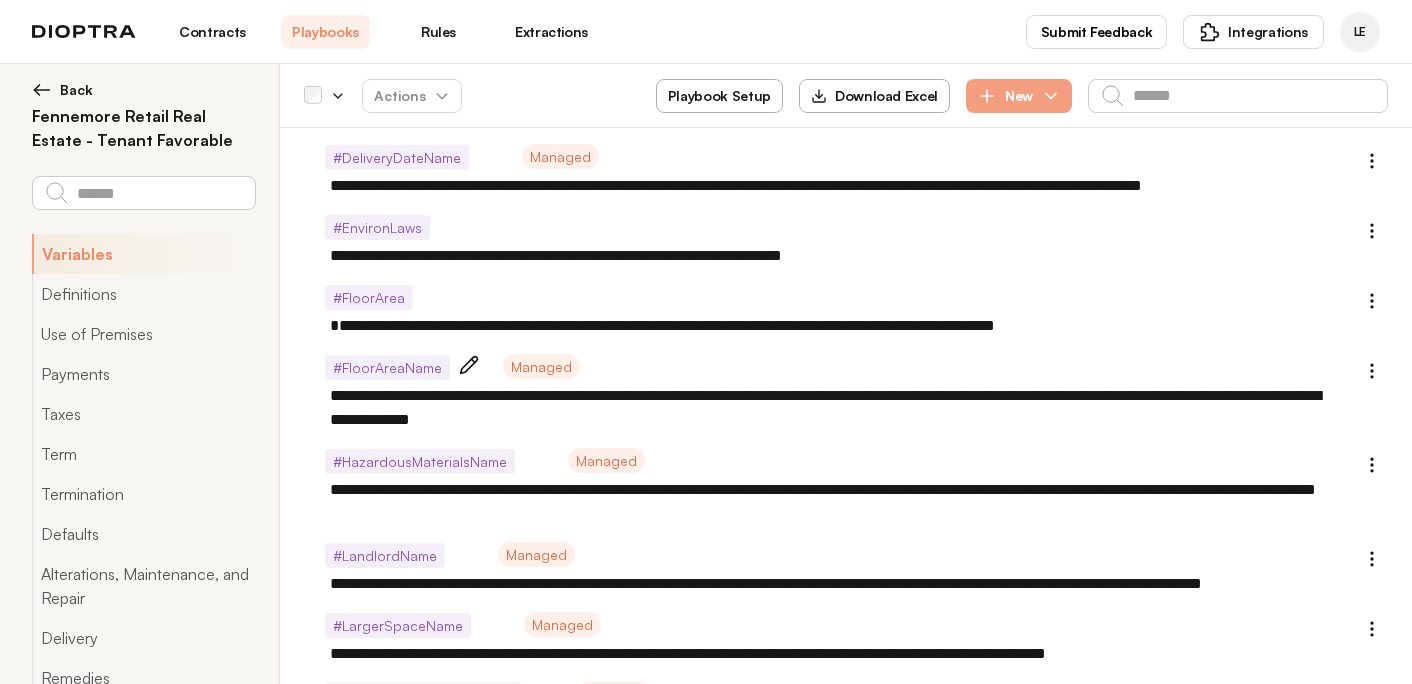 drag, startPoint x: 599, startPoint y: 421, endPoint x: 1009, endPoint y: 393, distance: 410.955 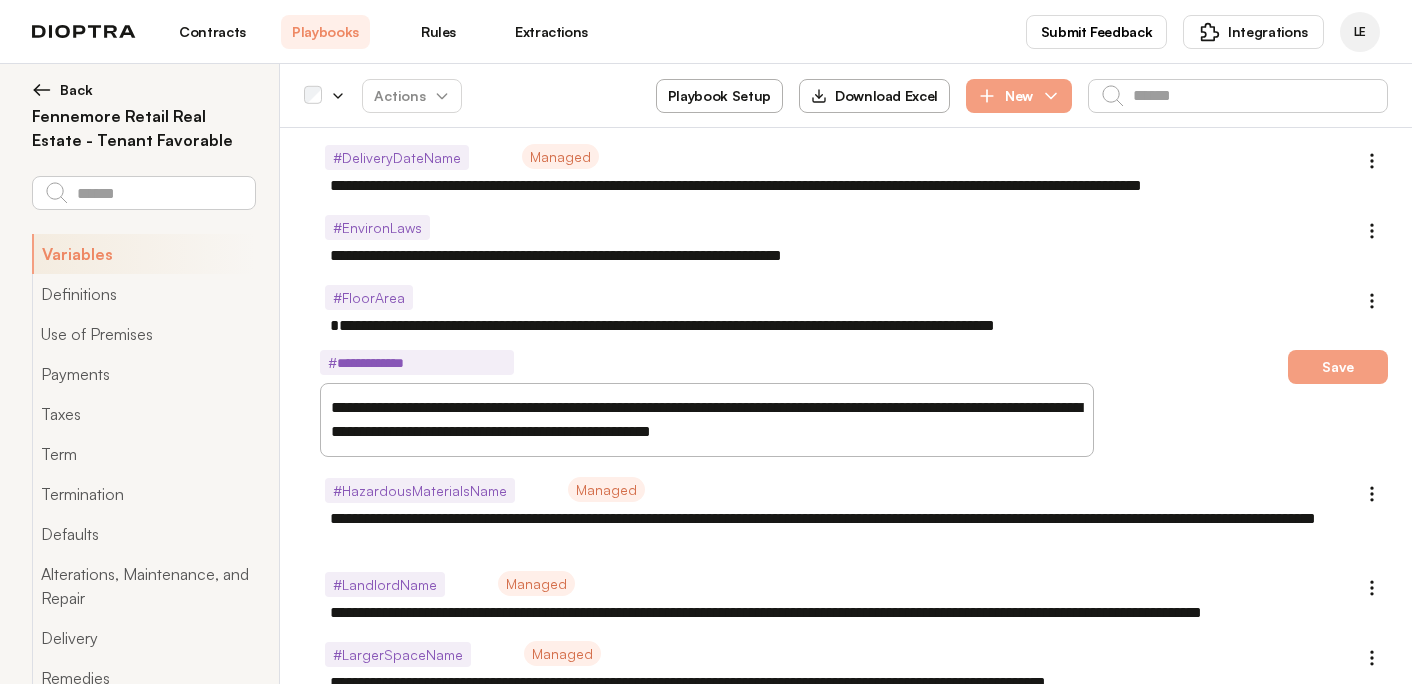 drag, startPoint x: 1024, startPoint y: 438, endPoint x: 1016, endPoint y: 411, distance: 28.160255 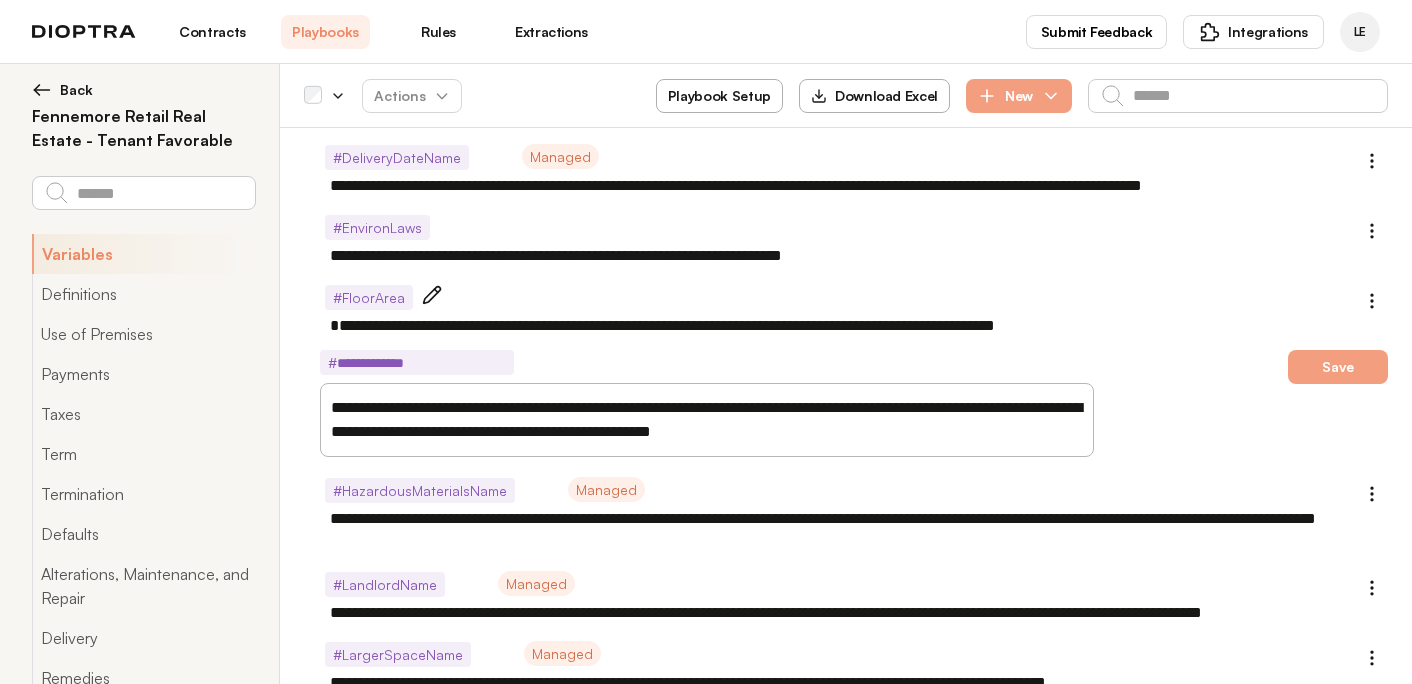 click on "**********" at bounding box center (834, 326) 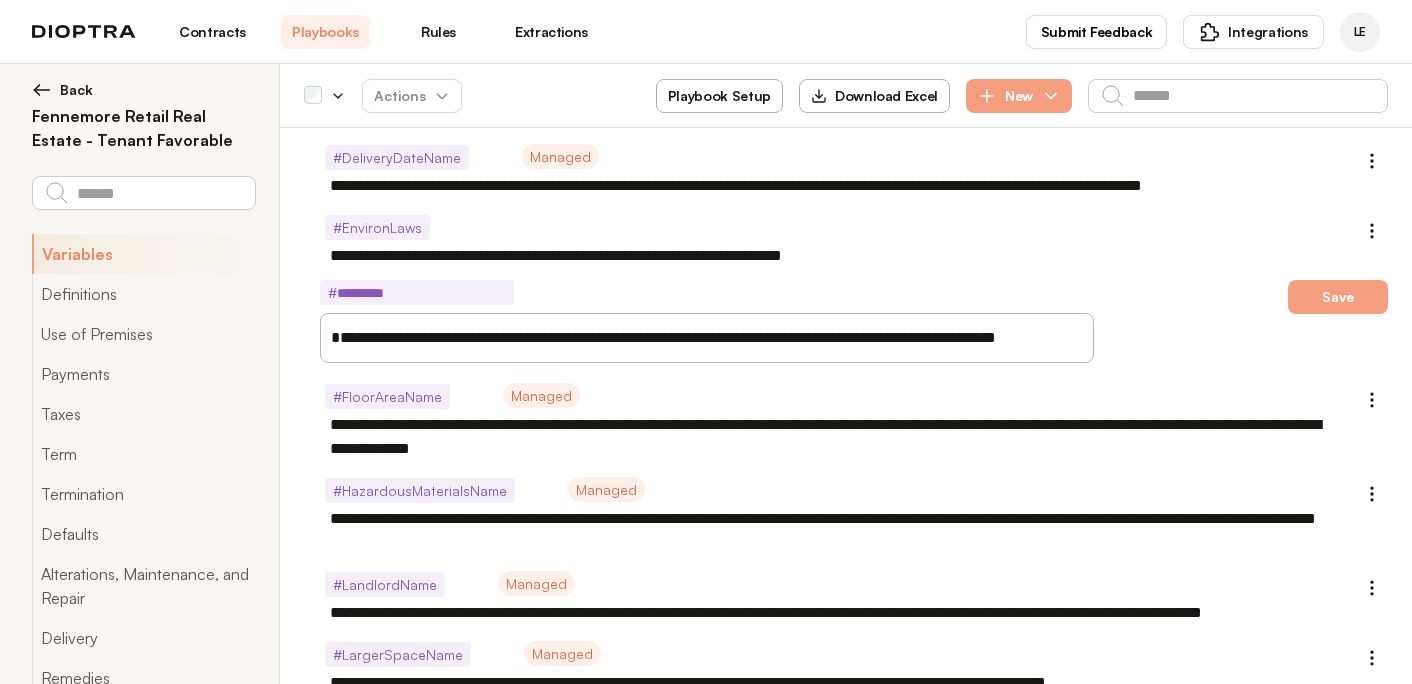 click on "**********" at bounding box center (711, 338) 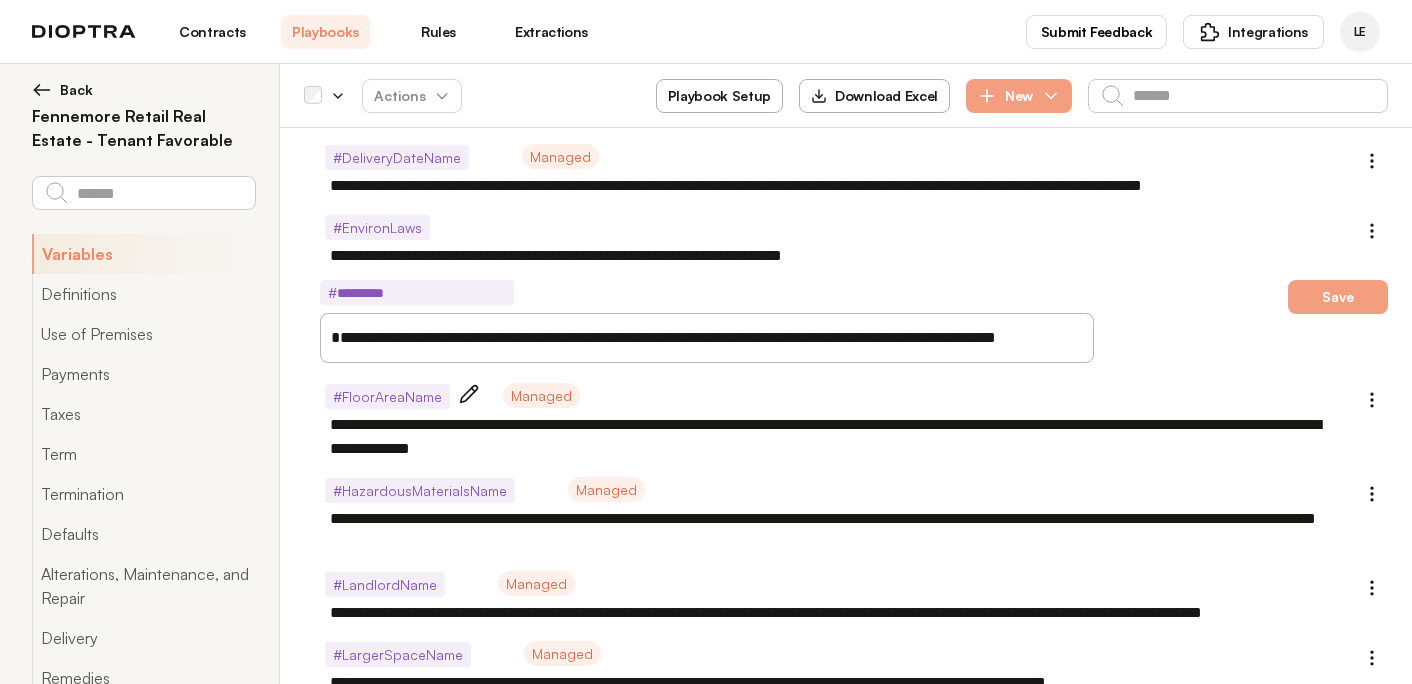 click on "**********" at bounding box center [834, 437] 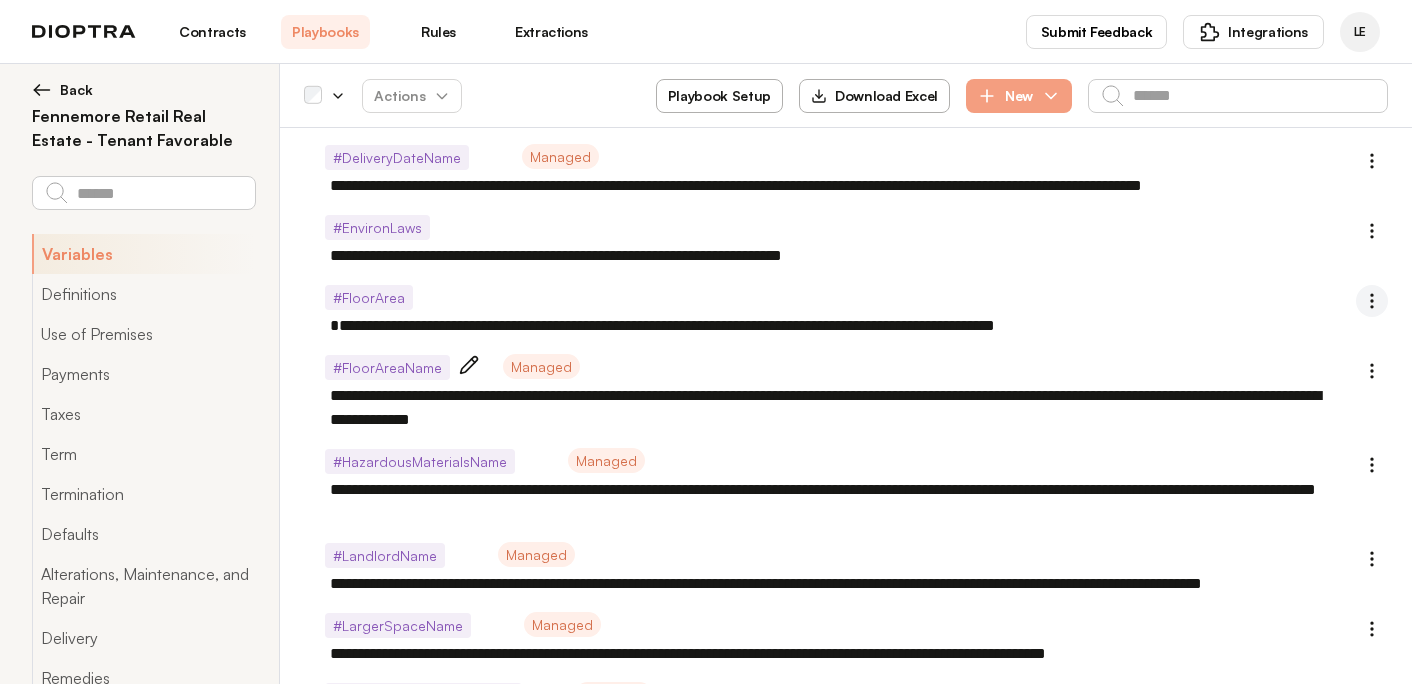 click 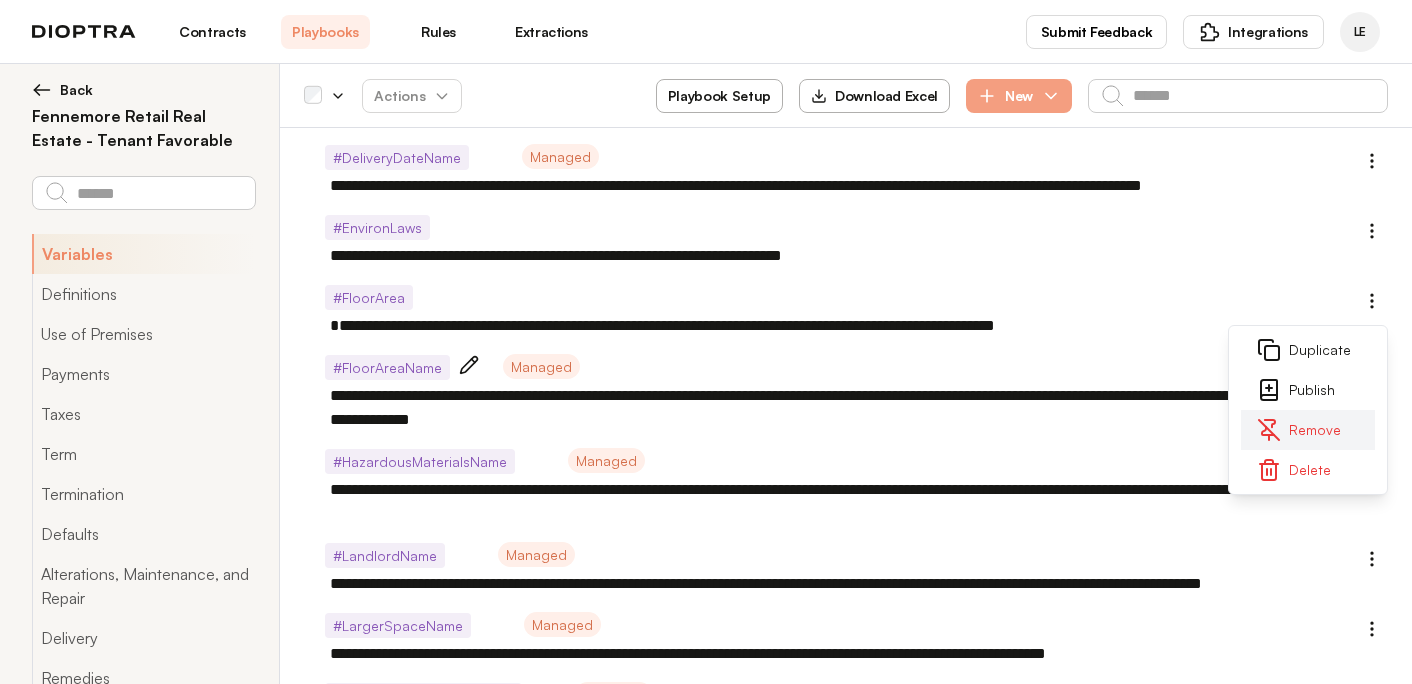 click on "Remove" at bounding box center [1308, 430] 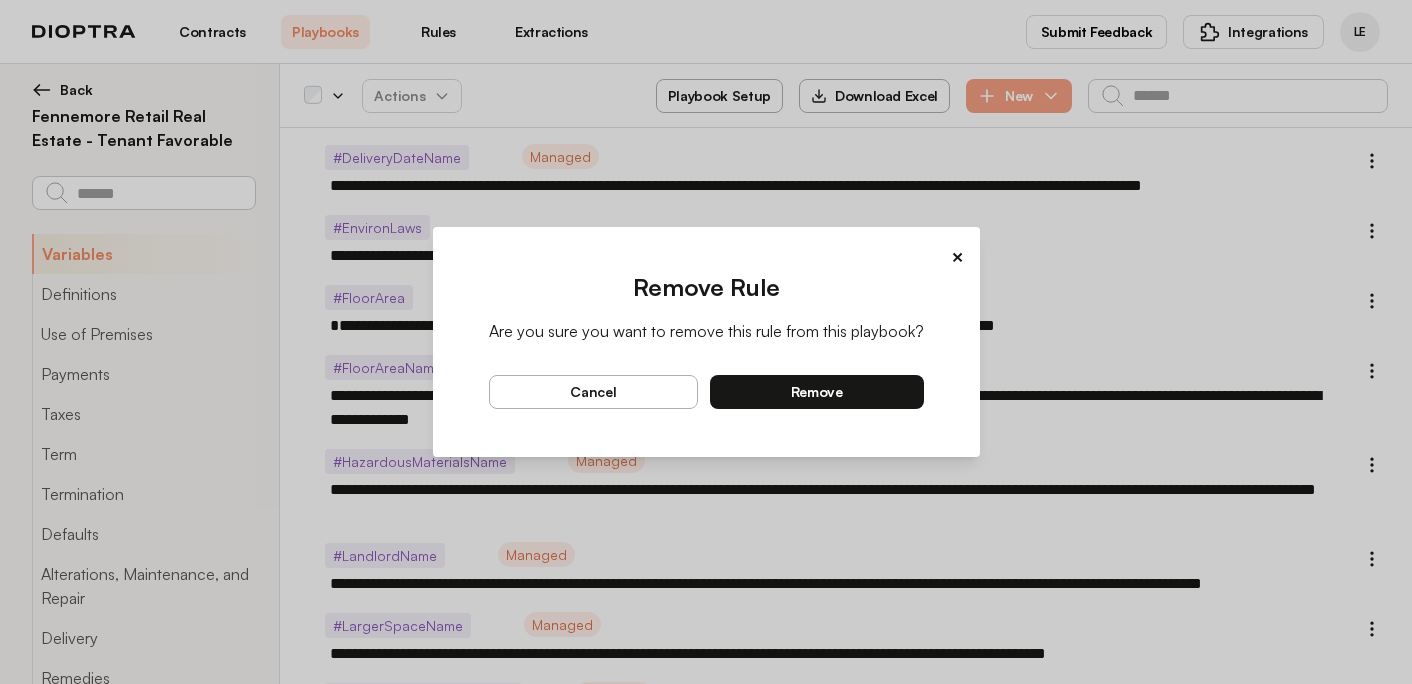 click on "remove" at bounding box center [817, 392] 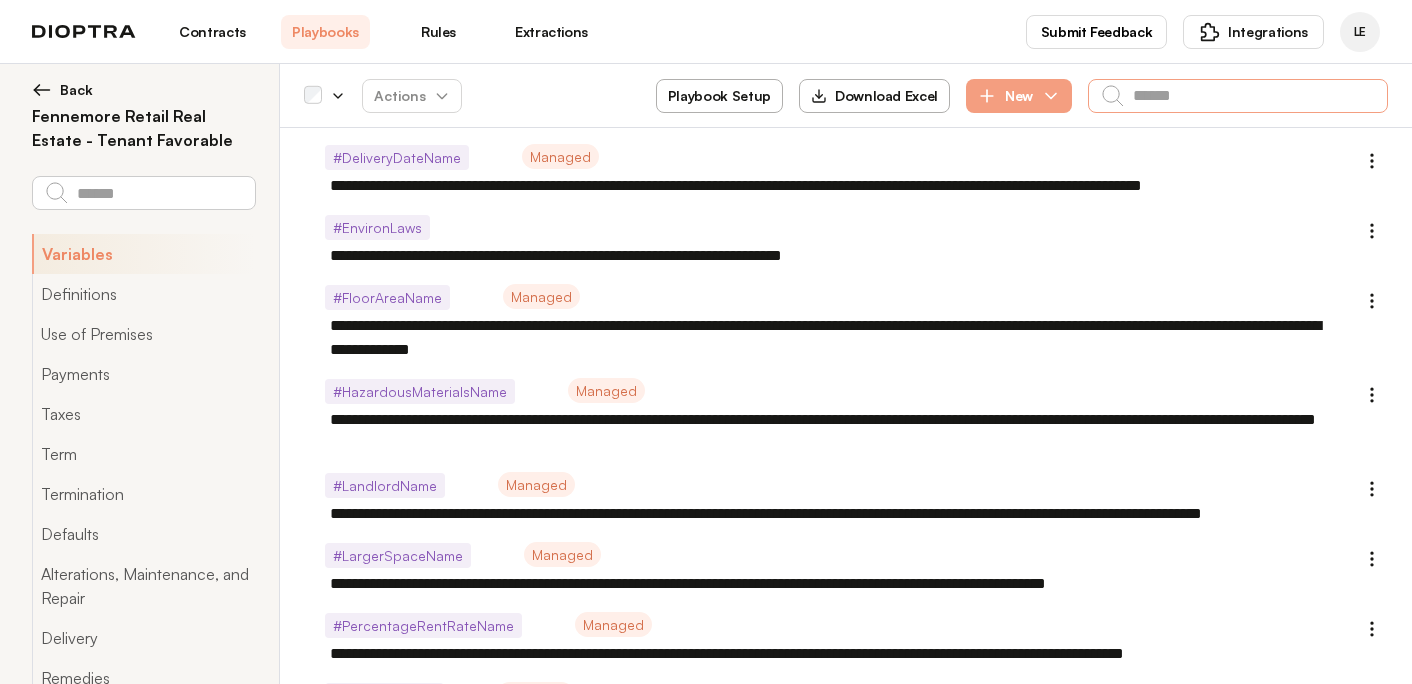 click at bounding box center (1238, 96) 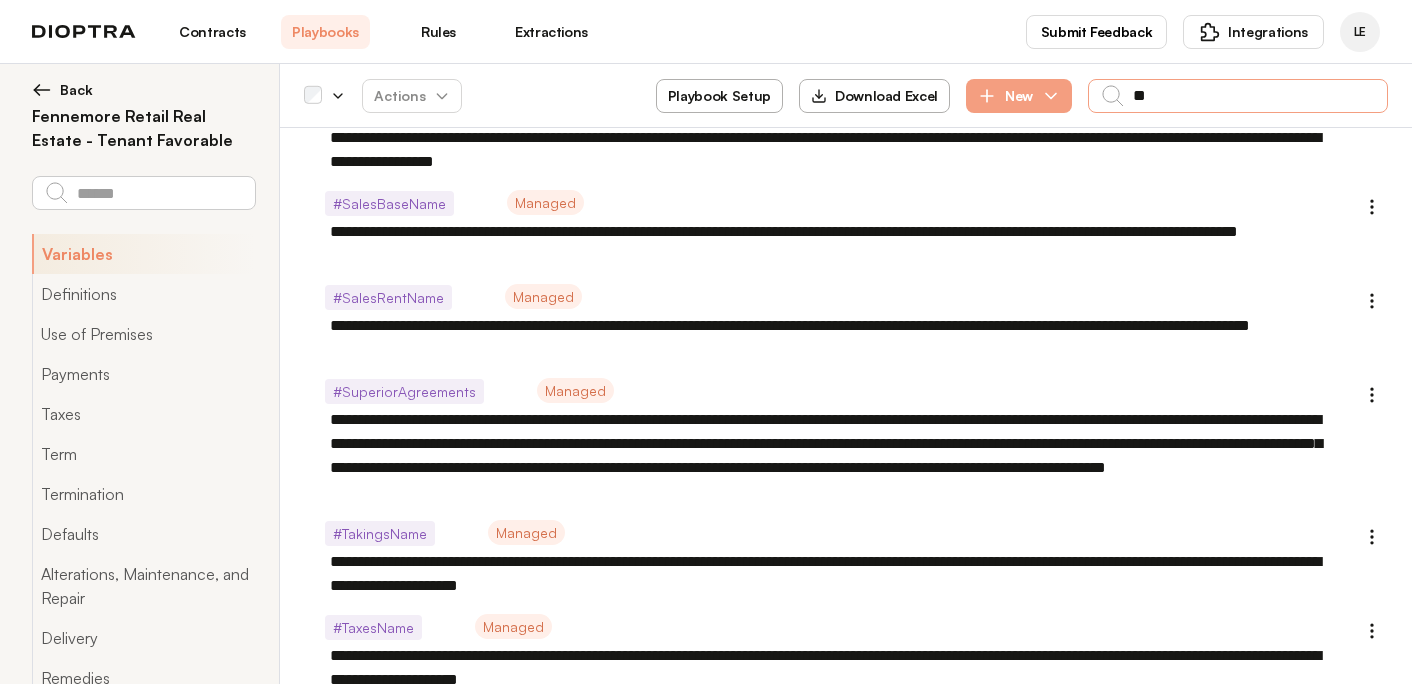 scroll, scrollTop: 0, scrollLeft: 0, axis: both 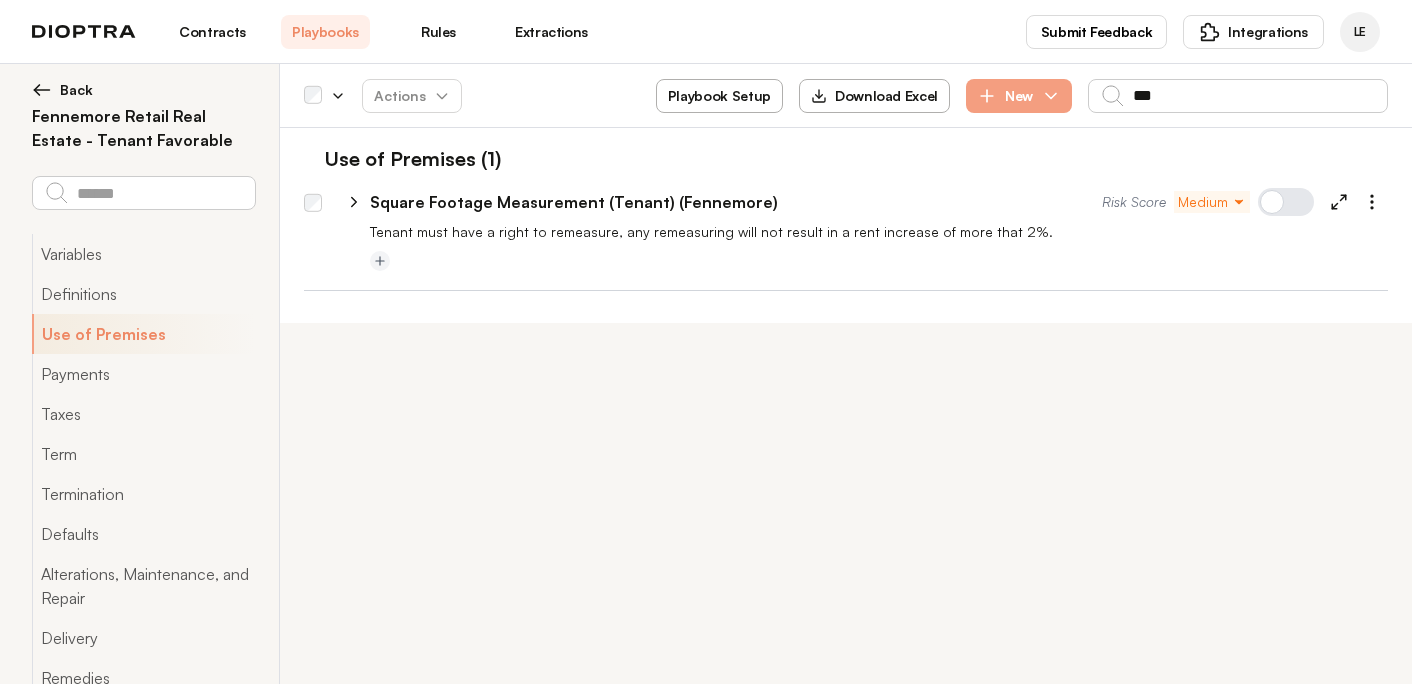click 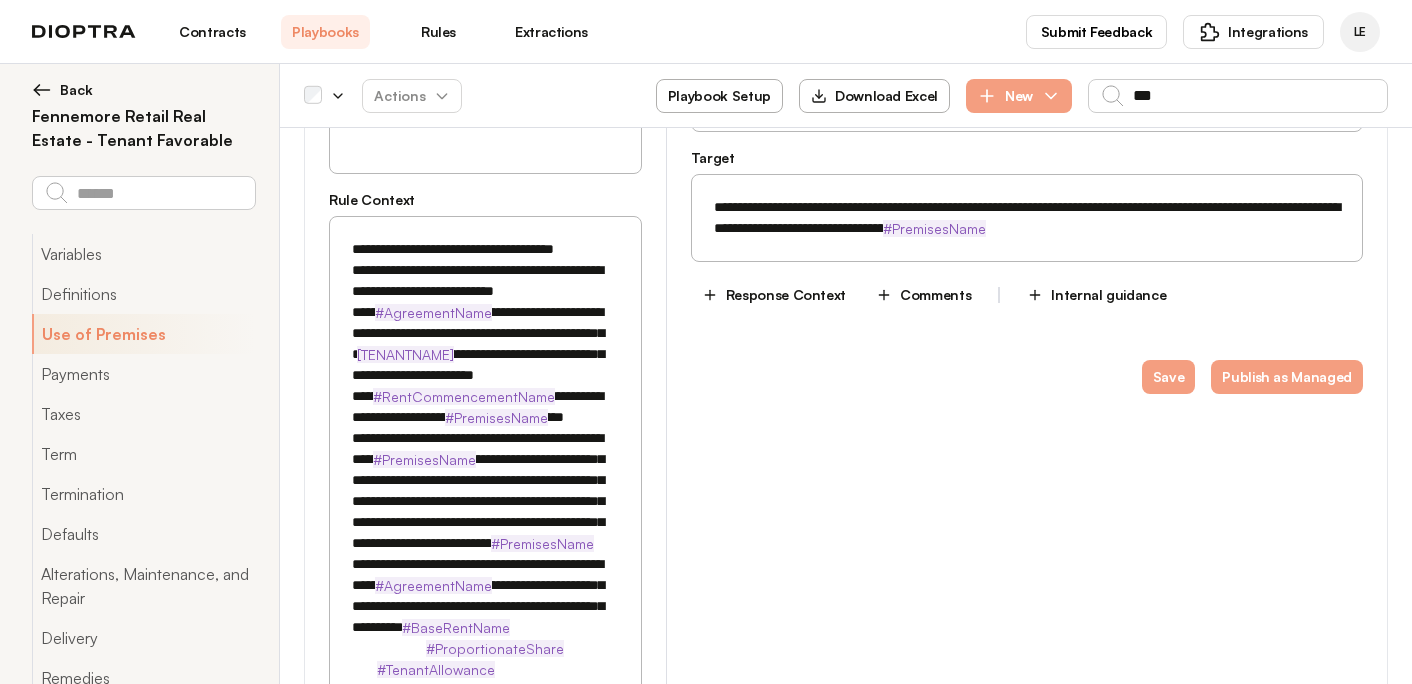 scroll, scrollTop: 390, scrollLeft: 0, axis: vertical 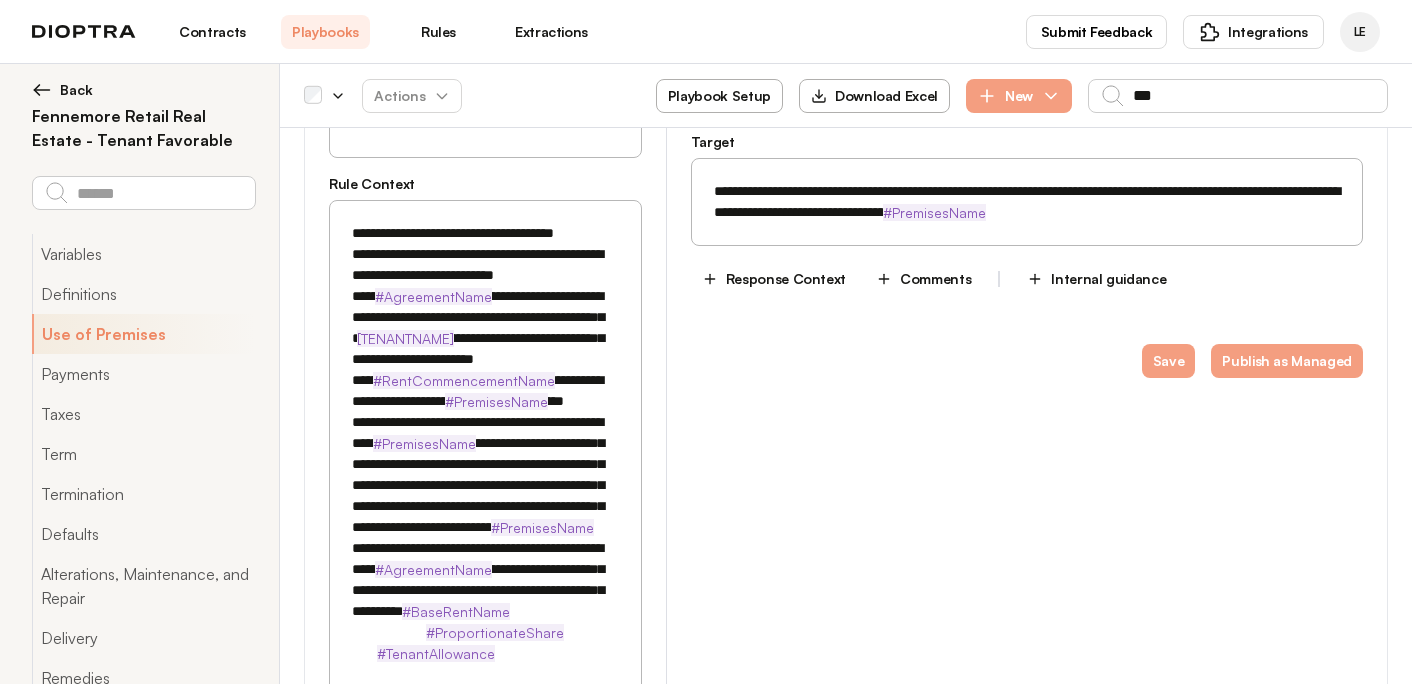 click on "**********" at bounding box center [485, 496] 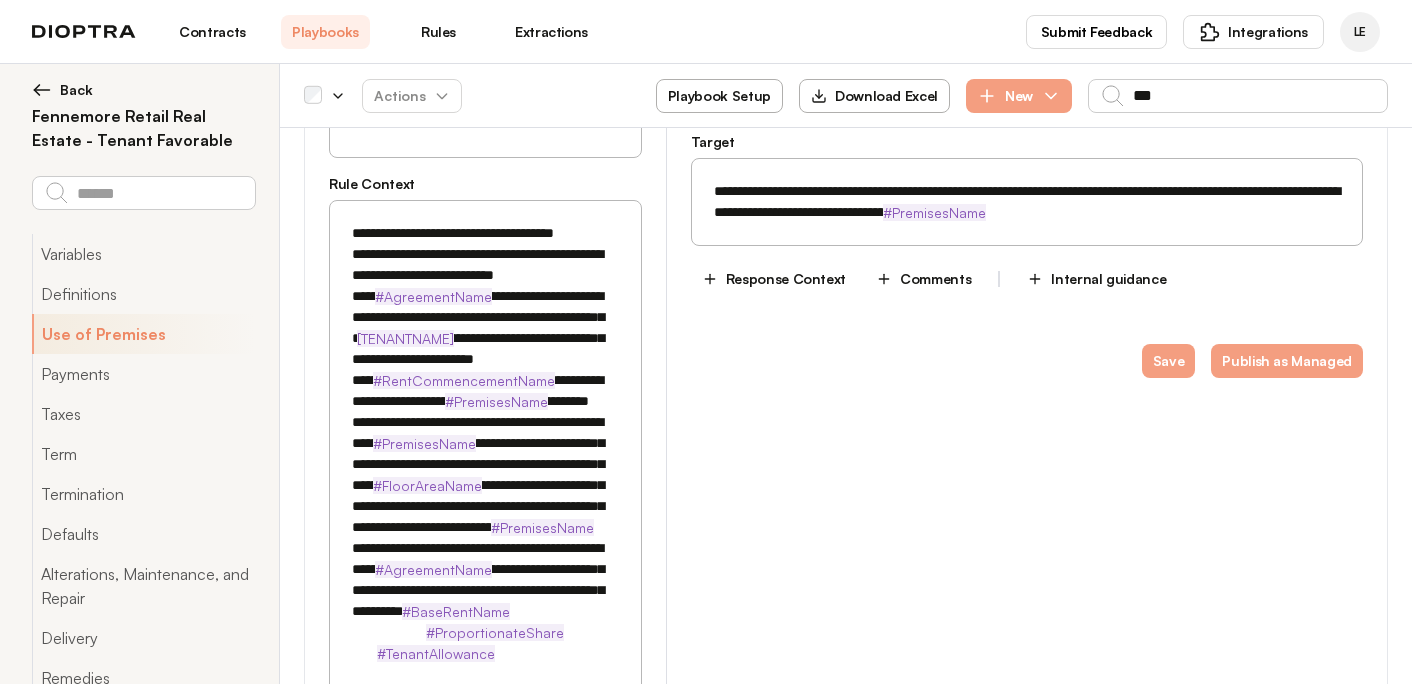 click on "**********" at bounding box center (485, 496) 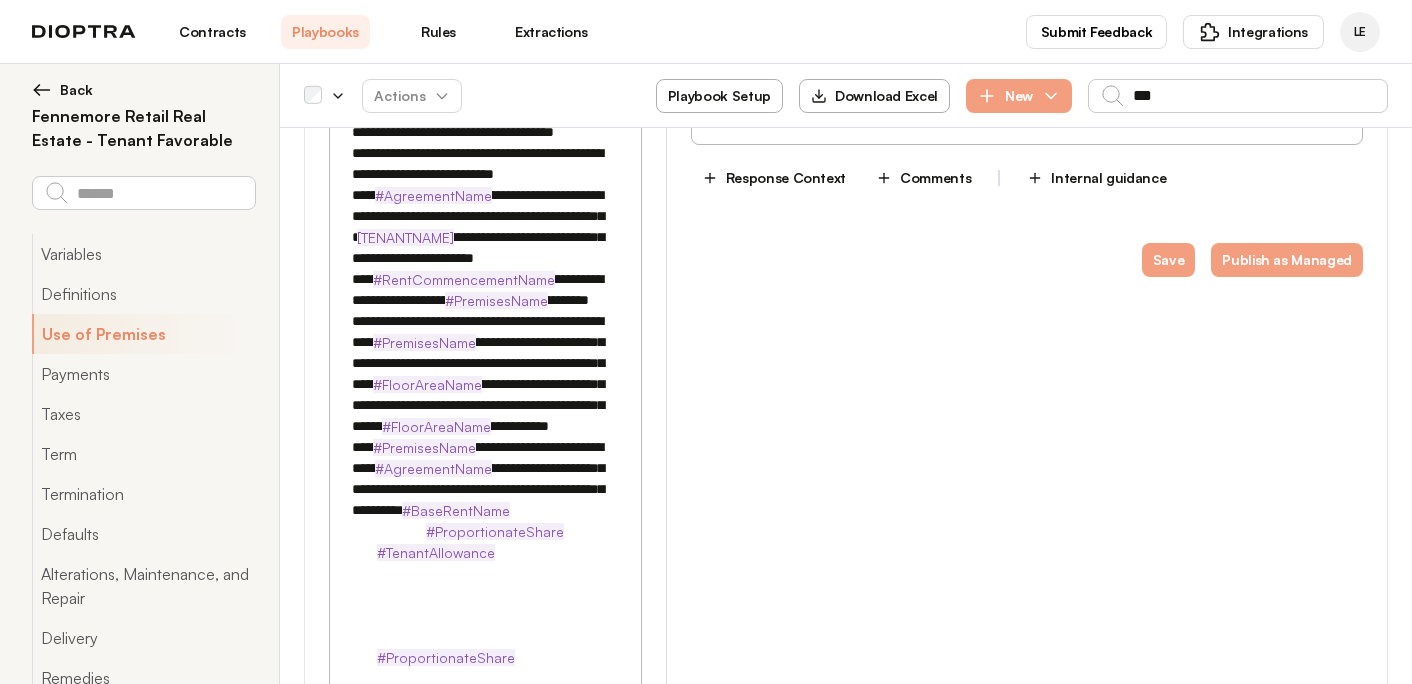 scroll, scrollTop: 499, scrollLeft: 0, axis: vertical 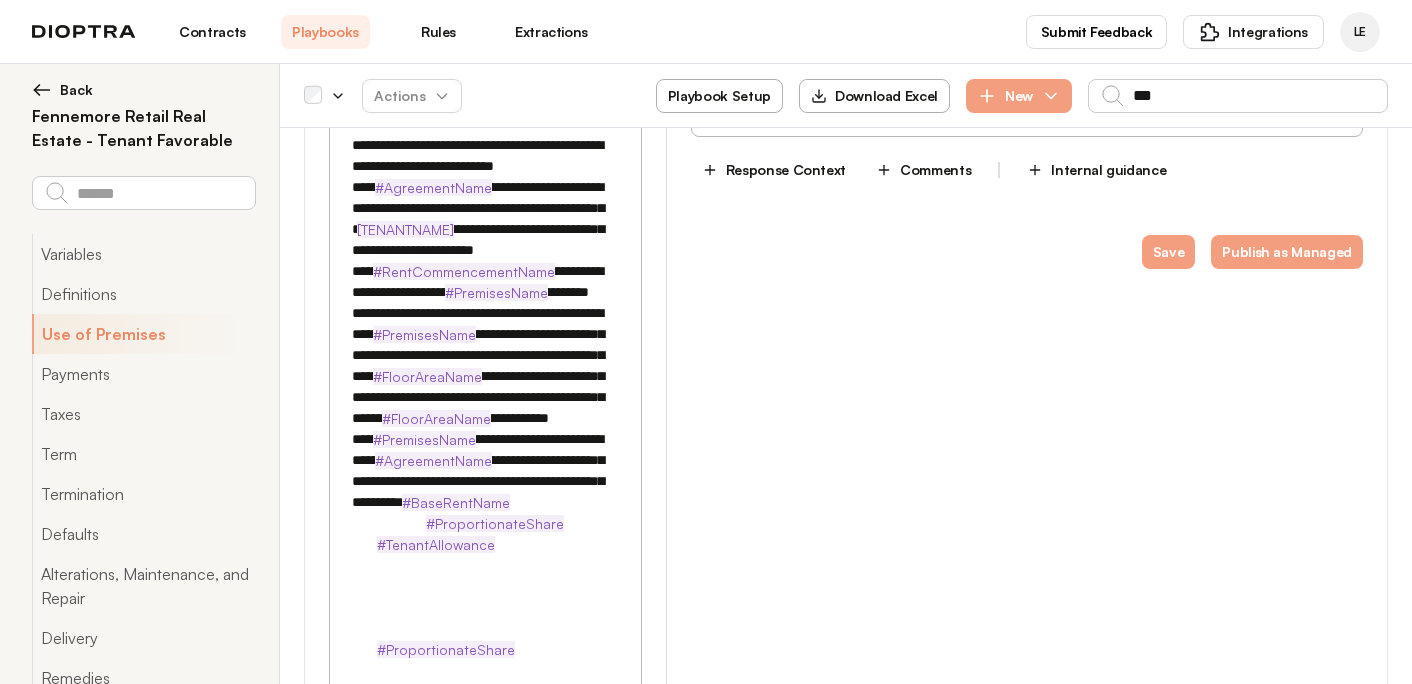 click on "**********" at bounding box center (485, 397) 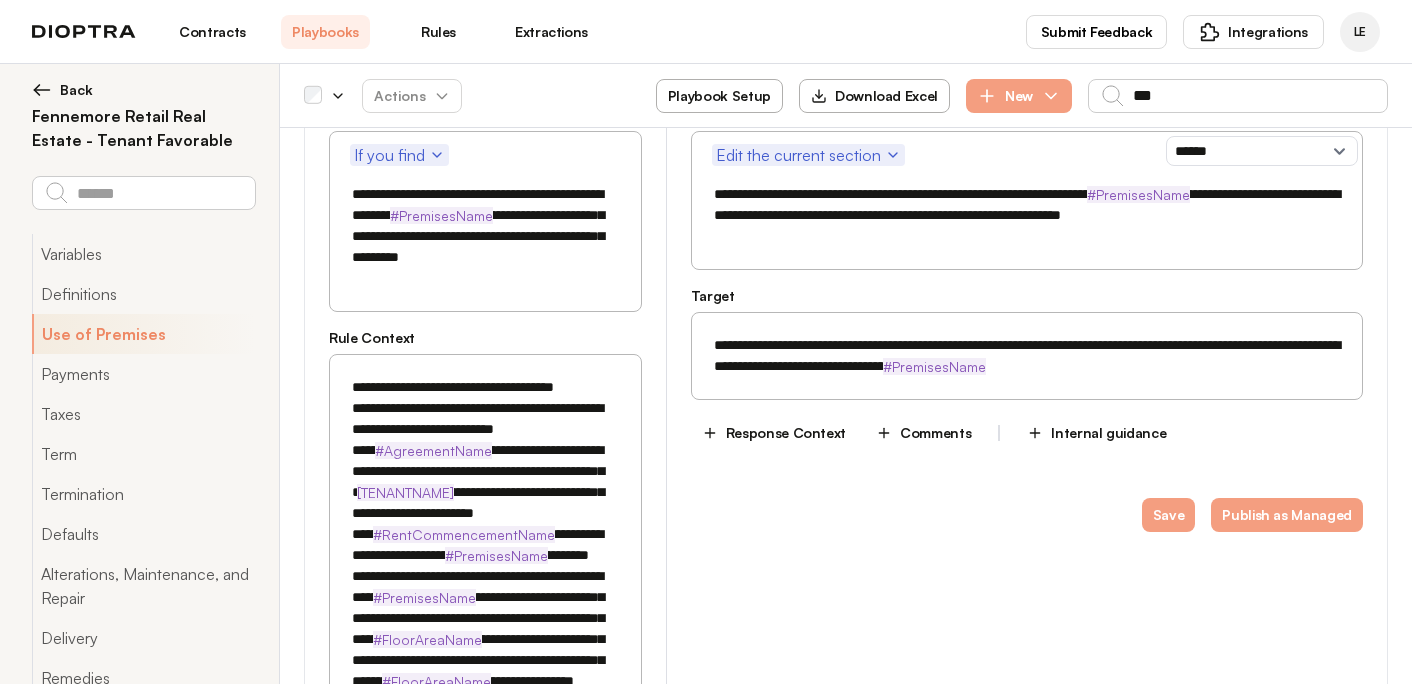 scroll, scrollTop: 166, scrollLeft: 0, axis: vertical 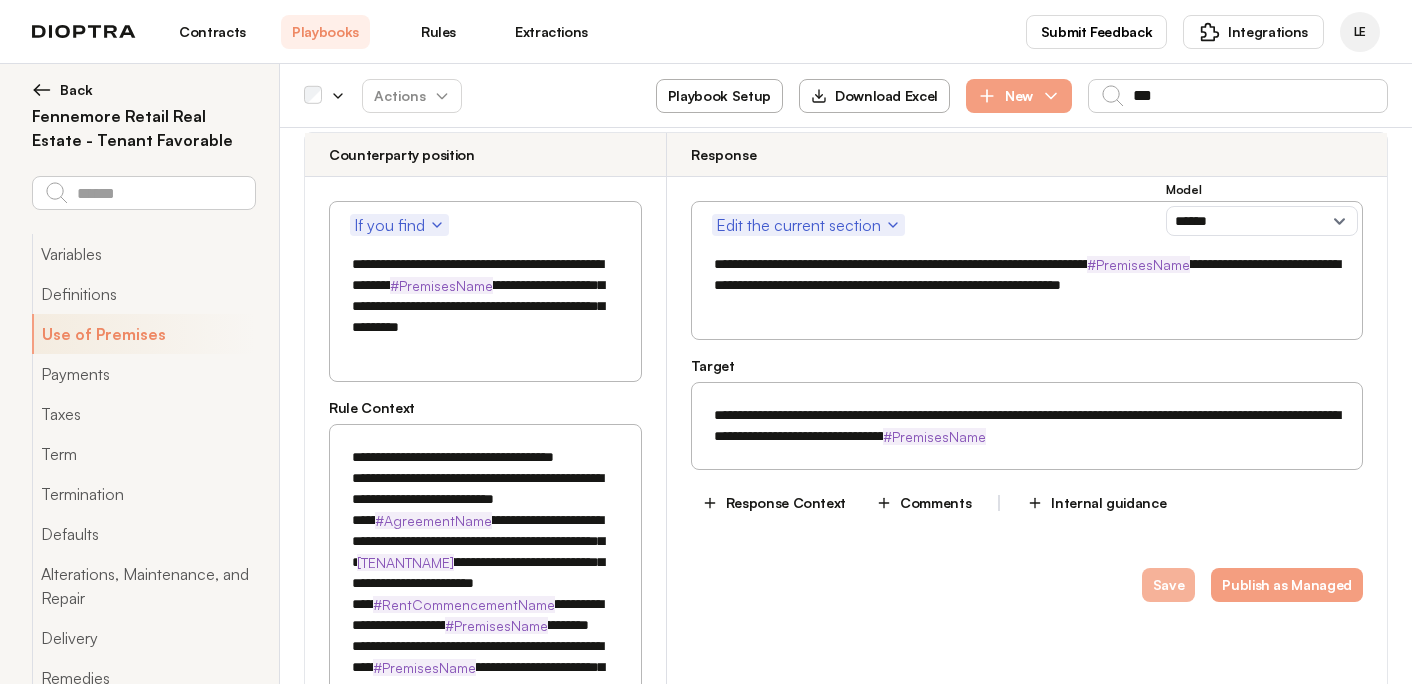 click on "Save" at bounding box center [1169, 585] 